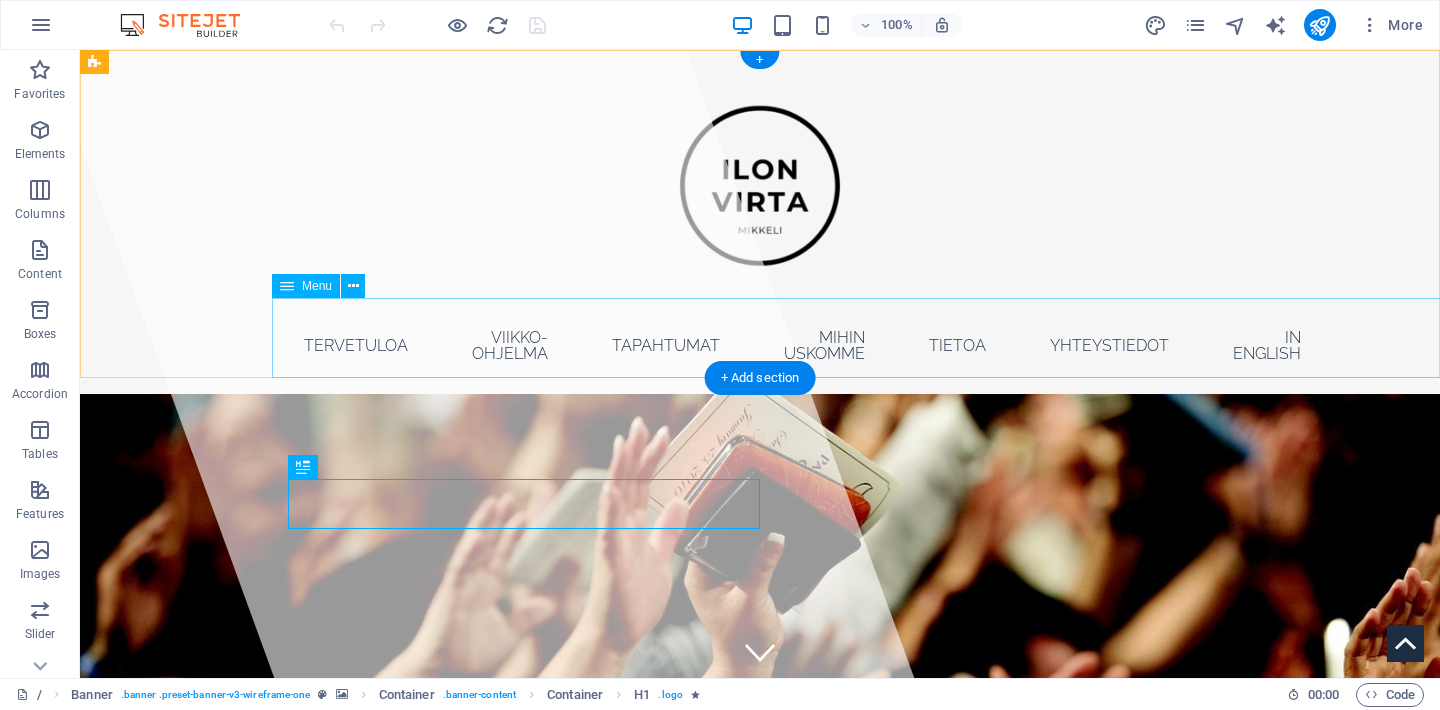 scroll, scrollTop: 0, scrollLeft: 0, axis: both 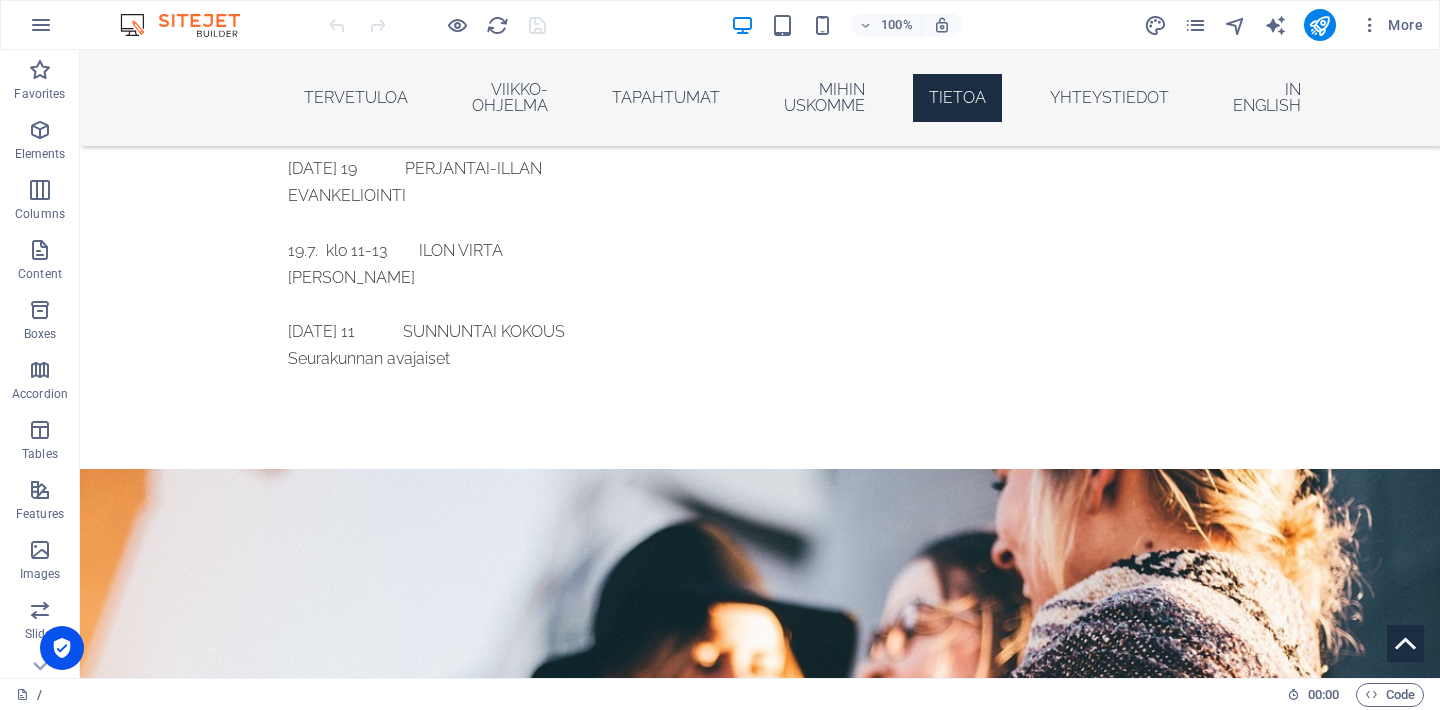 click at bounding box center (568, 2949) 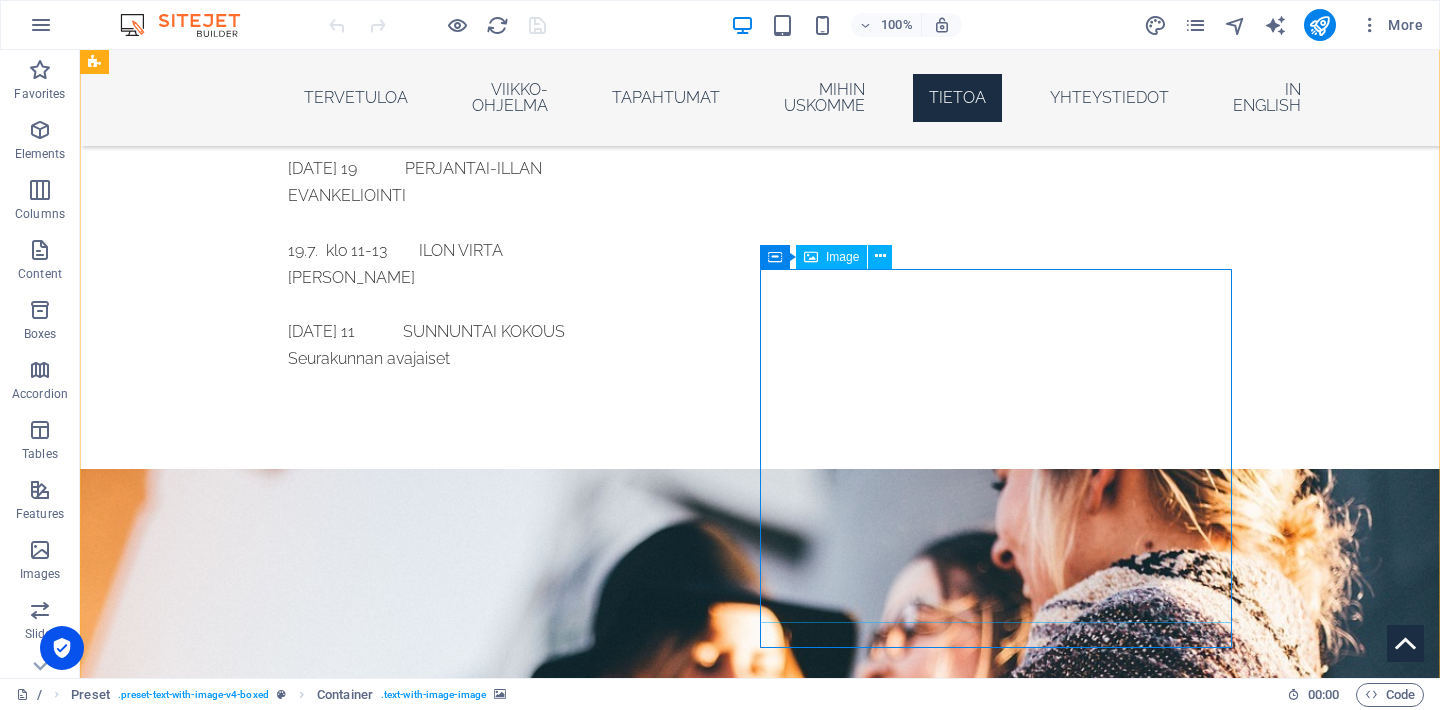 click at bounding box center (568, 3649) 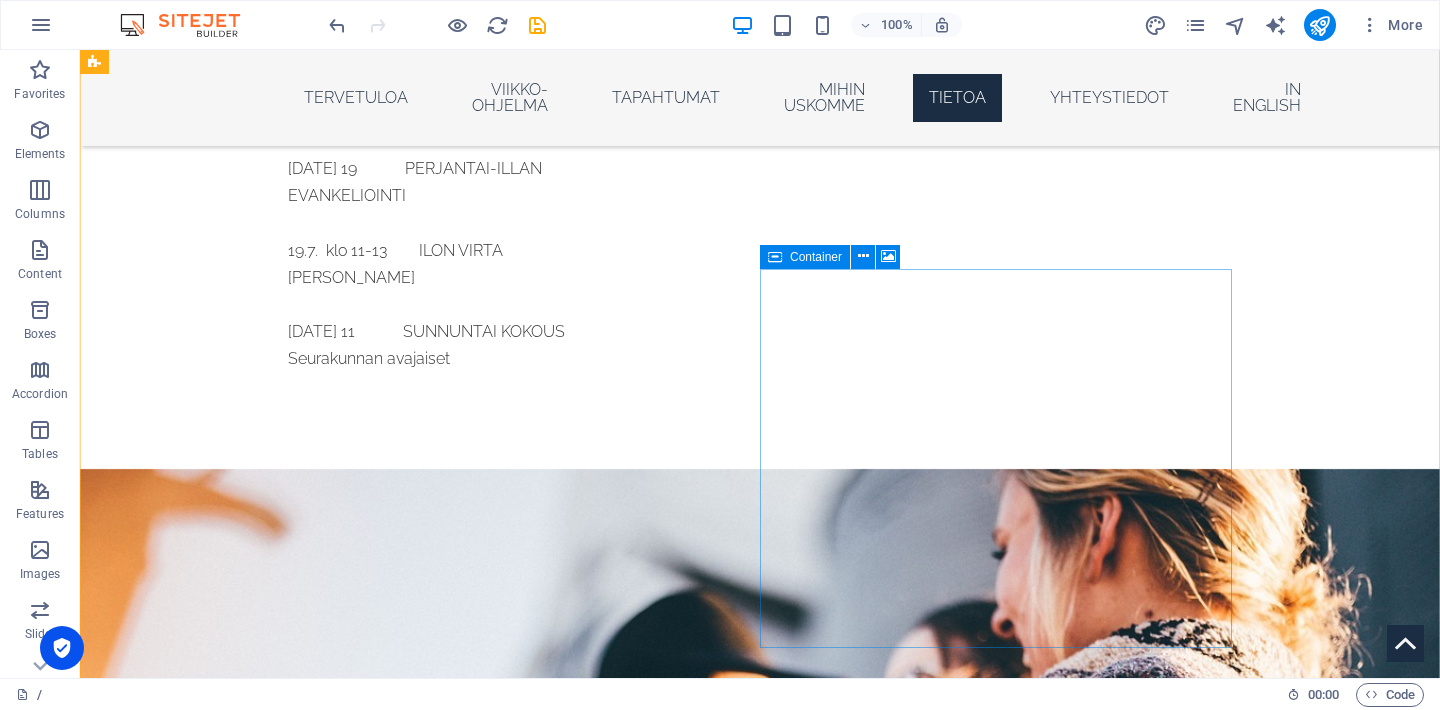click on "Drop content here or  Add elements  Paste clipboard" at bounding box center (568, 3210) 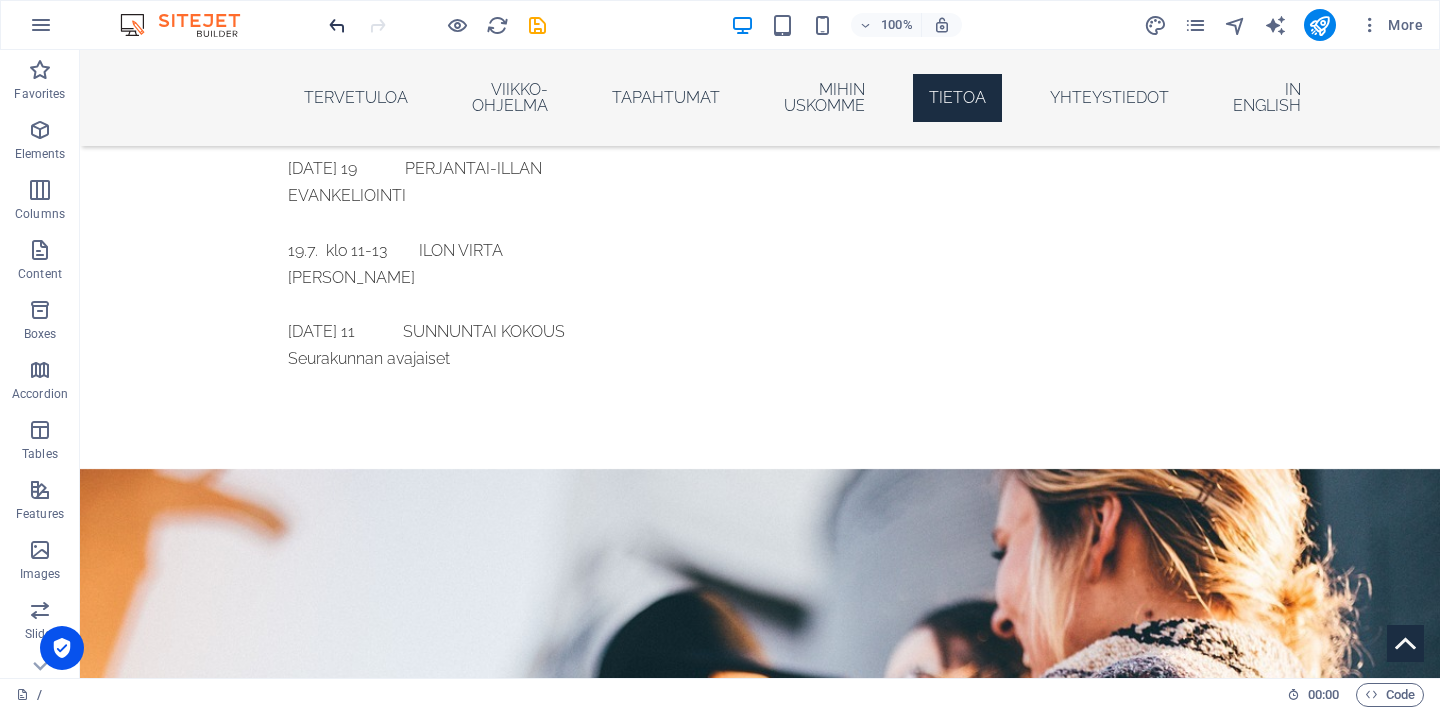 click at bounding box center (337, 25) 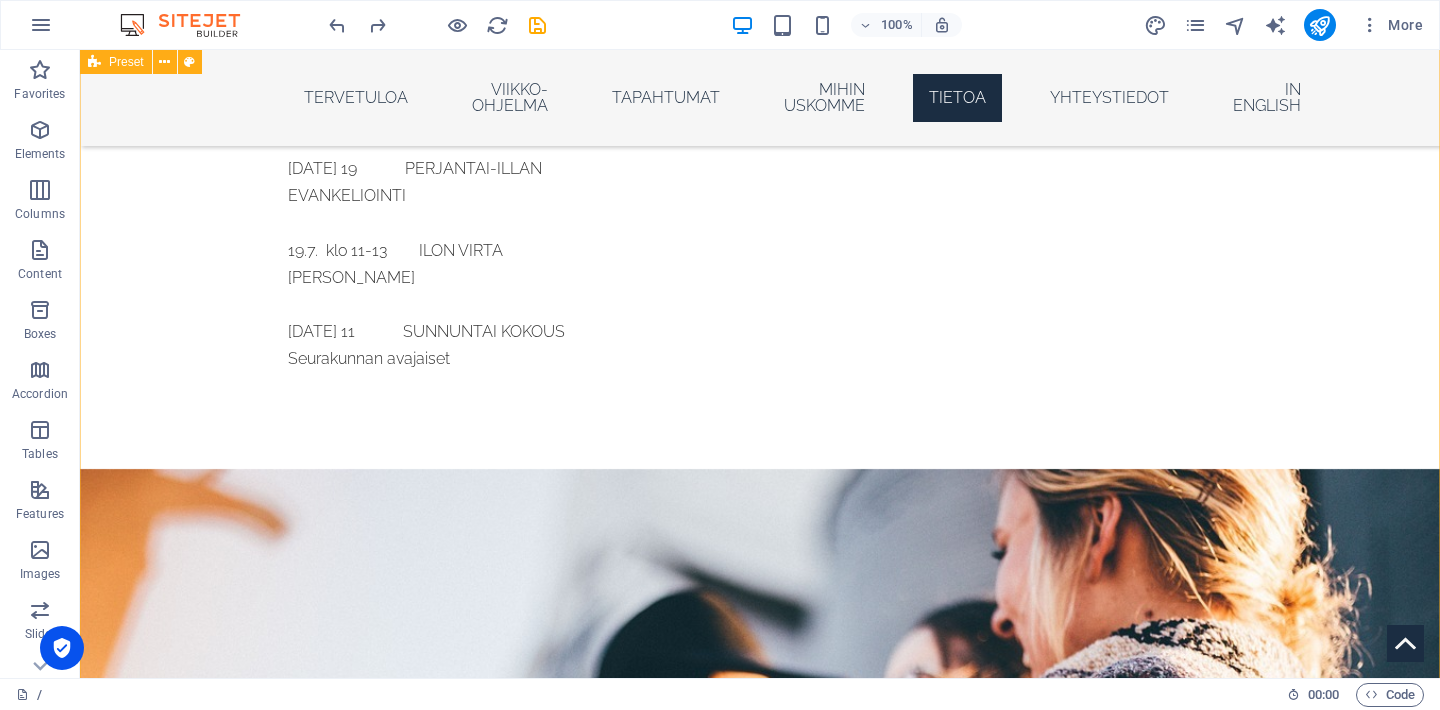 click on "TIETOA Ilon virta Mikkeli  on [DEMOGRAPHIC_DATA], jonka sydämessä on näky: että ihmiset  pelastuvat, täyttyvät Pyhällä Hengellä ja kasvavat [DEMOGRAPHIC_DATA] ja Sanan tuntemisessa. Seurakunta syntyi kutsusta rakentaa paikka, jossa  [DEMOGRAPHIC_DATA] [GEOGRAPHIC_DATA], [DEMOGRAPHIC_DATA], ylistys ja [DEMOGRAPHIC_DATA]  ovat keskiössä – ja jossa [DEMOGRAPHIC_DATA][PERSON_NAME] saa johdattaa. Herralla on jokaiselle uskovalle käyttöä näinä viimeisinä aikoina – ja jokaiselle paikka [DEMOGRAPHIC_DATA] ruumiissa. "Sydämessämme palaa näky nähdä ihmisten pelastuvan, täyttyvän Pyhällä [PERSON_NAME] ja [DEMOGRAPHIC_DATA][PERSON_NAME] seuraajina. Haluamme rohkaista jokaista ottamaan paikkansa [DEMOGRAPHIC_DATA] ruumiissa ja elämään täyteydessä sen kutsun mukaan, jonka [DEMOGRAPHIC_DATA] on antanut. Uskomme, että [DEMOGRAPHIC_DATA] voima voi murtaa kahleita, parantaa sydämet ja antaa elämään suunnan. [DEMOGRAPHIC_DATA] on vastaus — tänäänkin." [PERSON_NAME] ja [PERSON_NAME], [PERSON_NAME] virta Mikkeli Drop content here or  Add elements  Paste clipboard" at bounding box center (760, 2850) 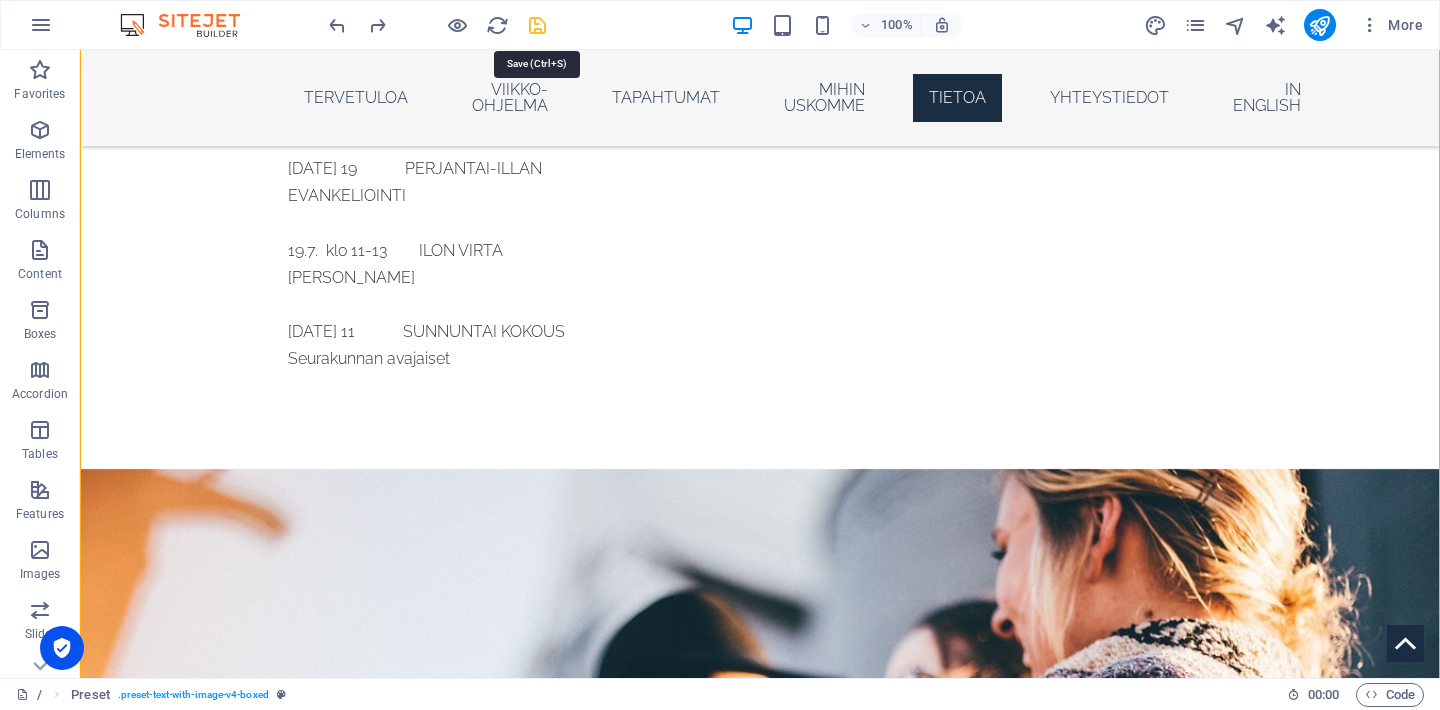 click at bounding box center (537, 25) 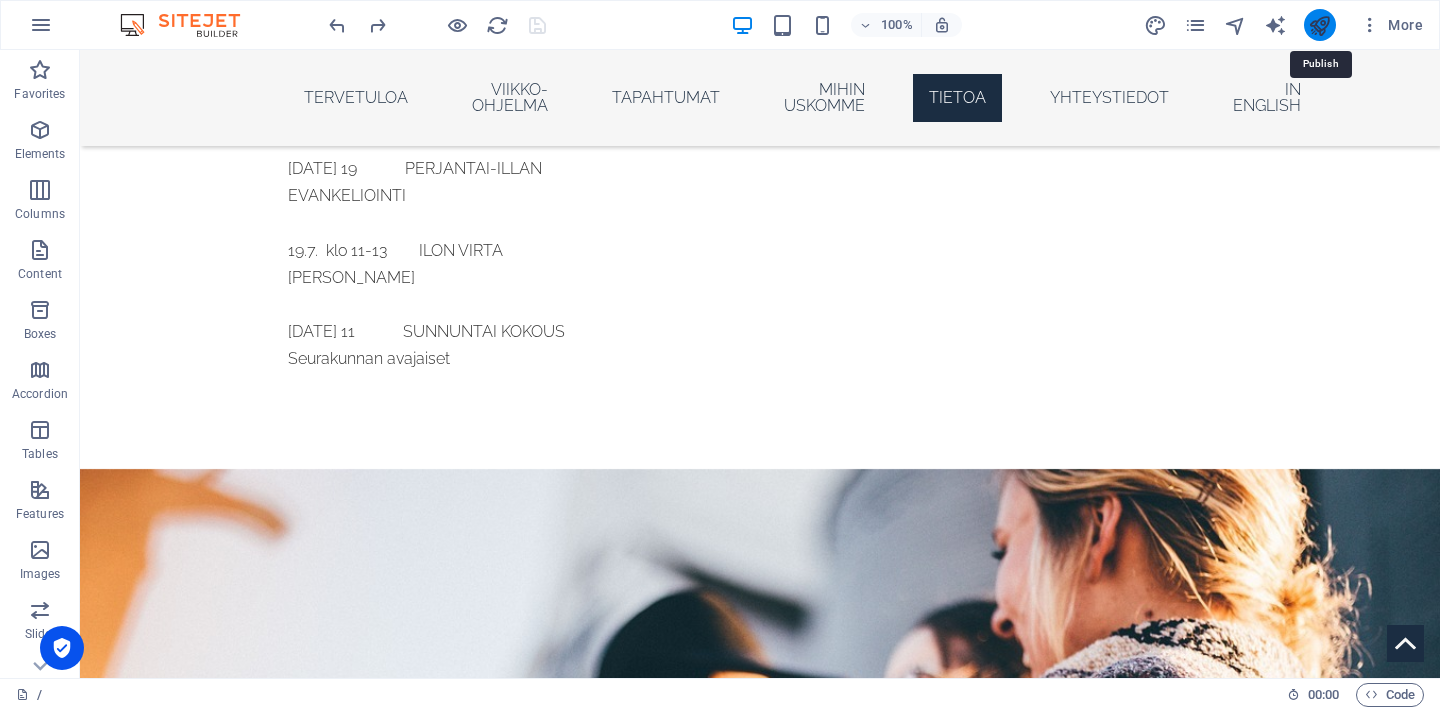 click at bounding box center [1319, 25] 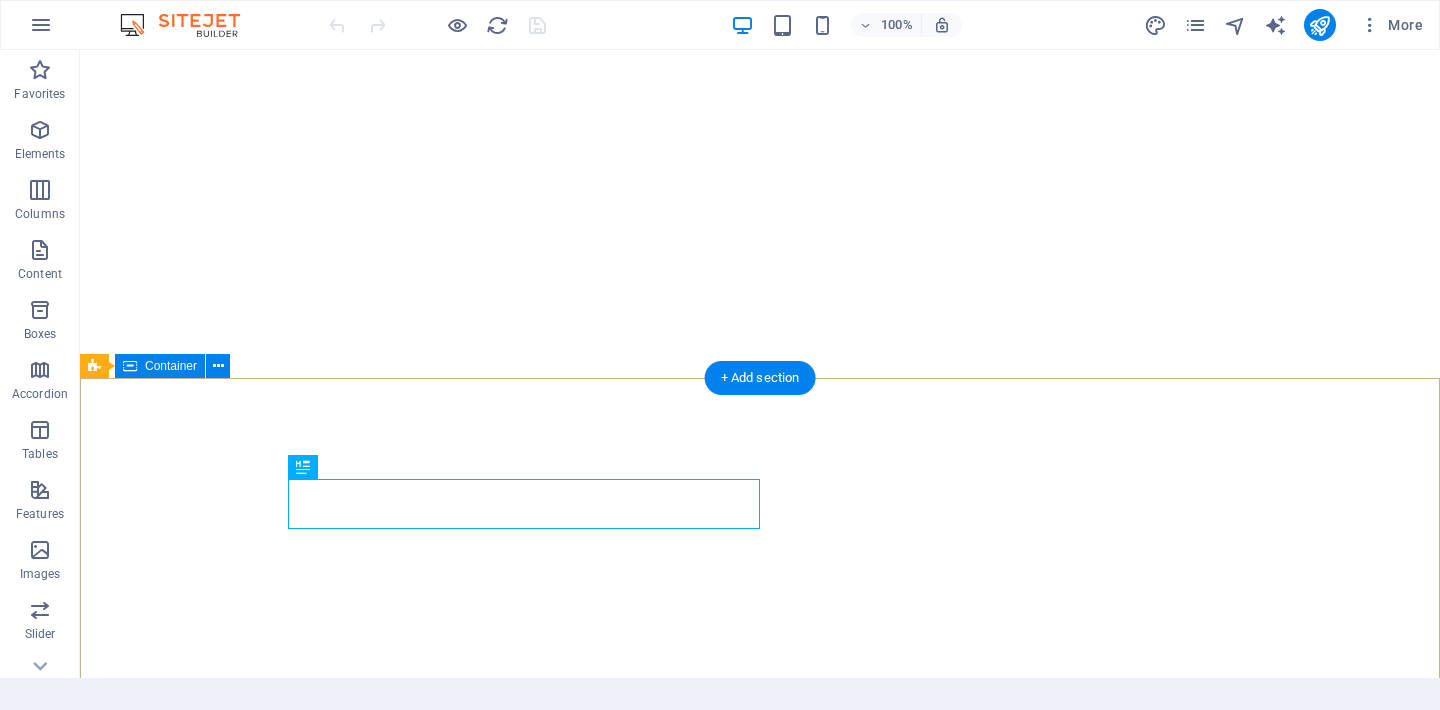 scroll, scrollTop: 0, scrollLeft: 0, axis: both 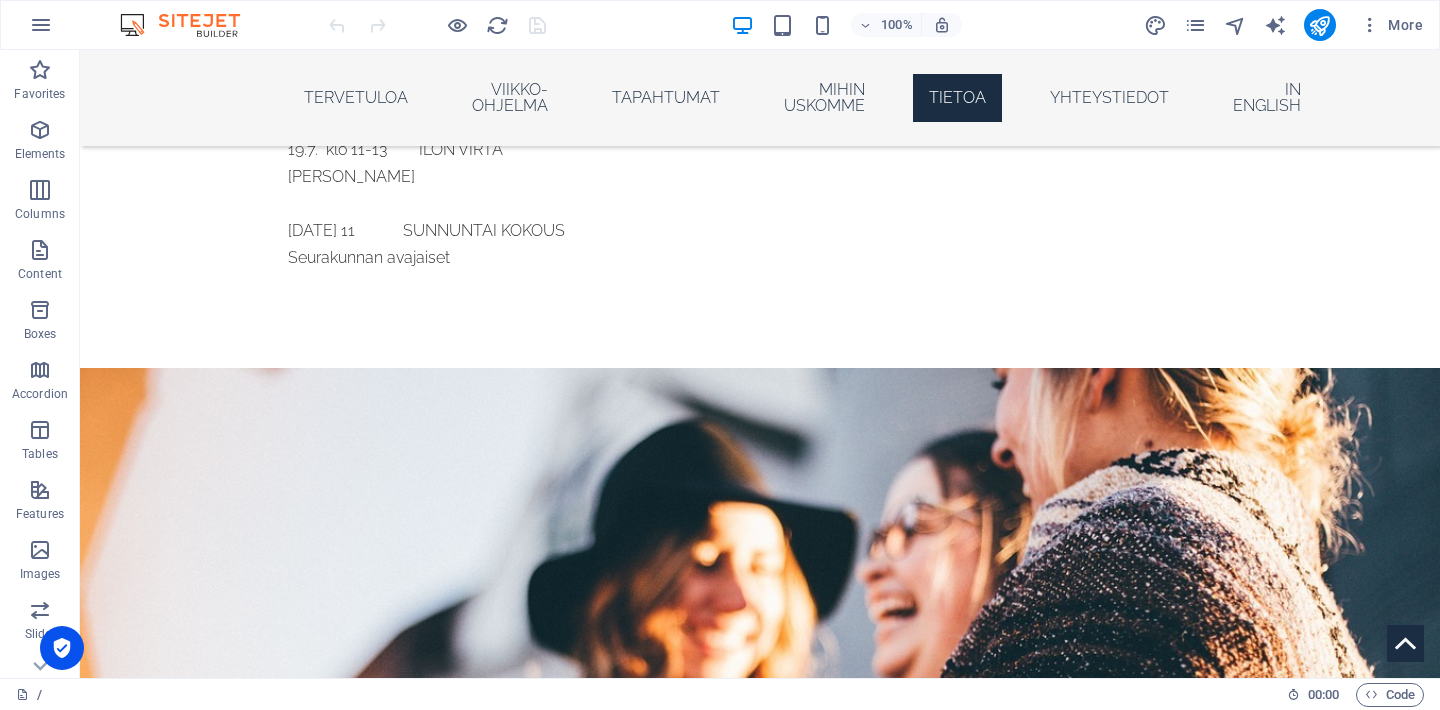 click at bounding box center [568, 2848] 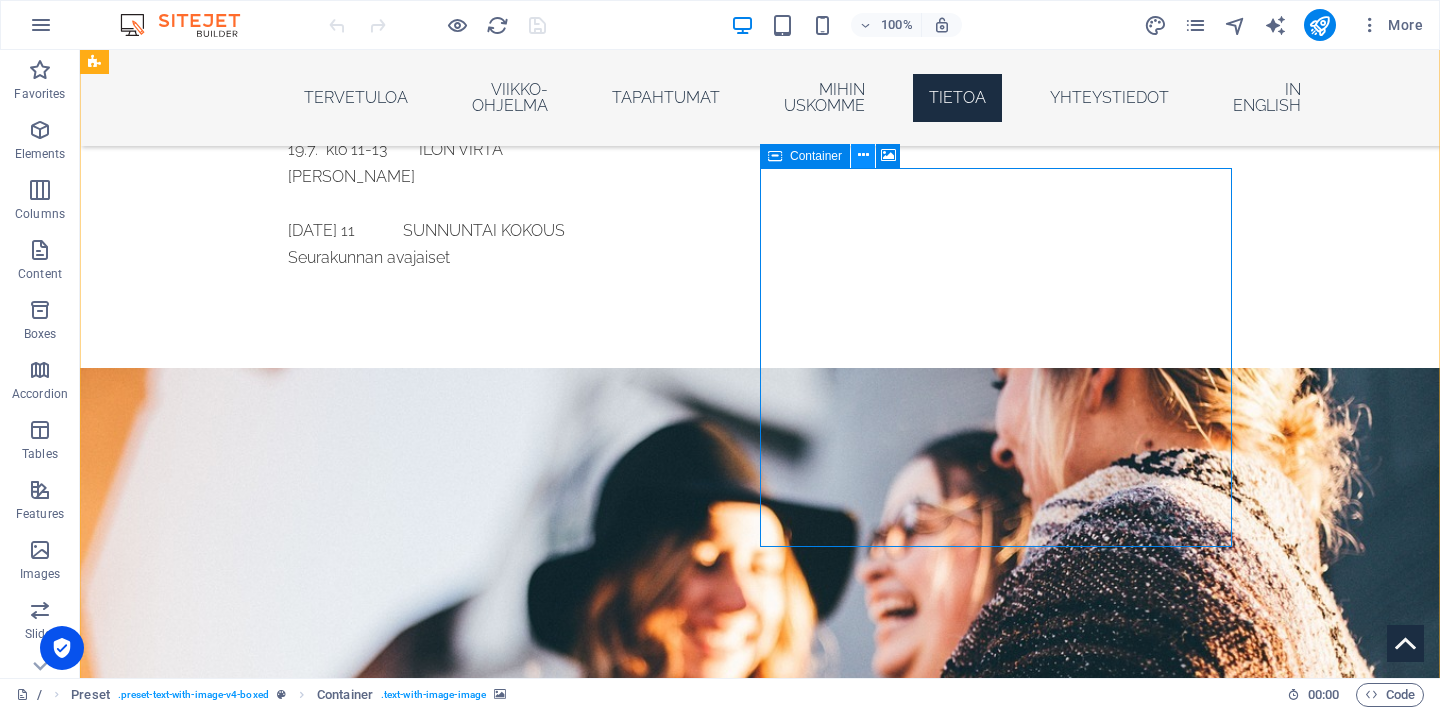 click at bounding box center [863, 155] 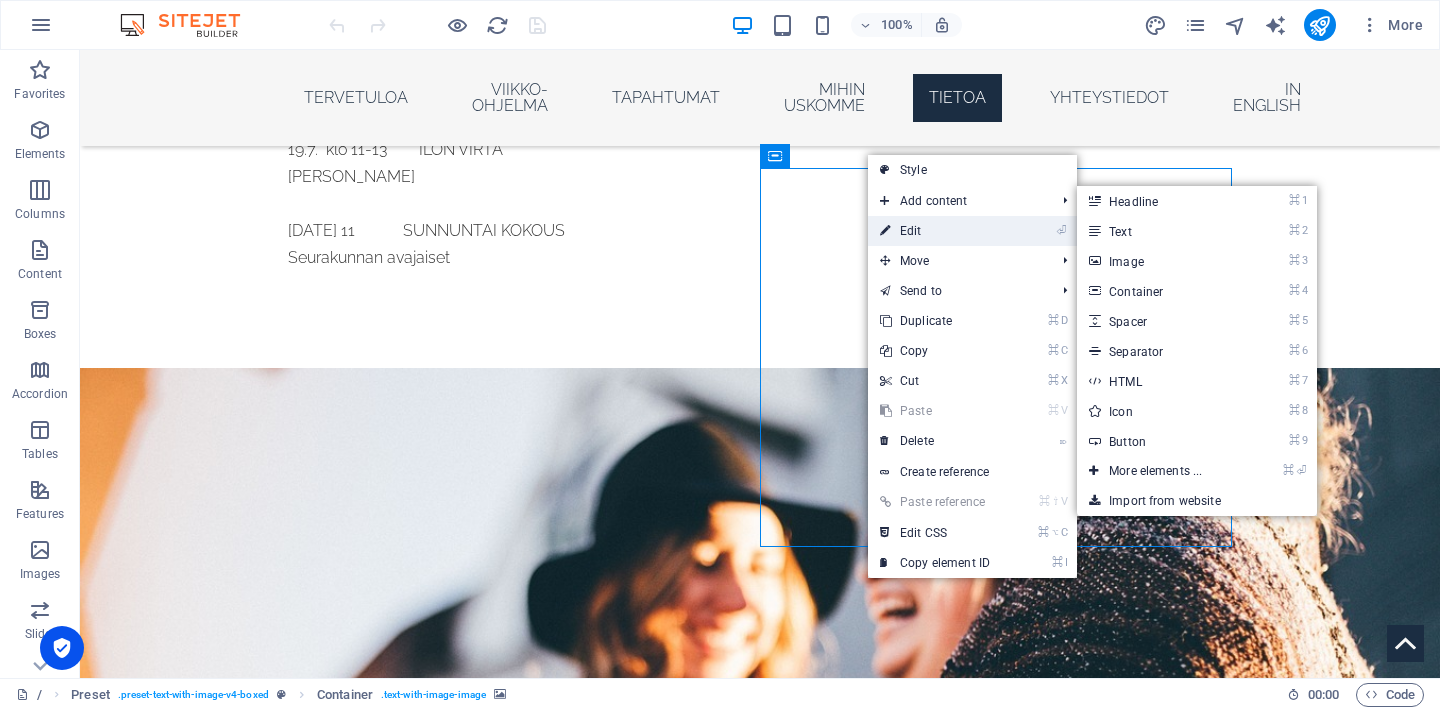 click on "⏎  Edit" at bounding box center [935, 231] 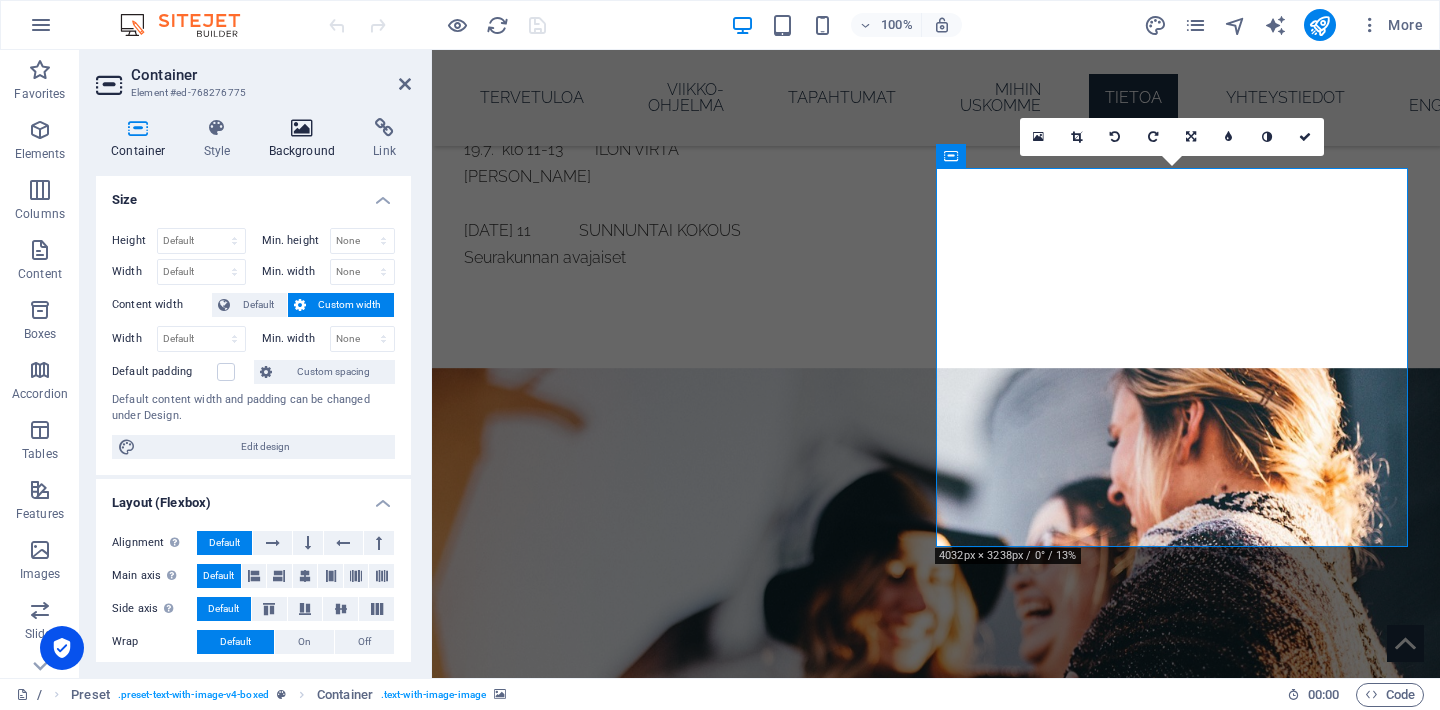 click on "Background" at bounding box center (306, 139) 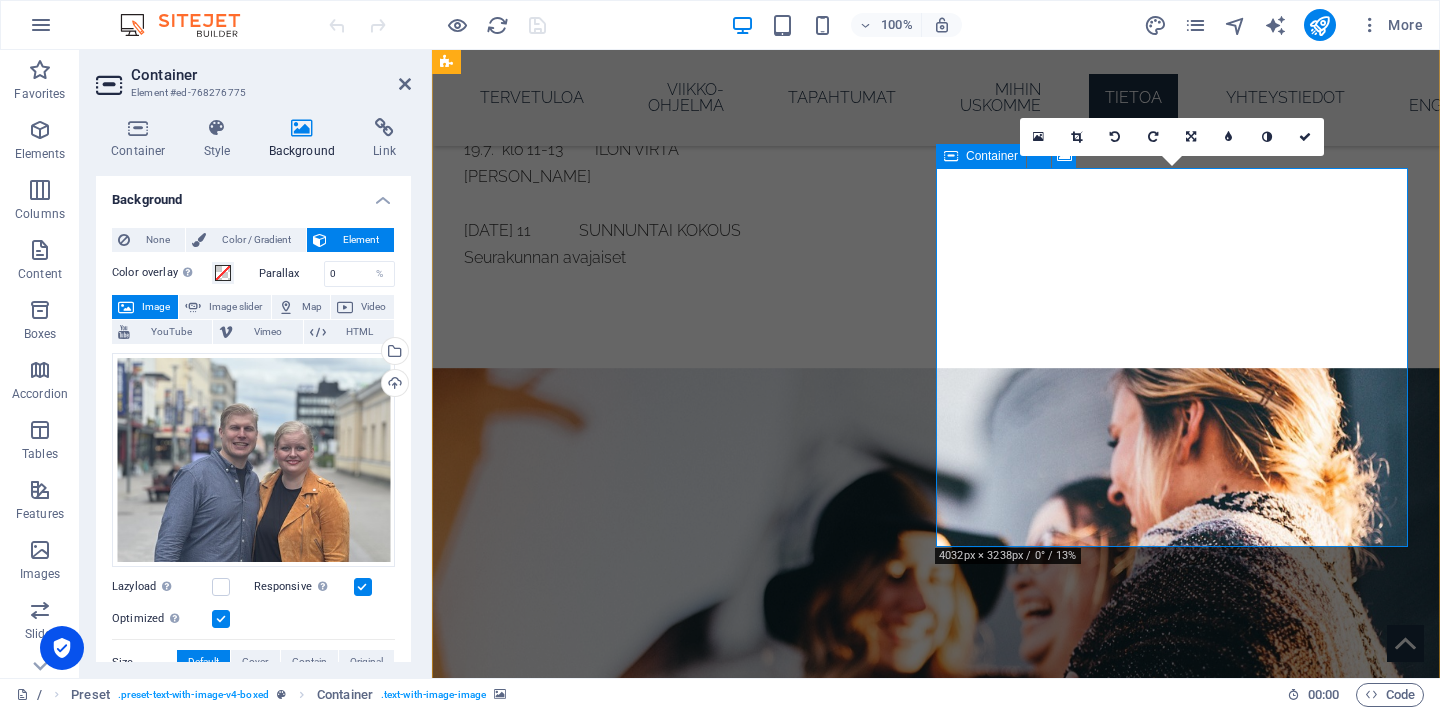 click on "Add elements" at bounding box center [861, 3139] 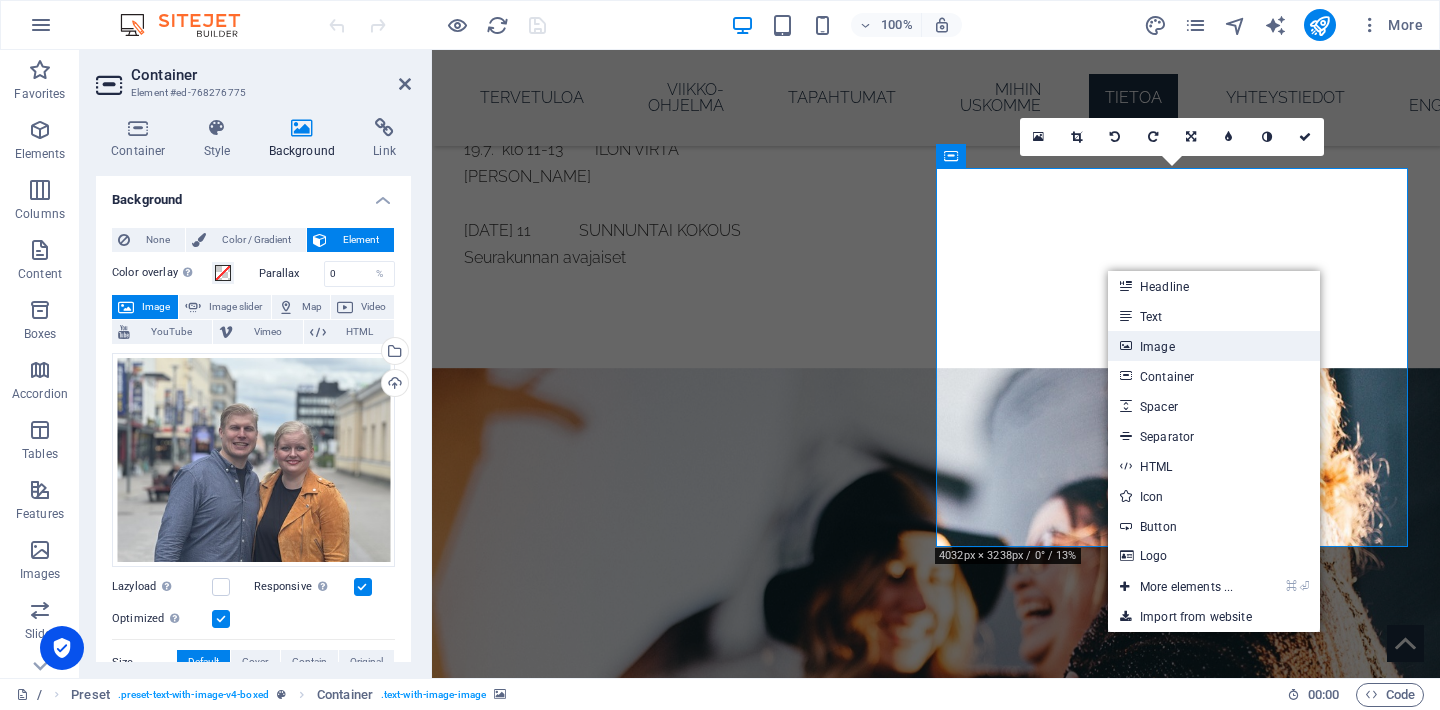 click on "Image" at bounding box center [1214, 346] 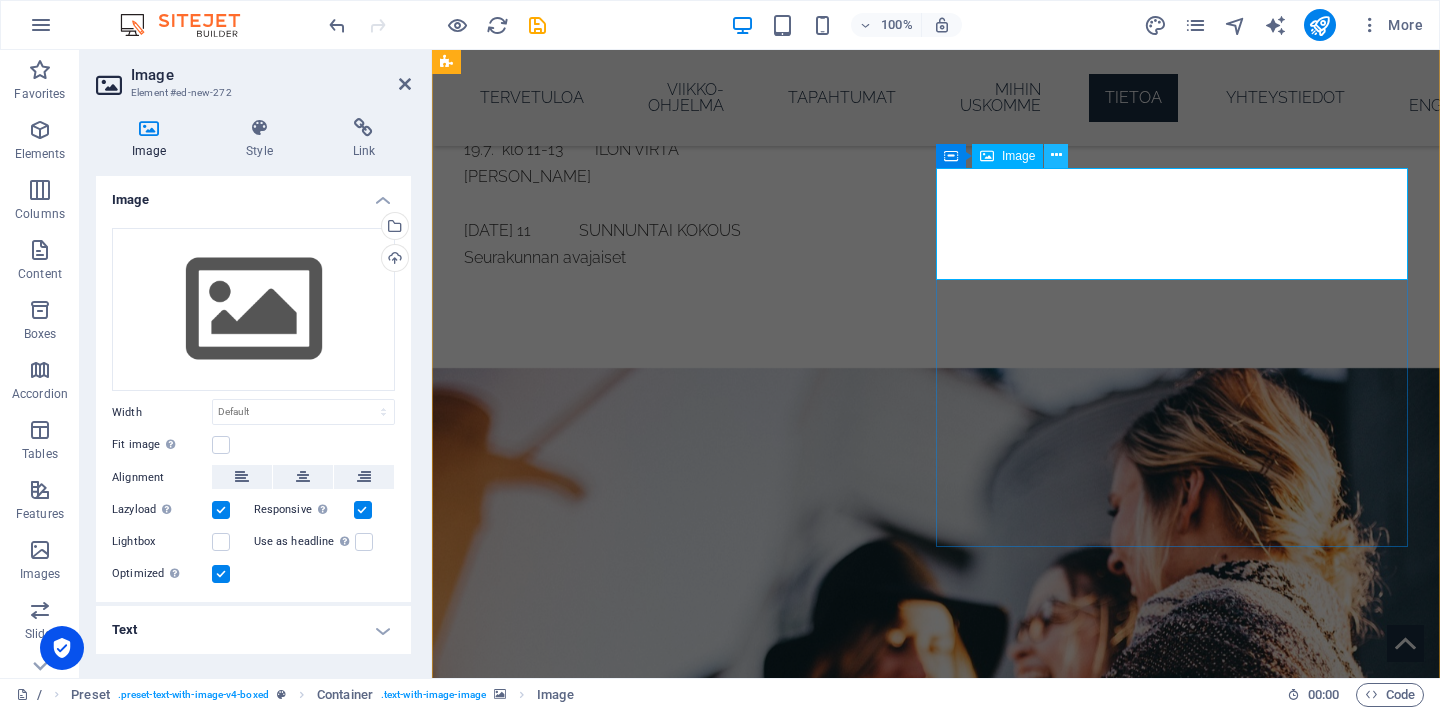 click at bounding box center [1056, 155] 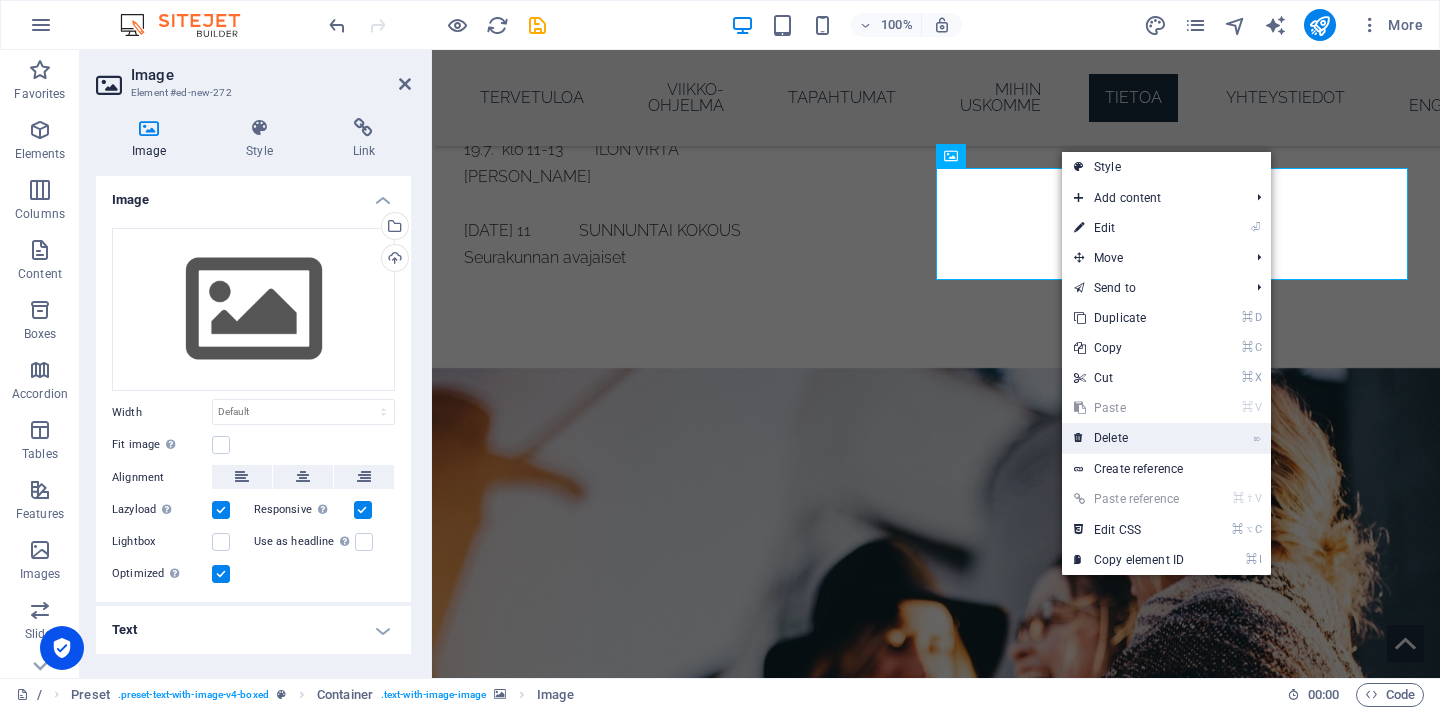click on "⌦  Delete" at bounding box center (1129, 438) 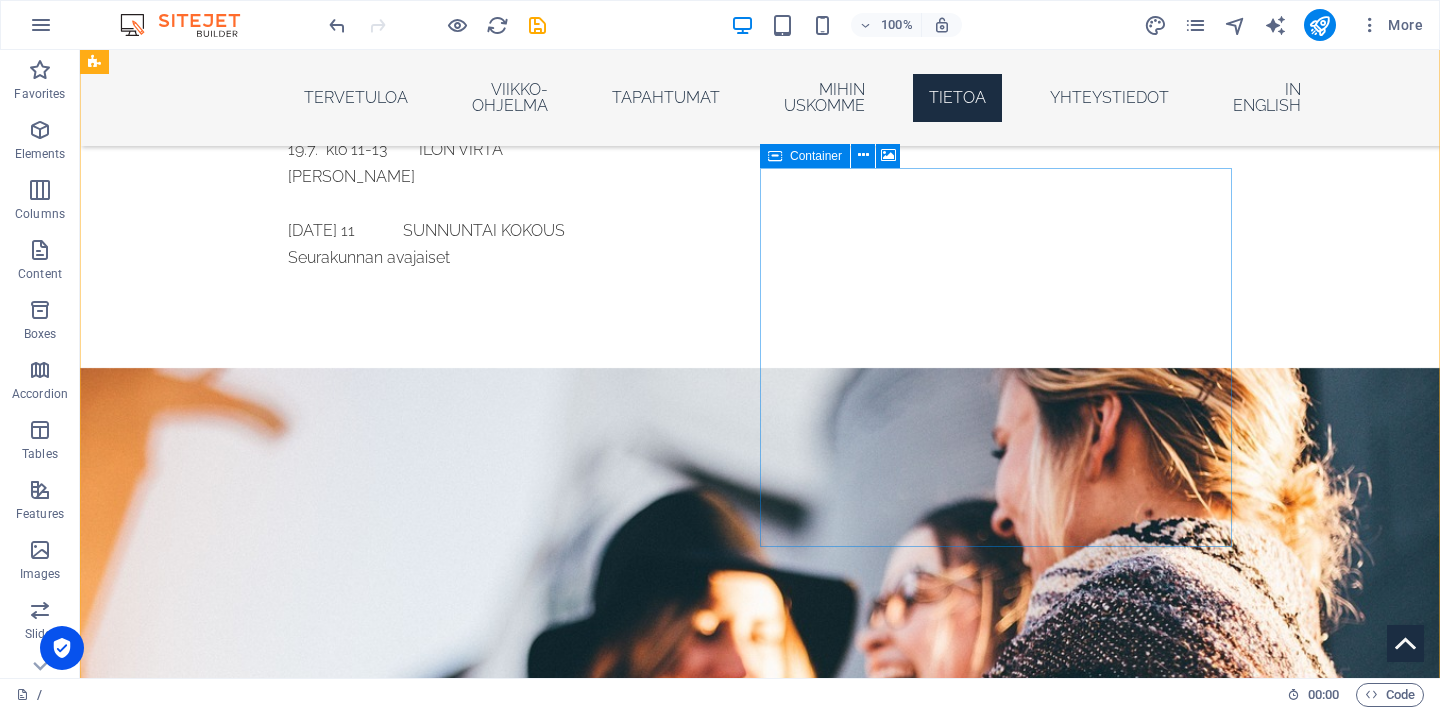 click on "Drop content here or  Add elements  Paste clipboard" at bounding box center [568, 3109] 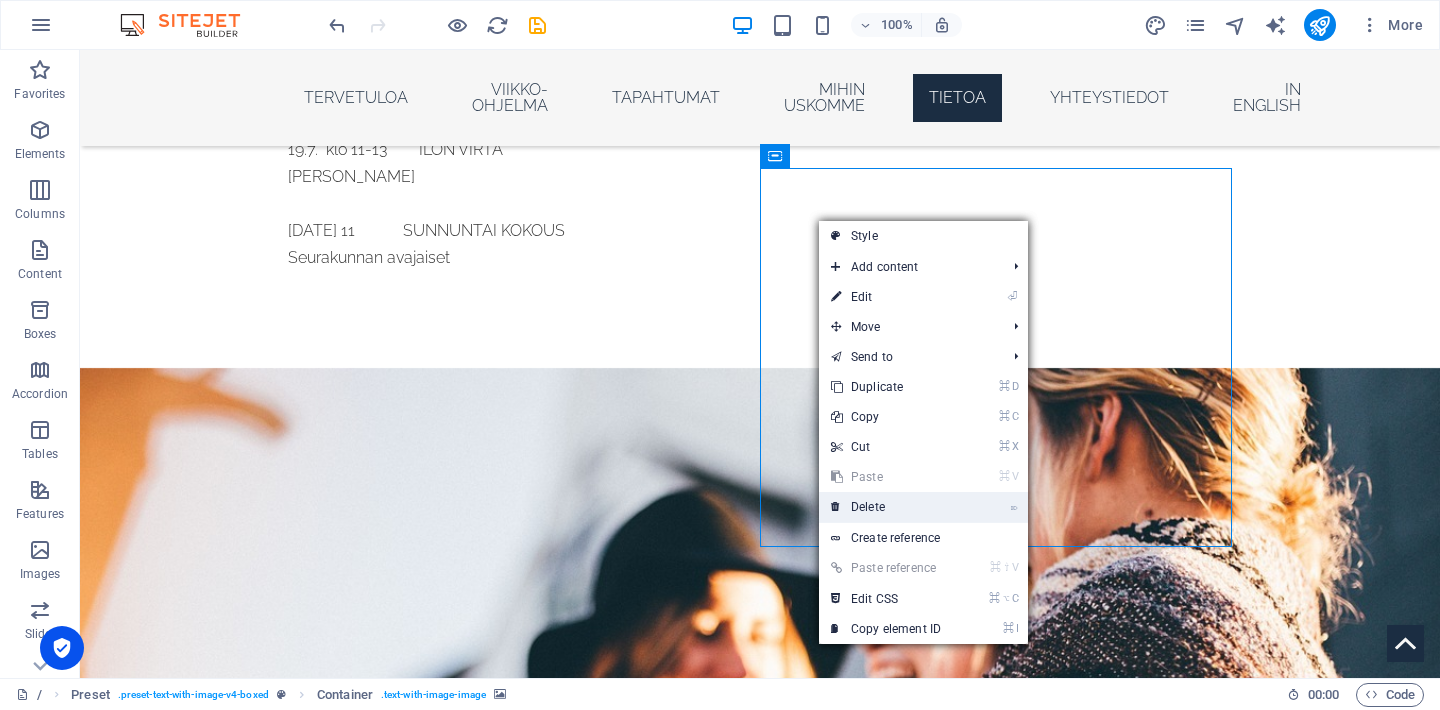 click on "⌦  Delete" at bounding box center [886, 507] 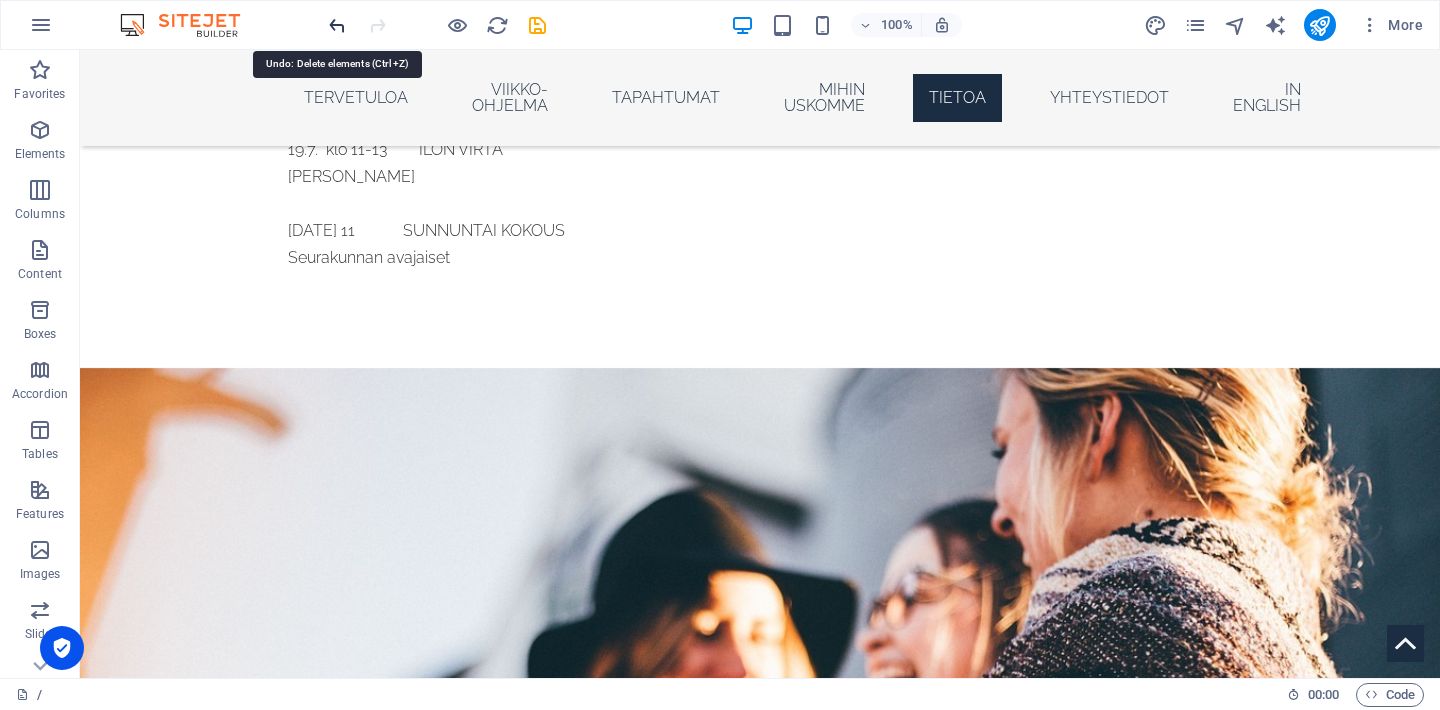 click at bounding box center (337, 25) 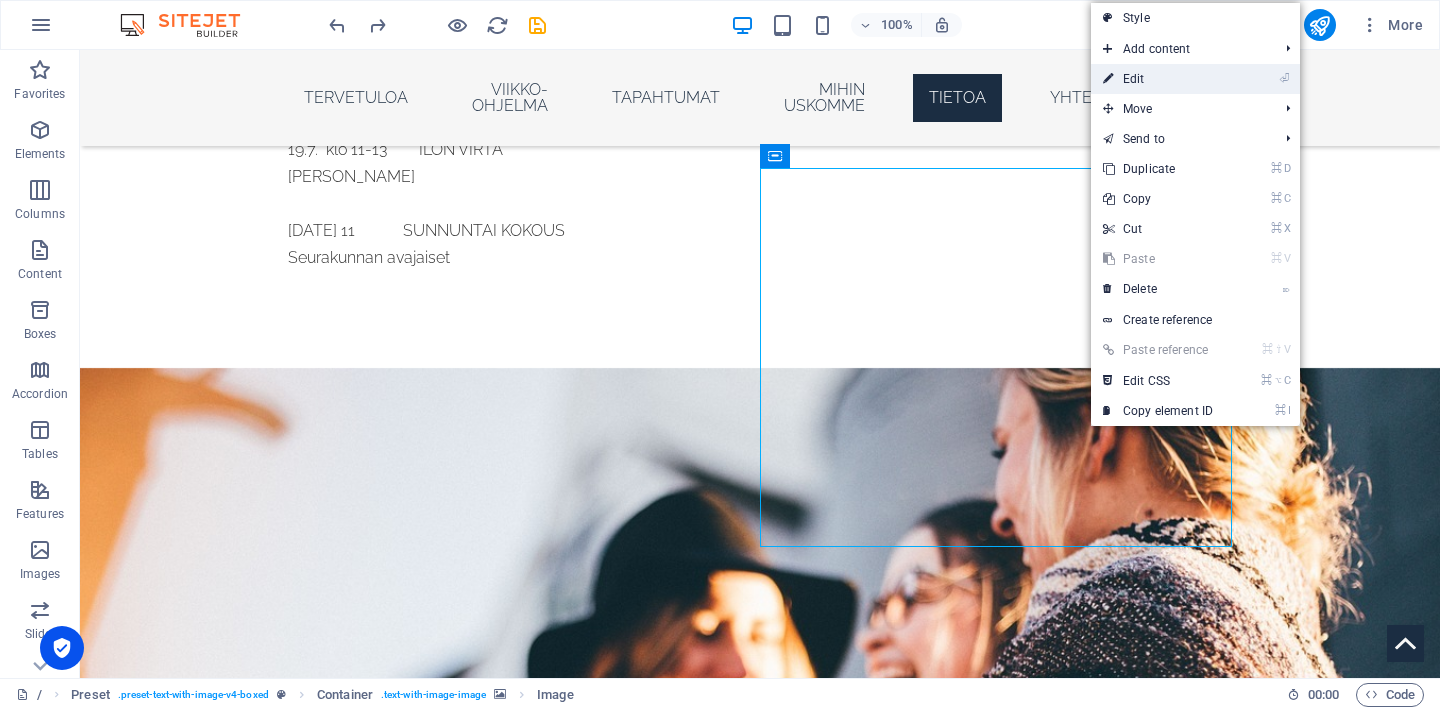 click on "⏎  Edit" at bounding box center (1158, 79) 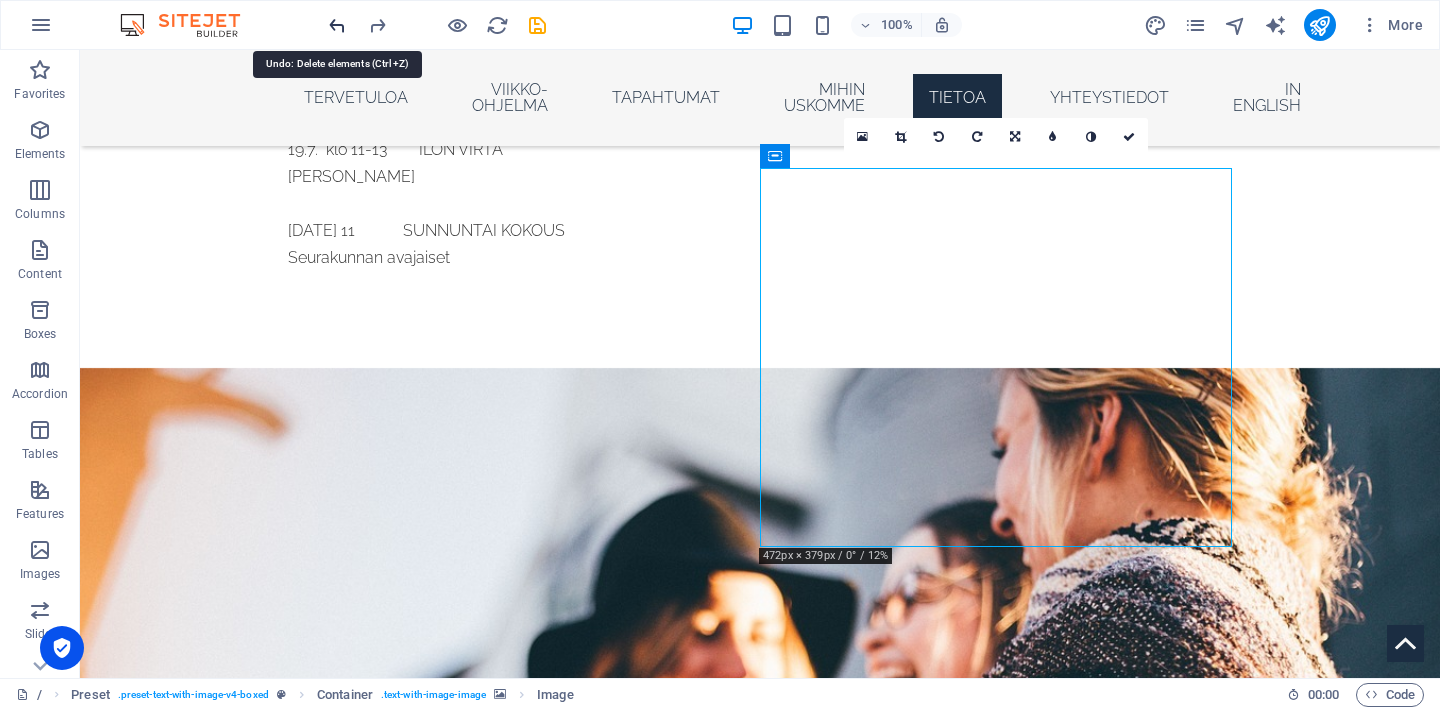 click at bounding box center (337, 25) 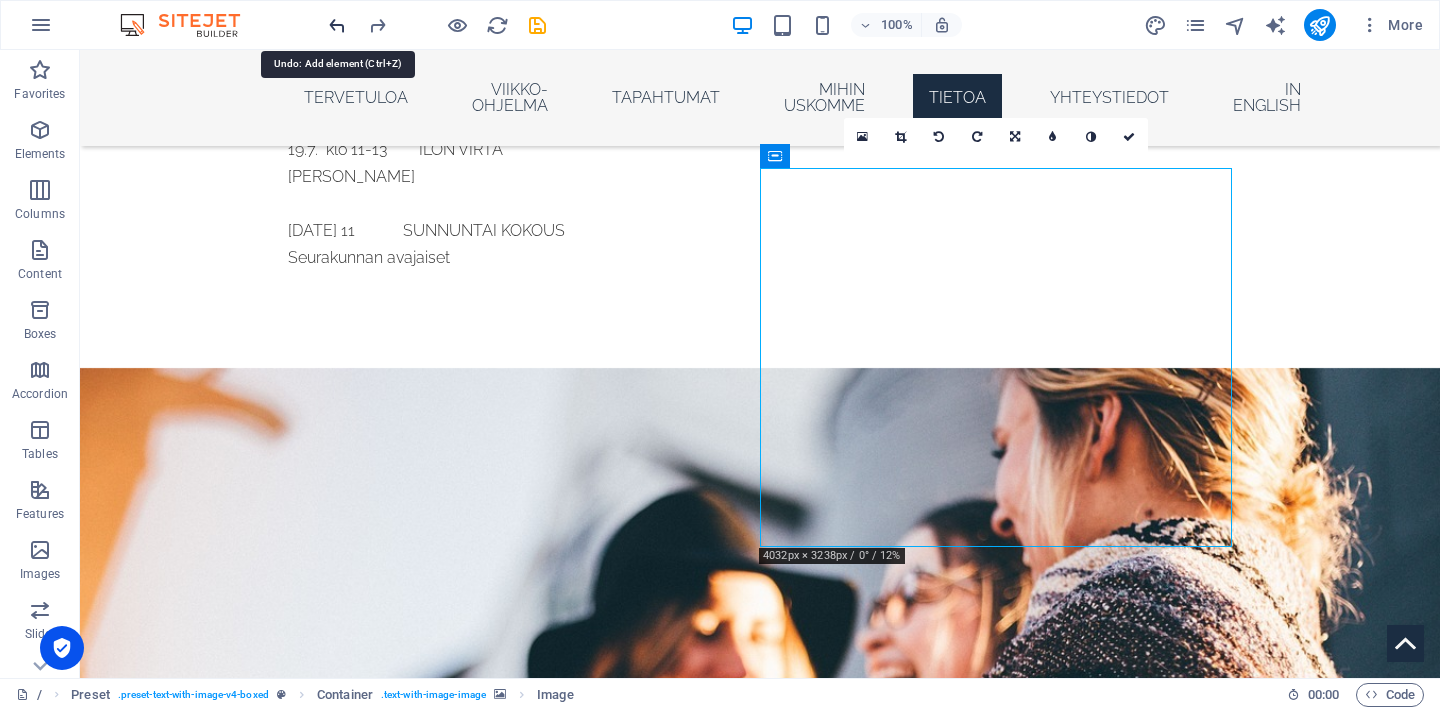 click at bounding box center [337, 25] 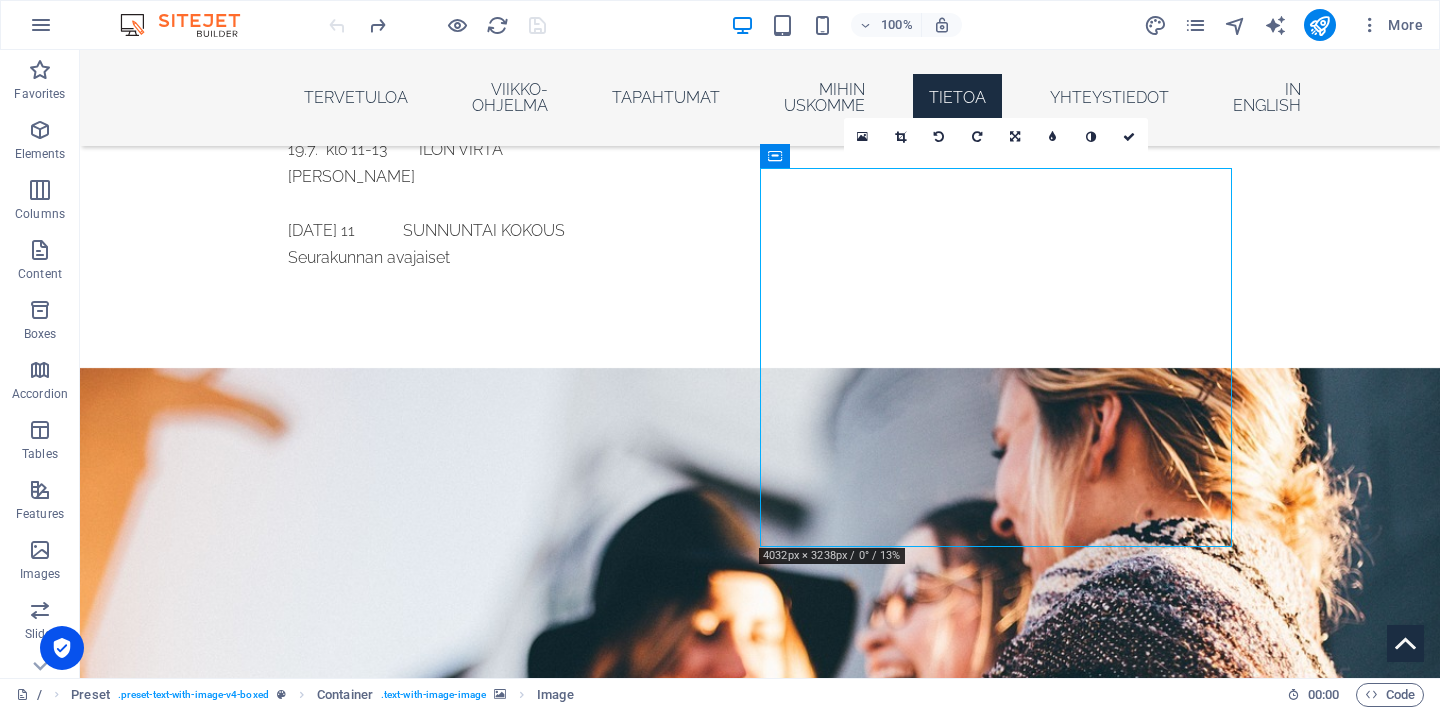 click at bounding box center [437, 25] 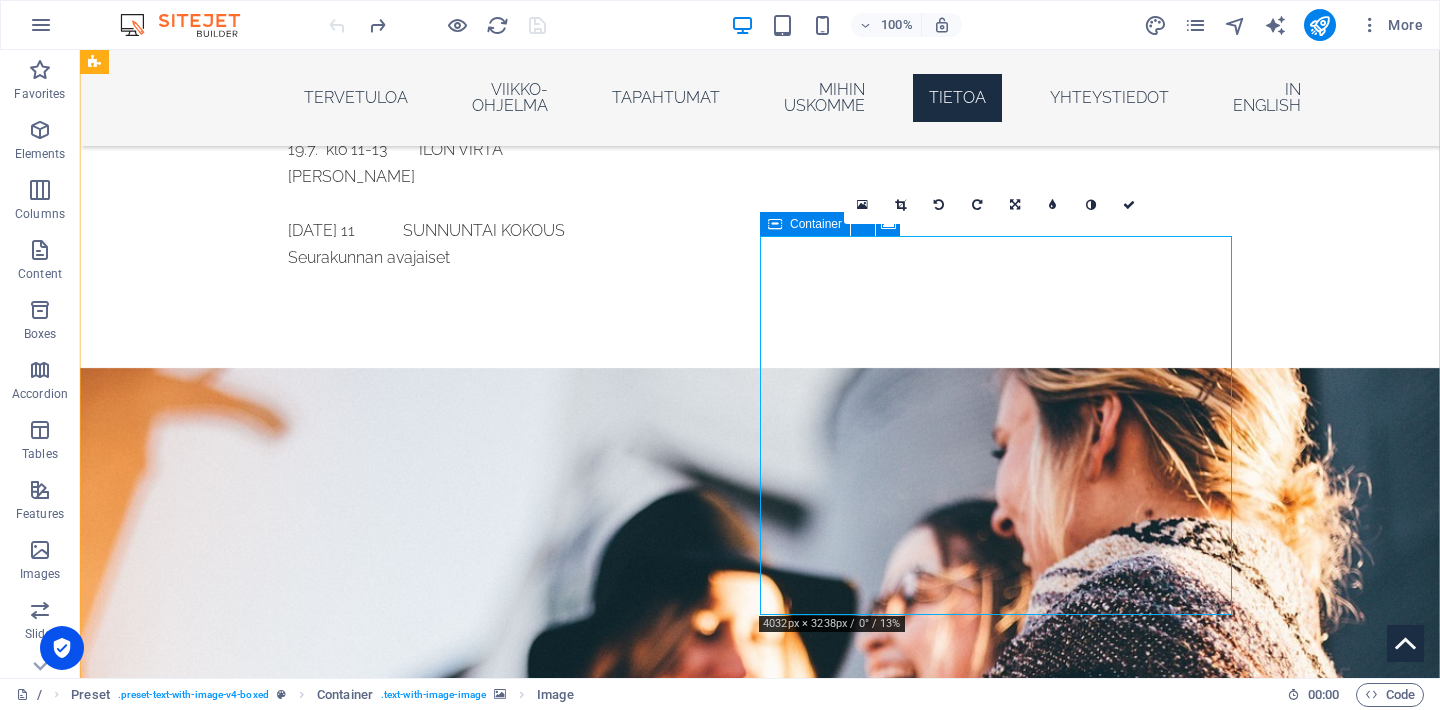 scroll, scrollTop: 2821, scrollLeft: 0, axis: vertical 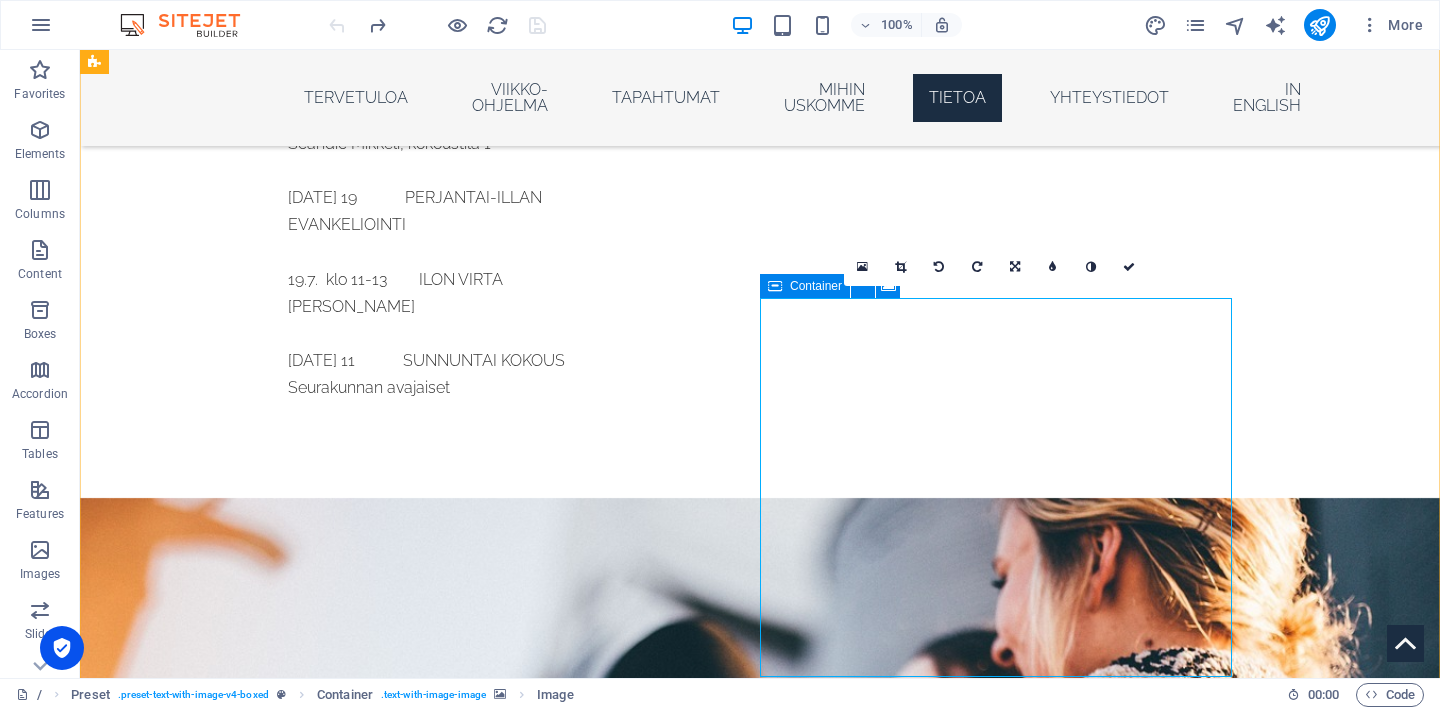 click on "Drop content here or  Add elements  Paste clipboard" at bounding box center [568, 3239] 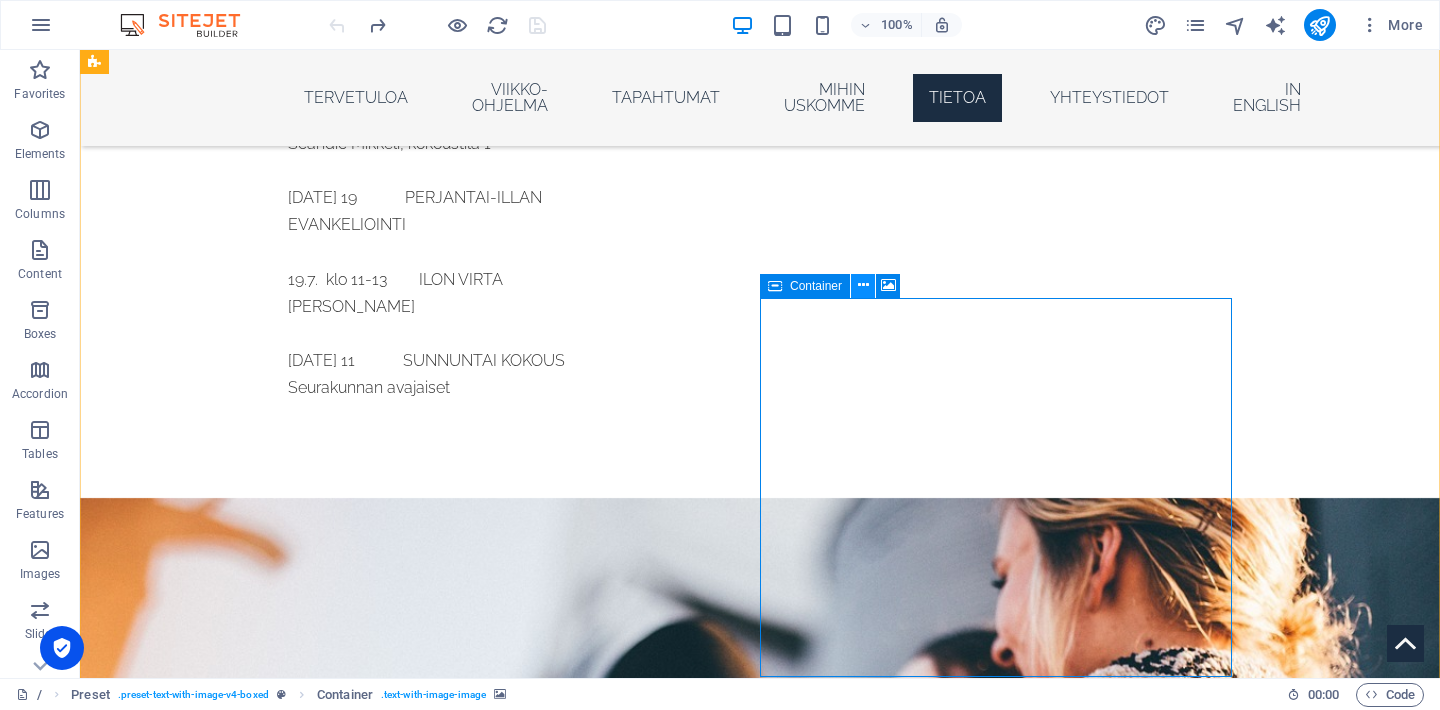 click at bounding box center [863, 285] 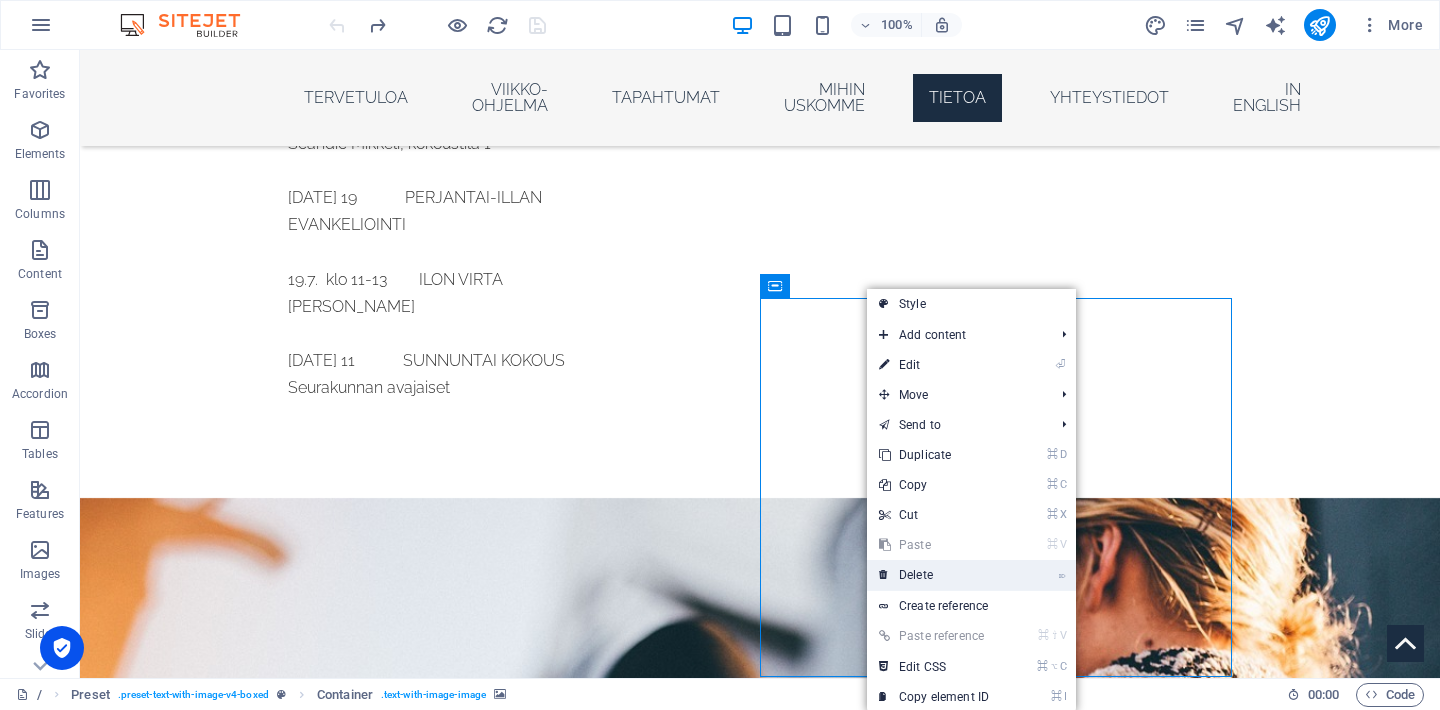 click on "⌦  Delete" at bounding box center [934, 575] 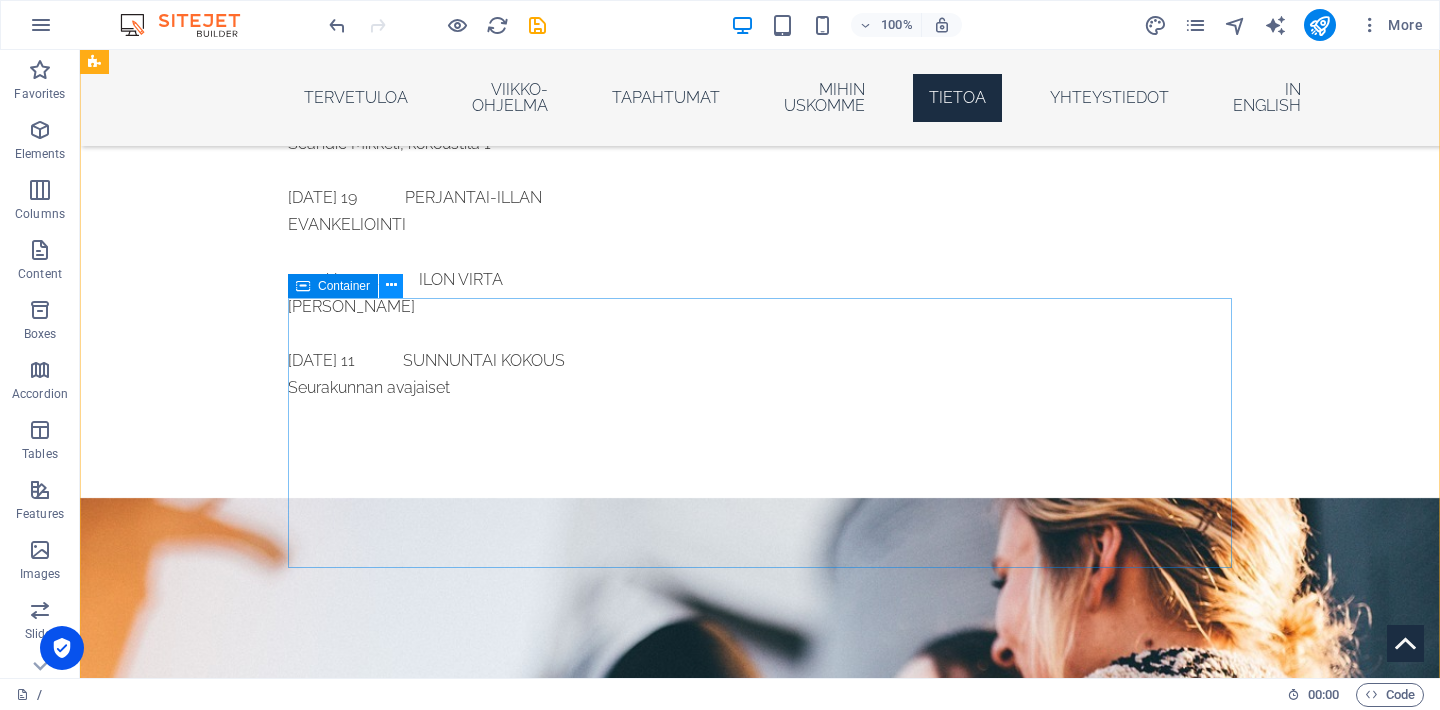 click at bounding box center (391, 285) 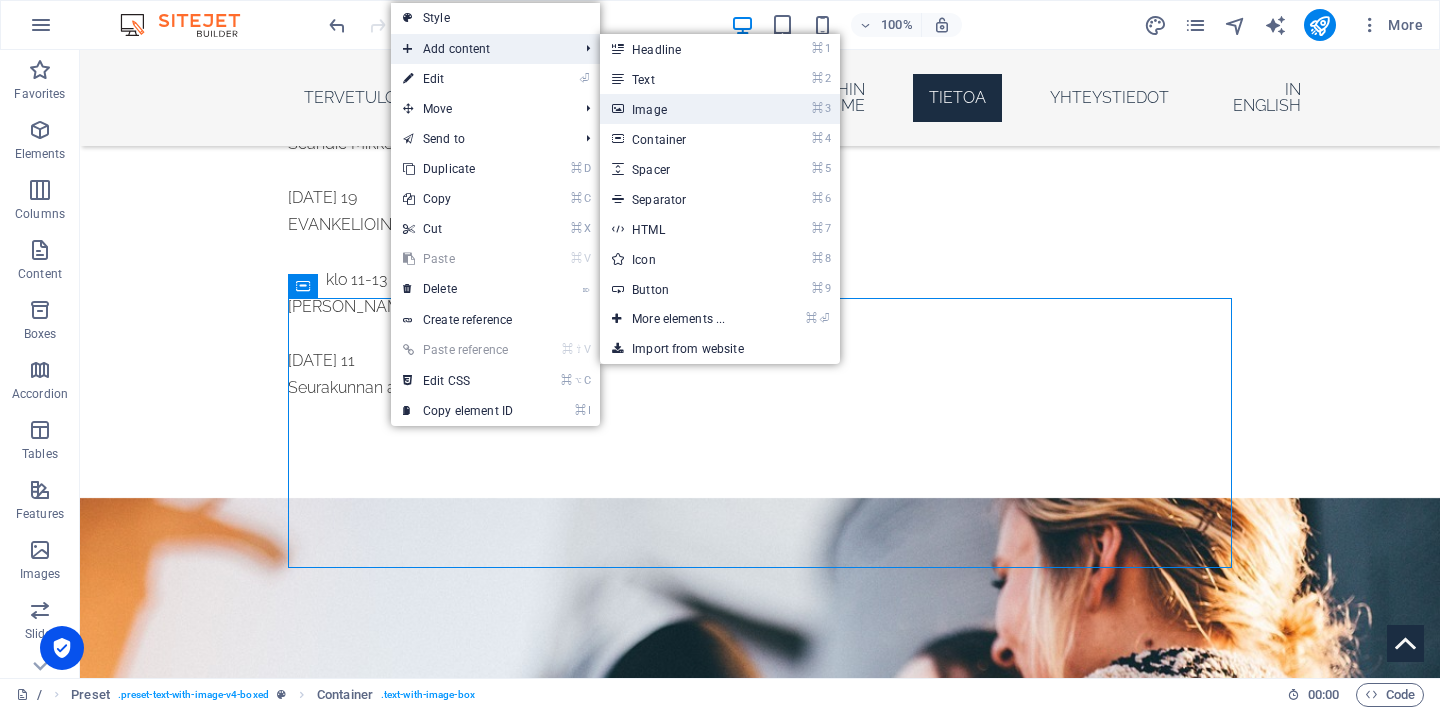 click on "⌘ 3  Image" at bounding box center (682, 109) 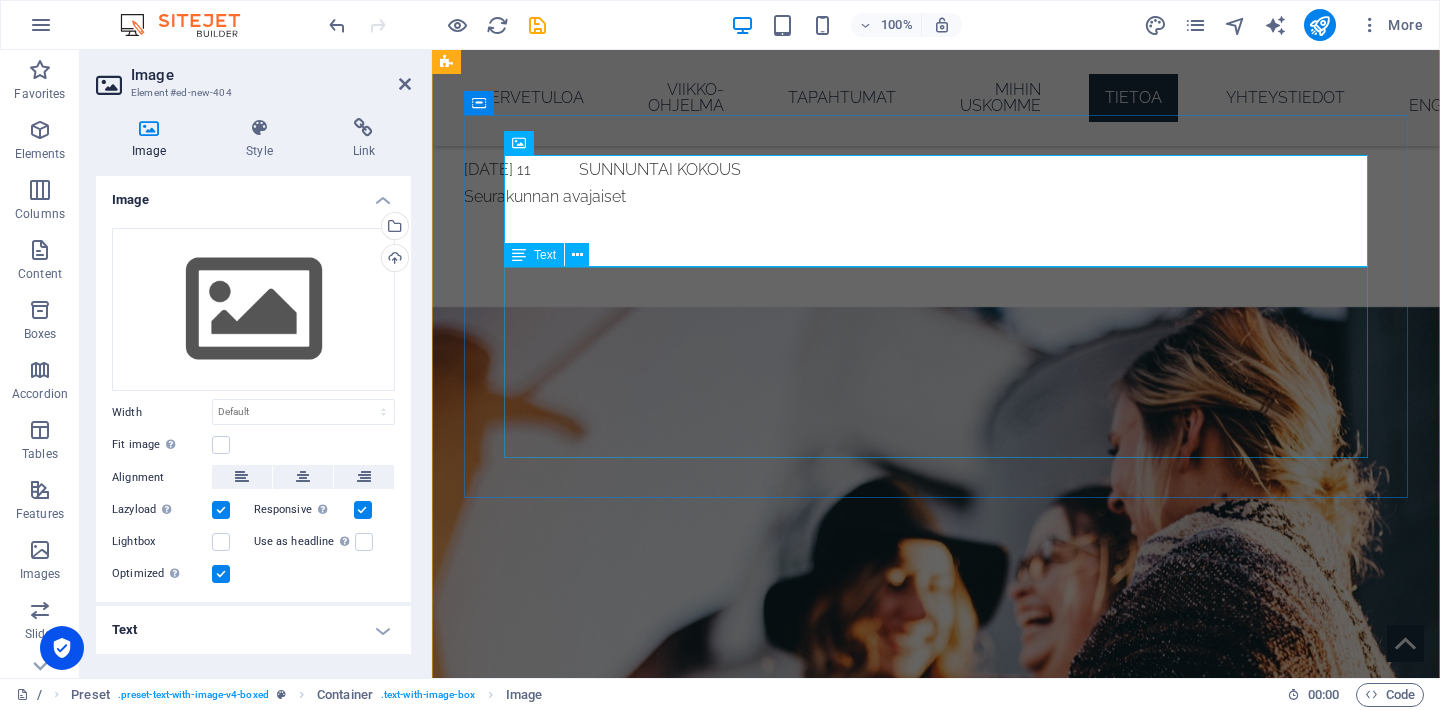 scroll, scrollTop: 2987, scrollLeft: 0, axis: vertical 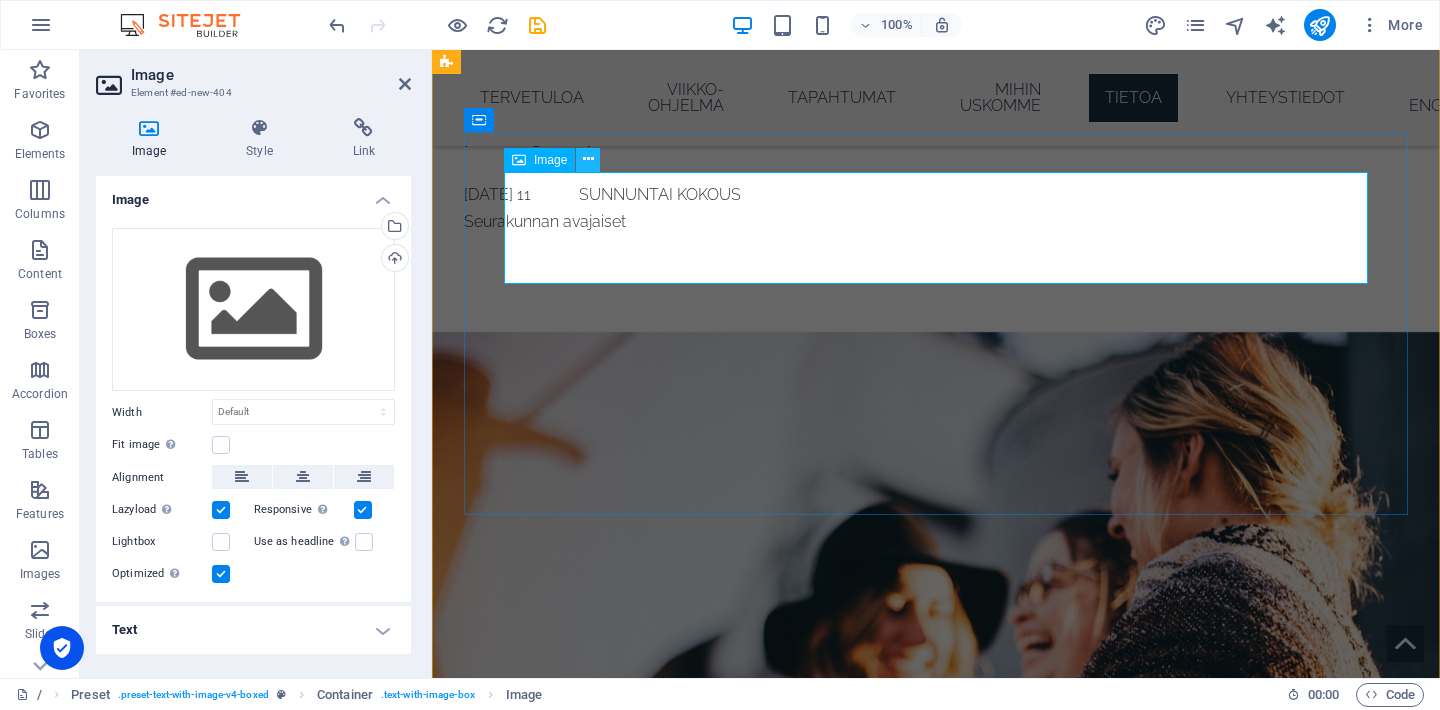 click at bounding box center (588, 159) 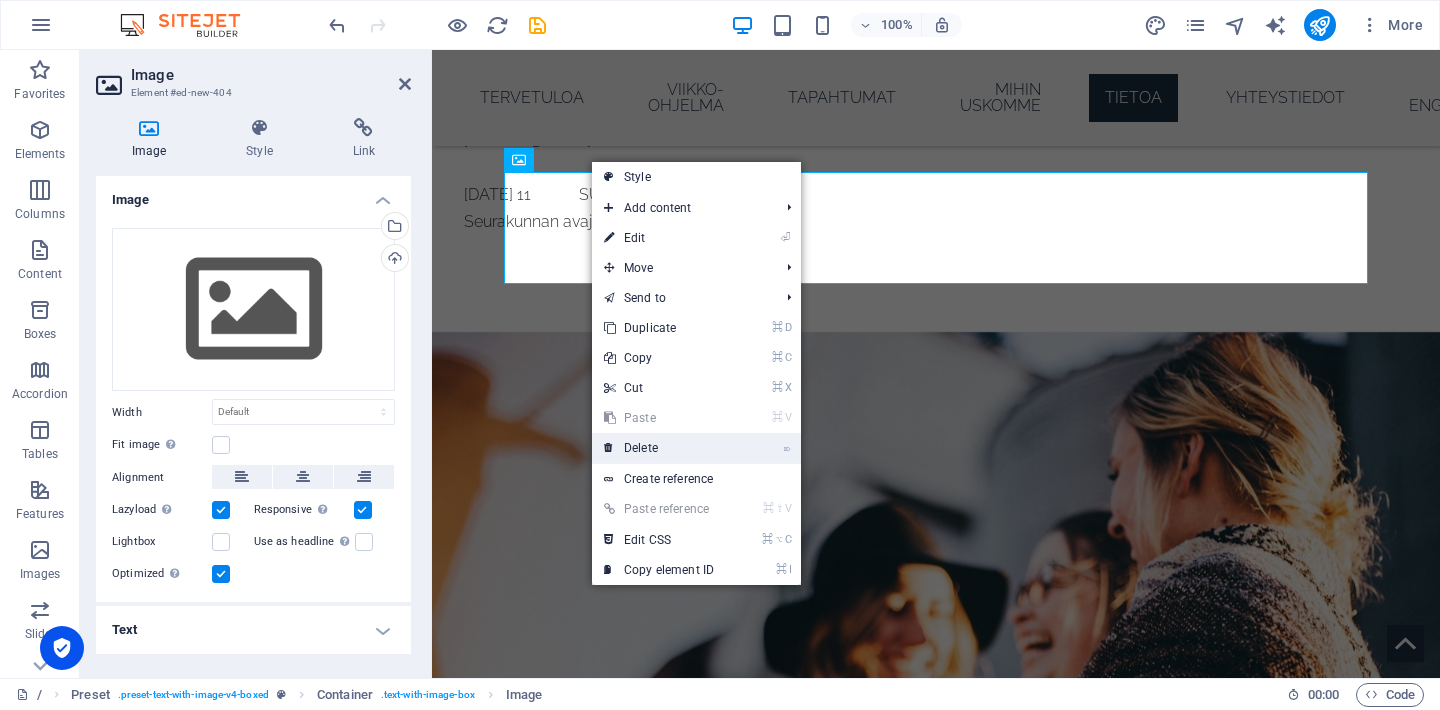 click on "⌦  Delete" at bounding box center (659, 448) 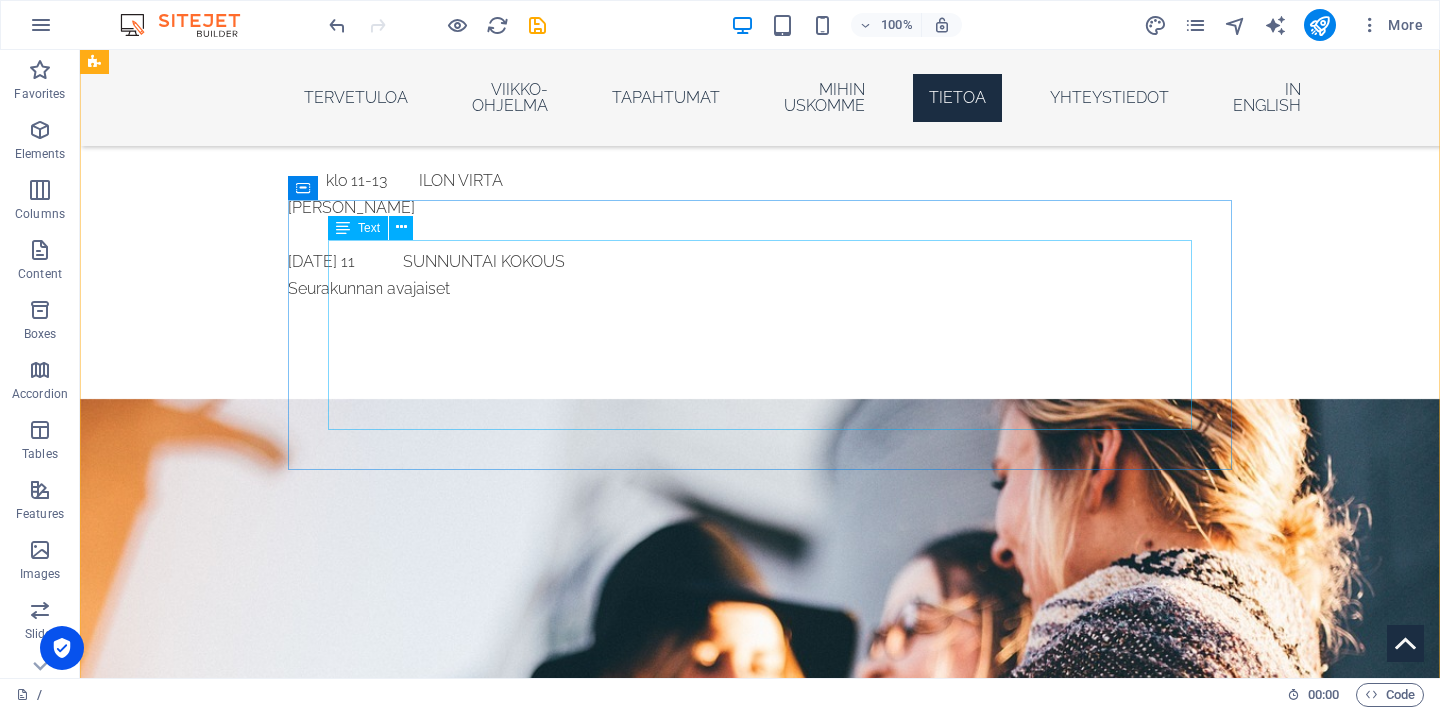 scroll, scrollTop: 2919, scrollLeft: 0, axis: vertical 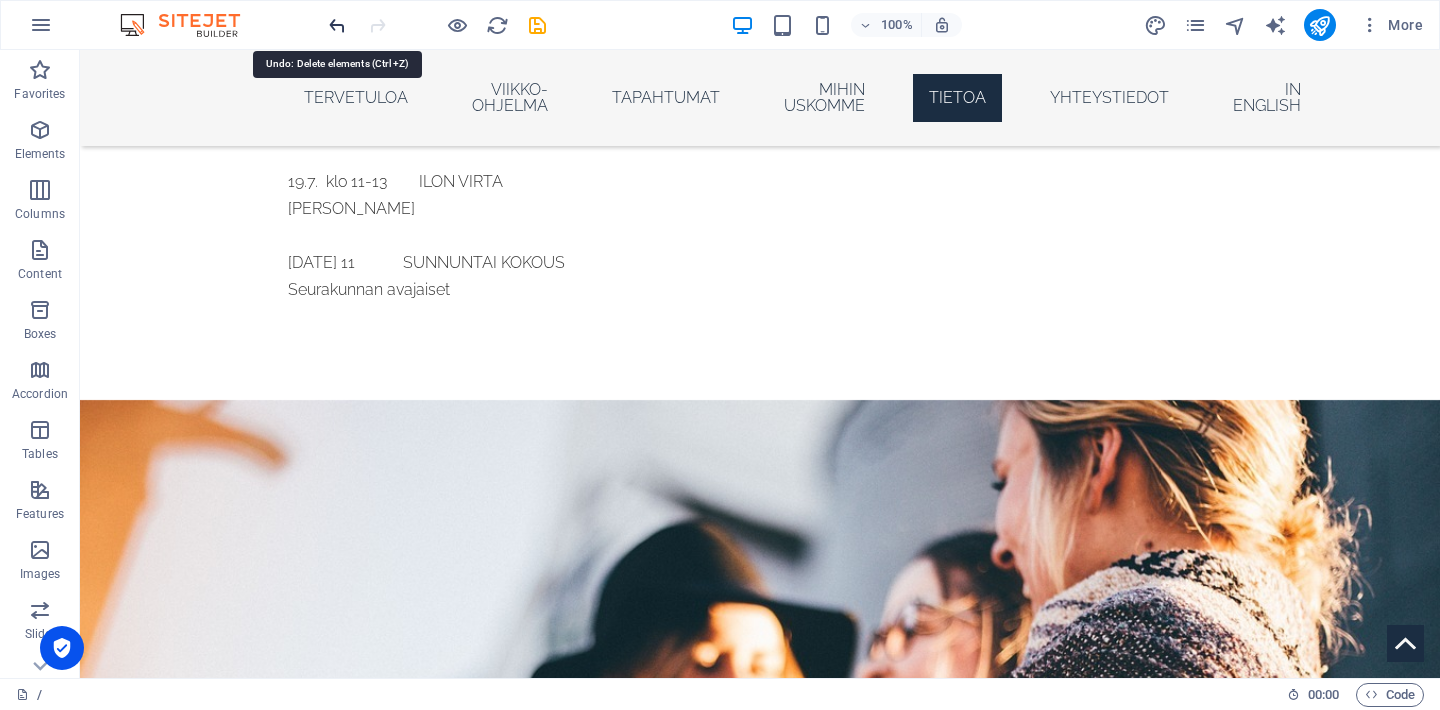 click at bounding box center [337, 25] 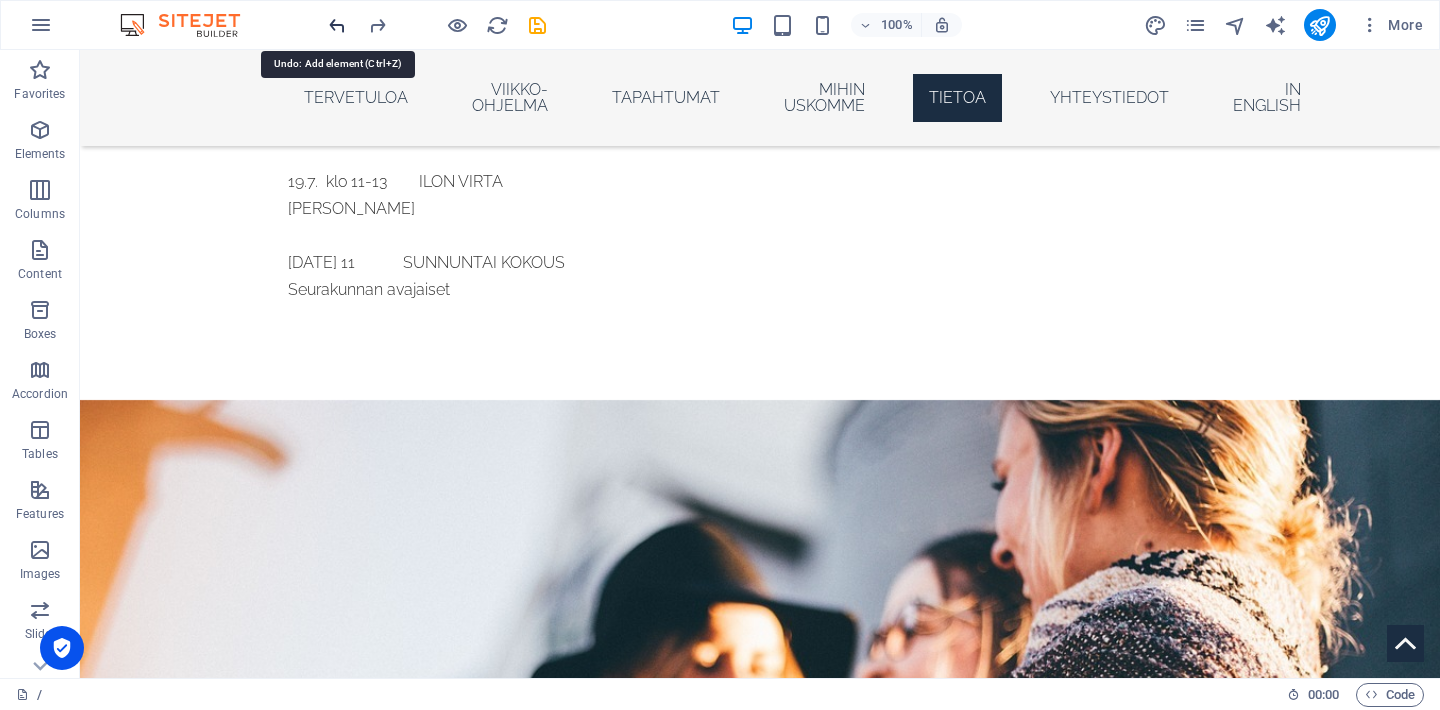 click at bounding box center [337, 25] 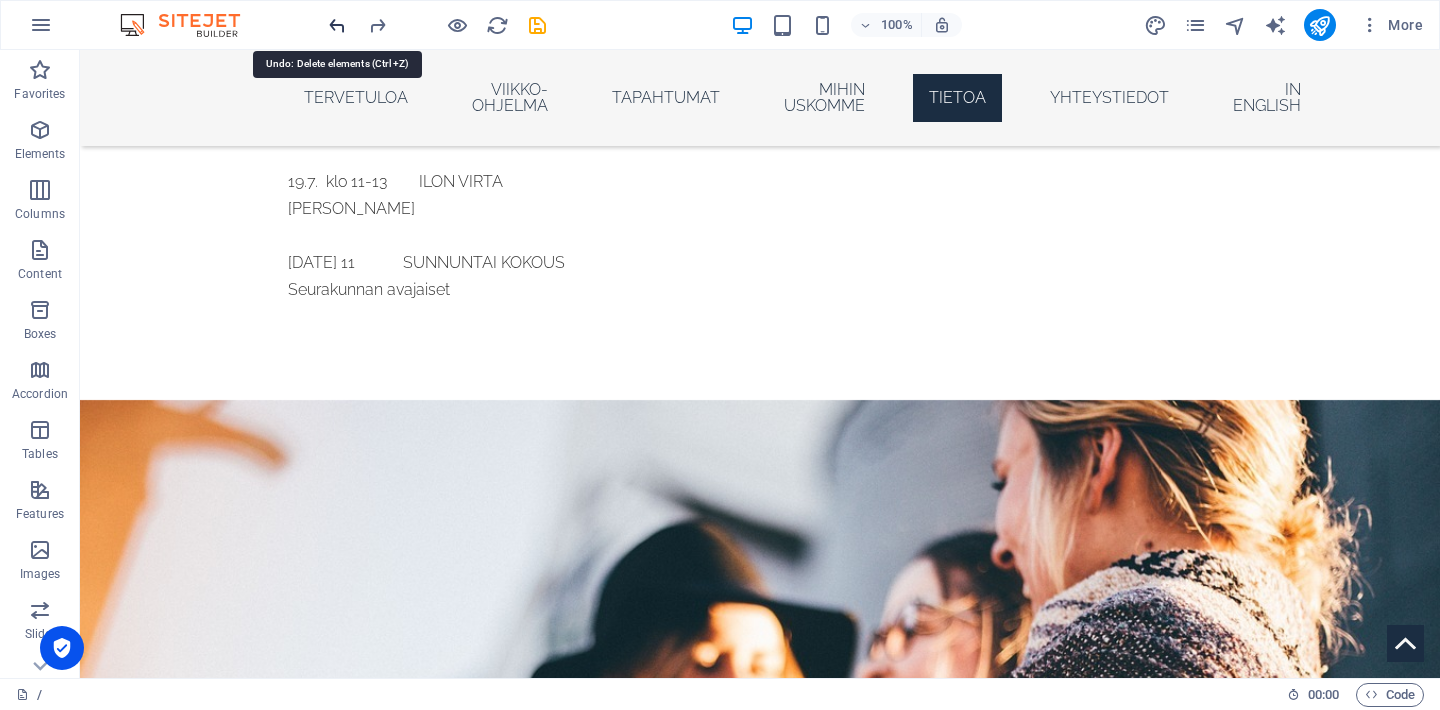 click at bounding box center [337, 25] 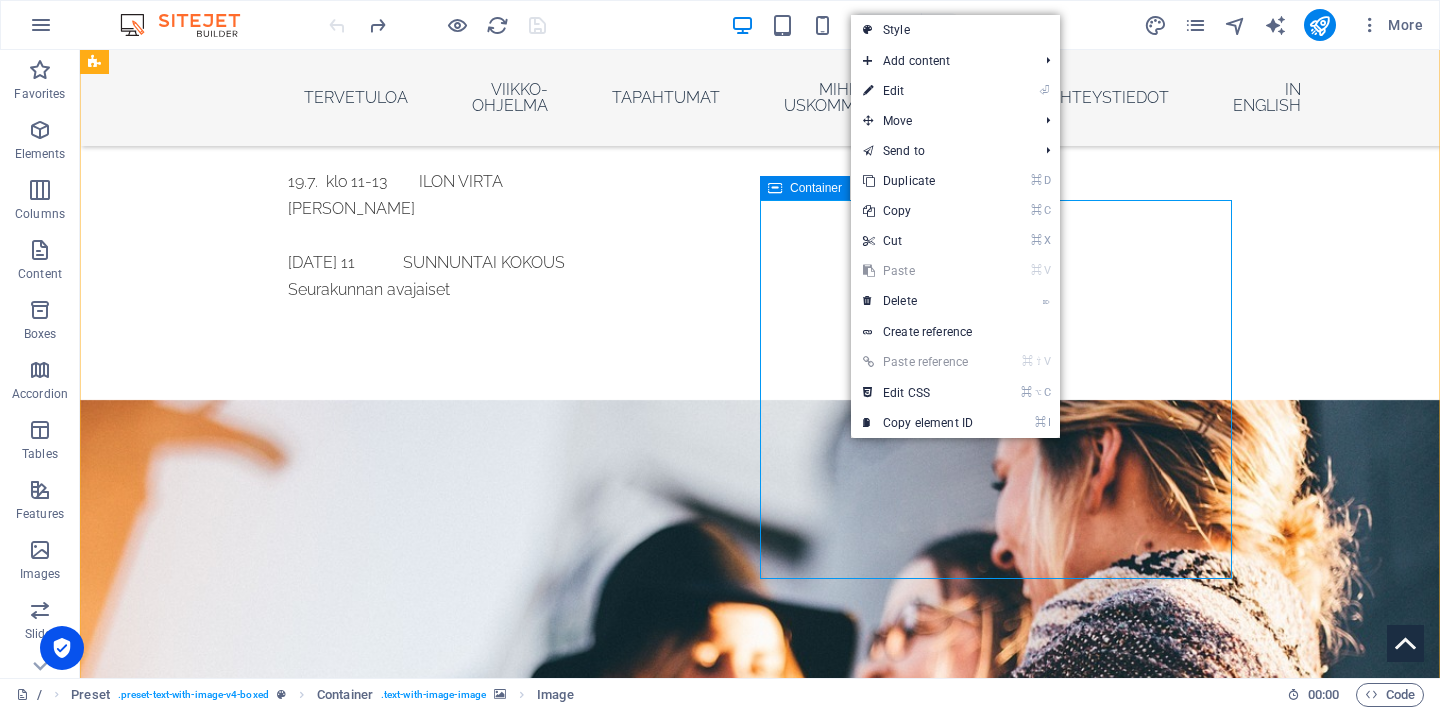 click on "Container" at bounding box center [816, 188] 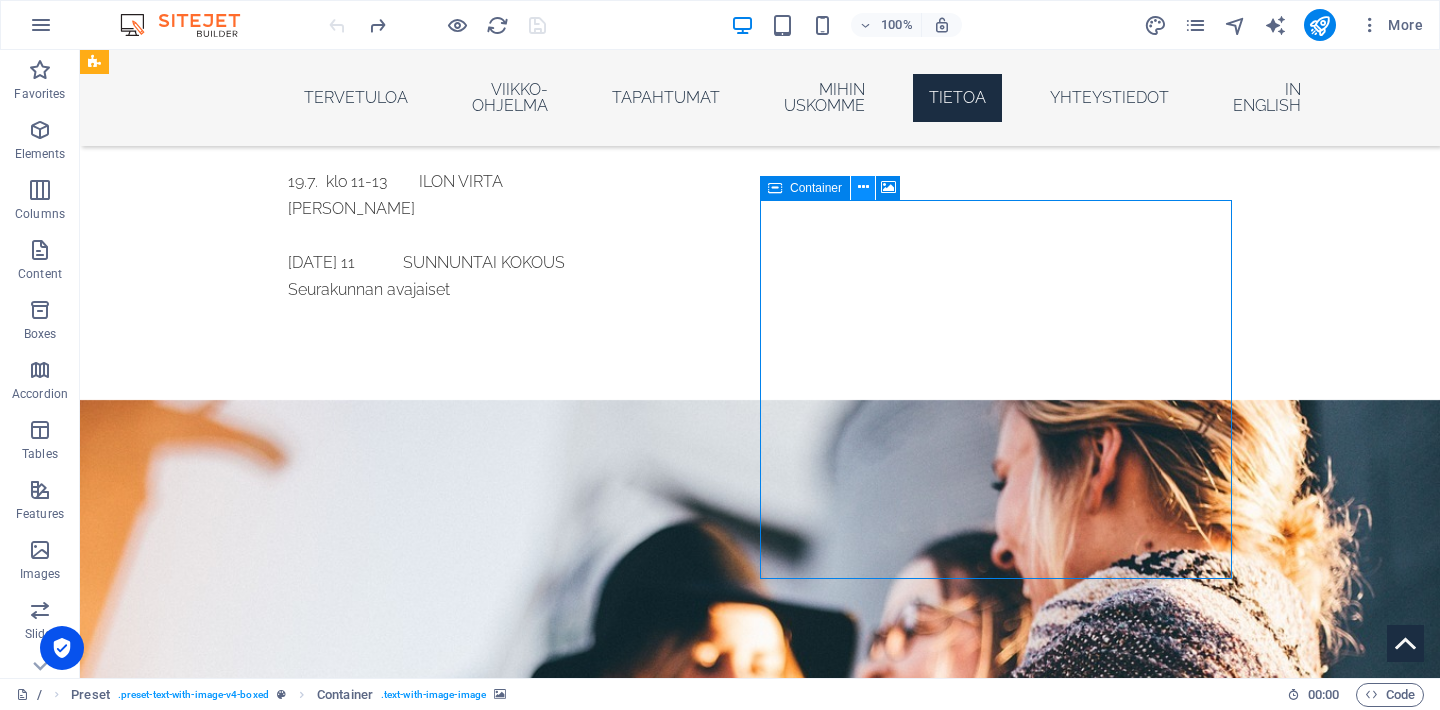 click at bounding box center [863, 187] 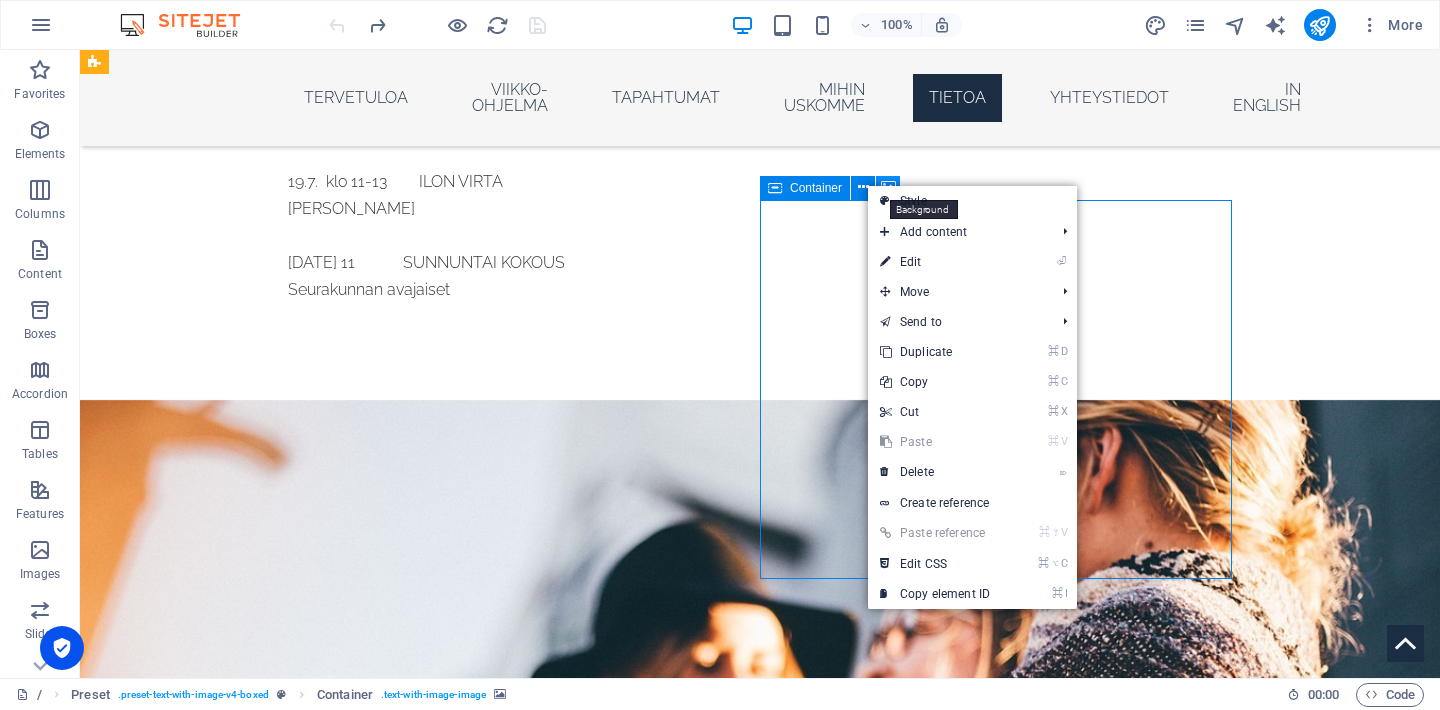 click at bounding box center (888, 187) 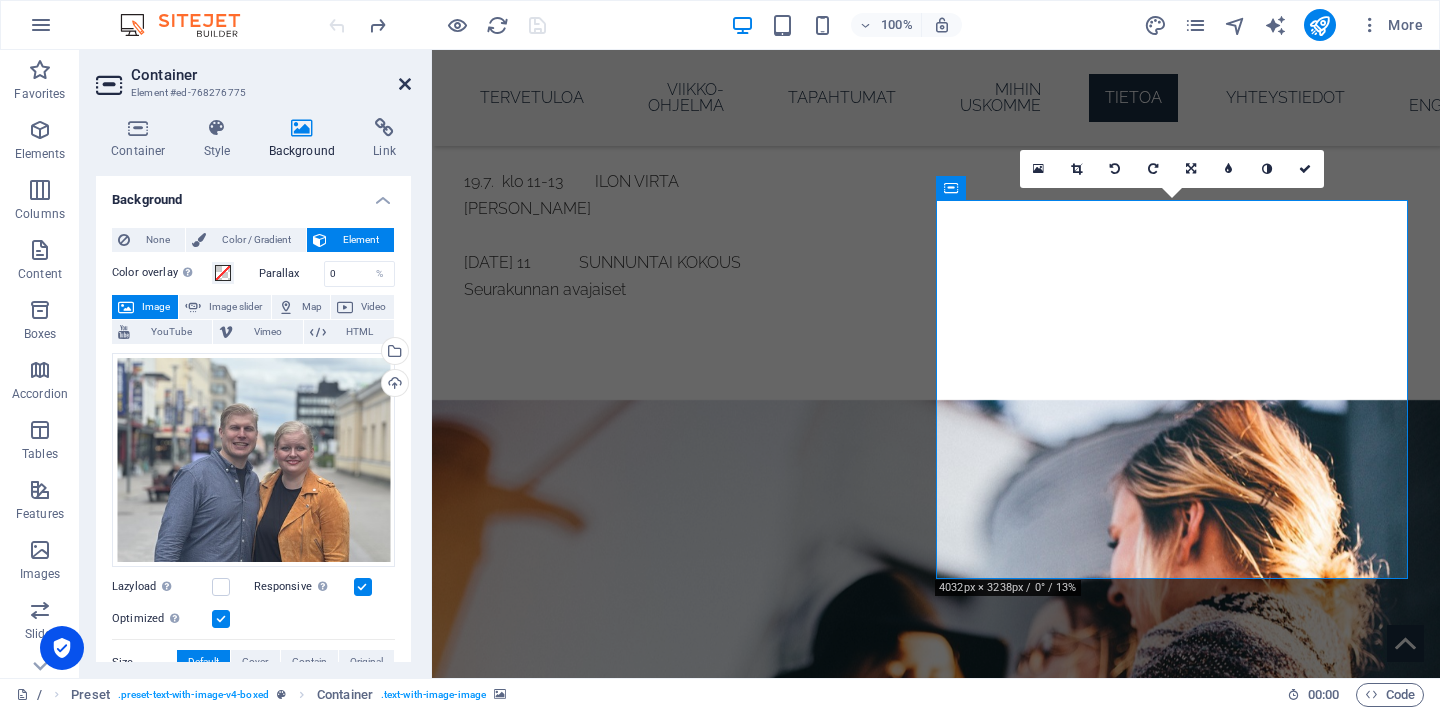 click at bounding box center (405, 84) 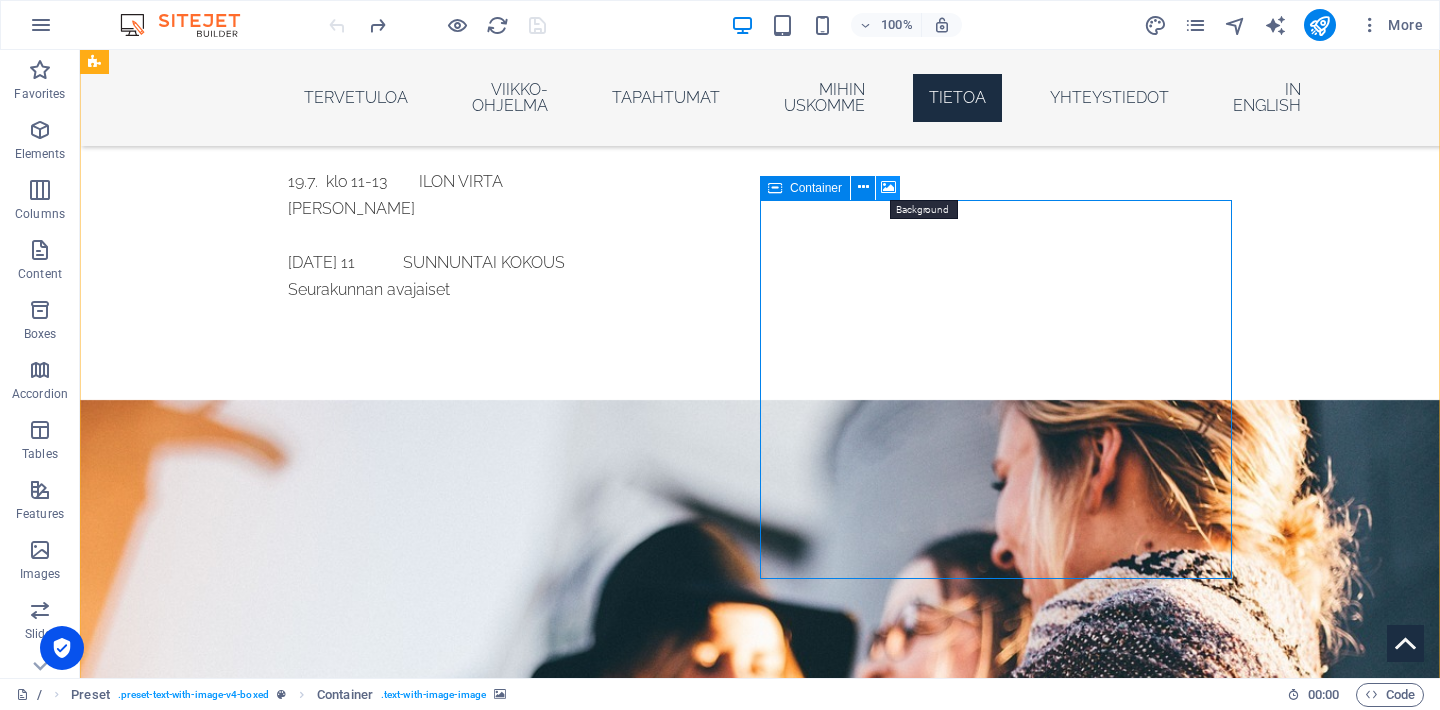 click at bounding box center [888, 187] 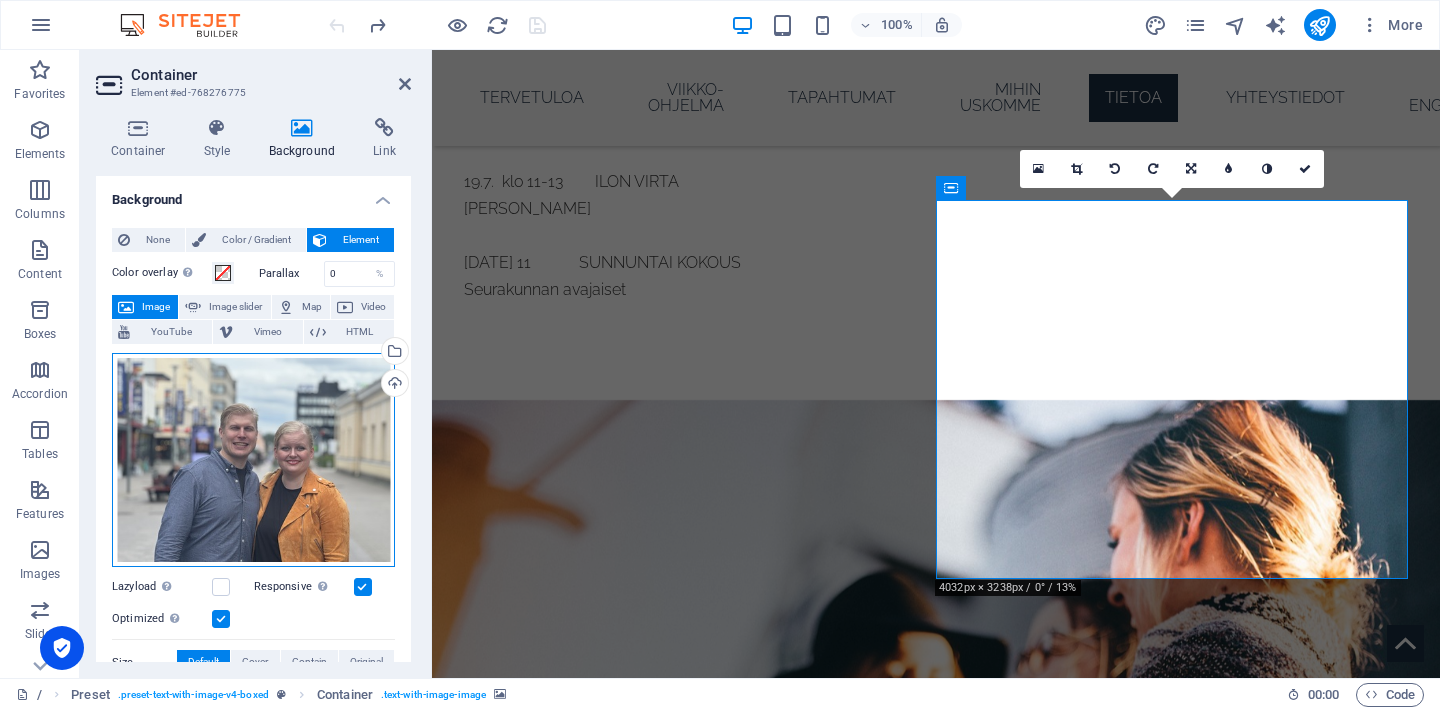 click on "Drag files here, click to choose files or select files from Files or our free stock photos & videos" at bounding box center (253, 460) 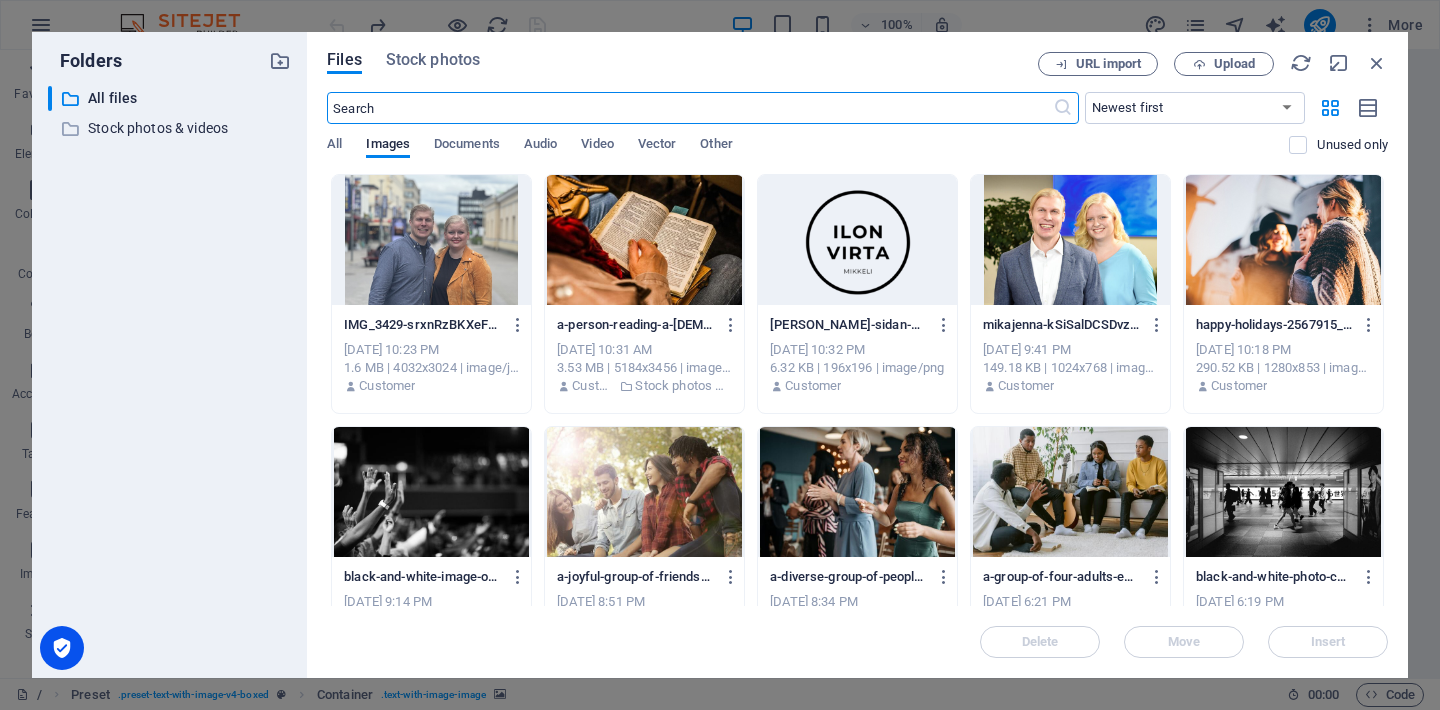 scroll, scrollTop: 3358, scrollLeft: 0, axis: vertical 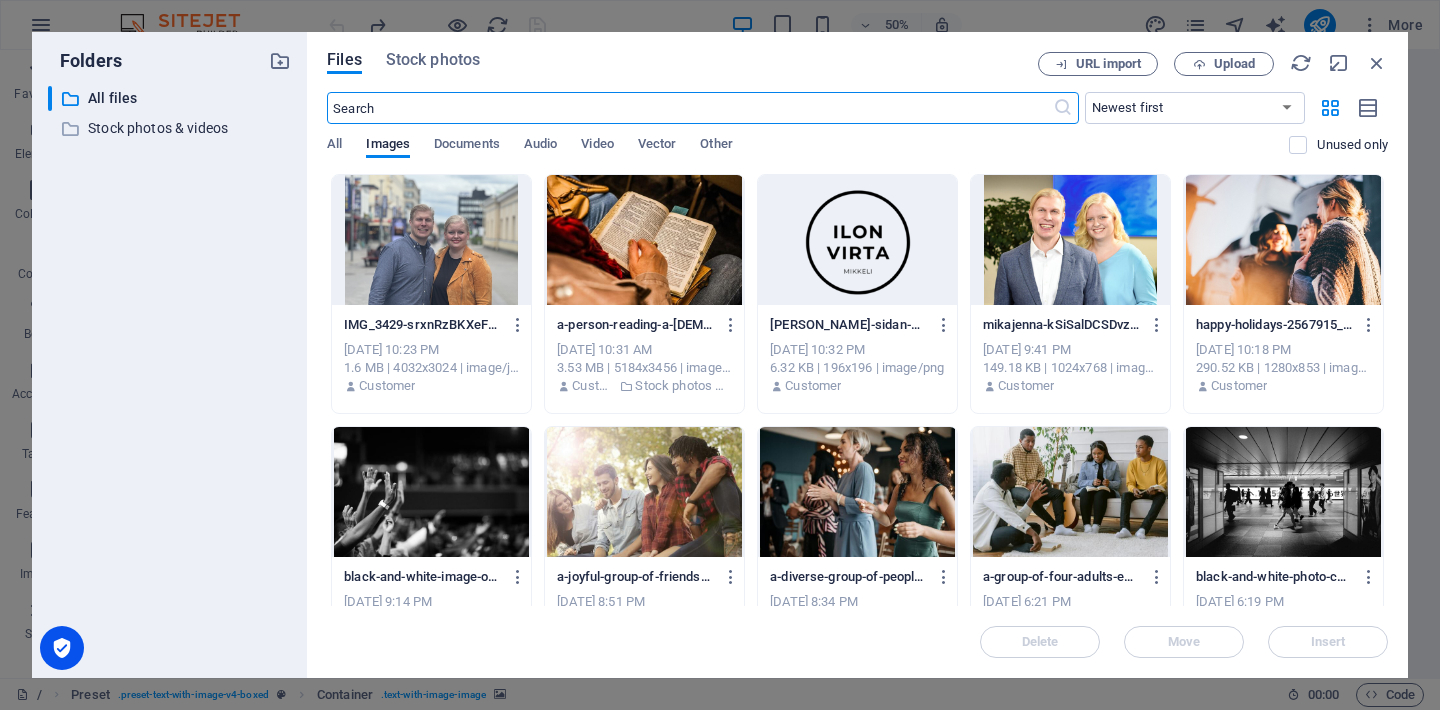 click at bounding box center (431, 240) 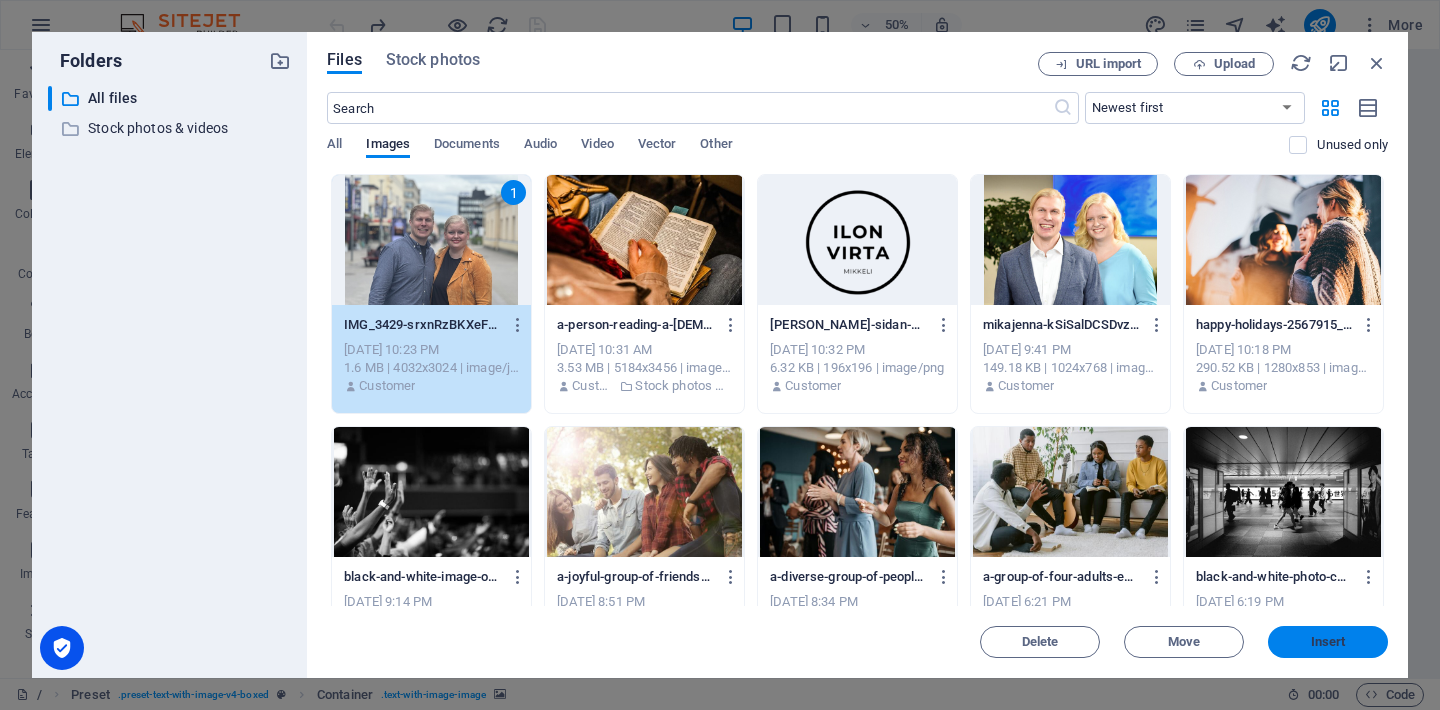 click on "Insert" at bounding box center [1328, 642] 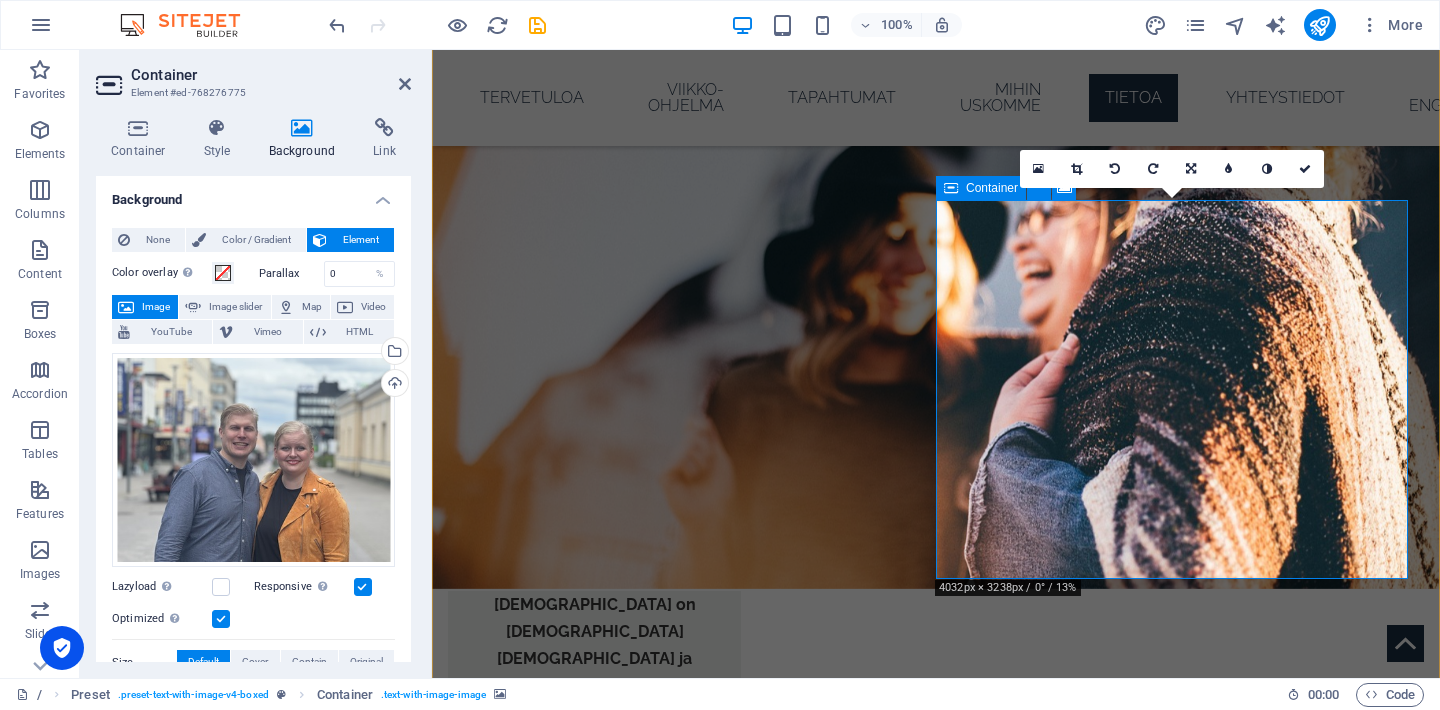 scroll, scrollTop: 2919, scrollLeft: 0, axis: vertical 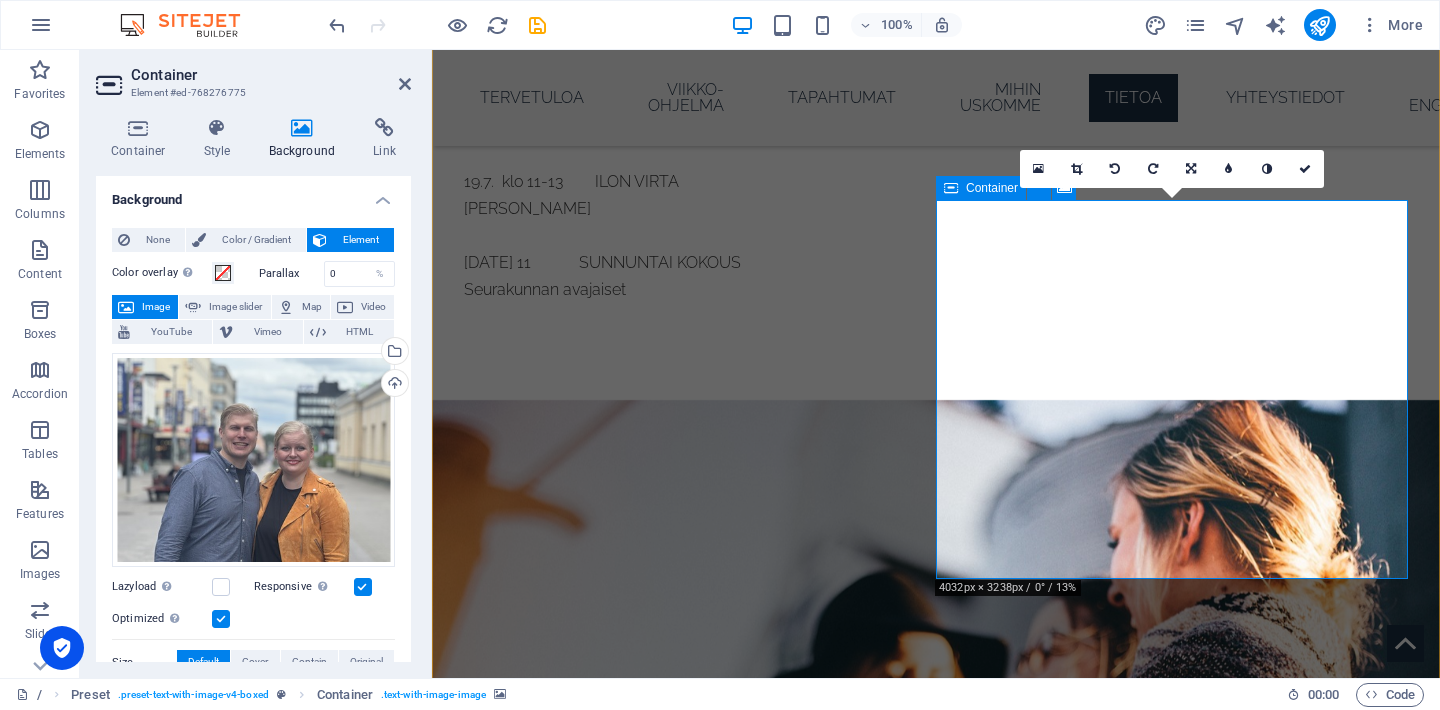 click on "Drop content here or  Add elements  Paste clipboard" at bounding box center (920, 3141) 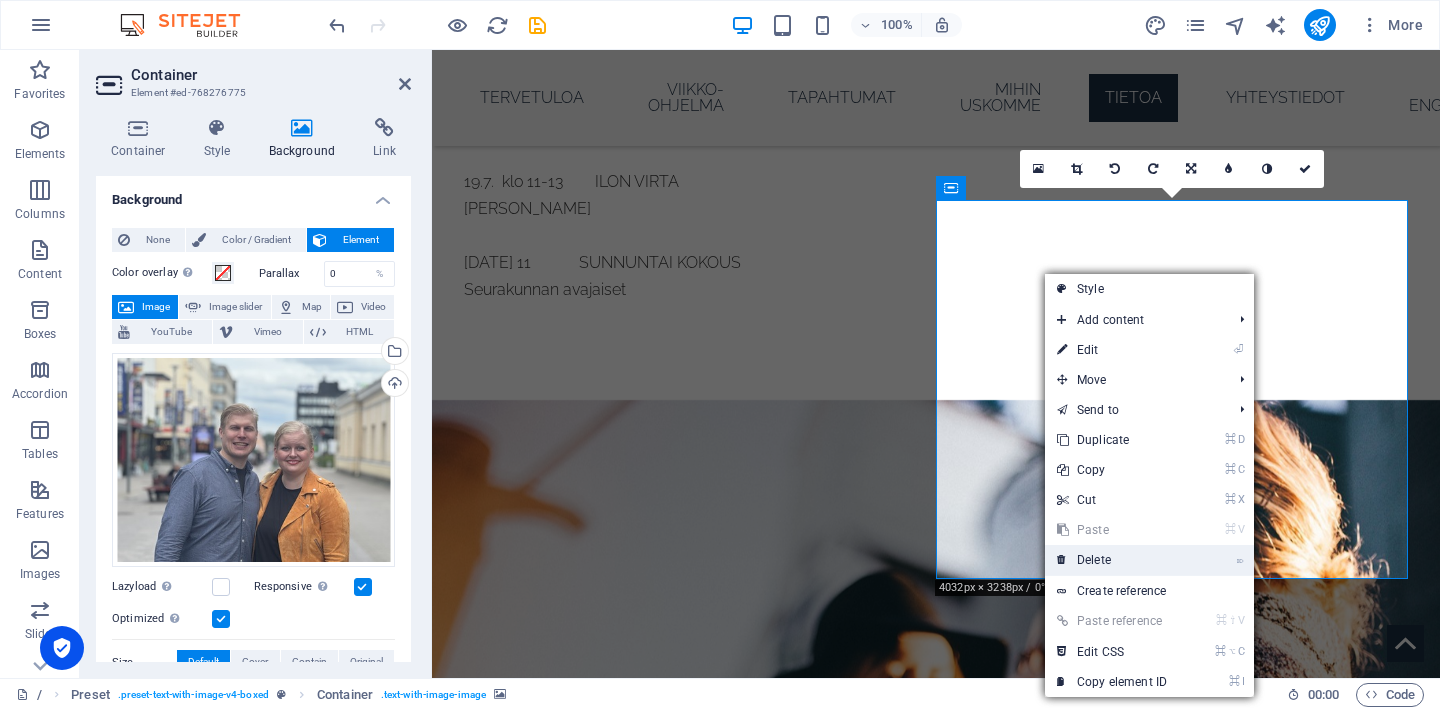 click on "⌦  Delete" at bounding box center [1112, 560] 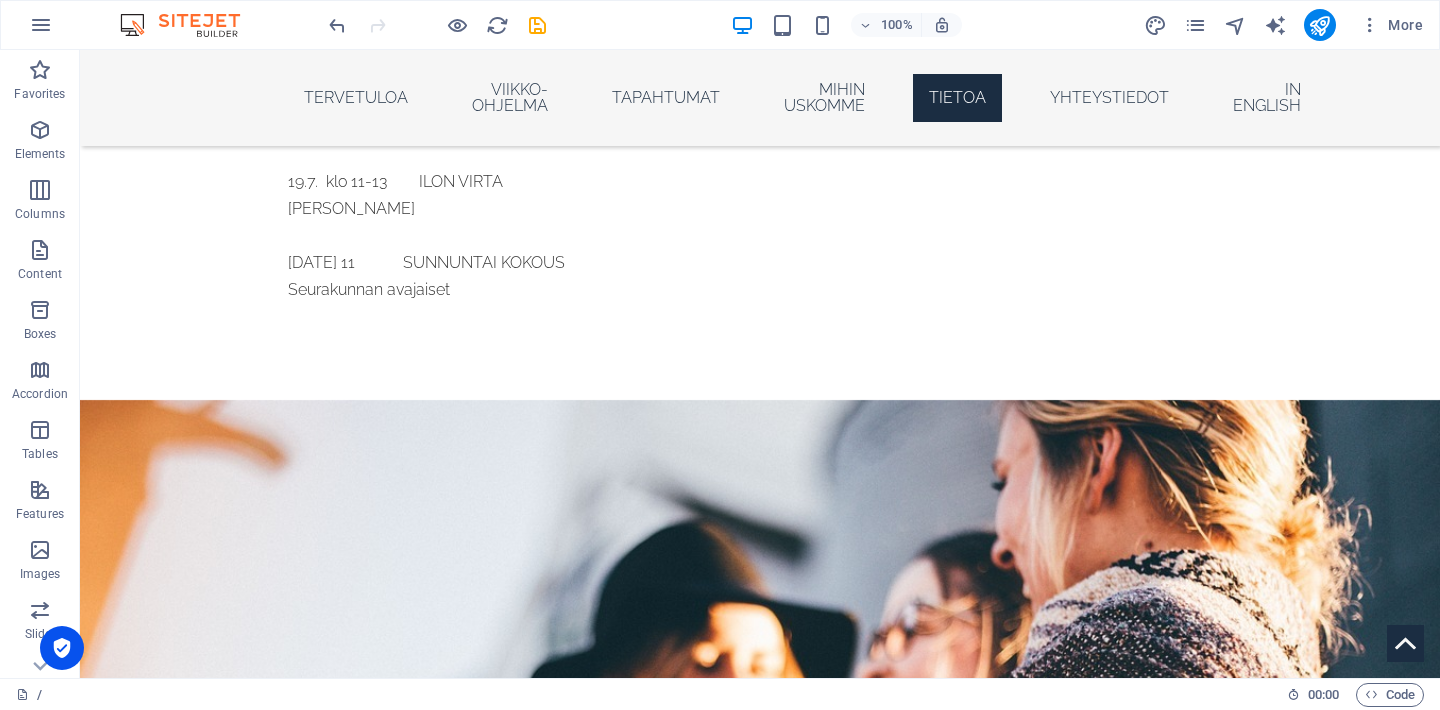 click at bounding box center [437, 25] 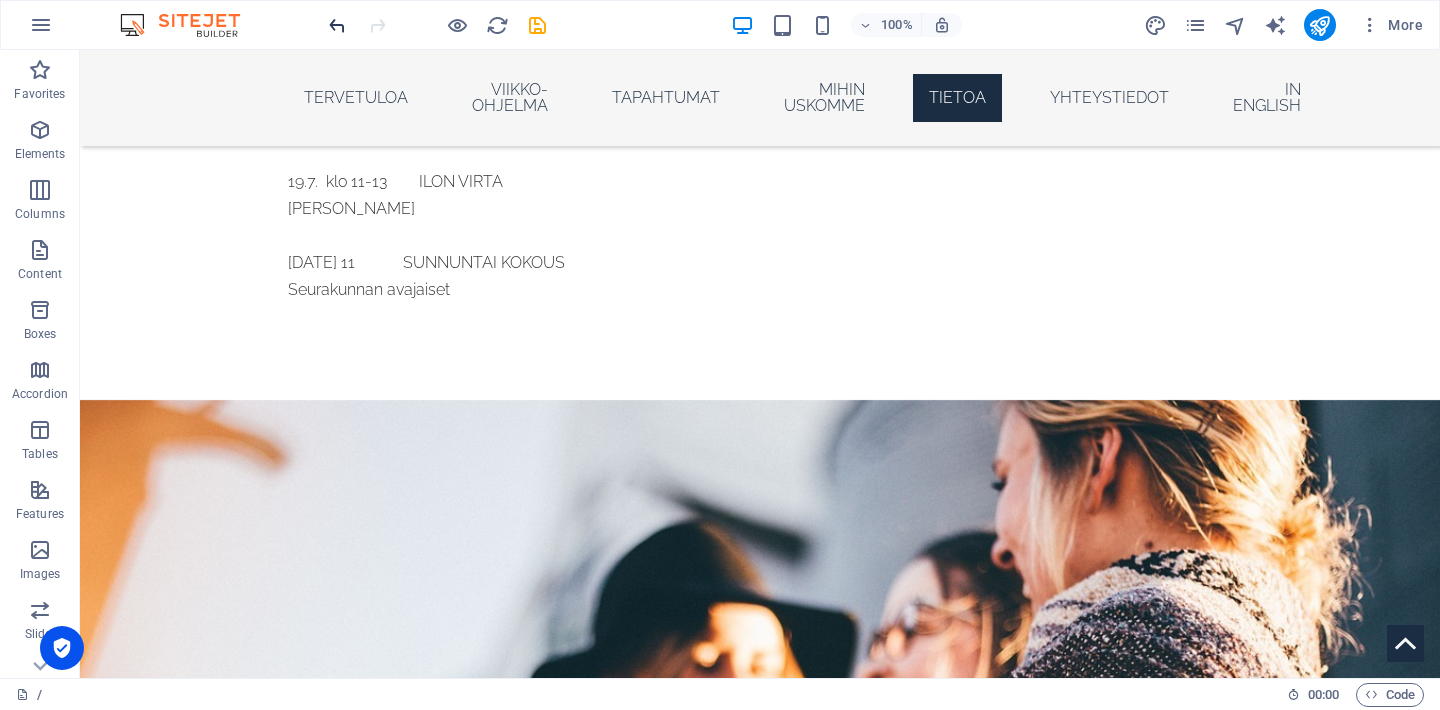 click at bounding box center (337, 25) 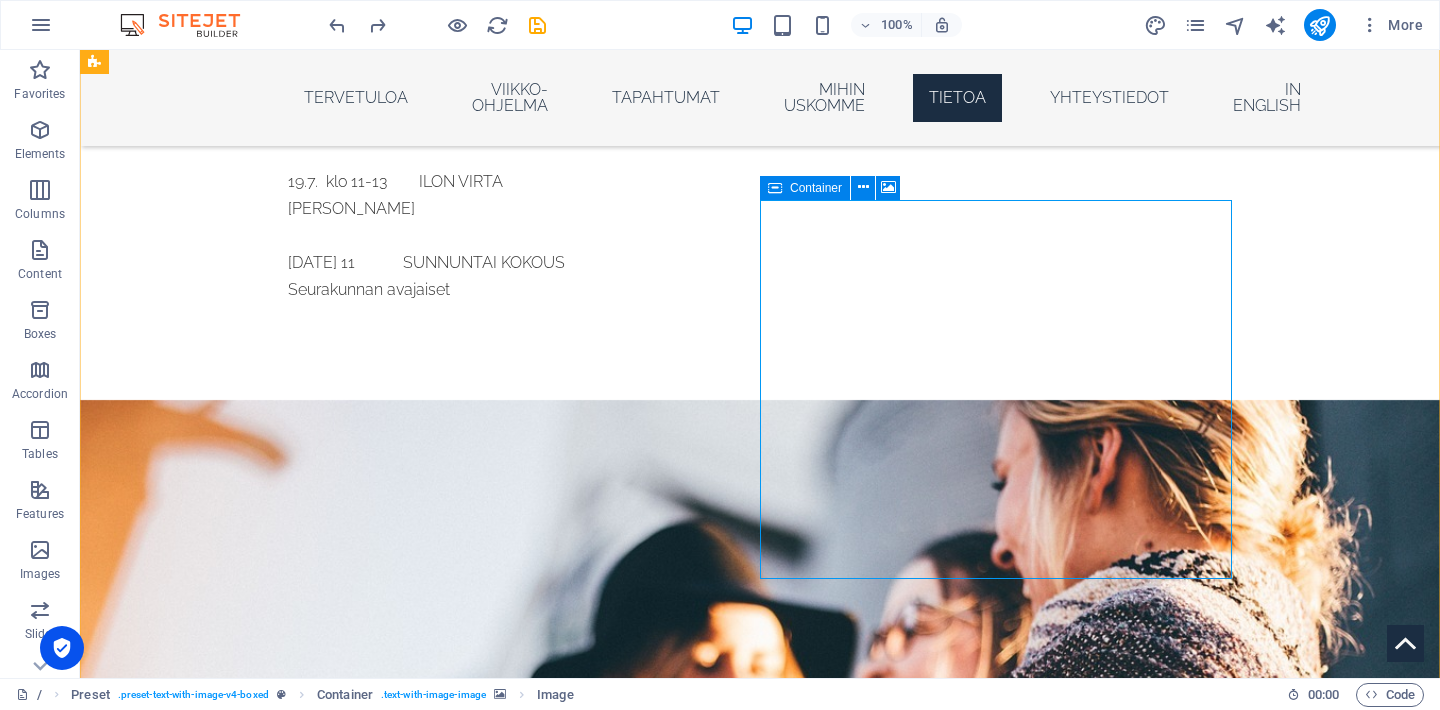 click at bounding box center [568, 2880] 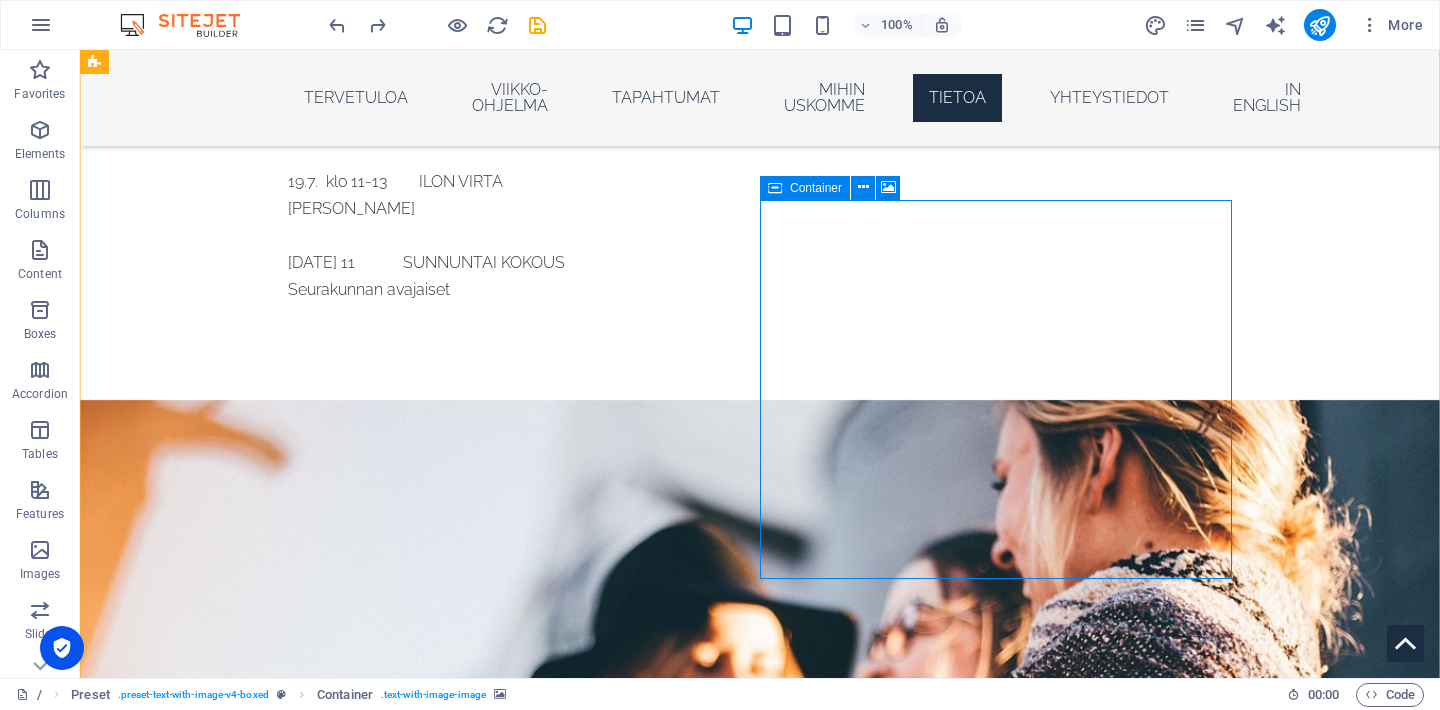 click on "Add elements" at bounding box center [509, 3171] 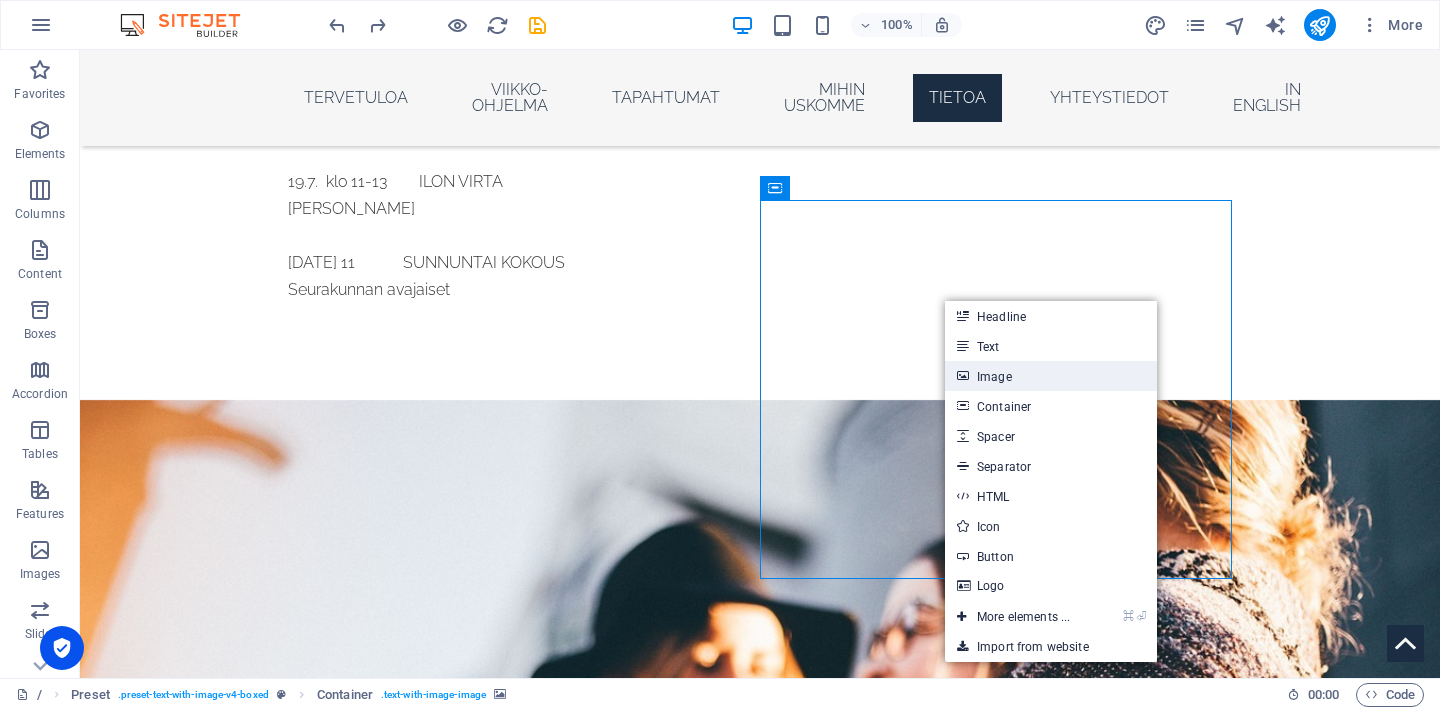 click on "Image" at bounding box center (1051, 376) 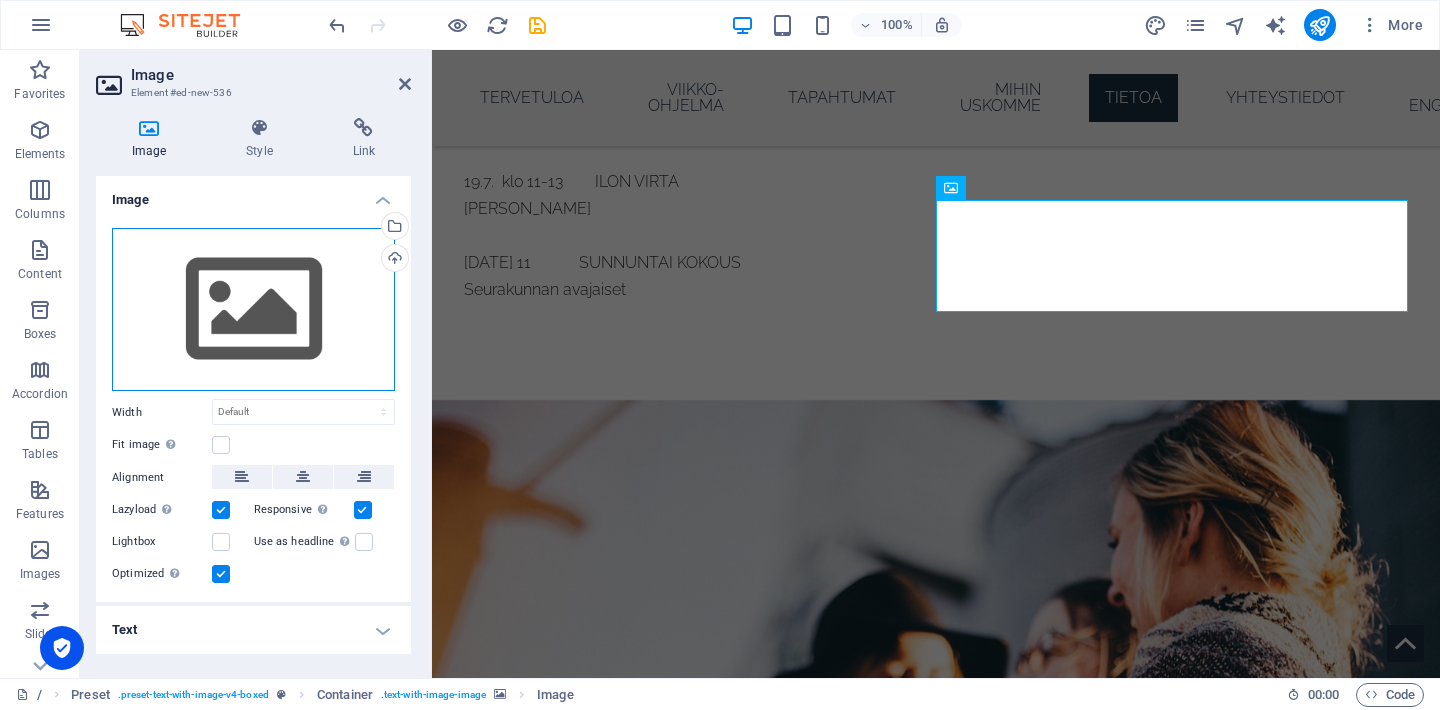 click on "Drag files here, click to choose files or select files from Files or our free stock photos & videos" at bounding box center (253, 310) 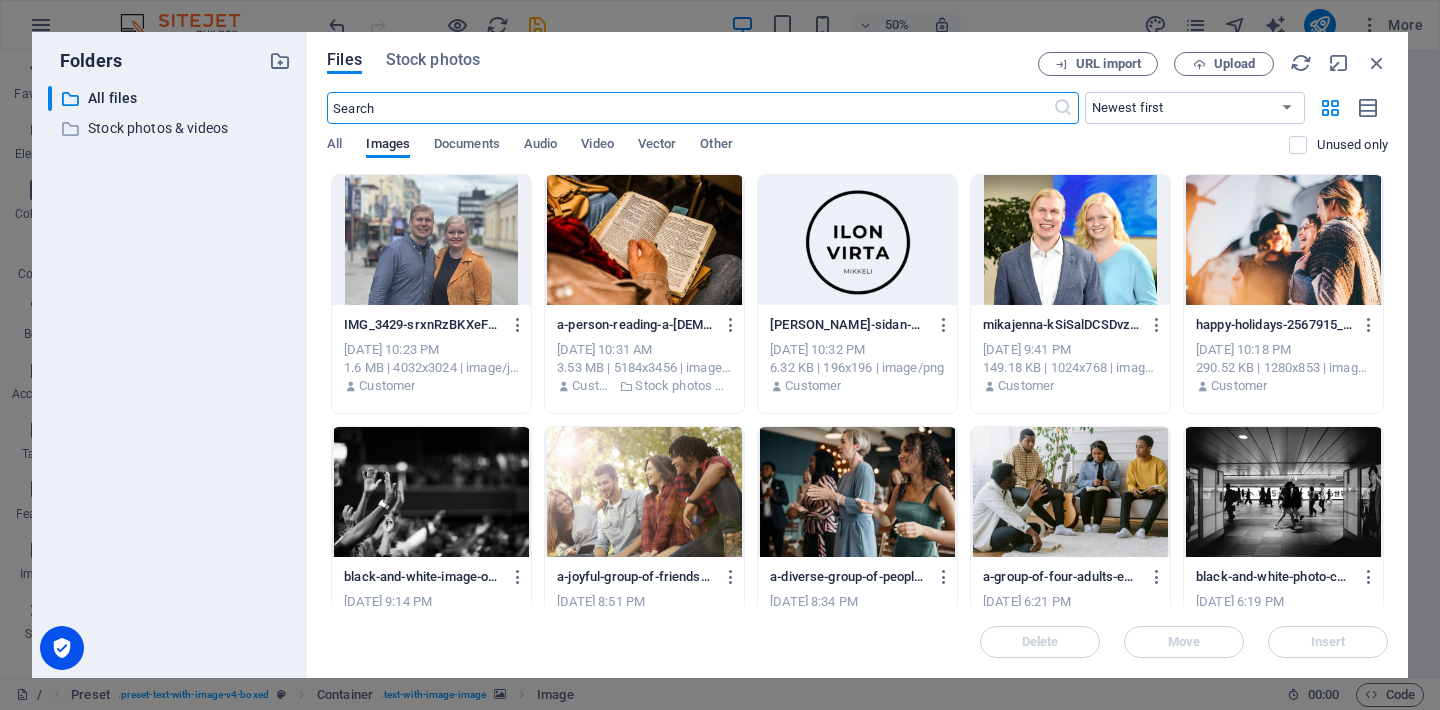 scroll, scrollTop: 3358, scrollLeft: 0, axis: vertical 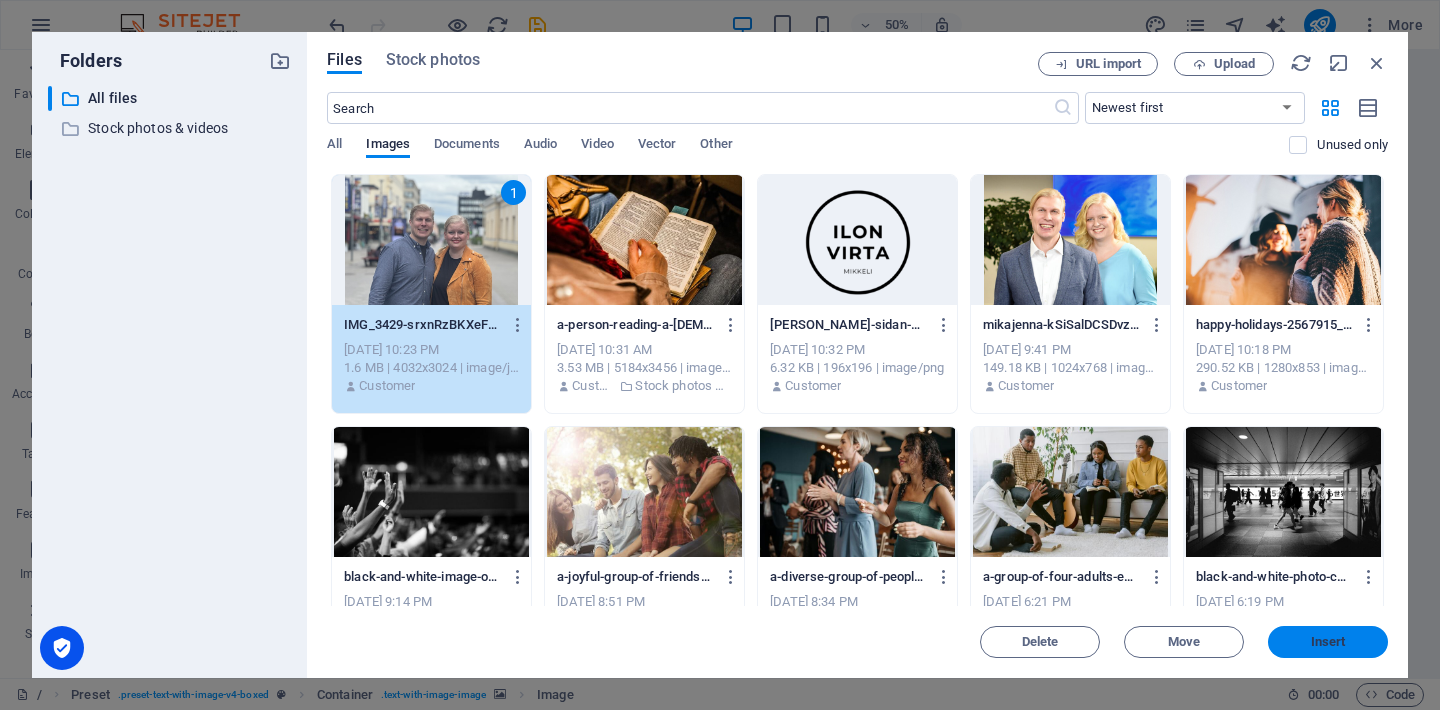 click on "Insert" at bounding box center (1328, 642) 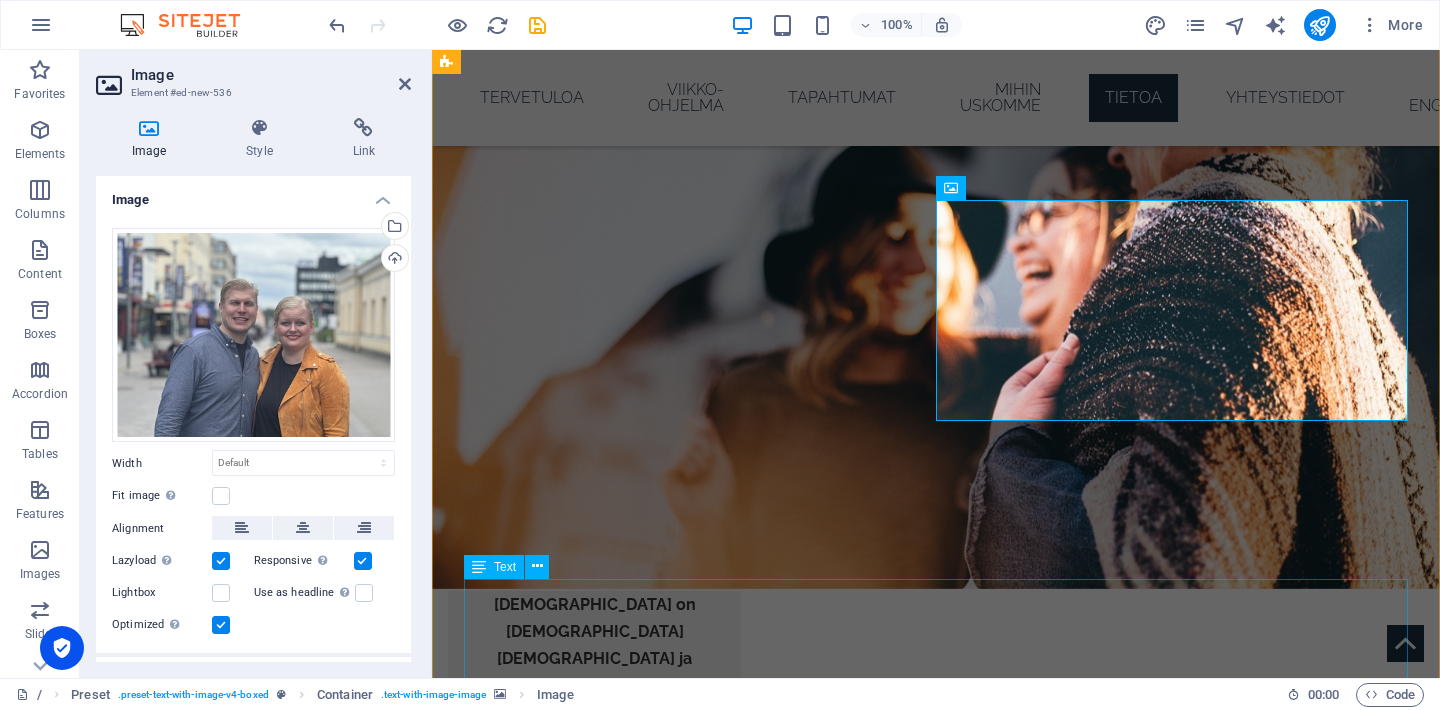 scroll, scrollTop: 2919, scrollLeft: 0, axis: vertical 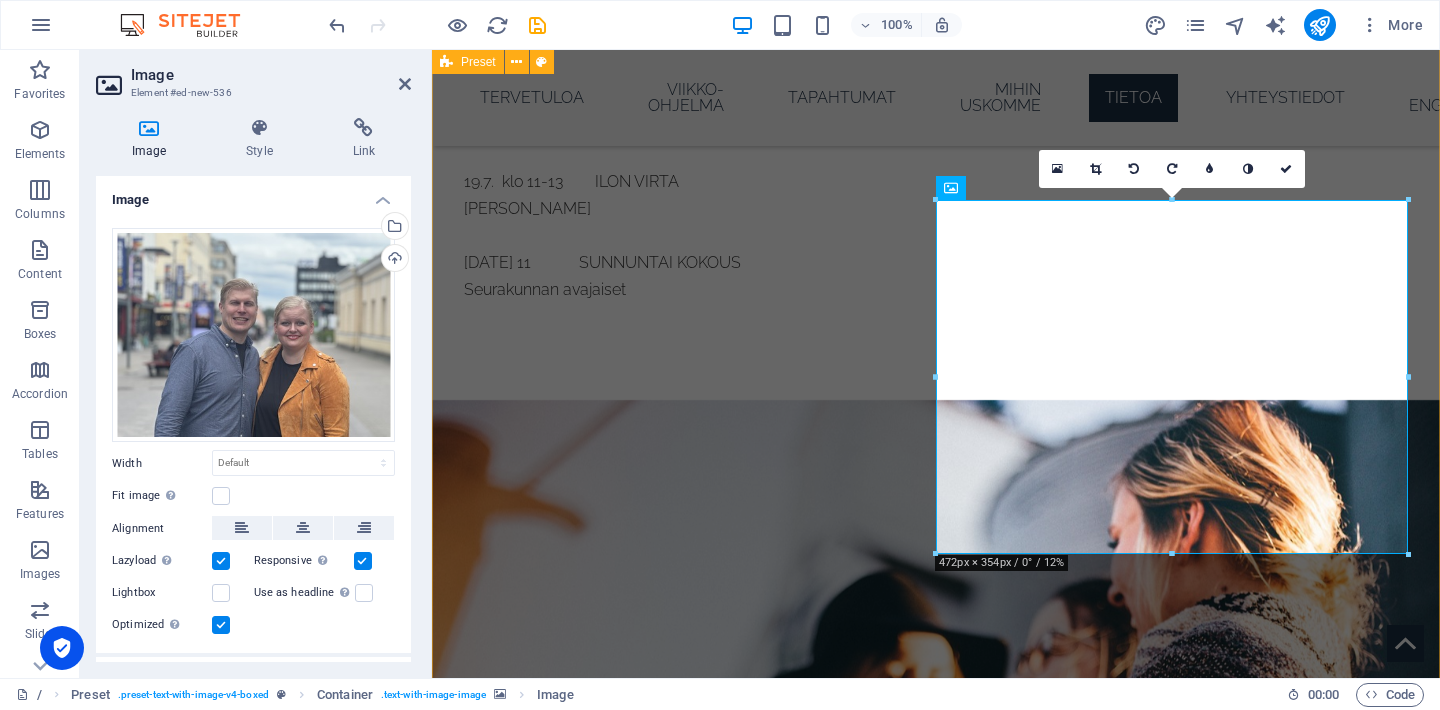 click on "TIETOA Ilon virta Mikkeli  on kristillinen seurakunta, jonka sydämessä on näky: että ihmiset  pelastuvat, täyttyvät Pyhällä Hengellä ja kasvavat Jumalan ja Sanan tuntemisessa. Seurakunta syntyi kutsusta rakentaa paikka, jossa  Jumalan Sana, rukous, ylistys ja evankeliumi  ovat keskiössä – ja jossa Pyhä Henki saa johdattaa. Herralla on jokaiselle uskovalle käyttöä näinä viimeisinä aikoina – ja jokaiselle paikka Kristuksen ruumiissa. "Sydämessämme palaa näky nähdä ihmisten pelastuvan, täyttyvän Pyhällä Hengellä ja kasvavan Jeesuksen seuraajina. Haluamme rohkaista jokaista ottamaan paikkansa Kristuksen ruumiissa ja elämään täyteydessä sen kutsun mukaan, jonka Jumala on antanut. Uskomme, että Jumalan voima voi murtaa kahleita, parantaa sydämet ja antaa elämään suunnan. Jeesus on vastaus — tänäänkin." Mika ja Jenna Rinkinen Pastorit, Ilon virta Mikkeli" at bounding box center (936, 3088) 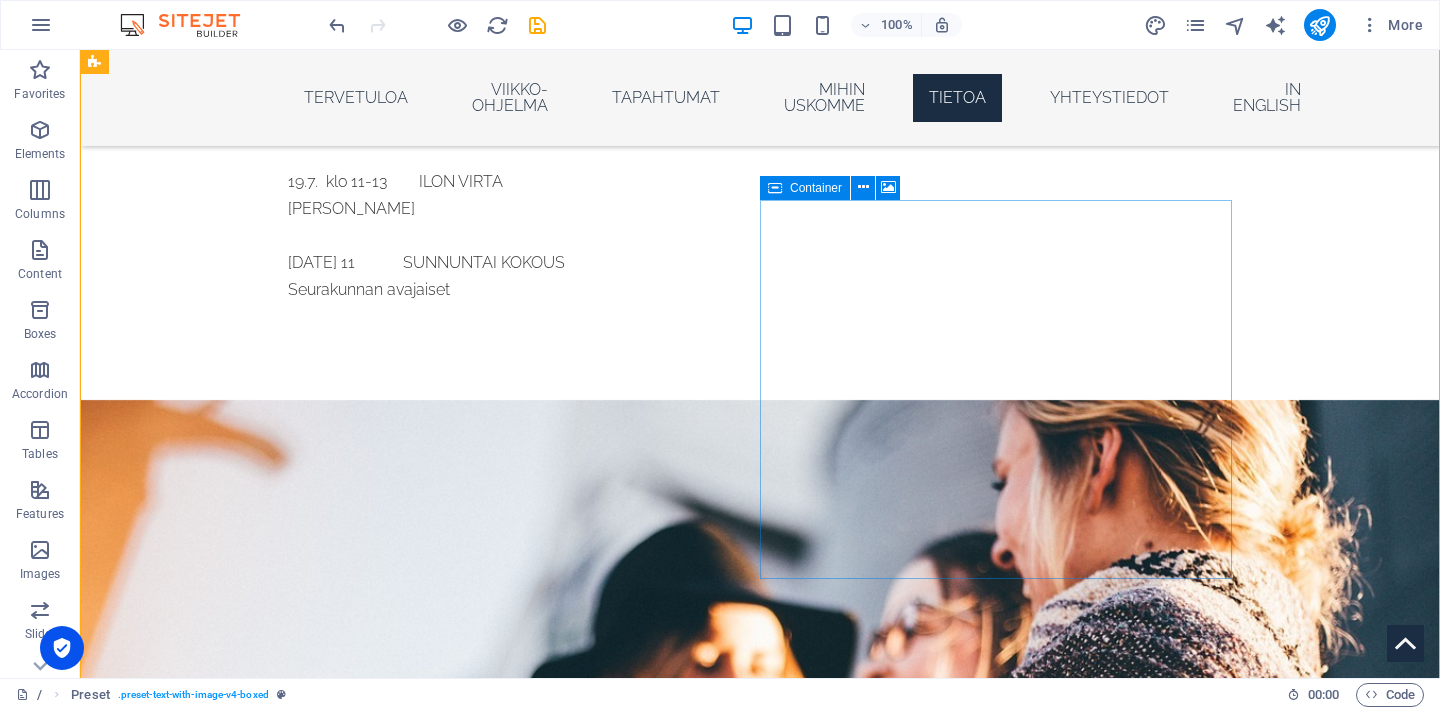 click at bounding box center [568, 2880] 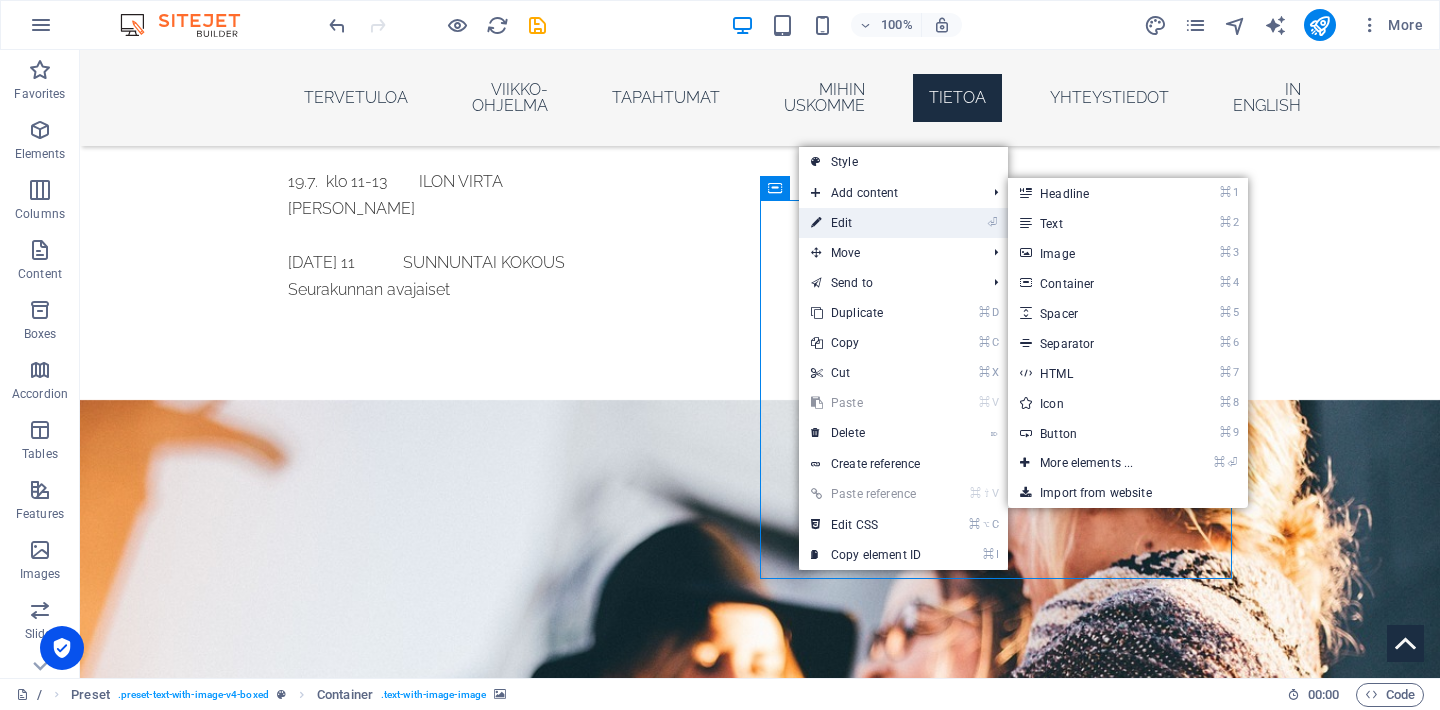click on "⏎  Edit" at bounding box center (866, 223) 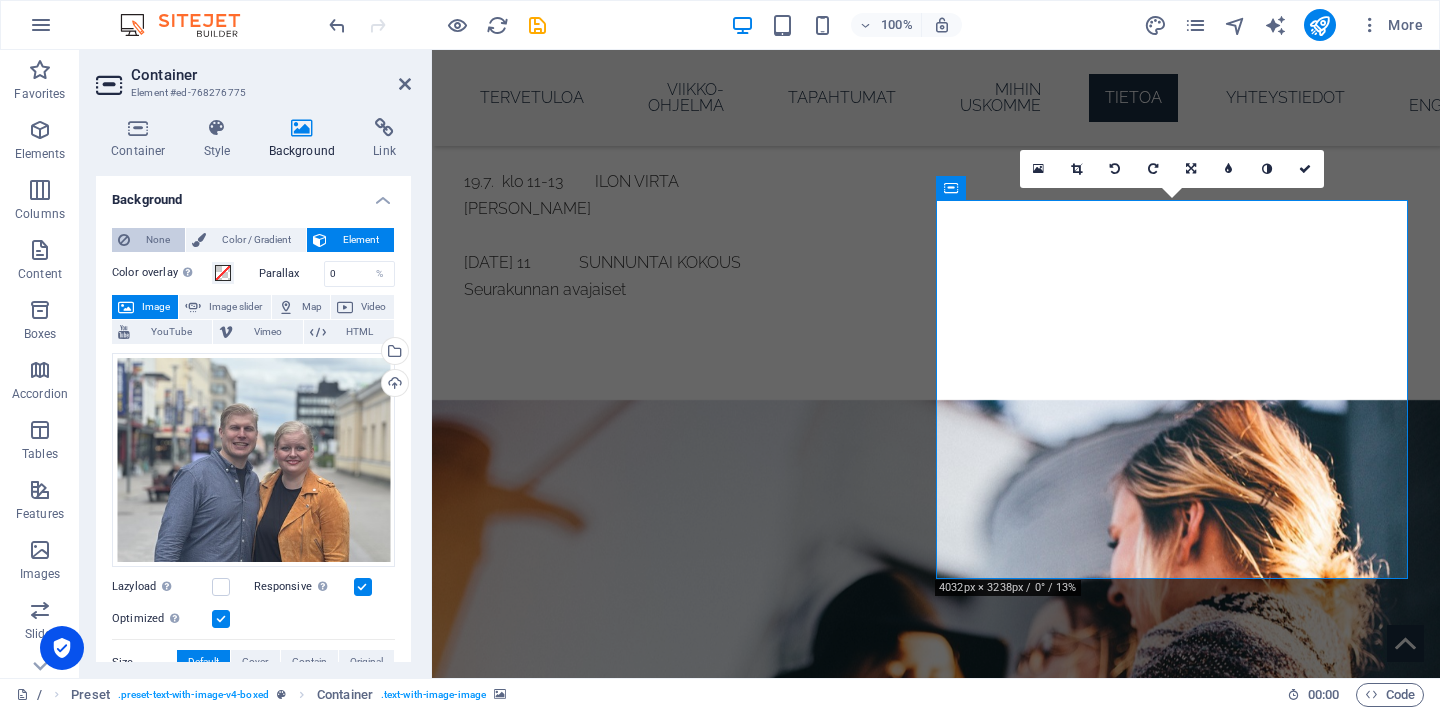 click on "None" at bounding box center [157, 240] 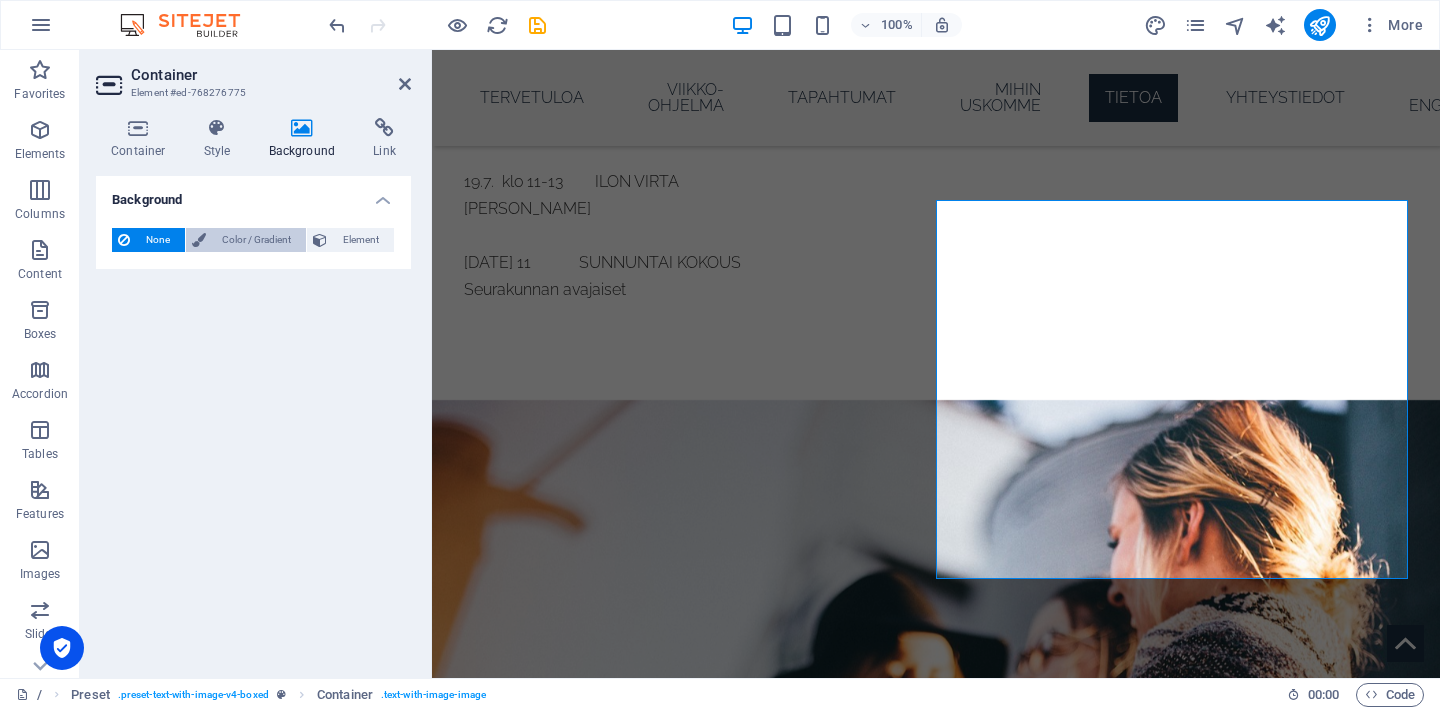 click on "Color / Gradient" at bounding box center (256, 240) 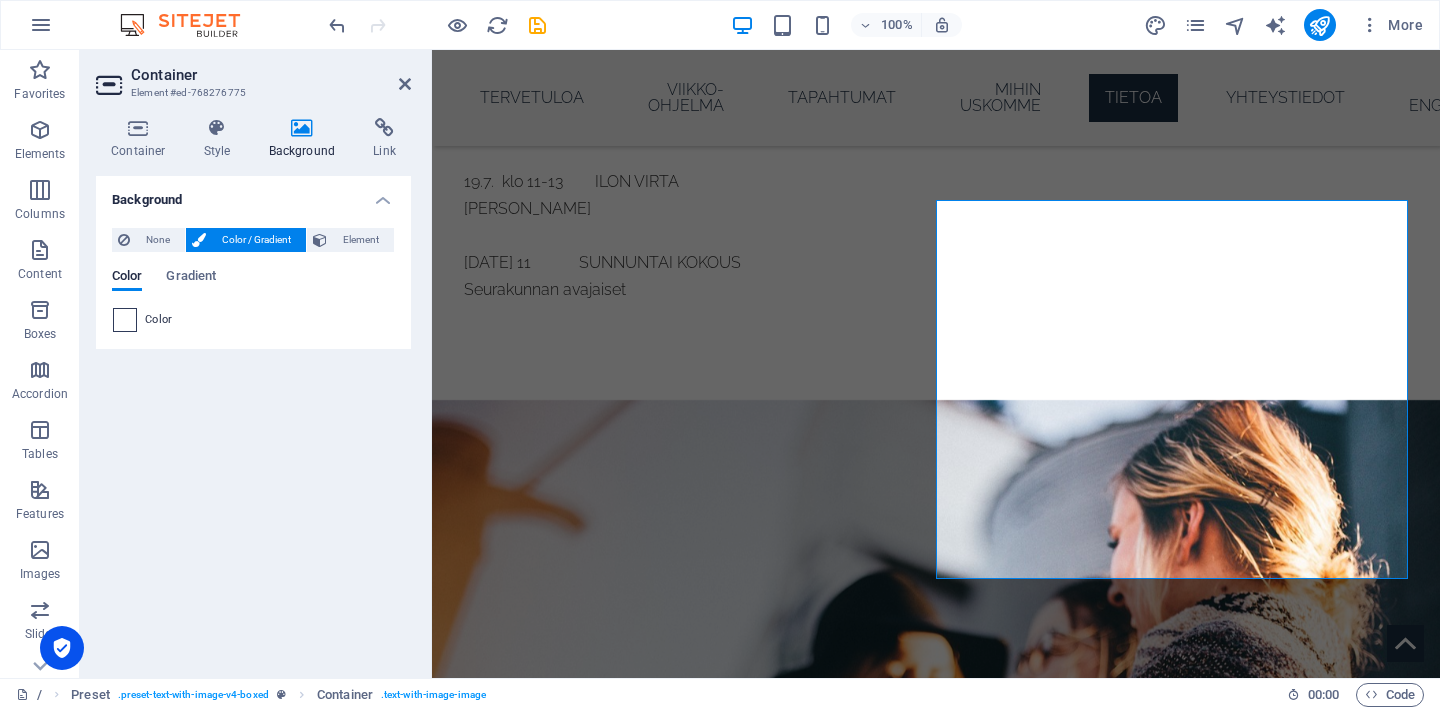 click at bounding box center [125, 320] 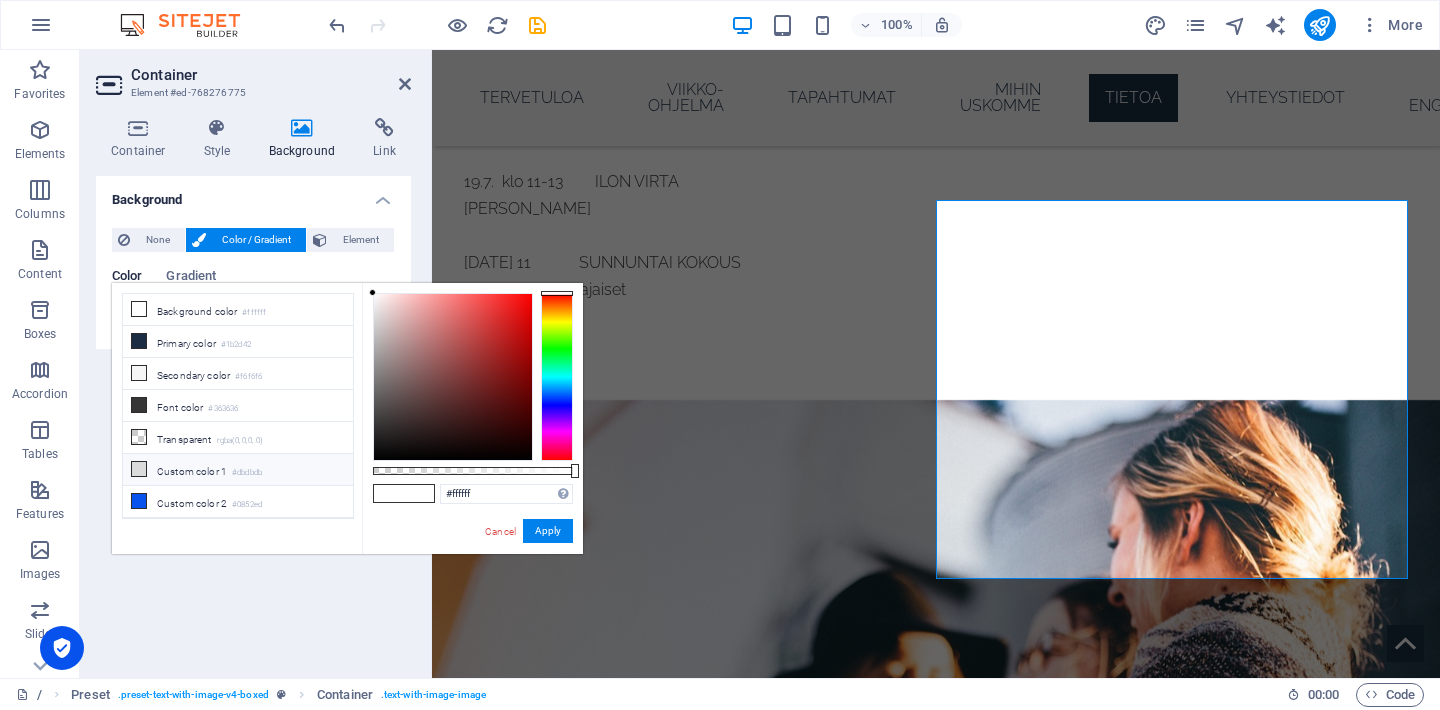 click on "Custom color 1
#dbdbdb" at bounding box center (238, 470) 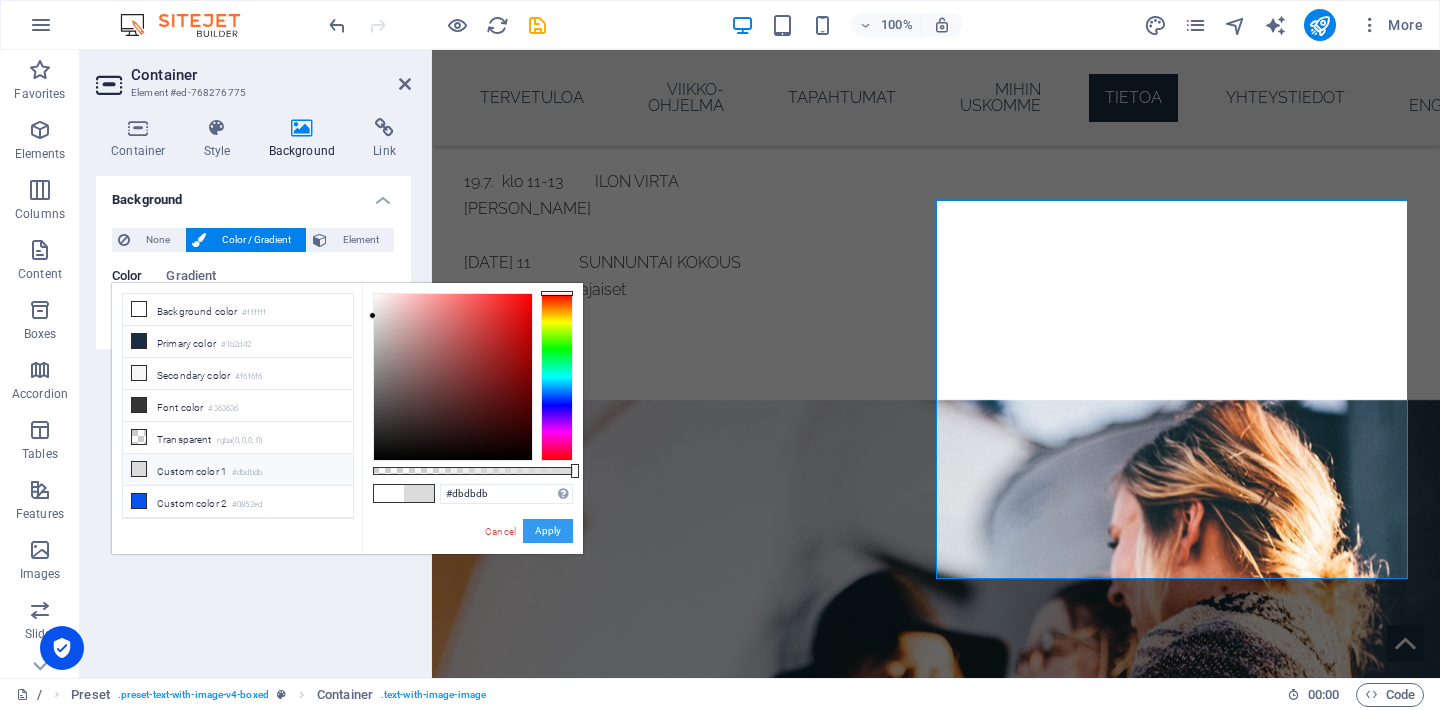 click on "Apply" at bounding box center (548, 531) 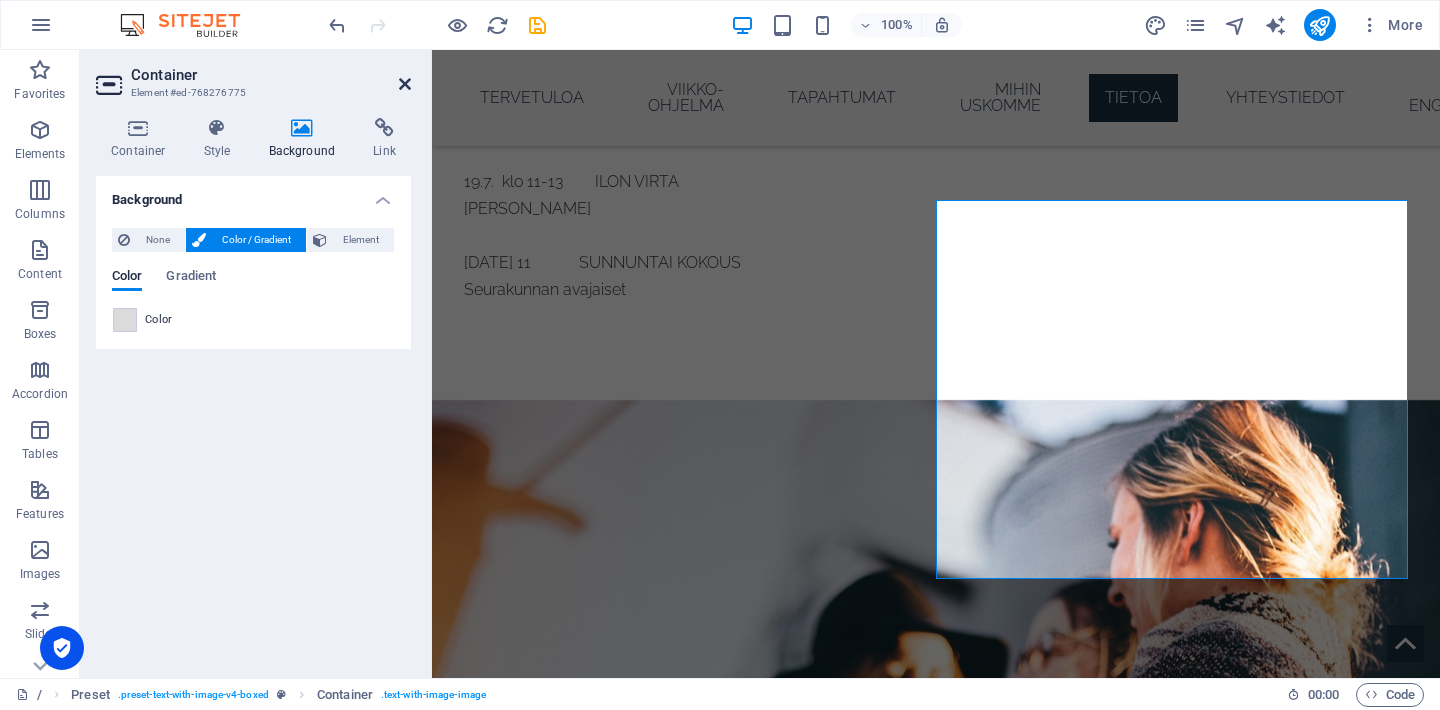 click at bounding box center [405, 84] 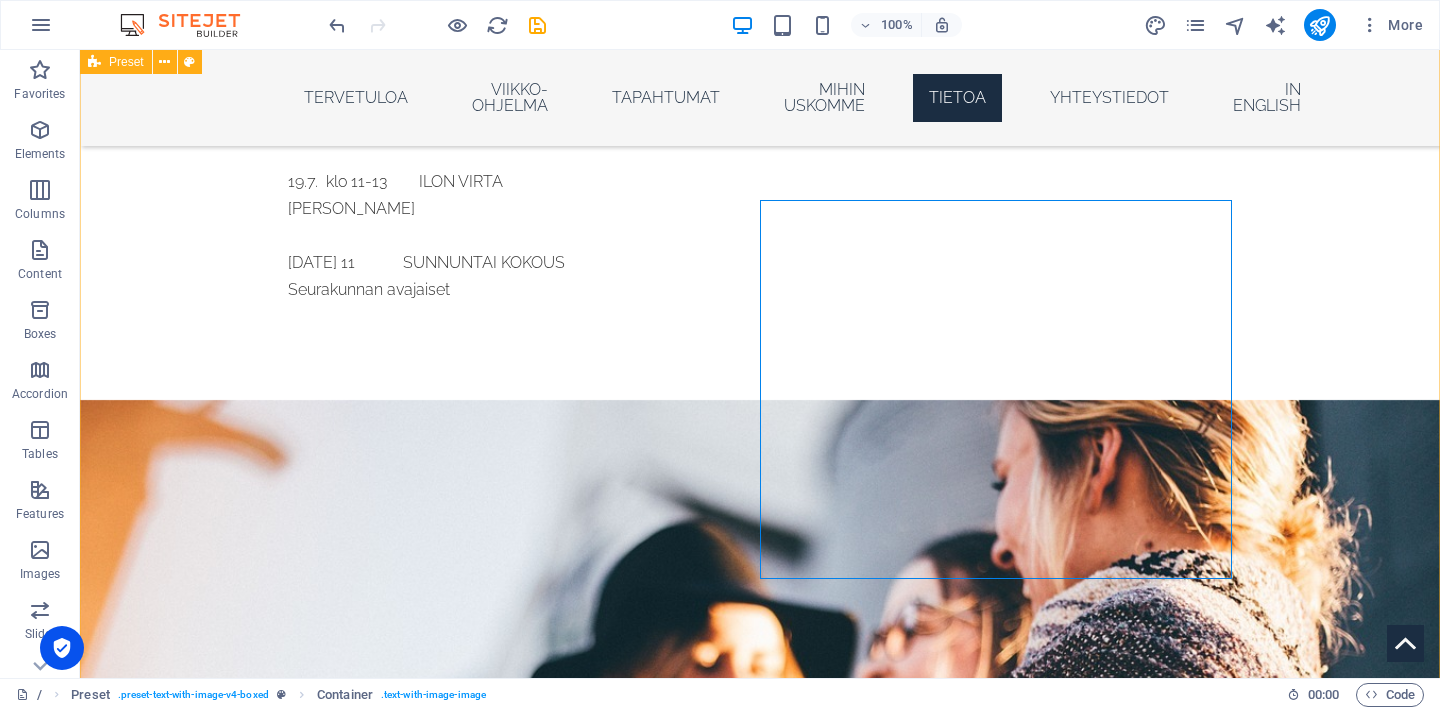 click on "TIETOA Ilon virta Mikkeli  on kristillinen seurakunta, jonka sydämessä on näky: että ihmiset  pelastuvat, täyttyvät Pyhällä Hengellä ja kasvavat Jumalan ja Sanan tuntemisessa. Seurakunta syntyi kutsusta rakentaa paikka, jossa  Jumalan Sana, rukous, ylistys ja evankeliumi  ovat keskiössä – ja jossa Pyhä Henki saa johdattaa. Herralla on jokaiselle uskovalle käyttöä näinä viimeisinä aikoina – ja jokaiselle paikka Kristuksen ruumiissa. "Sydämessämme palaa näky nähdä ihmisten pelastuvan, täyttyvän Pyhällä Hengellä ja kasvavan Jeesuksen seuraajina. Haluamme rohkaista jokaista ottamaan paikkansa Kristuksen ruumiissa ja elämään täyteydessä sen kutsun mukaan, jonka Jumala on antanut. Uskomme, että Jumalan voima voi murtaa kahleita, parantaa sydämet ja antaa elämään suunnan. Jeesus on vastaus — tänäänkin." Mika ja Jenna Rinkinen Pastorit, Ilon virta Mikkeli" at bounding box center [760, 2904] 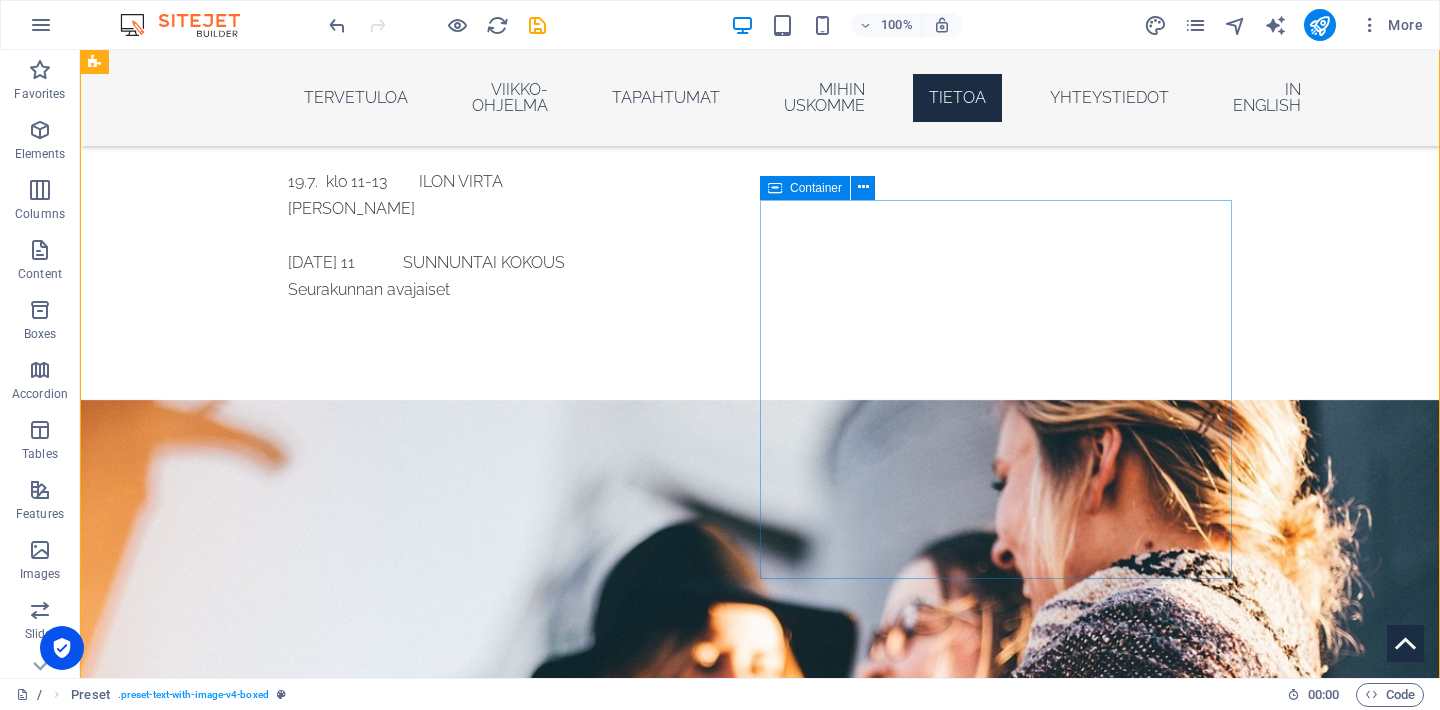 click at bounding box center (568, 3075) 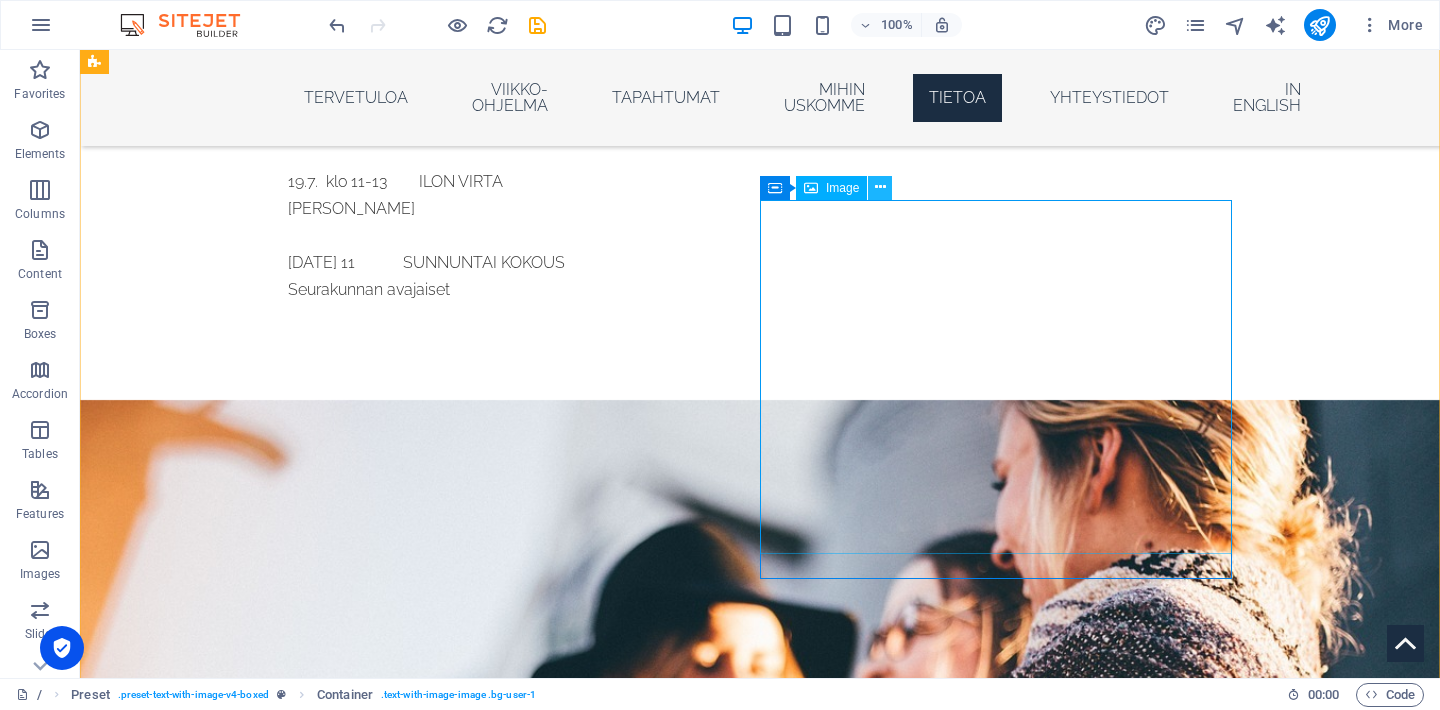 click at bounding box center (880, 187) 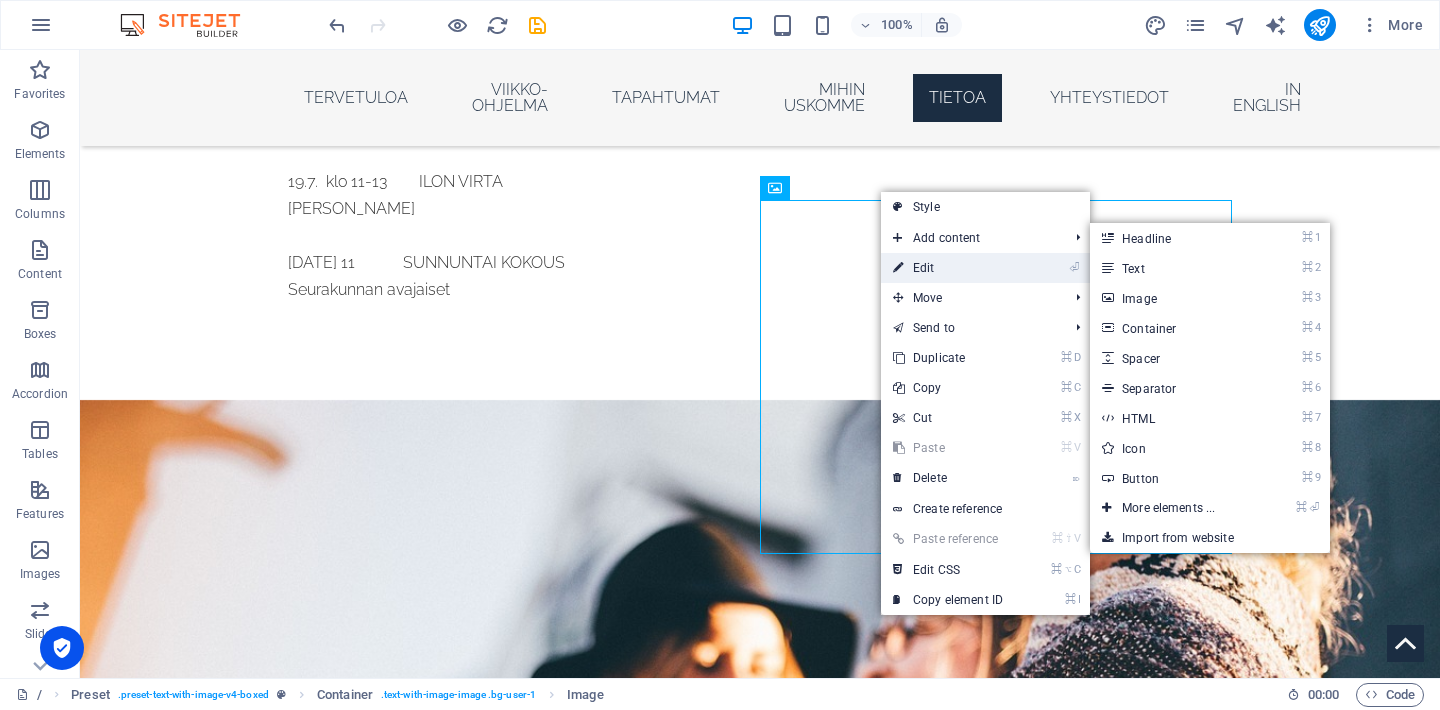 click on "⏎  Edit" at bounding box center (948, 268) 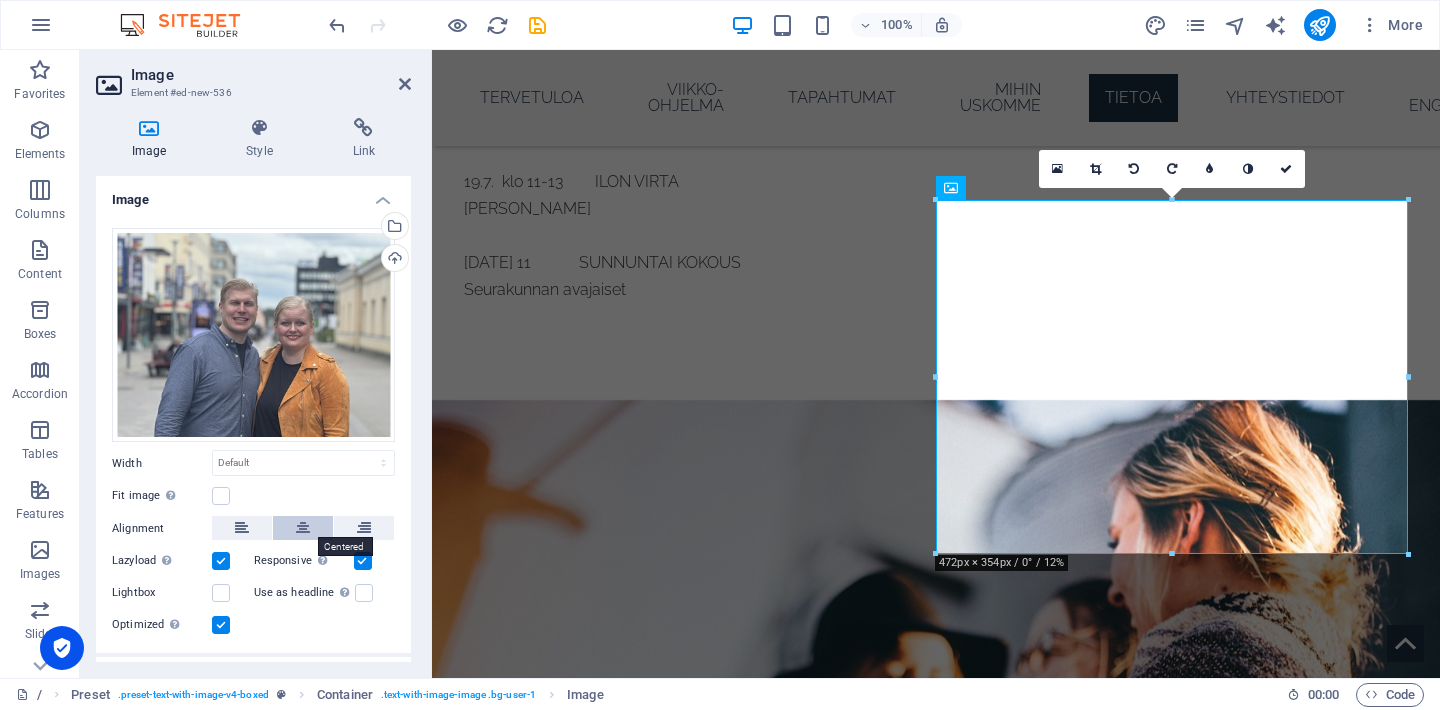 click at bounding box center (303, 528) 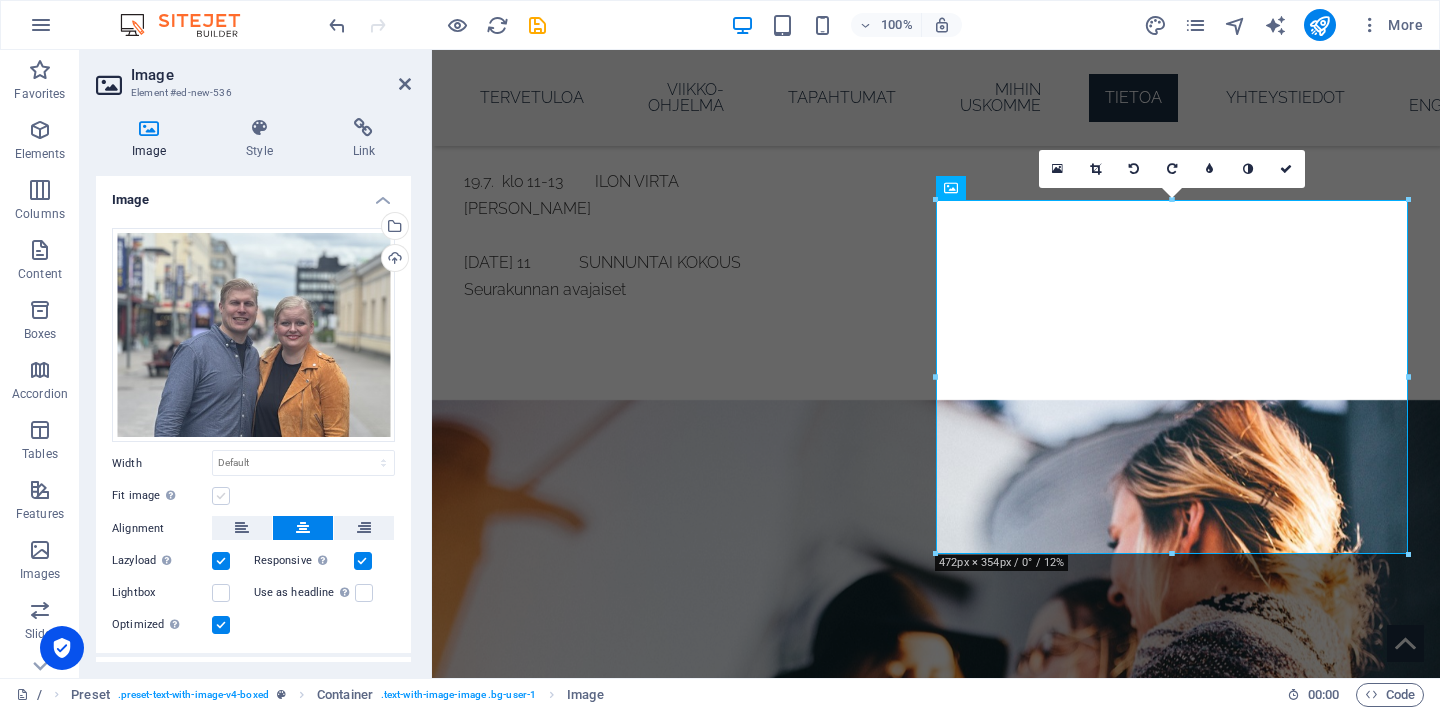 click at bounding box center (221, 496) 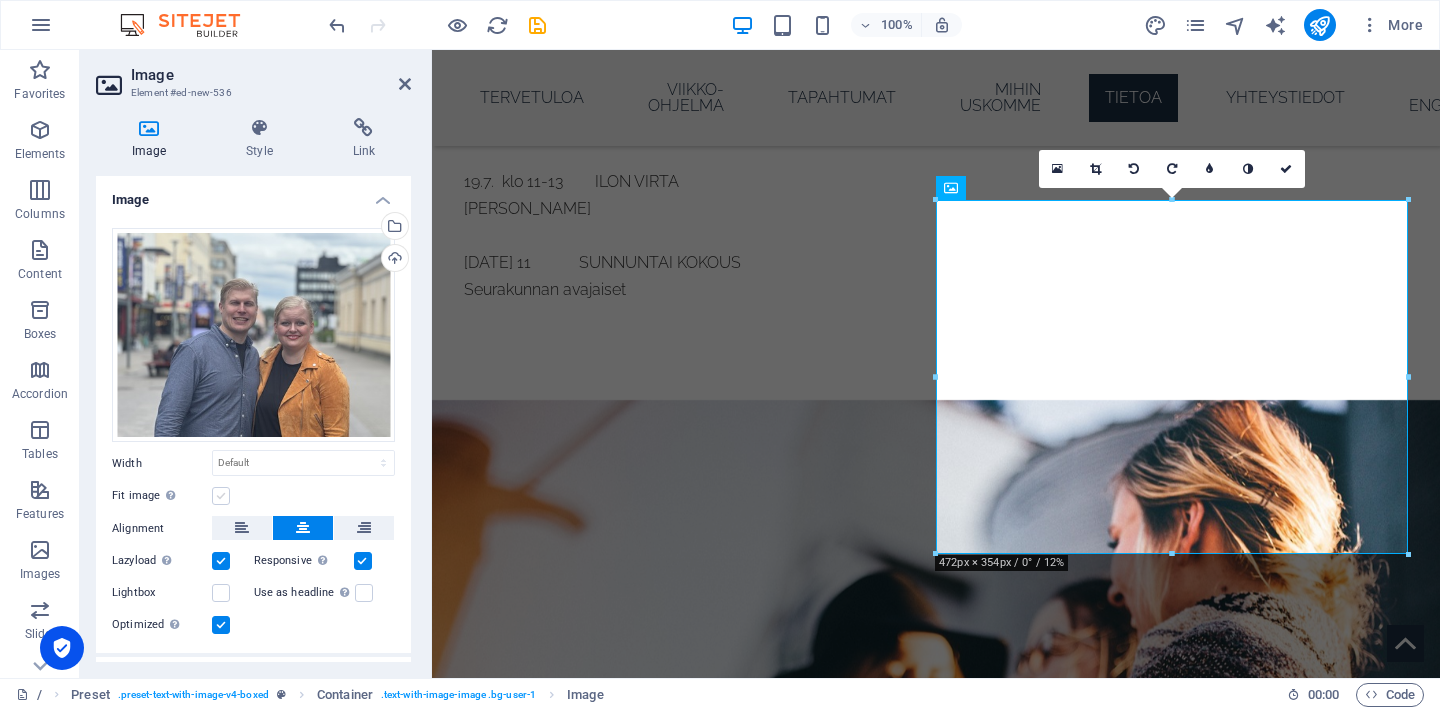 click on "Fit image Automatically fit image to a fixed width and height" at bounding box center (0, 0) 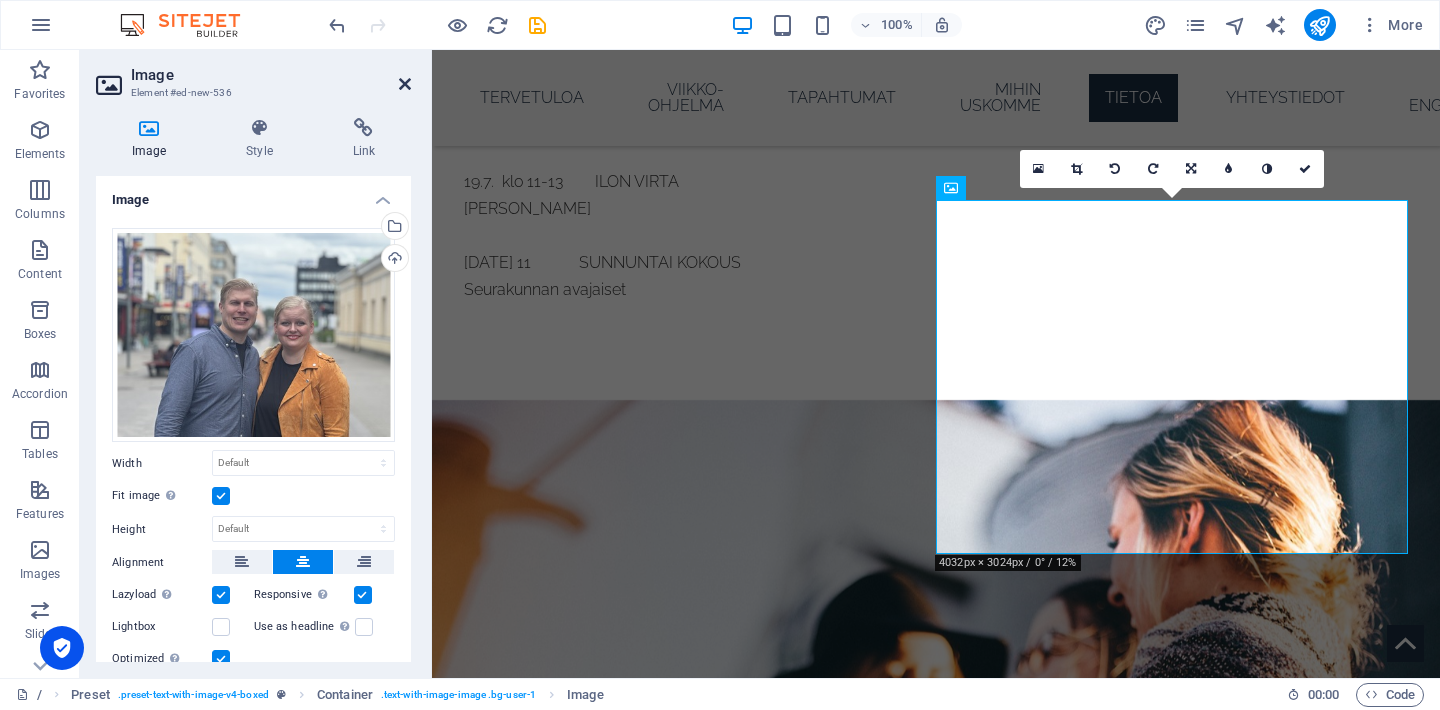 click at bounding box center [405, 84] 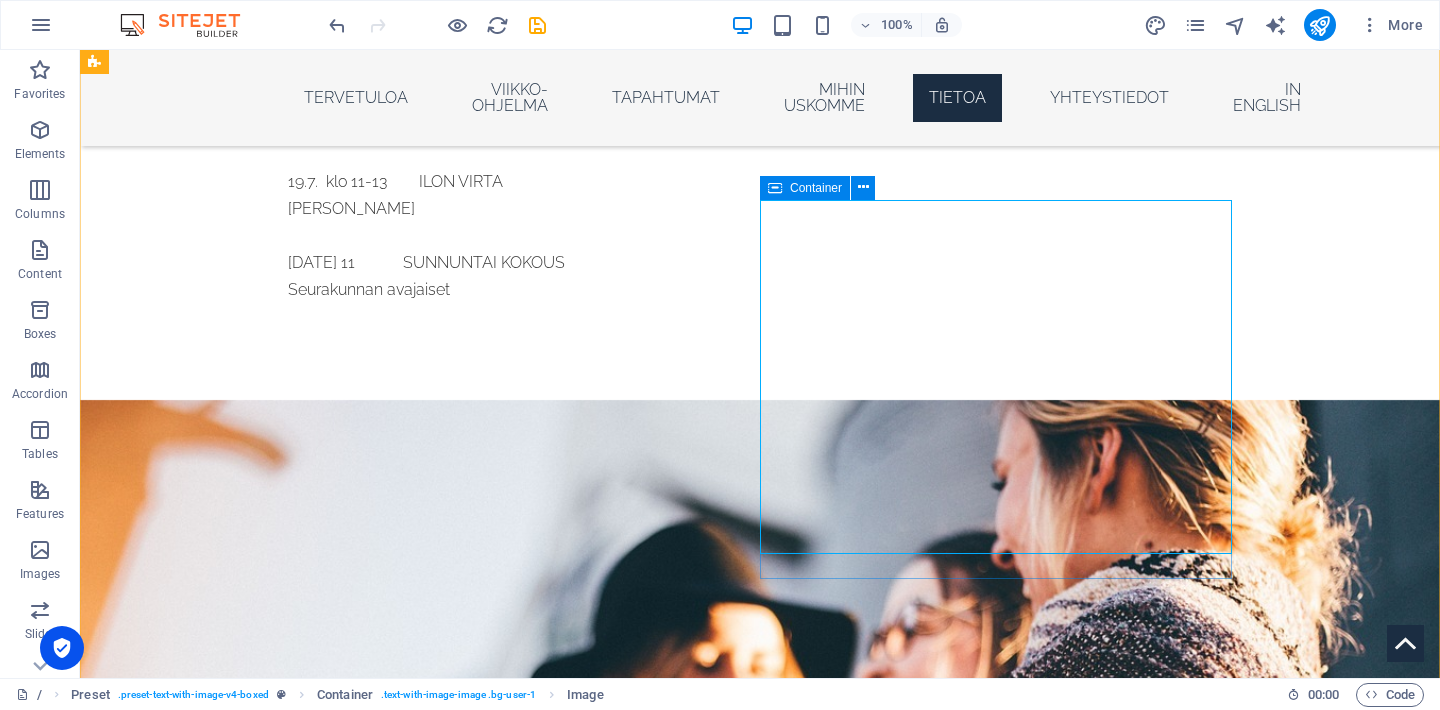 click at bounding box center [568, 3075] 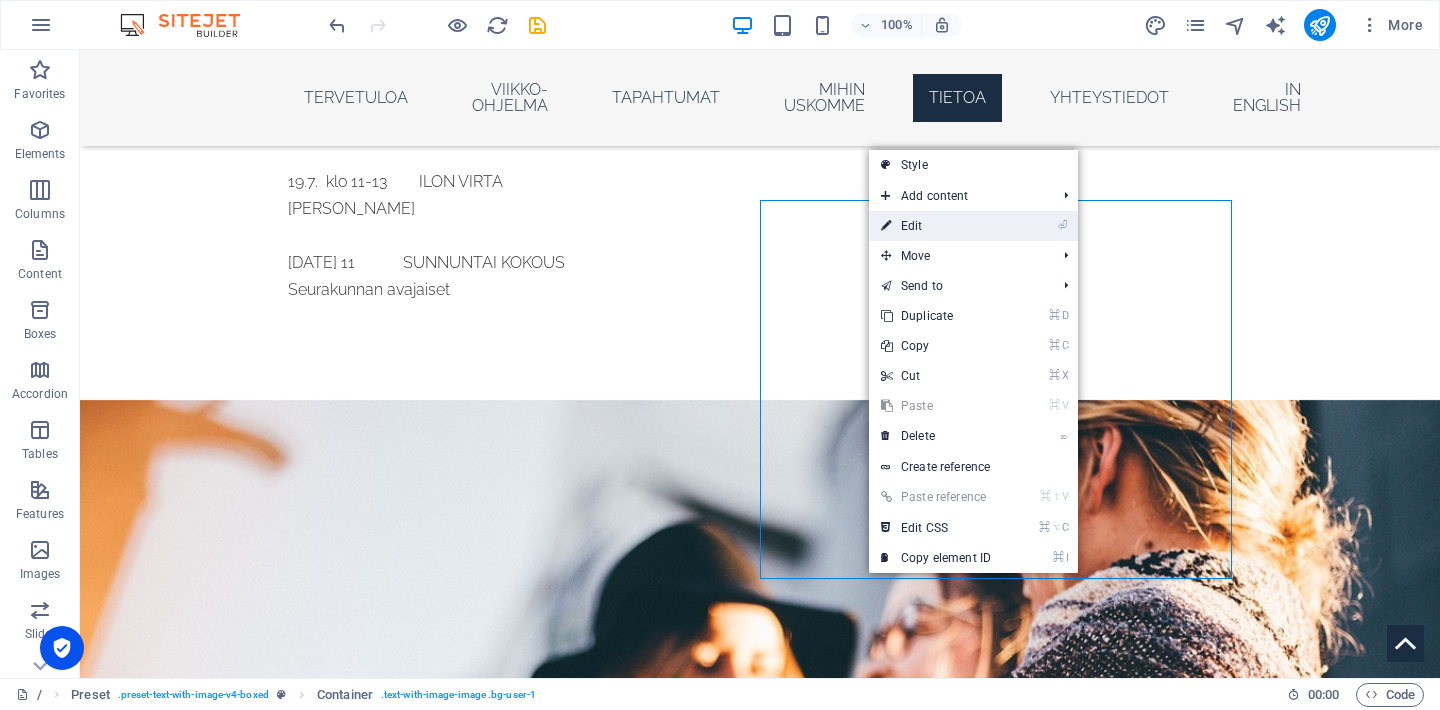 click on "⏎  Edit" at bounding box center [936, 226] 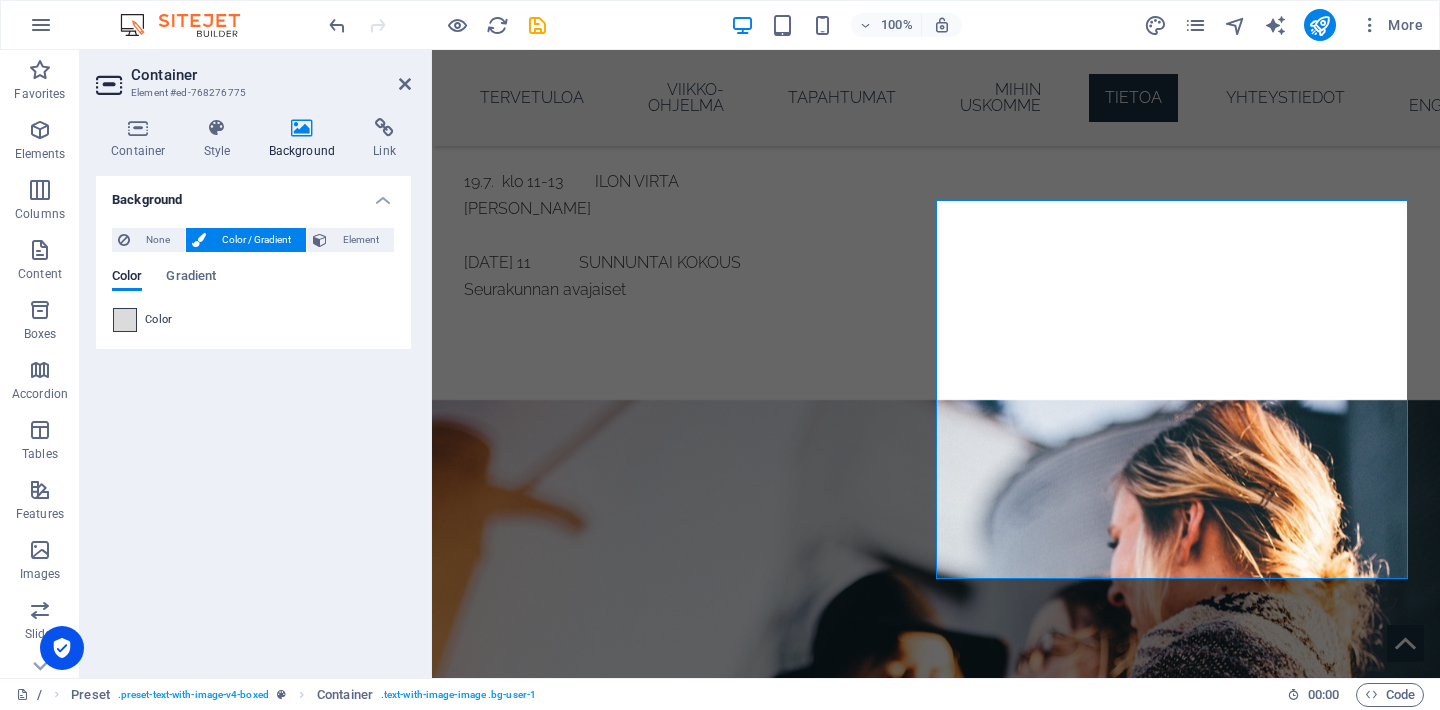 click at bounding box center [125, 320] 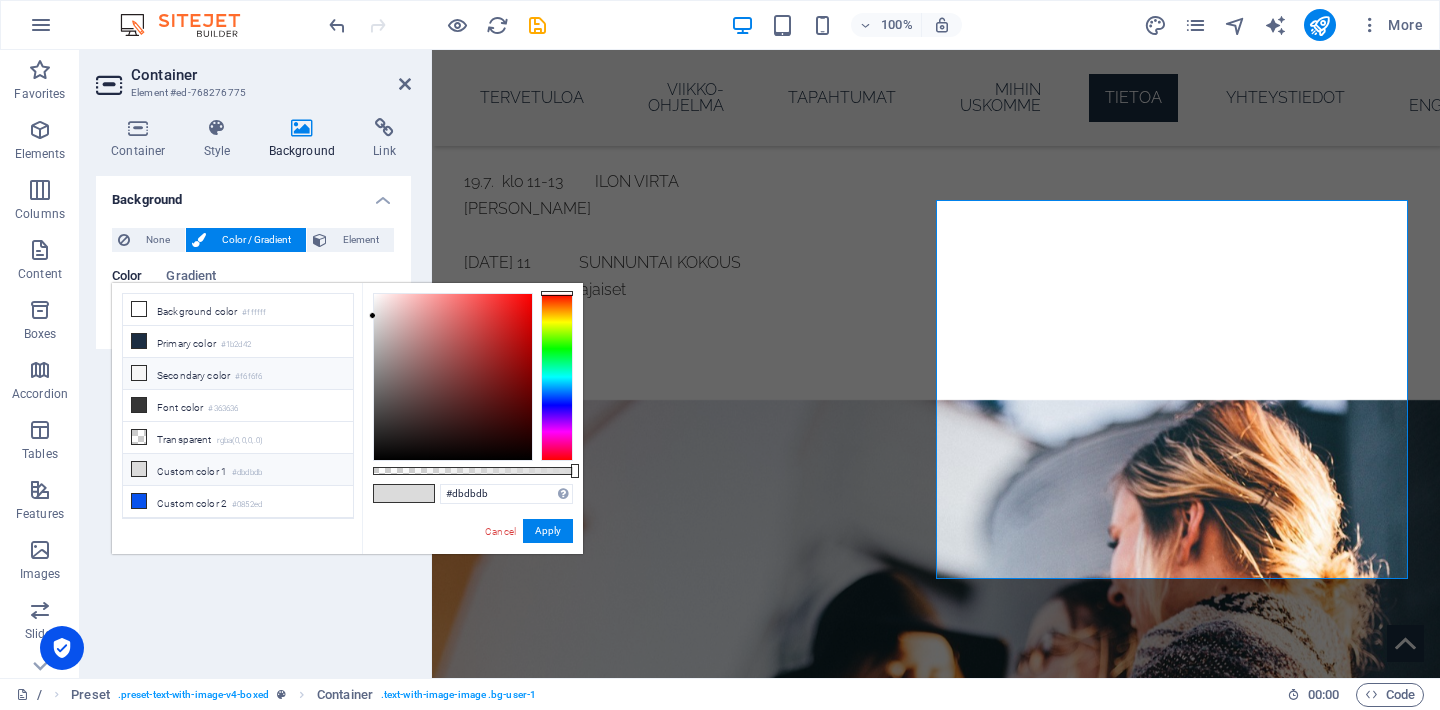click on "Secondary color
#f6f6f6" at bounding box center (238, 374) 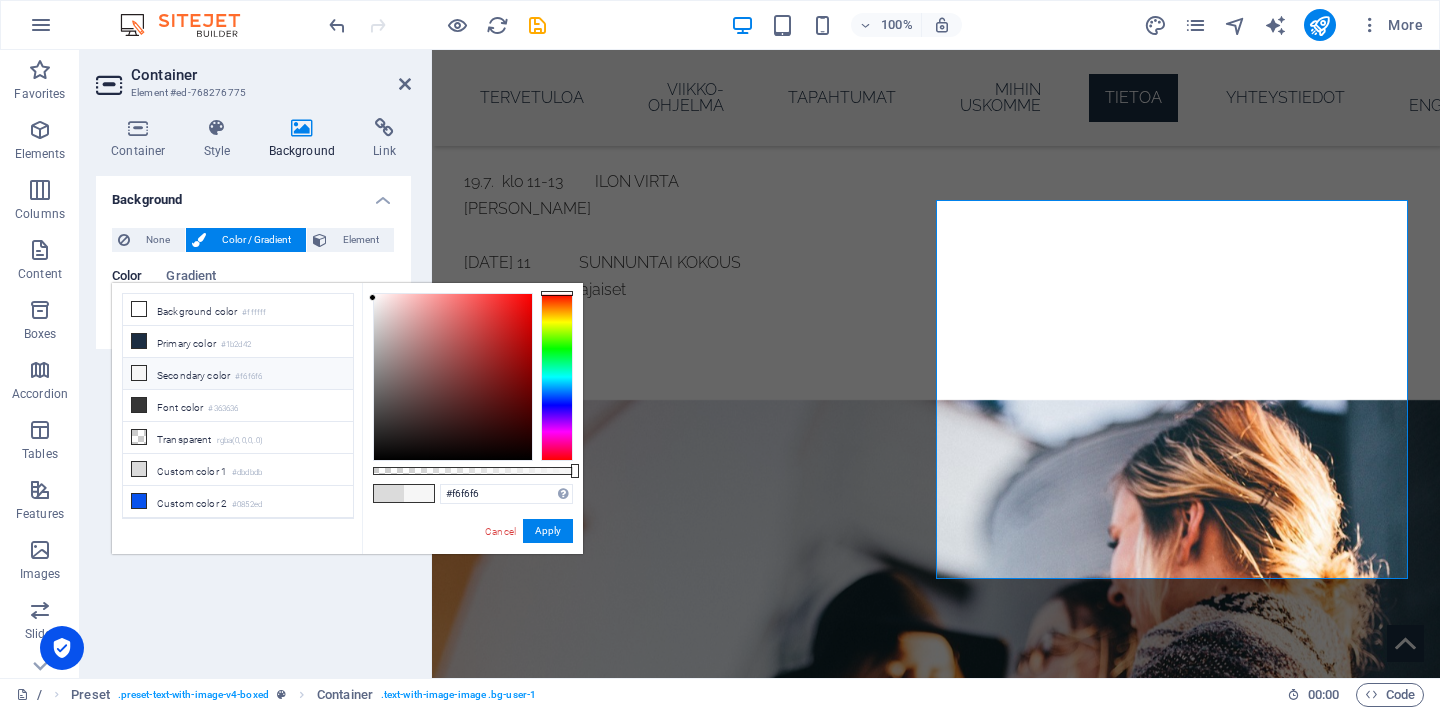 click at bounding box center (389, 493) 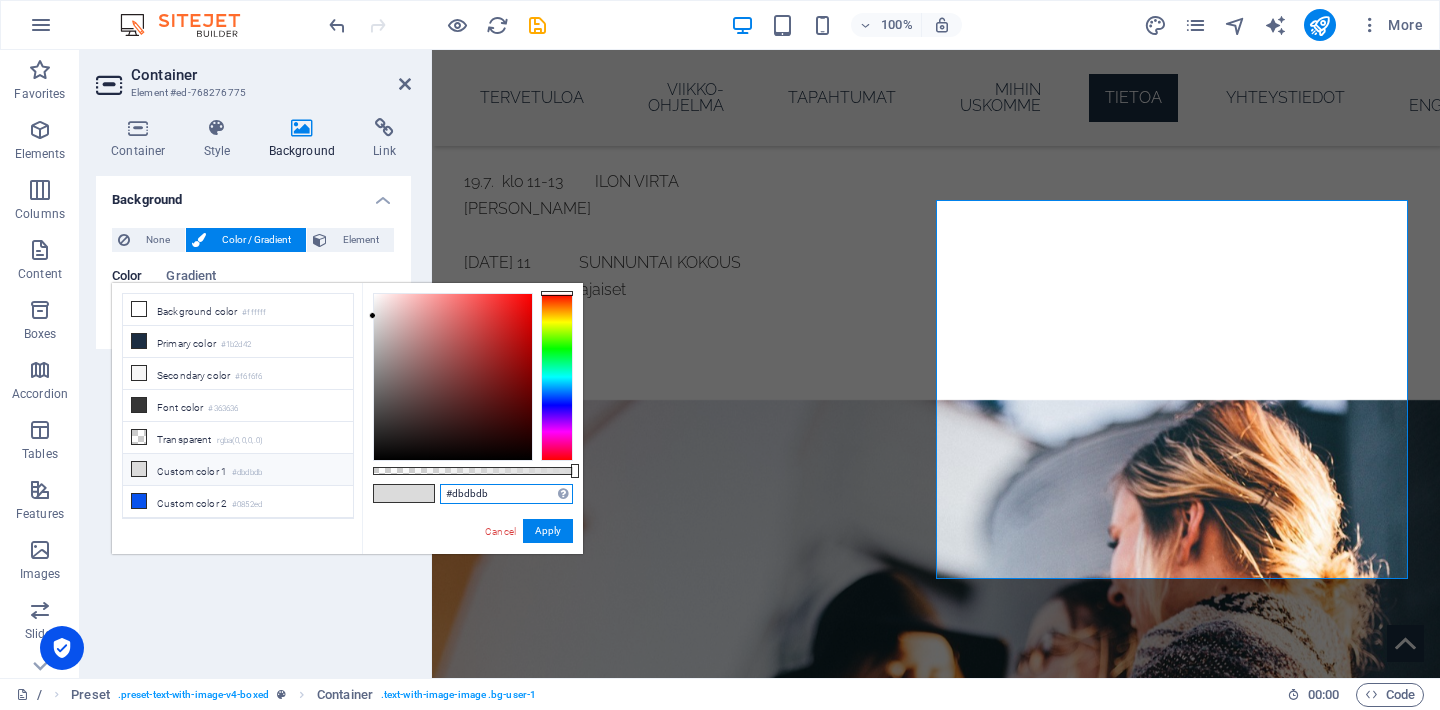 click on "#dbdbdb" at bounding box center (506, 494) 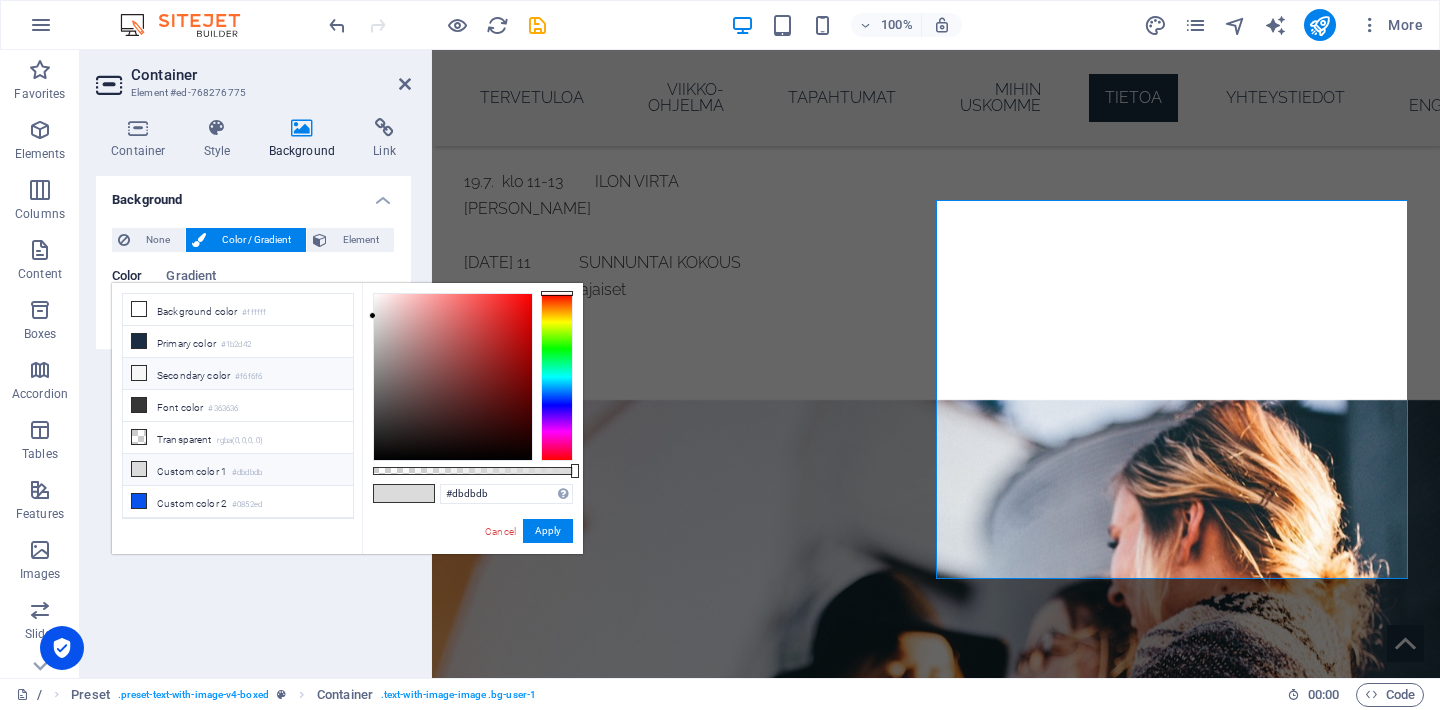 click on "Secondary color
#f6f6f6" at bounding box center (238, 374) 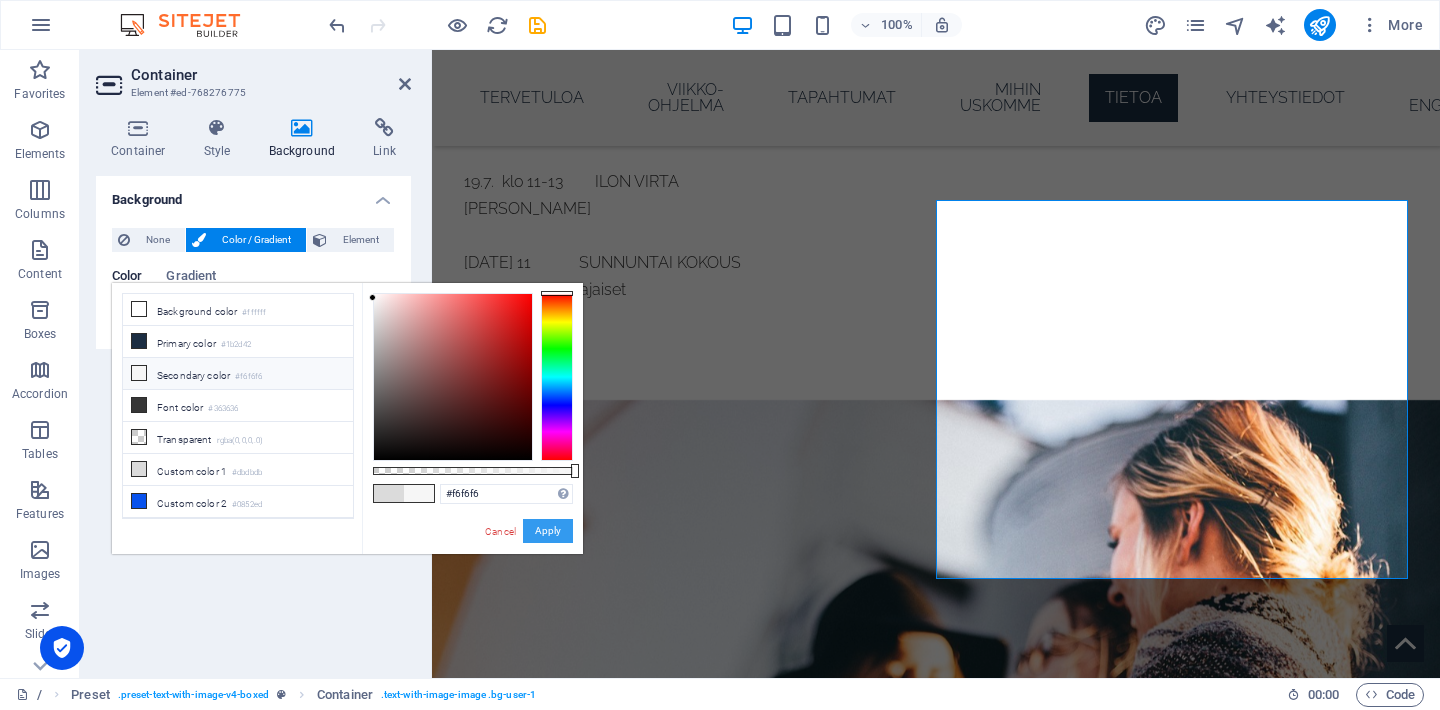 click on "Apply" at bounding box center (548, 531) 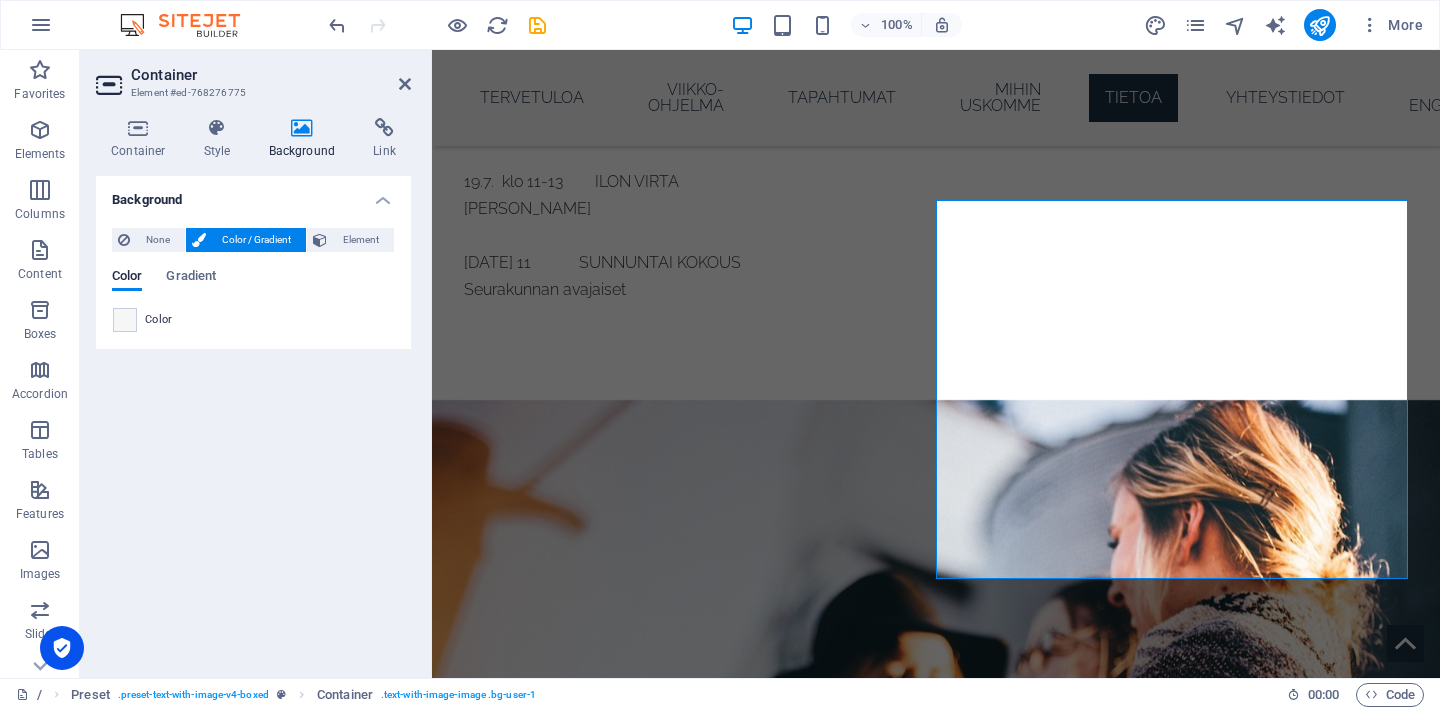 click on "Background None Color / Gradient Element Stretch background to full-width Color overlay Places an overlay over the background to colorize it Parallax 0 % Image Image slider Map Video YouTube Vimeo HTML Drag files here, click to choose files or select files from Files or our free stock photos & videos Select files from the file manager, stock photos, or upload file(s) Upload Lazyload Loading images after the page loads improves page speed. Responsive Automatically load retina image and smartphone optimized sizes. Optimized Images are compressed to improve page speed. Size Default Cover Contain Original Repeat Default Position Direction Custom X offset 50 px rem % vh vw Y offset 50 px rem % vh vw Alternative text The alternative text is used by devices that cannot display images (e.g. image search engines) and should be added to every image to improve website accessibility. Image caption Paragraph Format Normal Heading 1 Heading 2 Heading 3 Heading 4 Heading 5 Heading 6 Code Font Family Arial Georgia Impact 8 9" at bounding box center [253, 419] 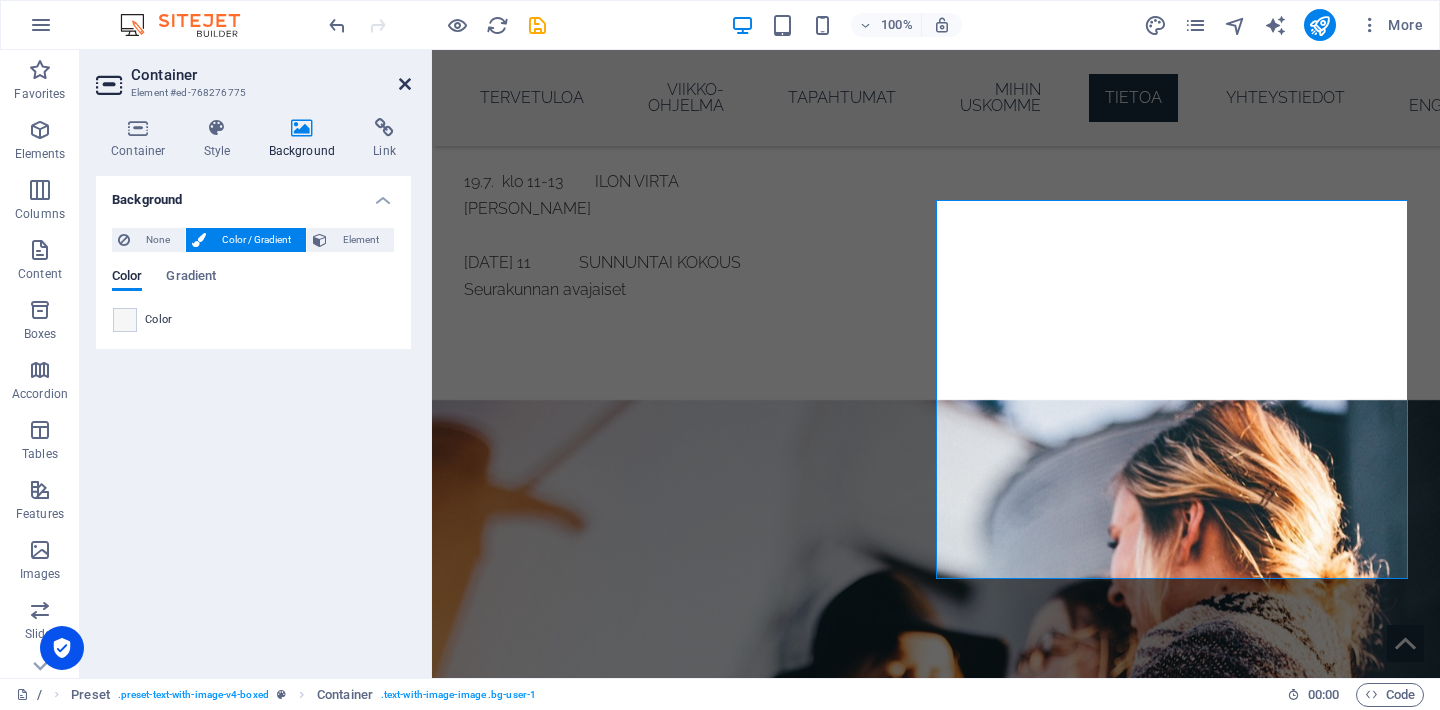 click at bounding box center [405, 84] 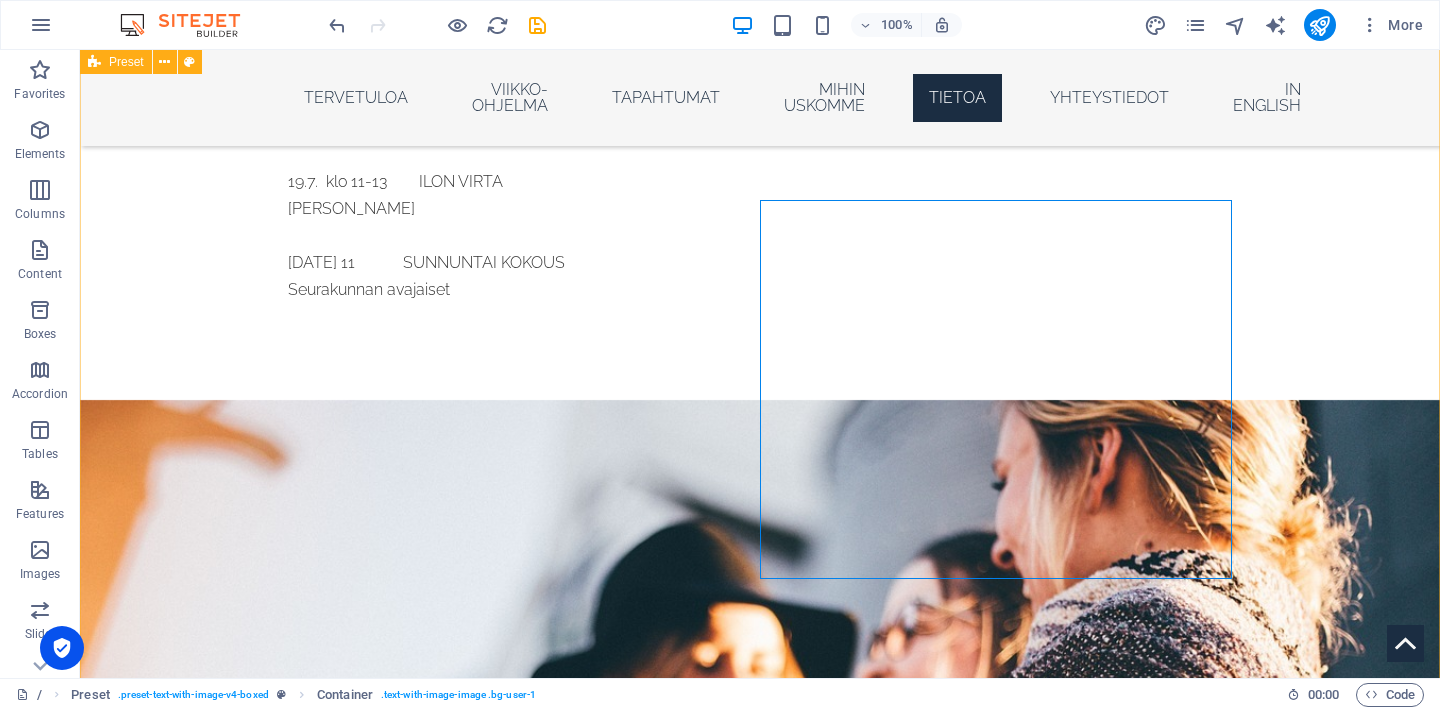 click on "TIETOA Ilon virta Mikkeli  on kristillinen seurakunta, jonka sydämessä on näky: että ihmiset  pelastuvat, täyttyvät Pyhällä Hengellä ja kasvavat Jumalan ja Sanan tuntemisessa. Seurakunta syntyi kutsusta rakentaa paikka, jossa  Jumalan Sana, rukous, ylistys ja evankeliumi  ovat keskiössä – ja jossa Pyhä Henki saa johdattaa. Herralla on jokaiselle uskovalle käyttöä näinä viimeisinä aikoina – ja jokaiselle paikka Kristuksen ruumiissa. "Sydämessämme palaa näky nähdä ihmisten pelastuvan, täyttyvän Pyhällä Hengellä ja kasvavan Jeesuksen seuraajina. Haluamme rohkaista jokaista ottamaan paikkansa Kristuksen ruumiissa ja elämään täyteydessä sen kutsun mukaan, jonka Jumala on antanut. Uskomme, että Jumalan voima voi murtaa kahleita, parantaa sydämet ja antaa elämään suunnan. Jeesus on vastaus — tänäänkin." Mika ja Jenna Rinkinen Pastorit, Ilon virta Mikkeli" at bounding box center [760, 2904] 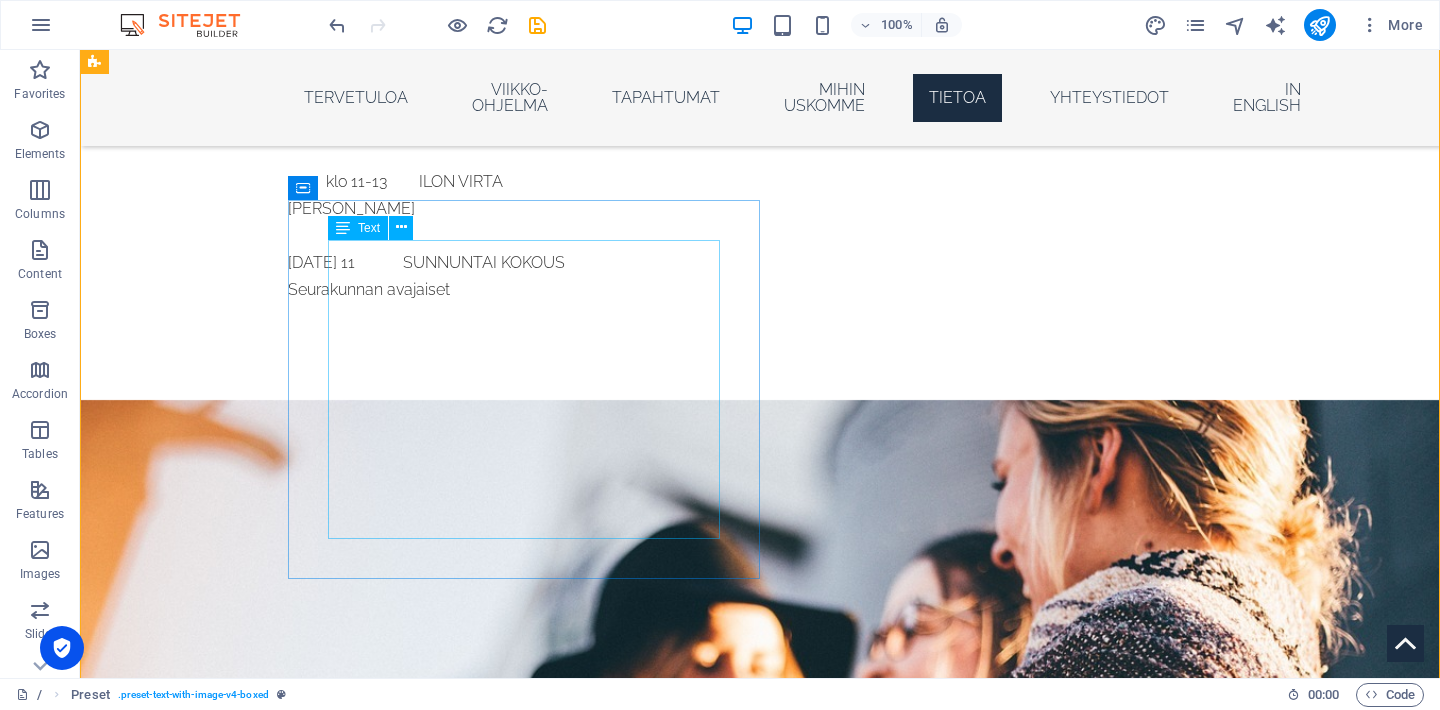 click on ""Sydämessämme palaa näky nähdä ihmisten pelastuvan, täyttyvän Pyhällä Hengellä ja kasvavan Jeesuksen seuraajina. Haluamme rohkaista jokaista ottamaan paikkansa Kristuksen ruumiissa ja elämään täyteydessä sen kutsun mukaan, jonka Jumala on antanut. Uskomme, että Jumalan voima voi murtaa kahleita, parantaa sydämet ja antaa elämään suunnan. Jeesus on vastaus — tänäänkin." Mika ja Jenna Rinkinen Pastorit, Ilon virta Mikkeli" at bounding box center (568, 2542) 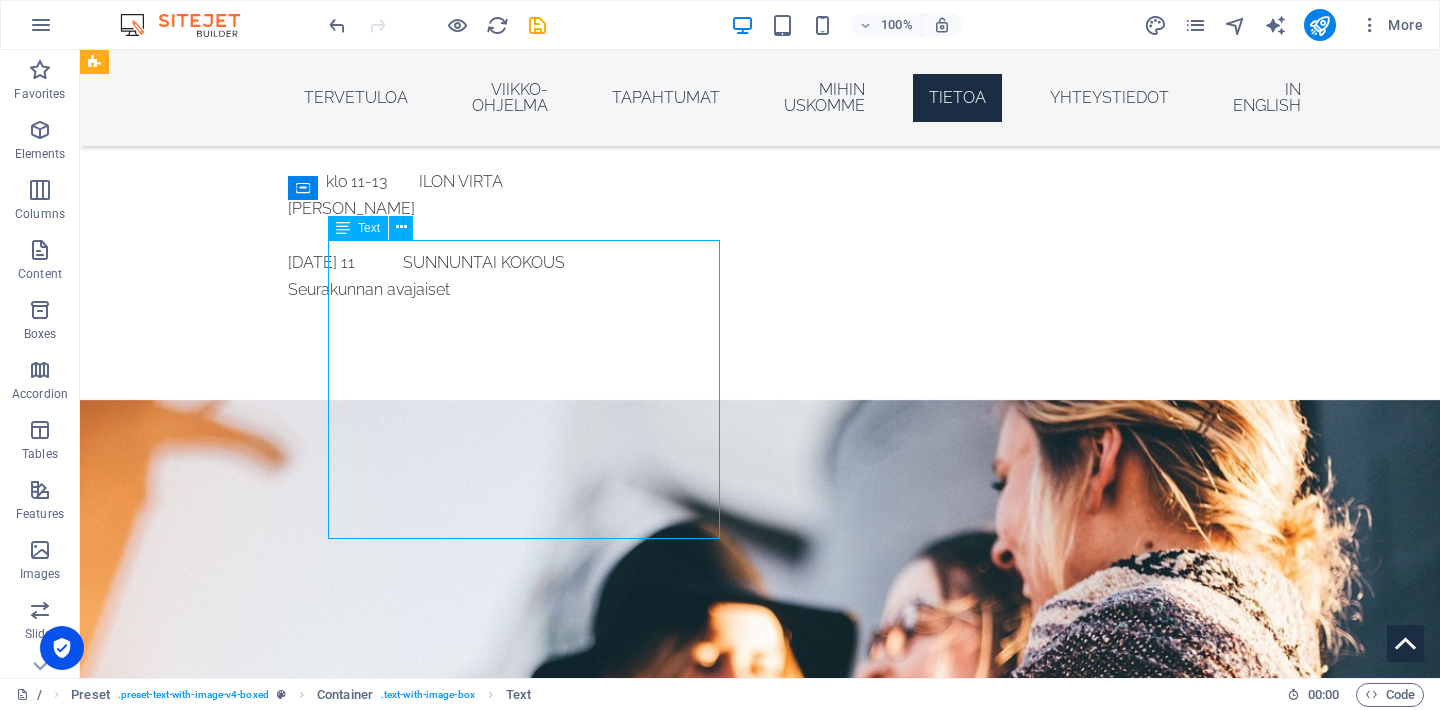 click on ""Sydämessämme palaa näky nähdä ihmisten pelastuvan, täyttyvän Pyhällä Hengellä ja kasvavan Jeesuksen seuraajina. Haluamme rohkaista jokaista ottamaan paikkansa Kristuksen ruumiissa ja elämään täyteydessä sen kutsun mukaan, jonka Jumala on antanut. Uskomme, että Jumalan voima voi murtaa kahleita, parantaa sydämet ja antaa elämään suunnan. Jeesus on vastaus — tänäänkin." Mika ja Jenna Rinkinen Pastorit, Ilon virta Mikkeli" at bounding box center [568, 2542] 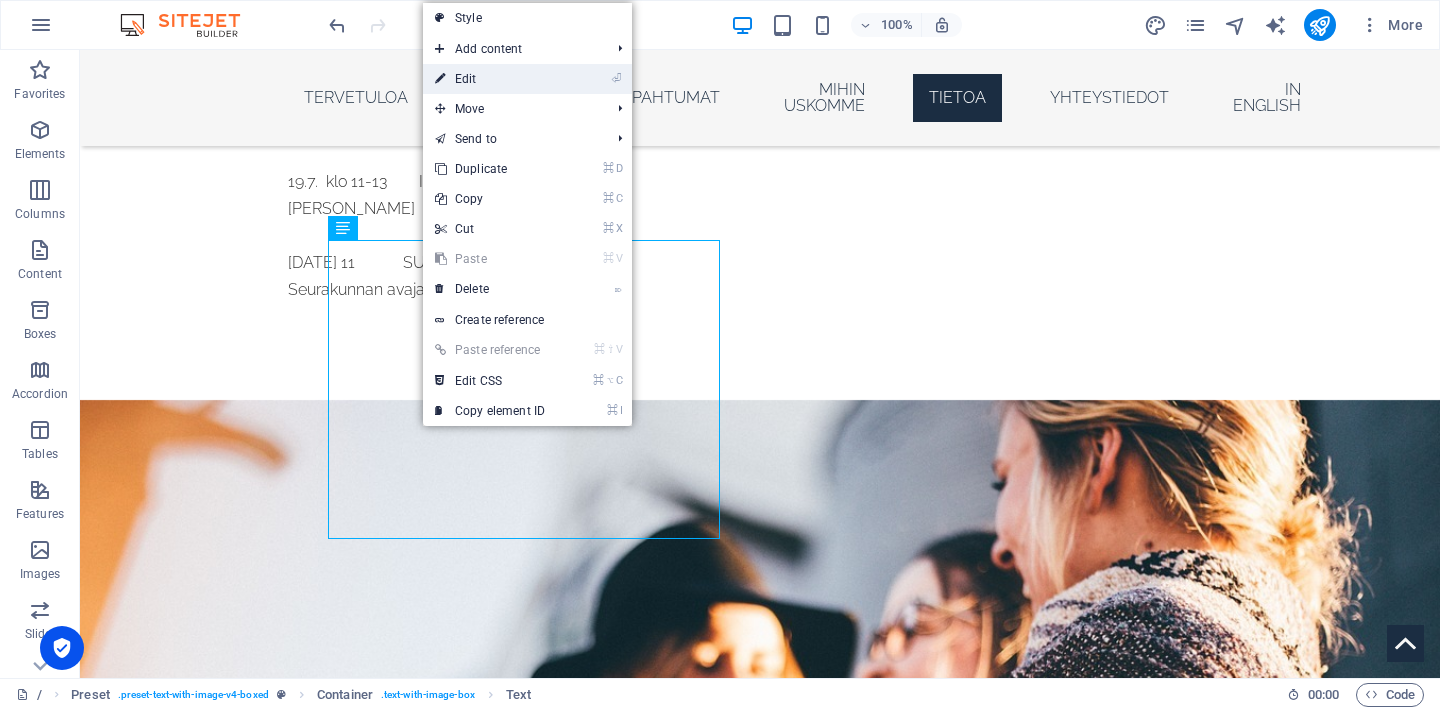 click on "⏎  Edit" at bounding box center [490, 79] 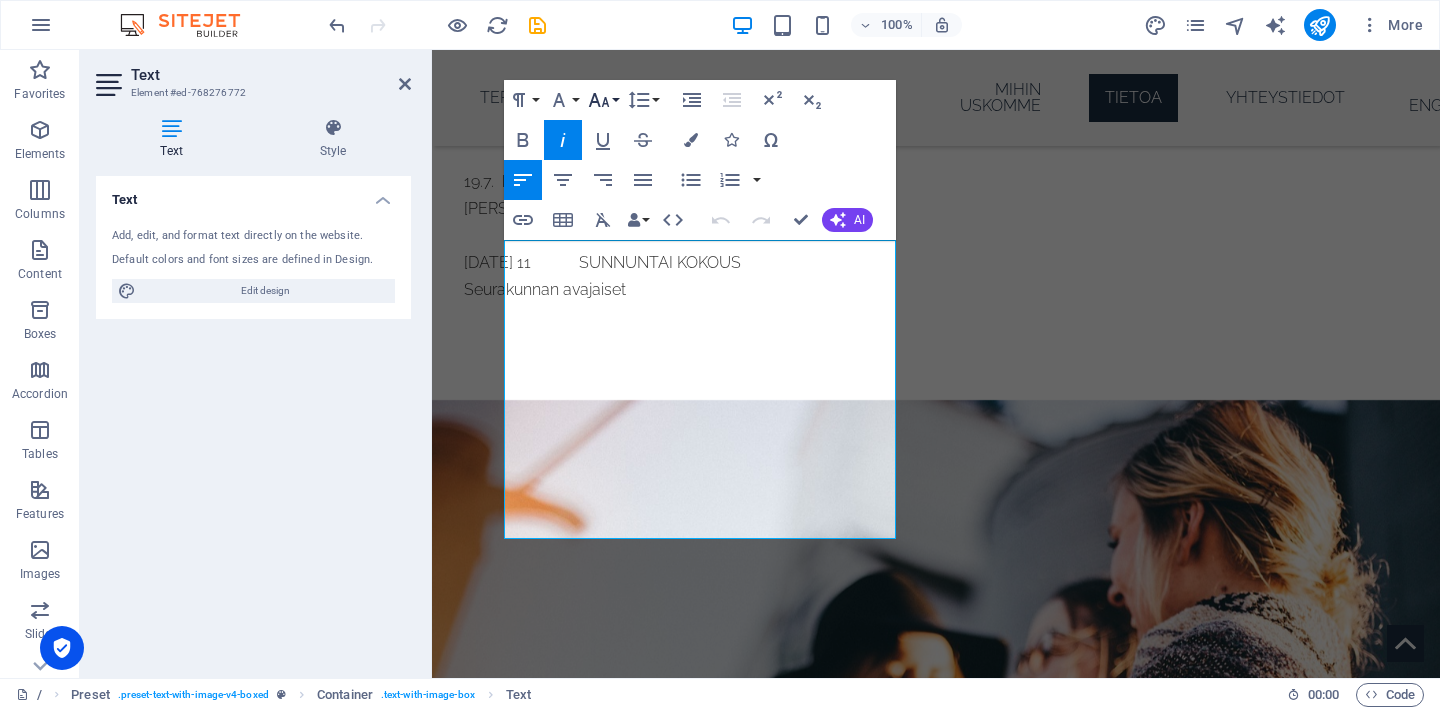 click on "Font Size" at bounding box center (603, 100) 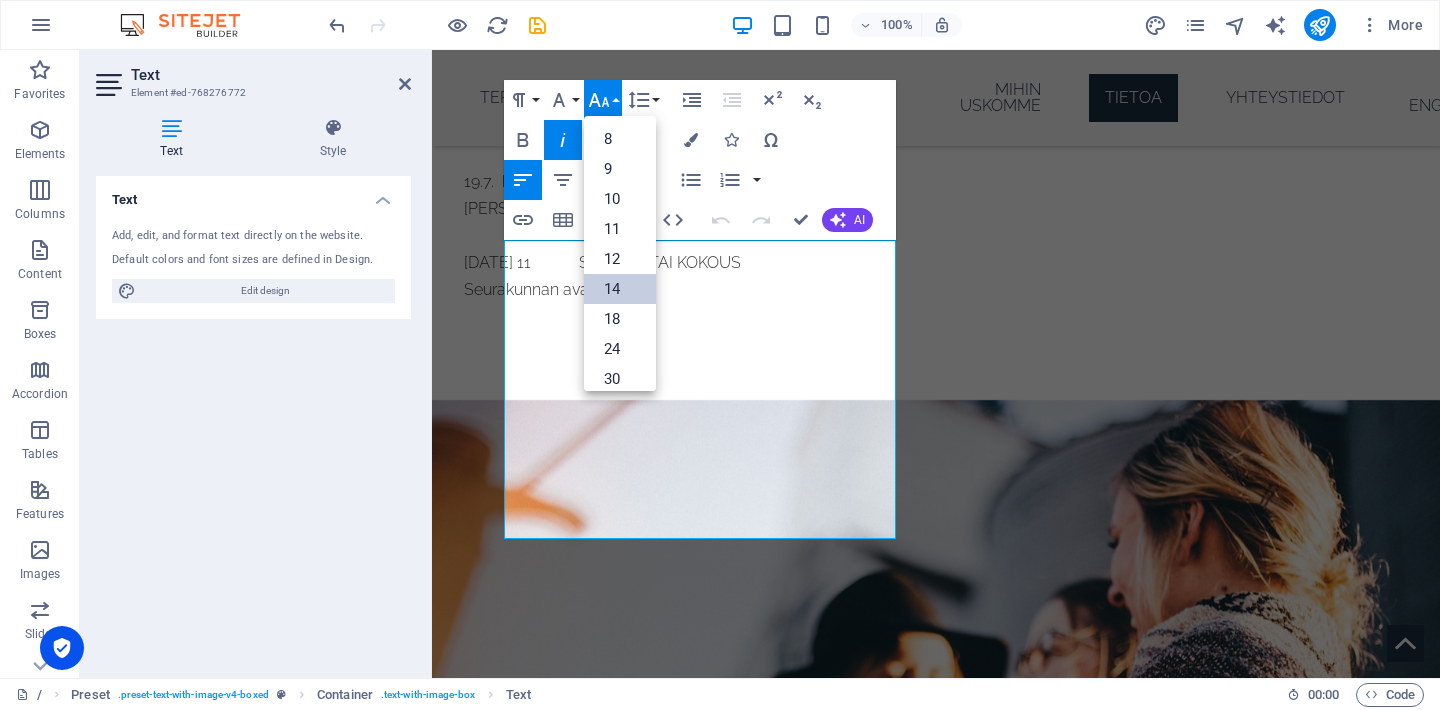 click on "14" at bounding box center (620, 289) 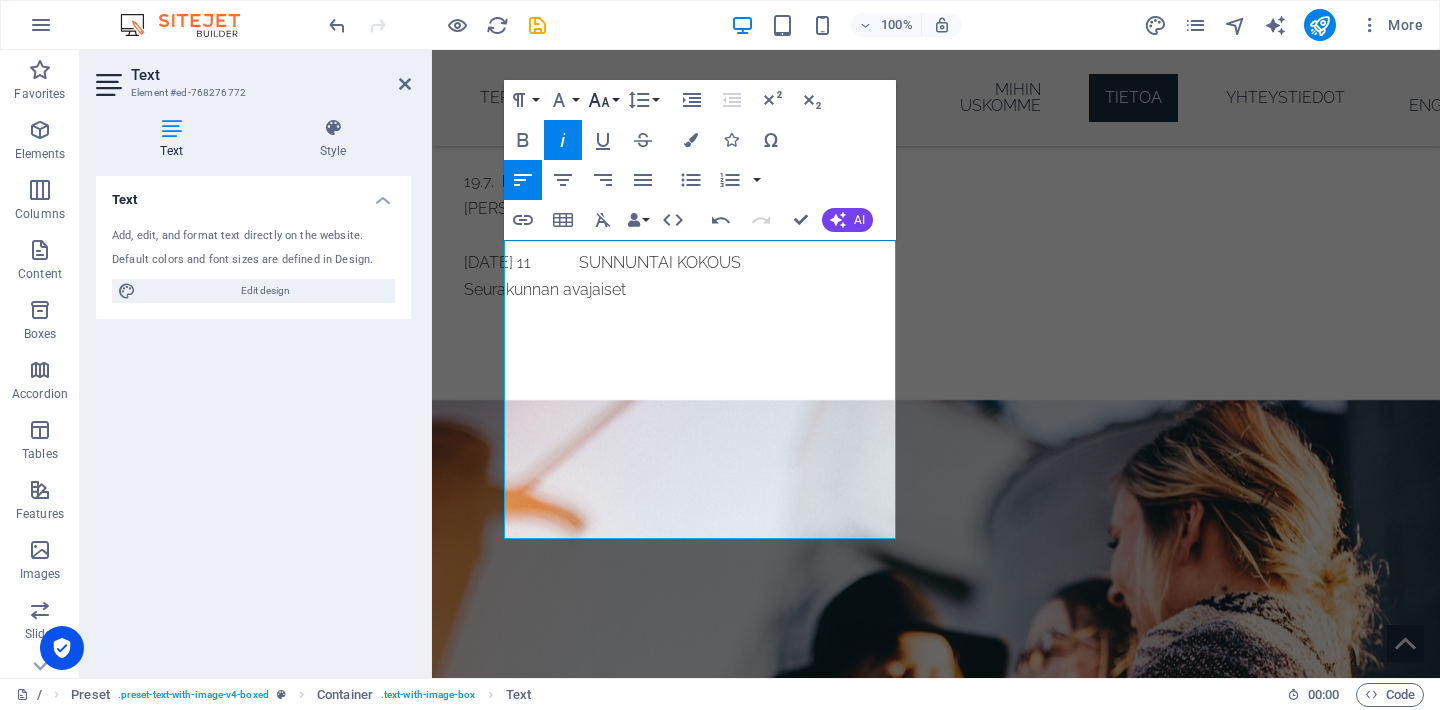 click on "Font Size" at bounding box center (603, 100) 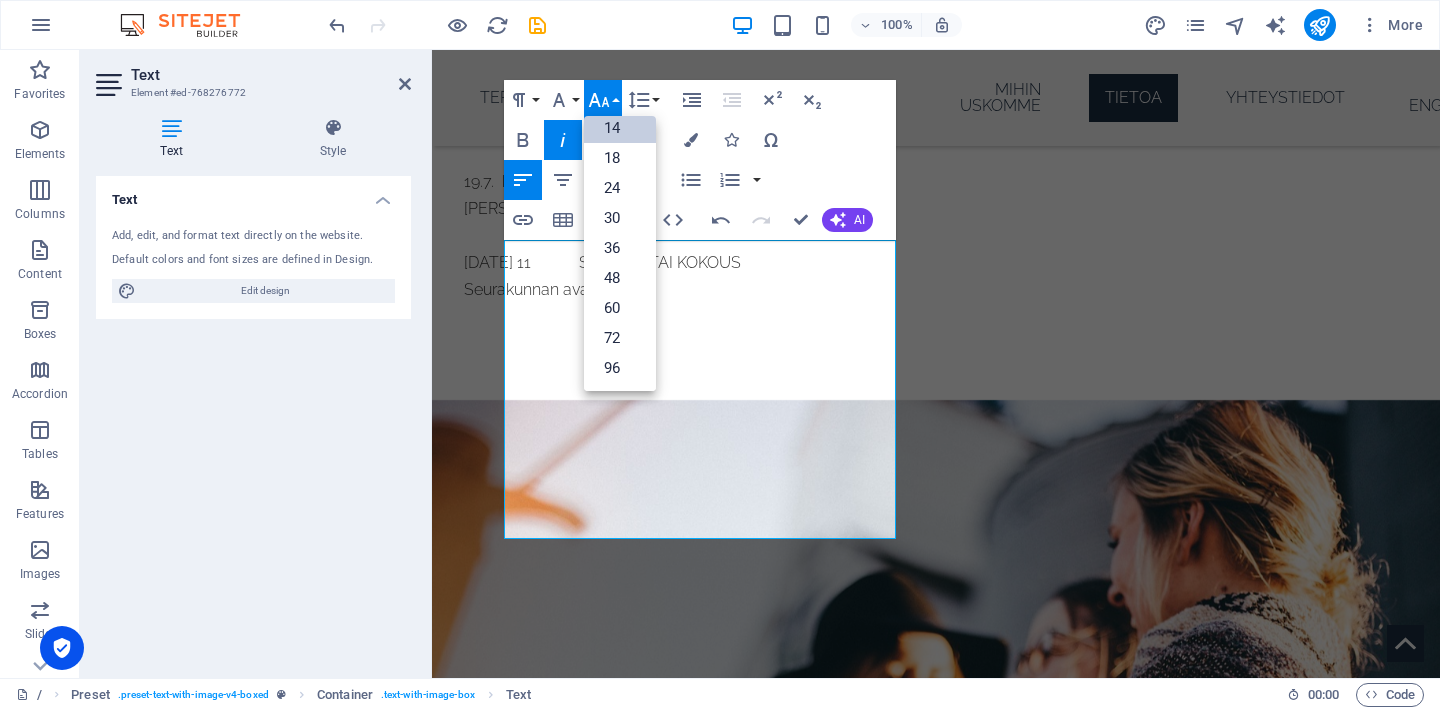 scroll, scrollTop: 161, scrollLeft: 0, axis: vertical 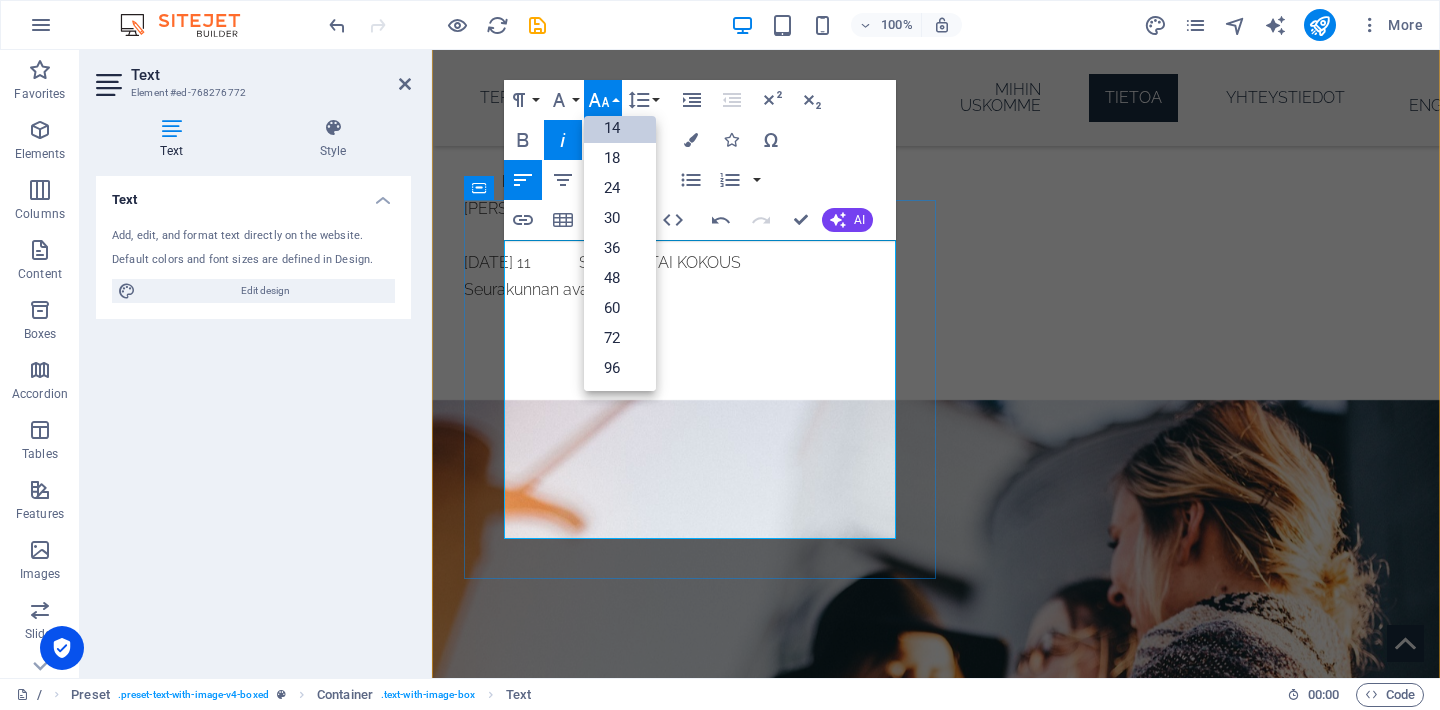 click on "​ "Sydämessämme palaa näky nähdä ihmisten pelastuvan, täyttyvän Pyhällä Hengellä ja kasvavan Jeesuksen seuraajina. Haluamme rohkaista jokaista ottamaan paikkansa Kristuksen ruumiissa ja elämään täyteydessä sen kutsun mukaan, jonka Jumala on antanut. Uskomme, että Jumalan voima voi murtaa kahleita, parantaa sydämet ja antaa elämään suunnan. Jeesus on vastaus — tänäänkin."" at bounding box center (897, 2514) 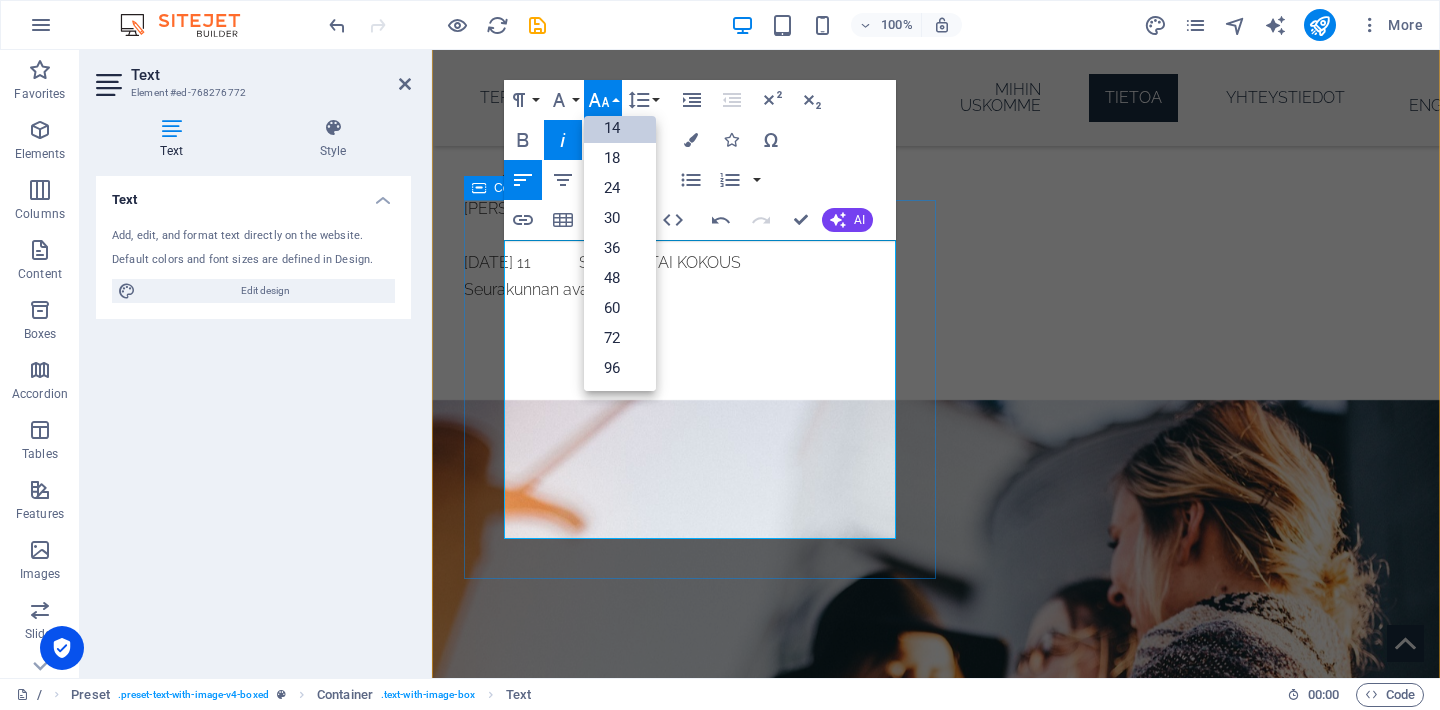 drag, startPoint x: 692, startPoint y: 528, endPoint x: 490, endPoint y: 252, distance: 342.02338 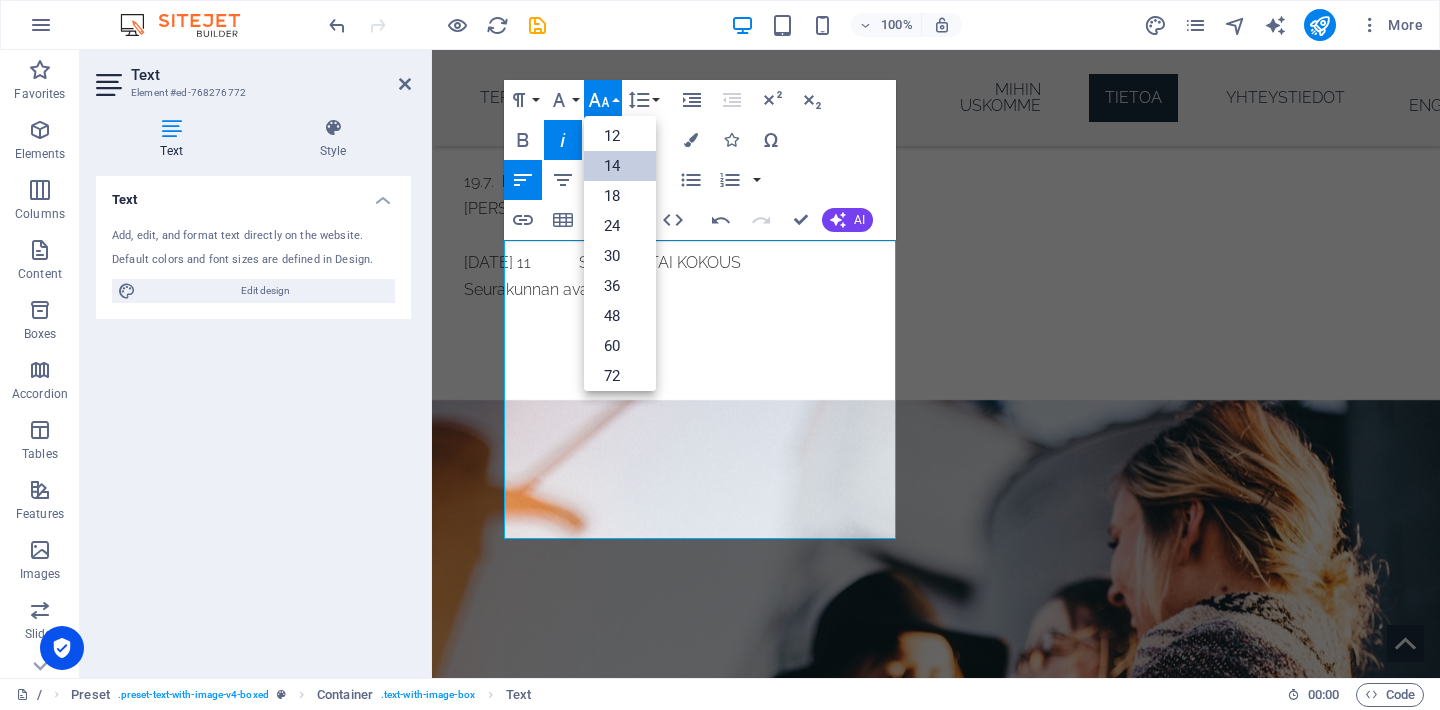 scroll, scrollTop: 122, scrollLeft: 0, axis: vertical 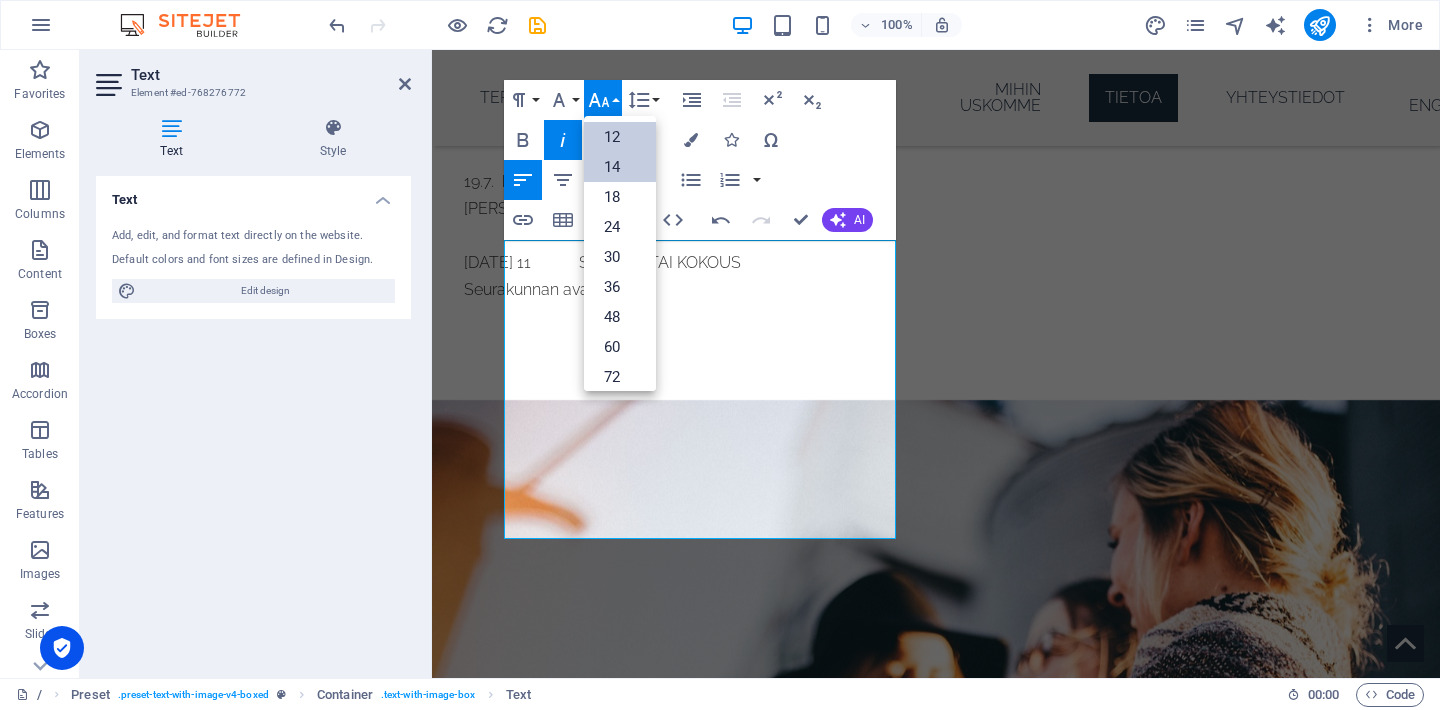click on "12" at bounding box center [620, 137] 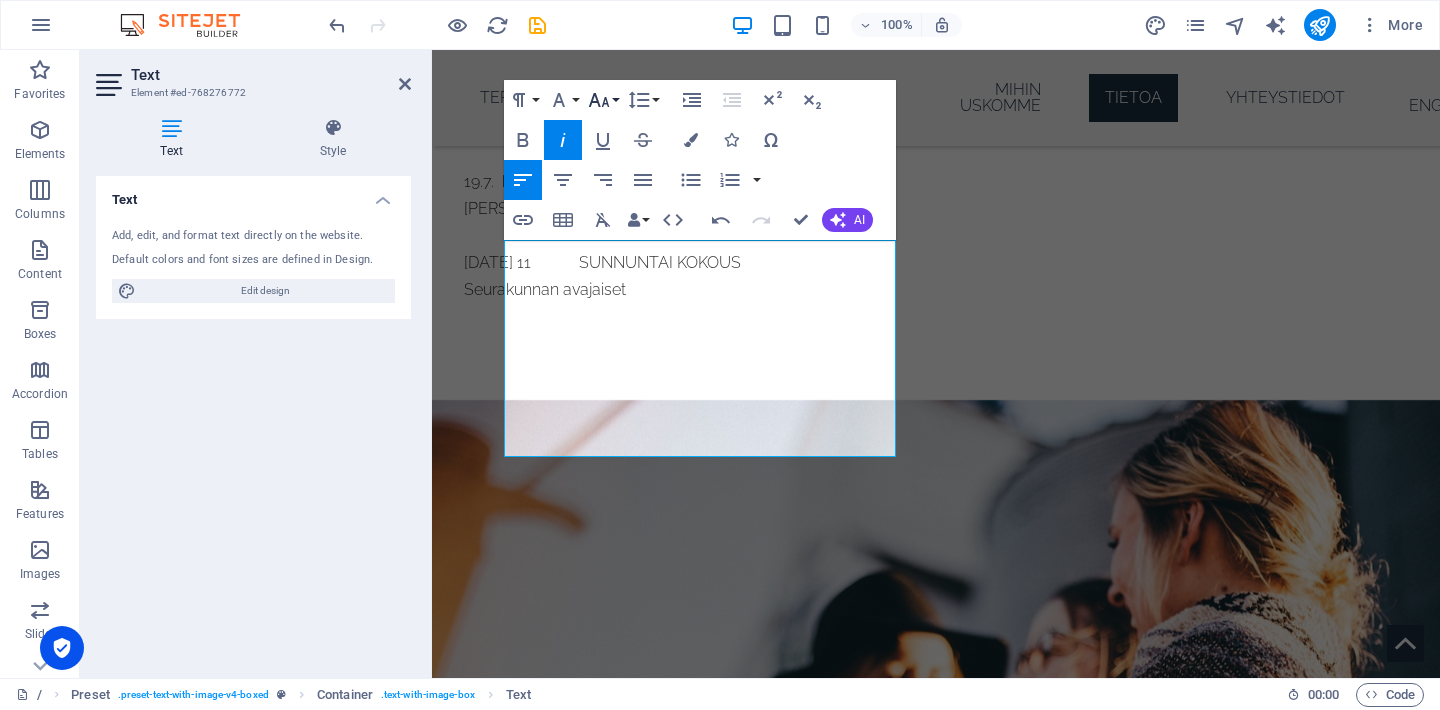 click on "Font Size" at bounding box center (603, 100) 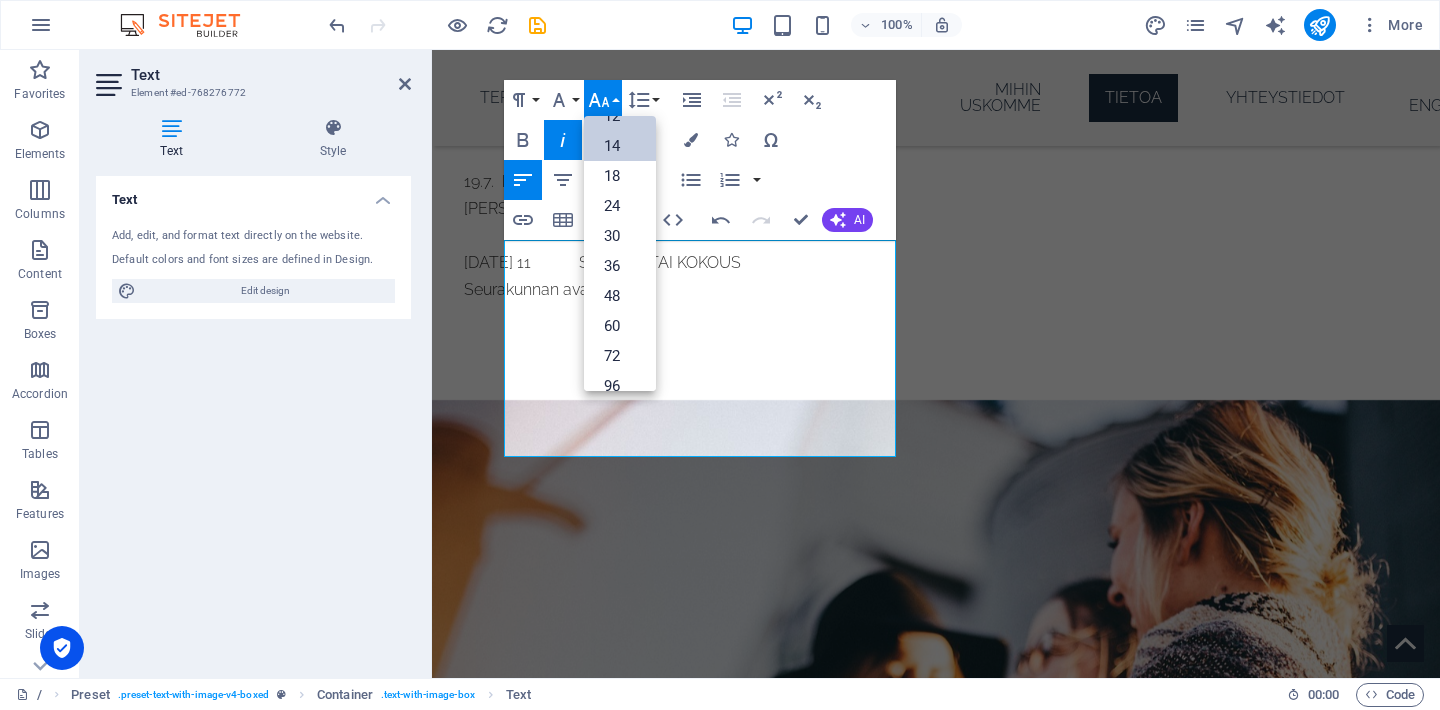 click on "14" at bounding box center (620, 146) 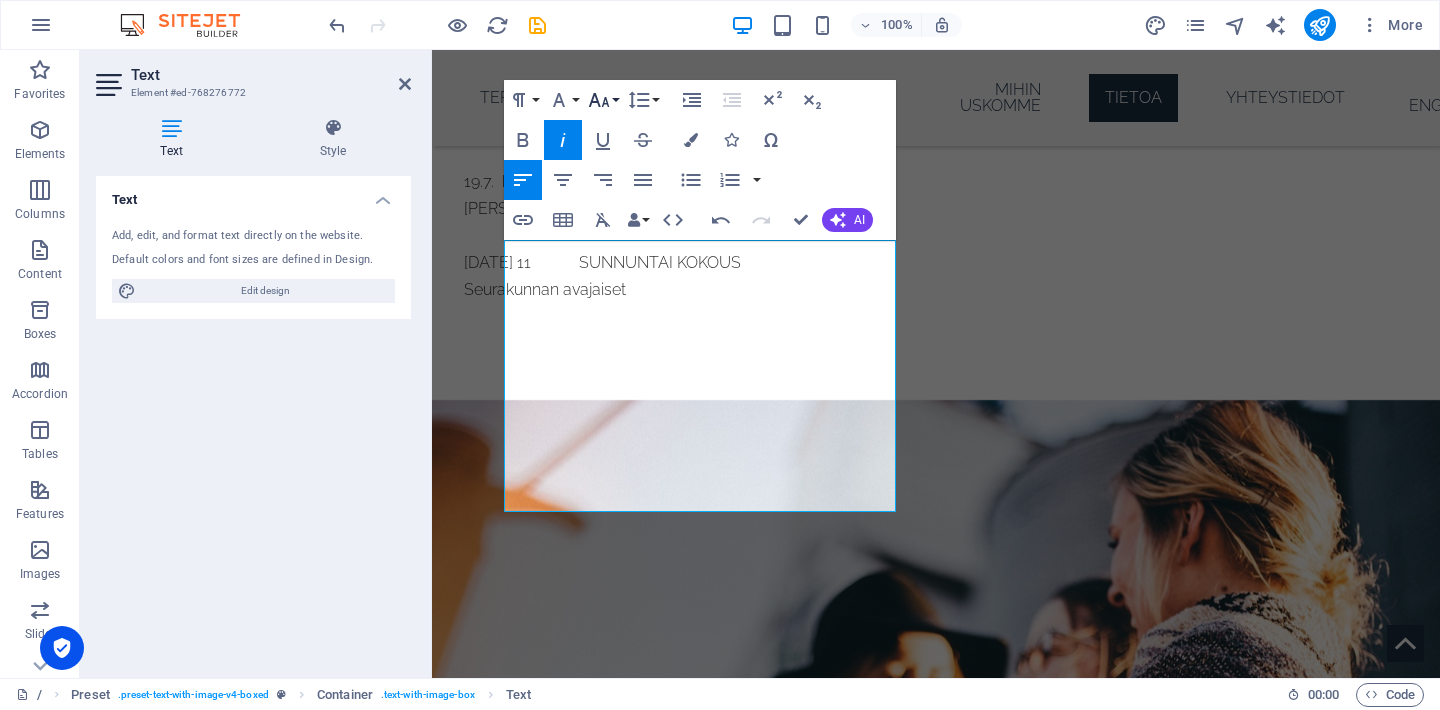 click 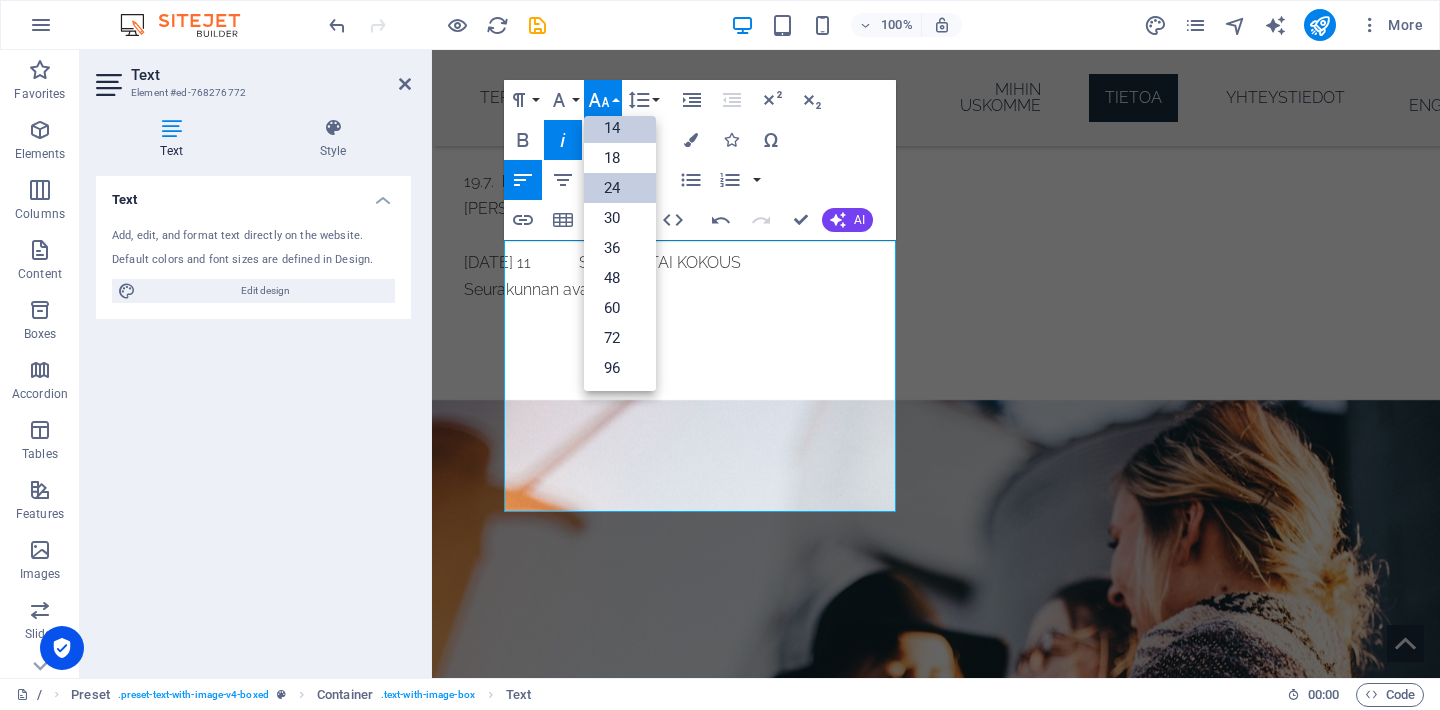 scroll, scrollTop: 161, scrollLeft: 0, axis: vertical 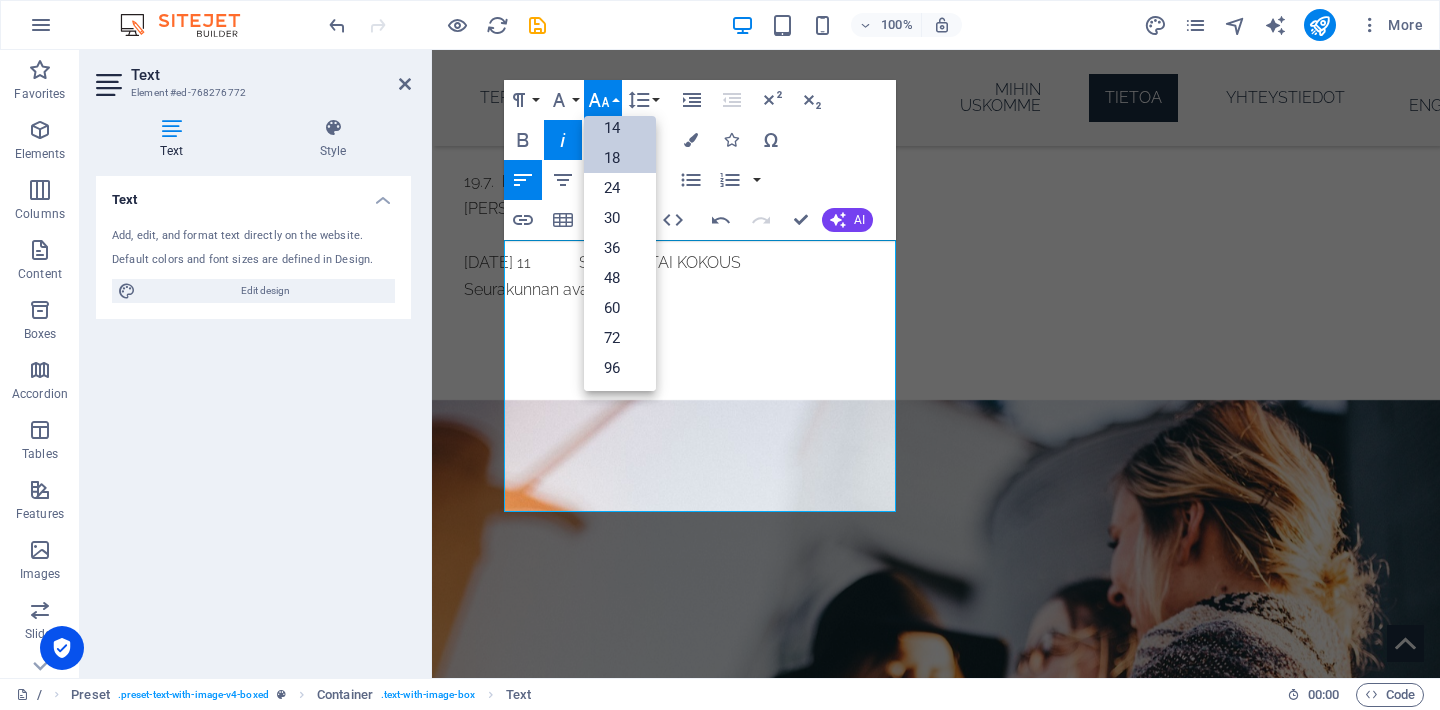click on "18" at bounding box center (620, 158) 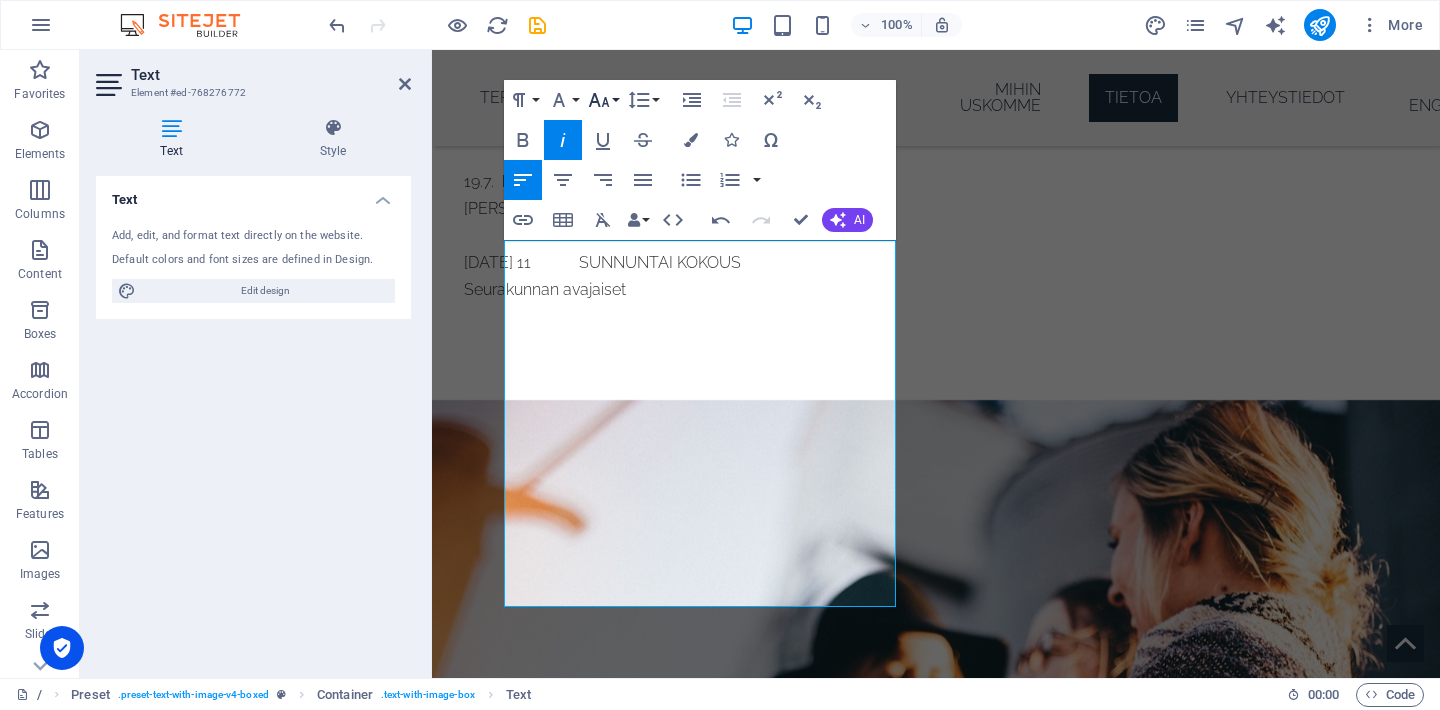 click 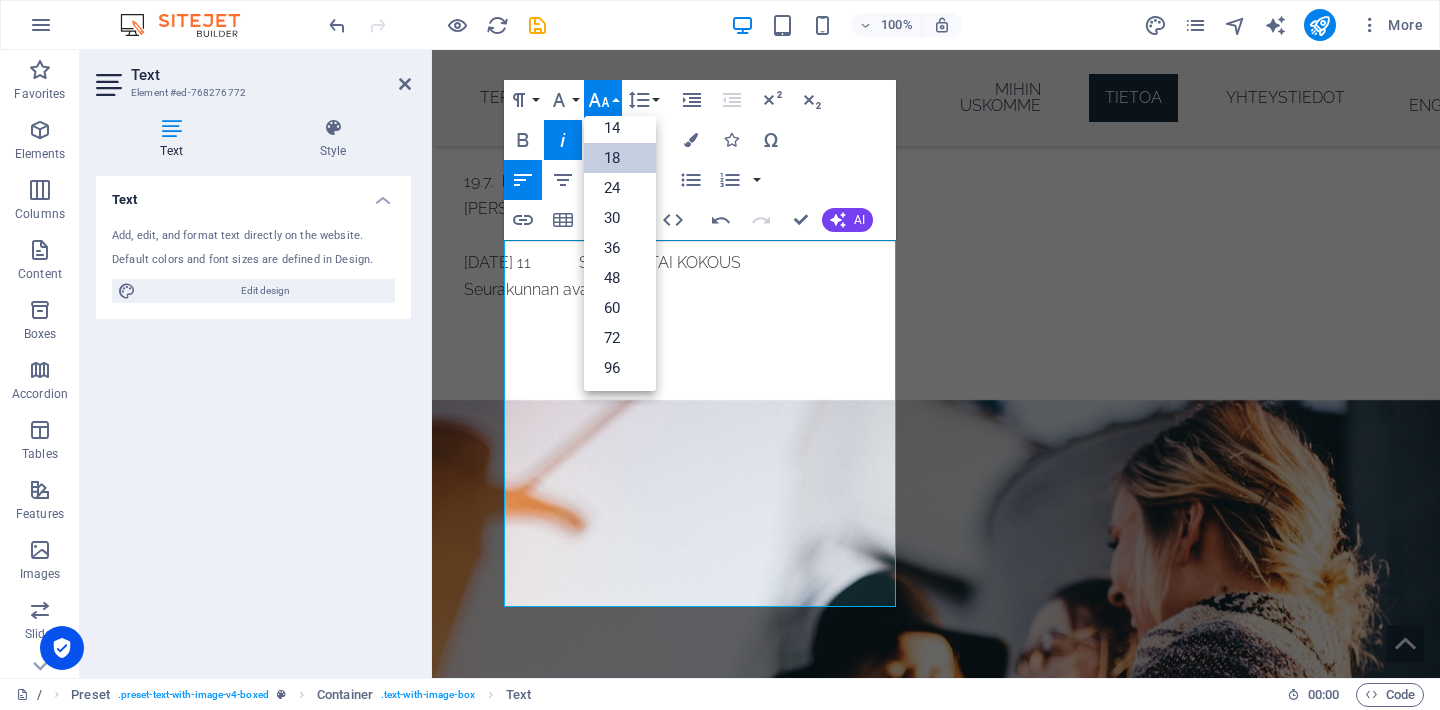 scroll, scrollTop: 161, scrollLeft: 0, axis: vertical 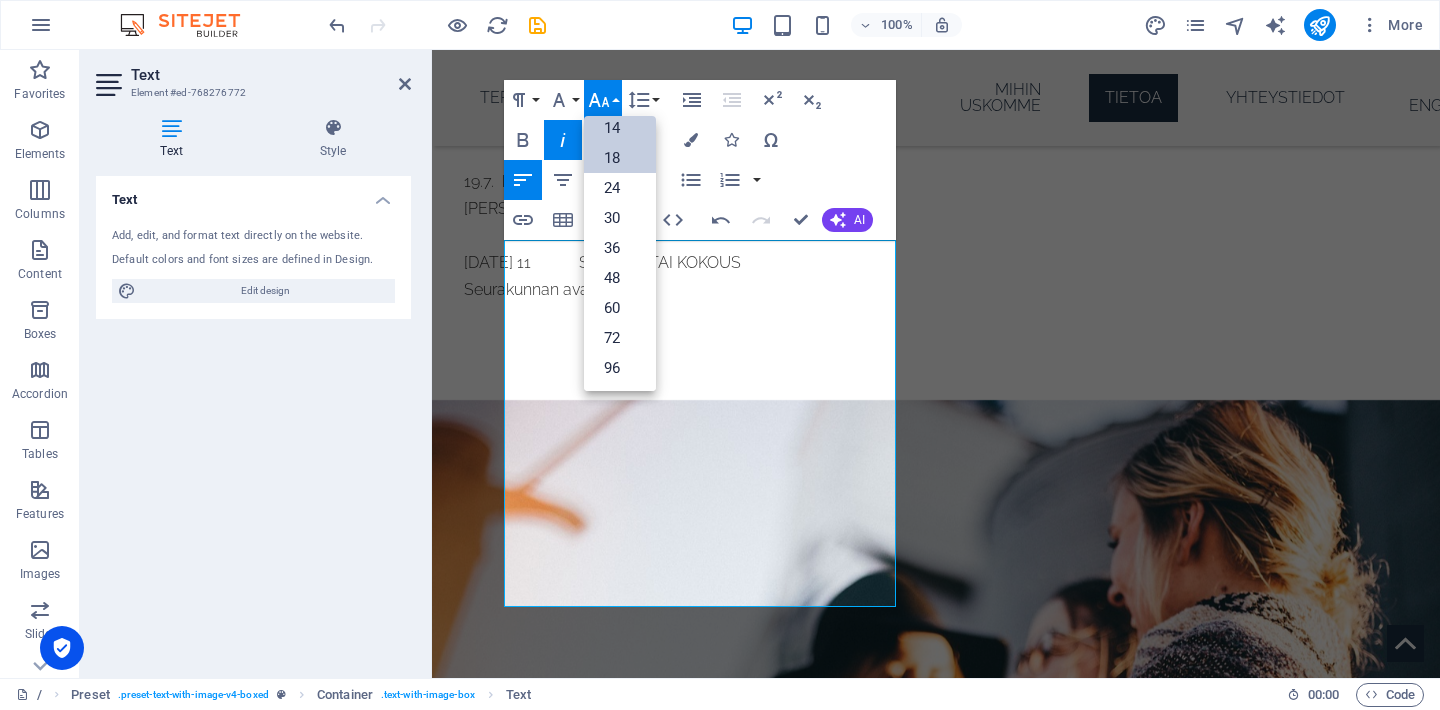 click on "14" at bounding box center (620, 128) 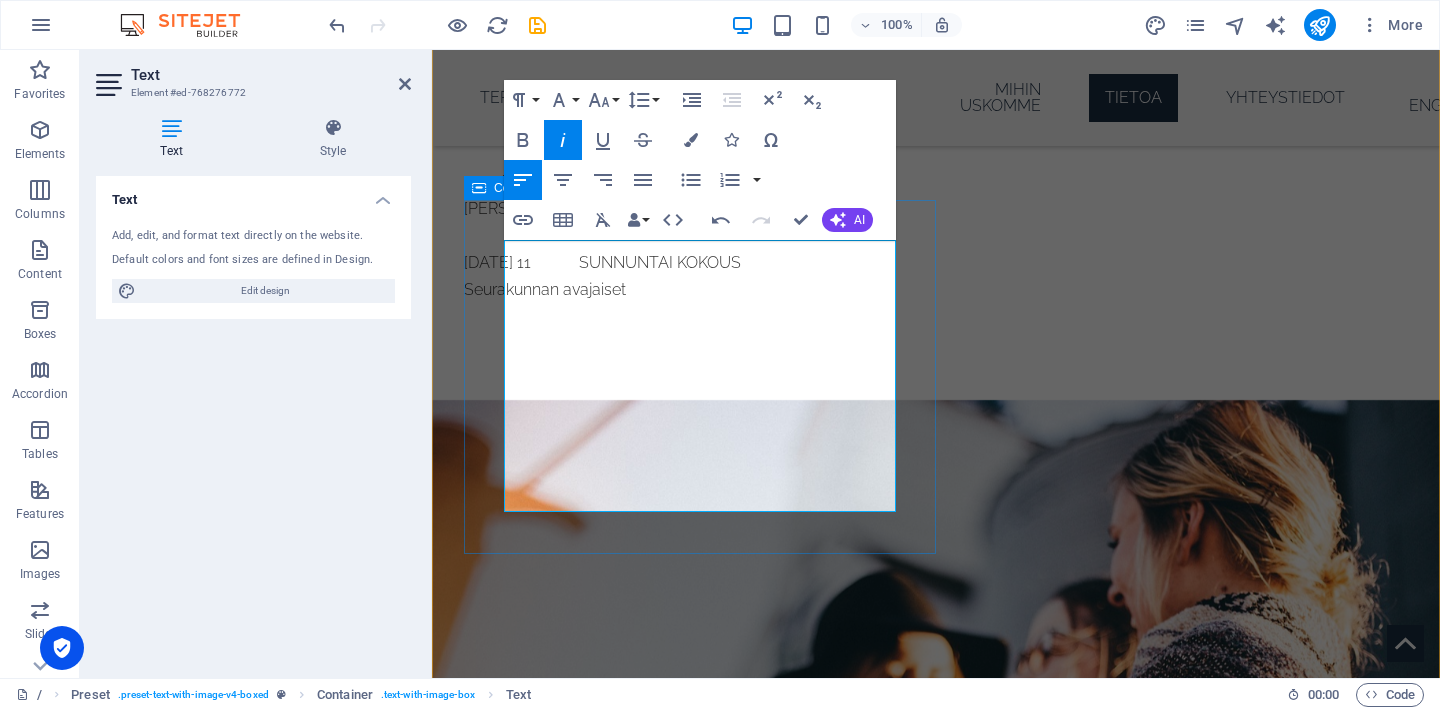 click on "​"Sydämessämme palaa näky nähdä ihmisten pelastuvan, täyttyvän Pyhällä Hengellä ja kasvavan Jeesuksen seuraajina. Haluamme rohkaista jokaista ottamaan paikkansa Kristuksen ruumiissa ja elämään täyteydessä sen kutsun mukaan, jonka Jumala on antanut. Uskomme, että Jumalan voima voi murtaa kahleita, parantaa sydämet ja antaa elämään suunnan. Jeesus on vastaus — tänäänkin." Mika ja Jenna Rinkinen Pastorit, Ilon virta Mikkeli" at bounding box center (920, 2528) 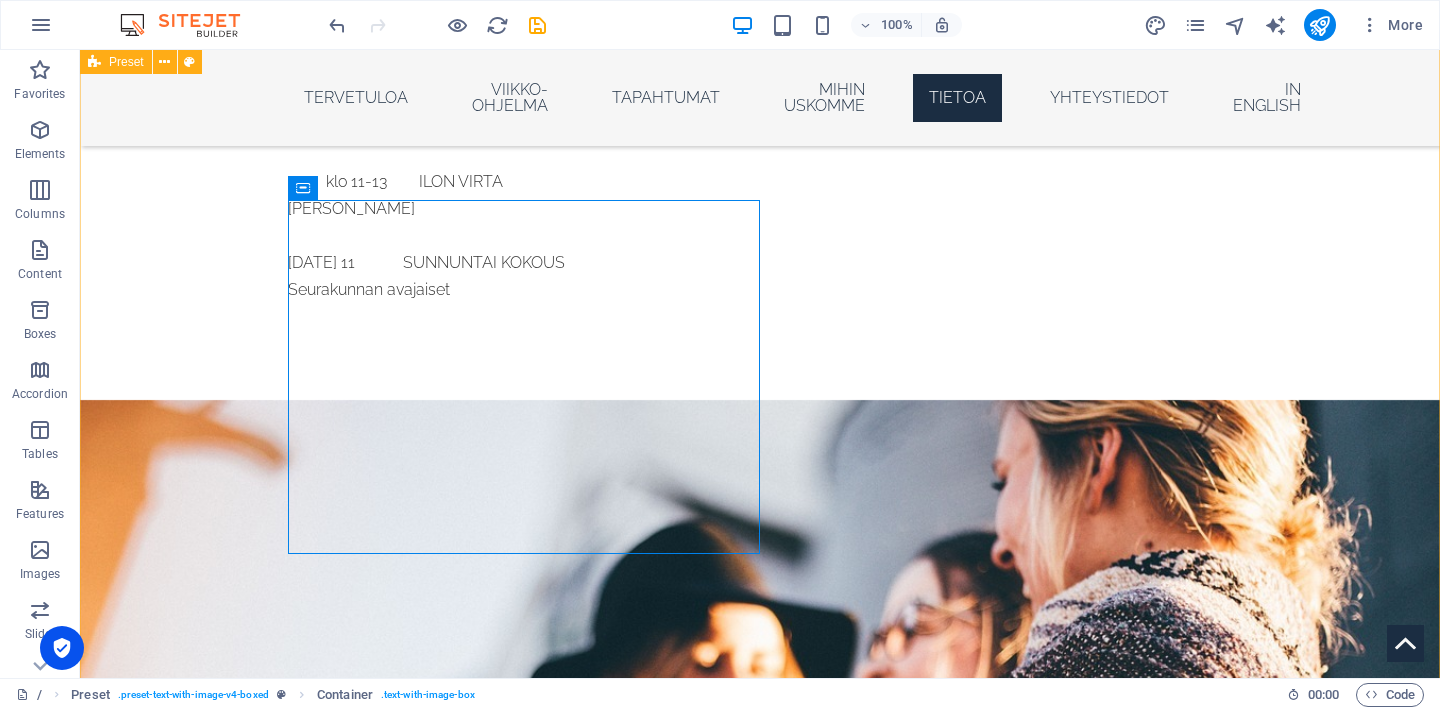 click on "TIETOA Ilon virta Mikkeli  on kristillinen seurakunta, jonka sydämessä on näky: että ihmiset  pelastuvat, täyttyvät Pyhällä Hengellä ja kasvavat Jumalan ja Sanan tuntemisessa. Seurakunta syntyi kutsusta rakentaa paikka, jossa  Jumalan Sana, rukous, ylistys ja evankeliumi  ovat keskiössä – ja jossa Pyhä Henki saa johdattaa. Herralla on jokaiselle uskovalle käyttöä näinä viimeisinä aikoina – ja jokaiselle paikka Kristuksen ruumiissa. "Sydämessämme palaa näky nähdä ihmisten pelastuvan, täyttyvän Pyhällä Hengellä ja kasvavan Jeesuksen seuraajina. Haluamme rohkaista jokaista ottamaan paikkansa Kristuksen ruumiissa ja elämään täyteydessä sen kutsun mukaan, jonka Jumala on antanut. Uskomme, että Jumalan voima voi murtaa kahleita, parantaa sydämet ja antaa elämään suunnan. Jeesus on vastaus — tänäänkin." Mika ja Jenna Rinkinen Pastorit, Ilon virta Mikkeli" at bounding box center (760, 2890) 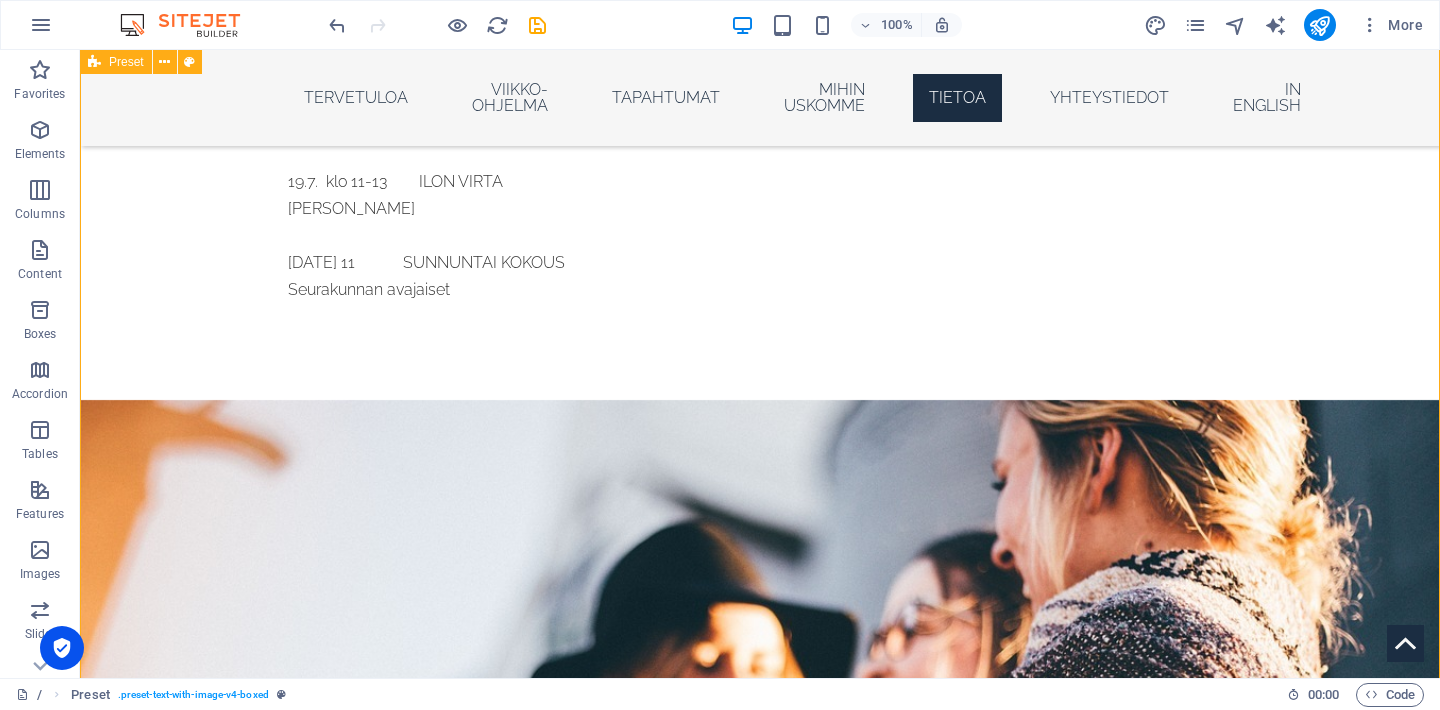 click on "TIETOA Ilon virta Mikkeli  on kristillinen seurakunta, jonka sydämessä on näky: että ihmiset  pelastuvat, täyttyvät Pyhällä Hengellä ja kasvavat Jumalan ja Sanan tuntemisessa. Seurakunta syntyi kutsusta rakentaa paikka, jossa  Jumalan Sana, rukous, ylistys ja evankeliumi  ovat keskiössä – ja jossa Pyhä Henki saa johdattaa. Herralla on jokaiselle uskovalle käyttöä näinä viimeisinä aikoina – ja jokaiselle paikka Kristuksen ruumiissa. "Sydämessämme palaa näky nähdä ihmisten pelastuvan, täyttyvän Pyhällä Hengellä ja kasvavan Jeesuksen seuraajina. Haluamme rohkaista jokaista ottamaan paikkansa Kristuksen ruumiissa ja elämään täyteydessä sen kutsun mukaan, jonka Jumala on antanut. Uskomme, että Jumalan voima voi murtaa kahleita, parantaa sydämet ja antaa elämään suunnan. Jeesus on vastaus — tänäänkin." Mika ja Jenna Rinkinen Pastorit, Ilon virta Mikkeli" at bounding box center [760, 2890] 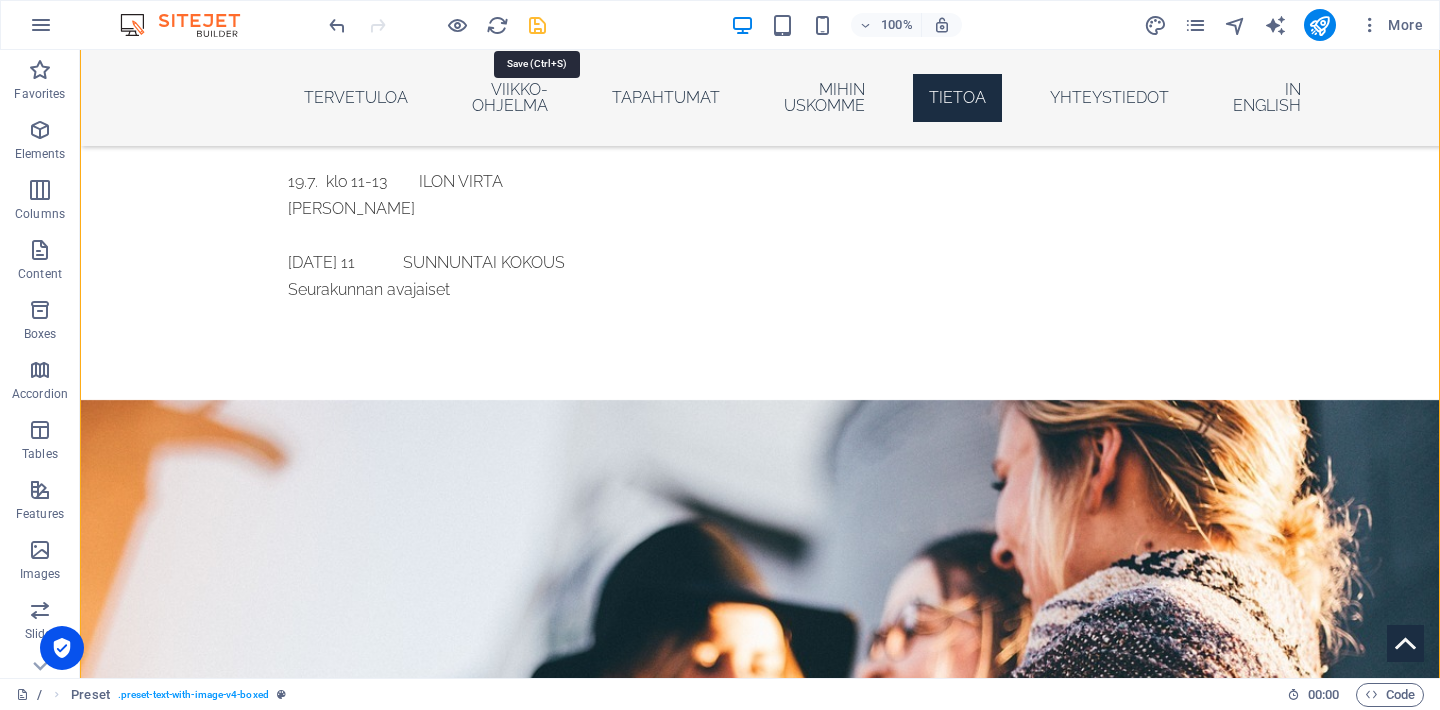 click at bounding box center (537, 25) 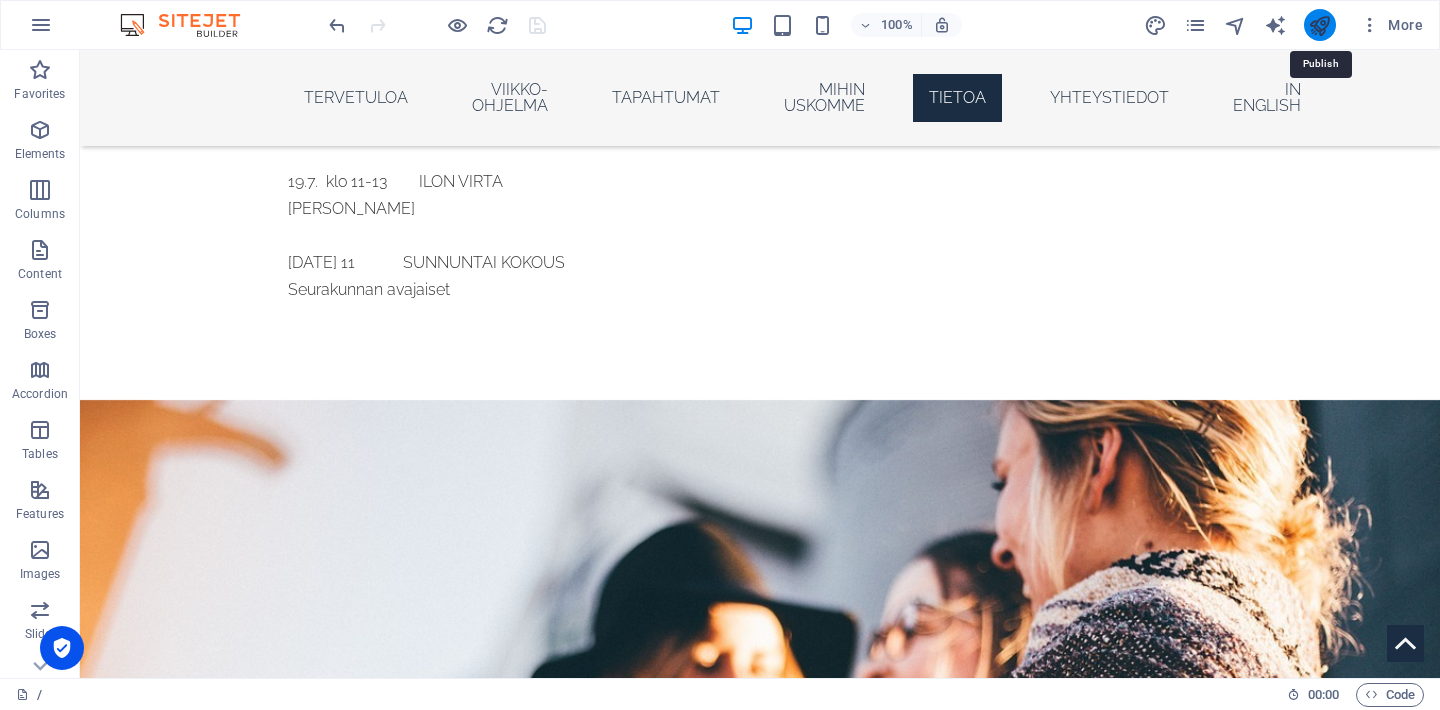 click at bounding box center [1319, 25] 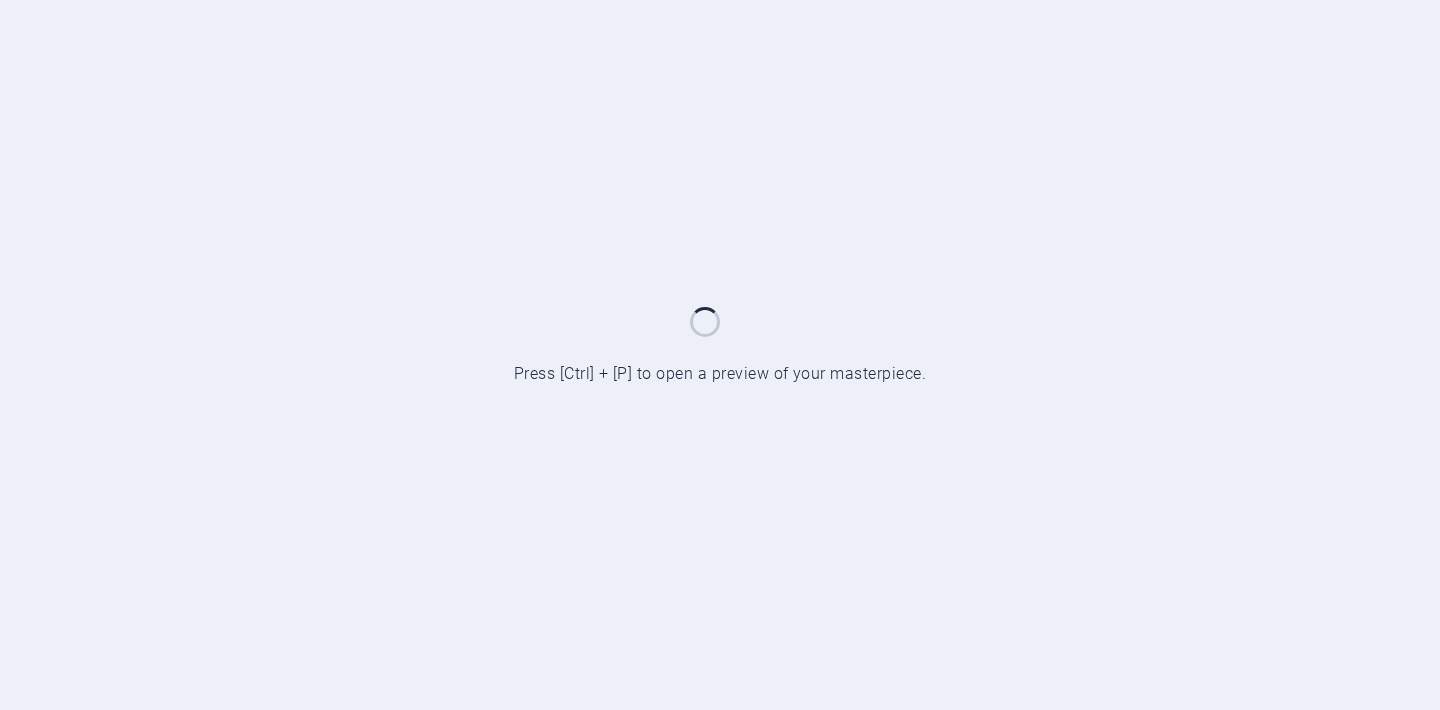 scroll, scrollTop: 0, scrollLeft: 0, axis: both 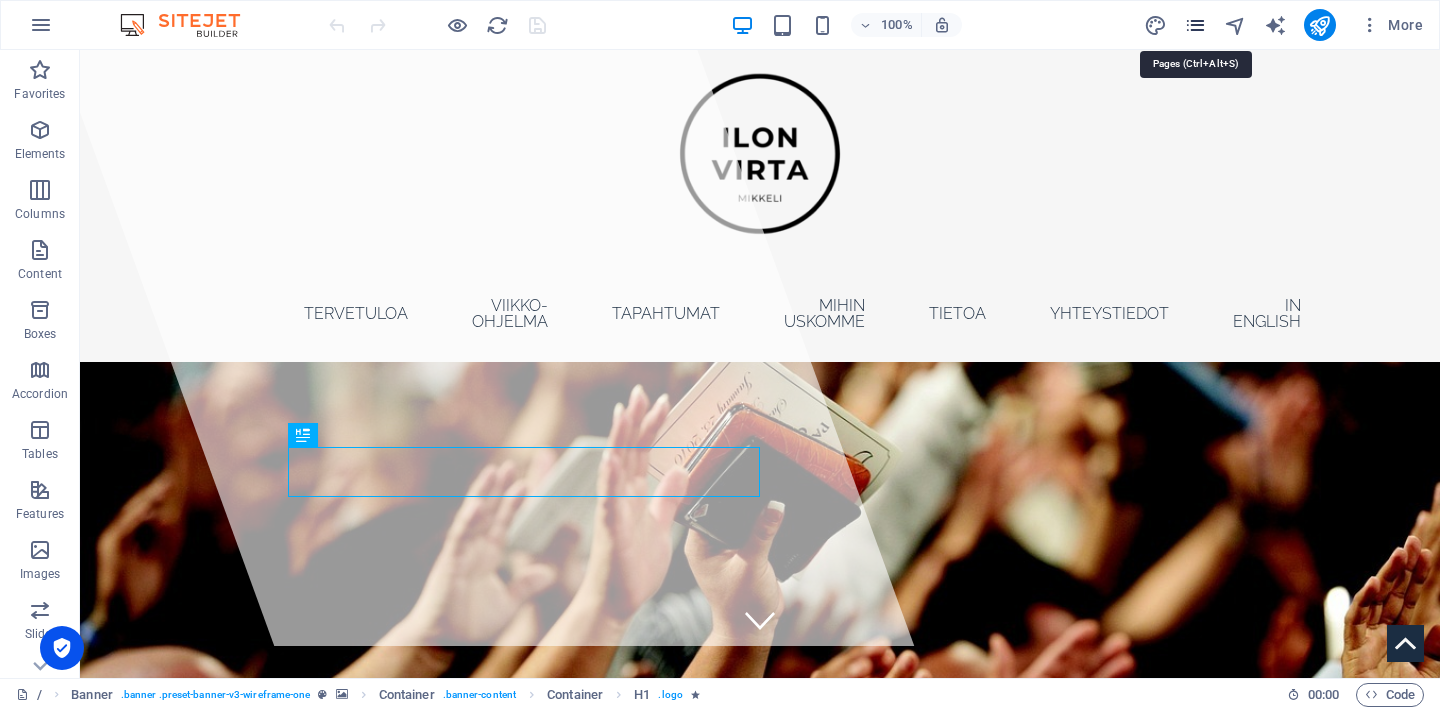 click at bounding box center (1195, 25) 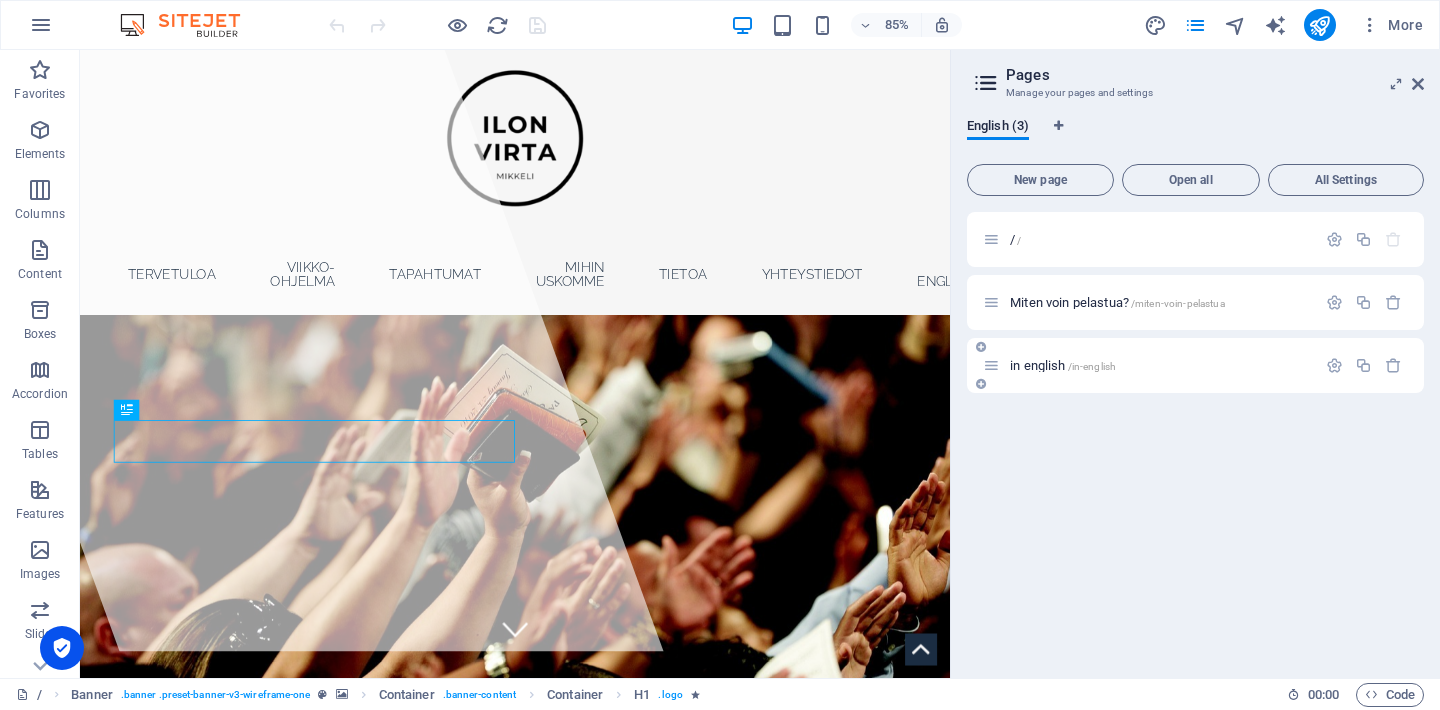 click on "in english /in-english" at bounding box center [1149, 365] 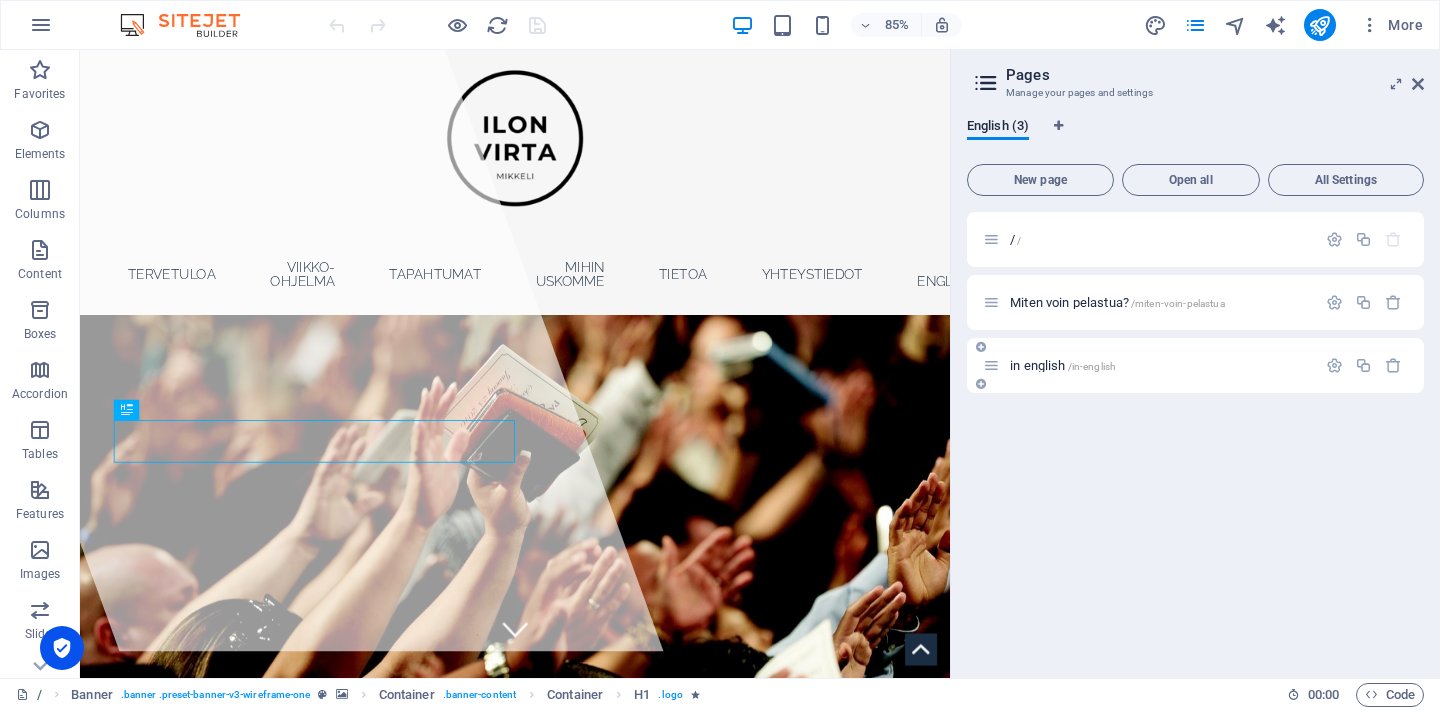 click on "in english /in-english" at bounding box center (1063, 365) 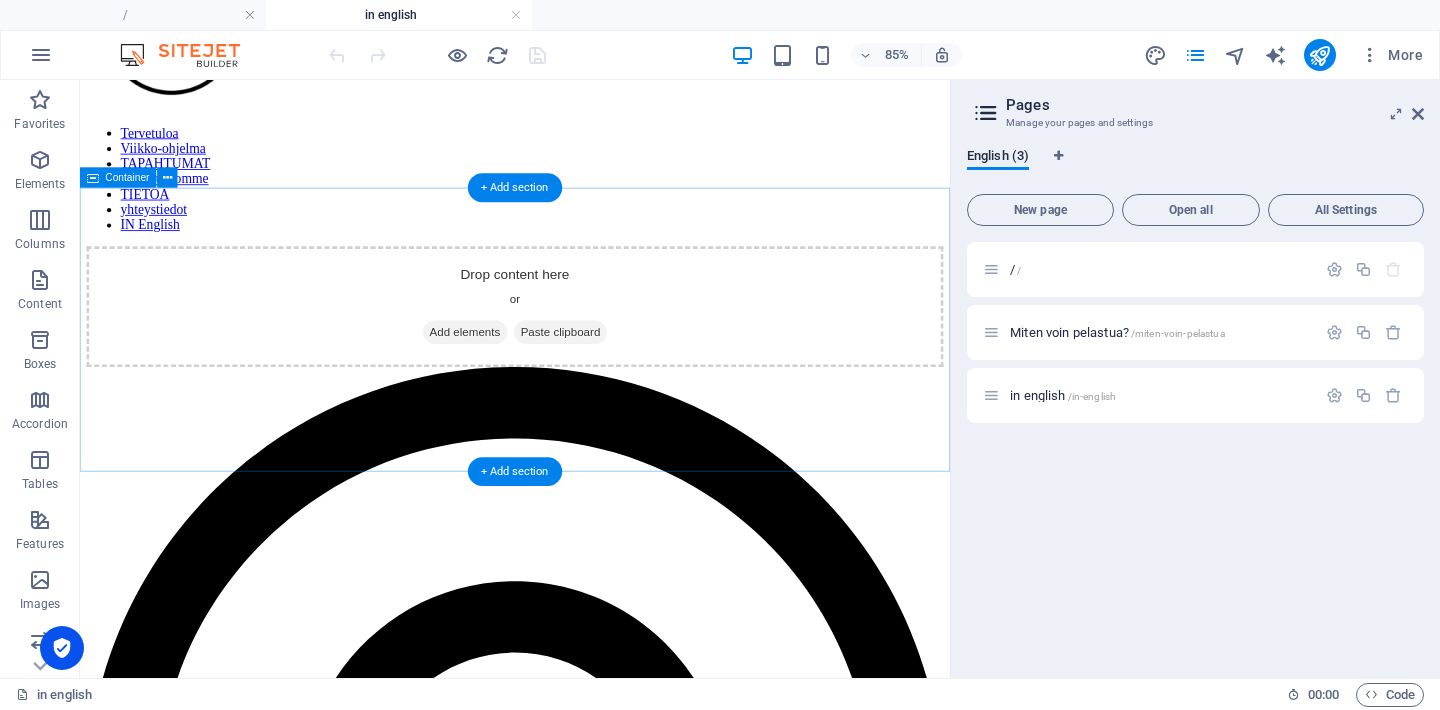 scroll, scrollTop: 183, scrollLeft: 0, axis: vertical 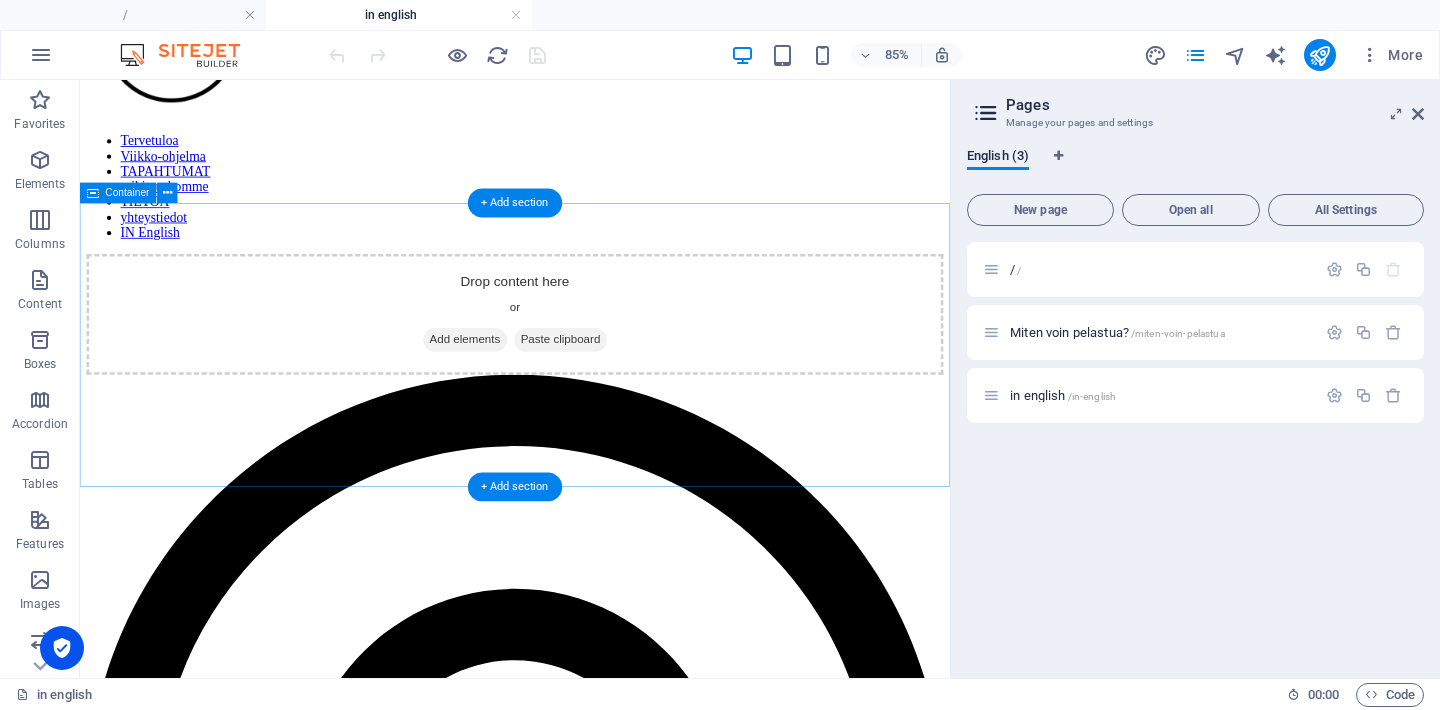 click on "Add elements" at bounding box center [533, 386] 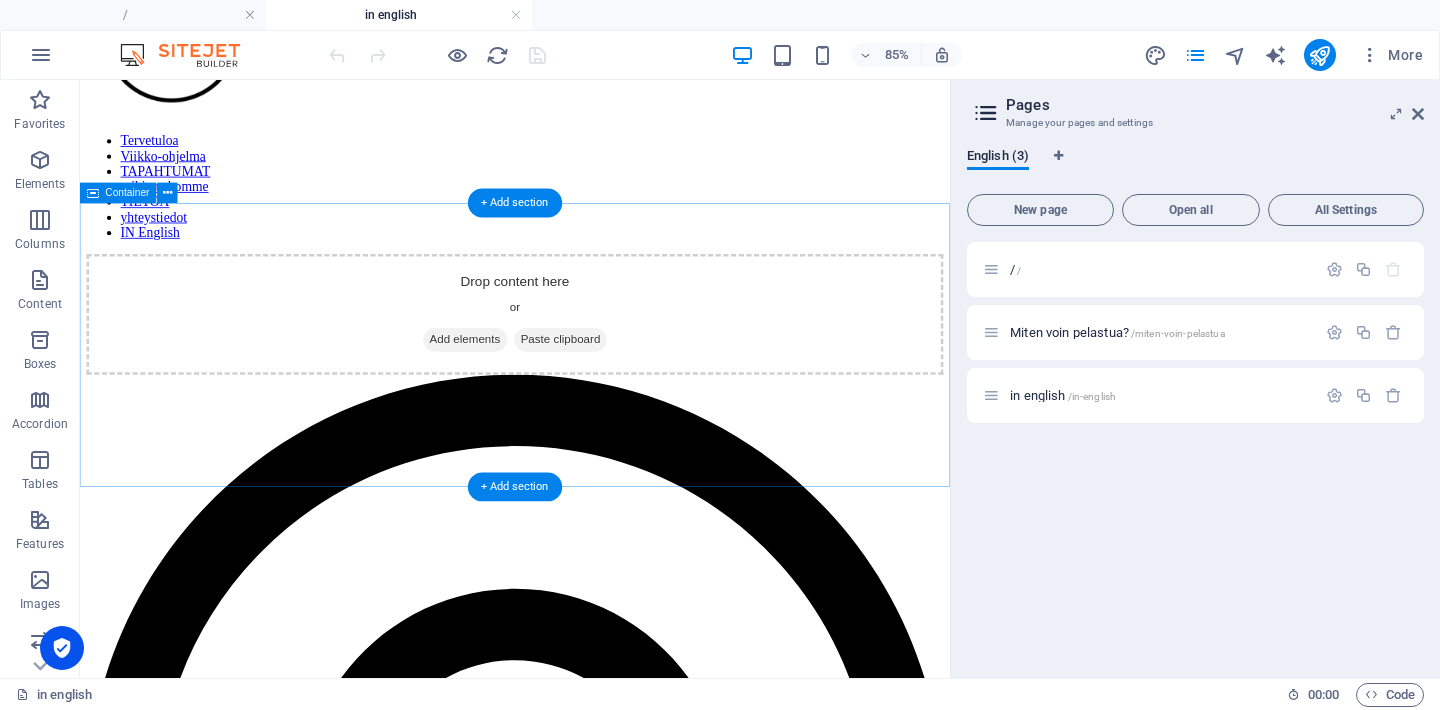 click on "Add elements" at bounding box center (533, 386) 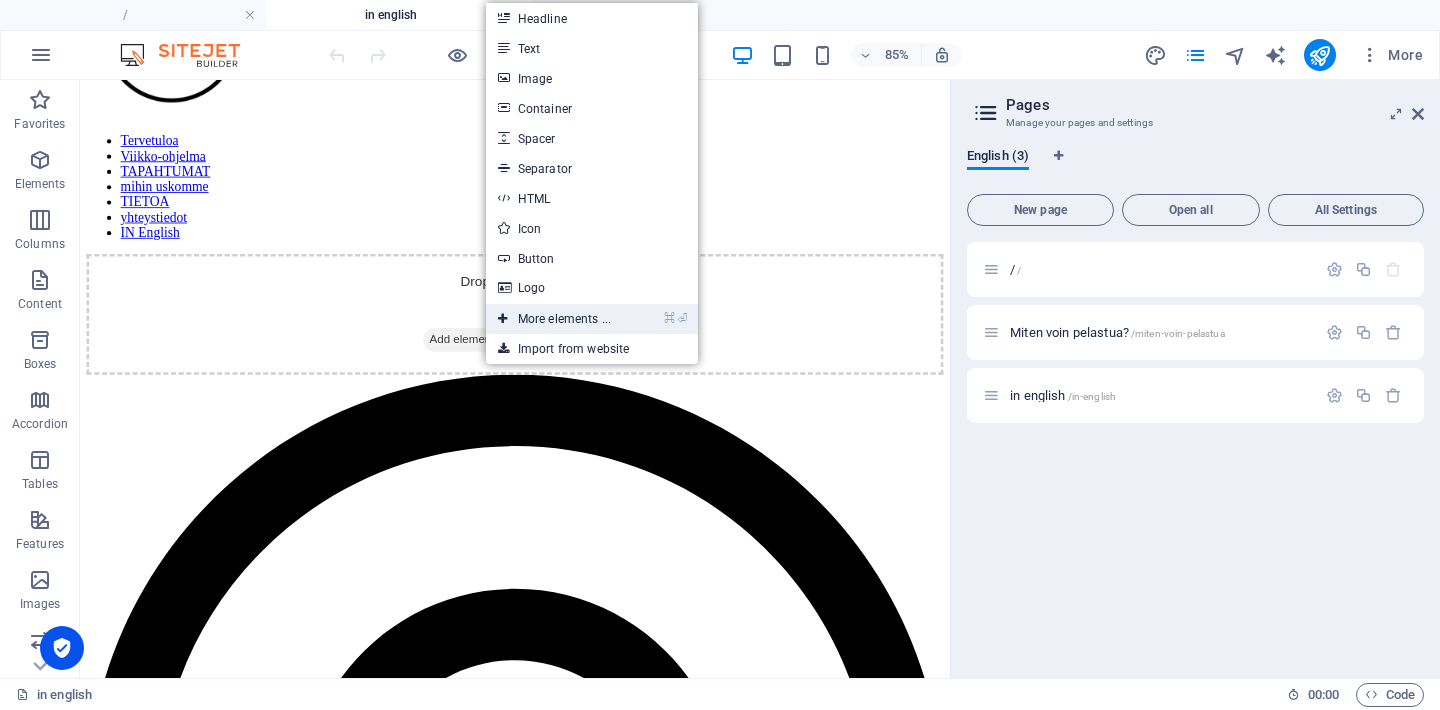 click on "⌘ ⏎  More elements ..." at bounding box center [554, 319] 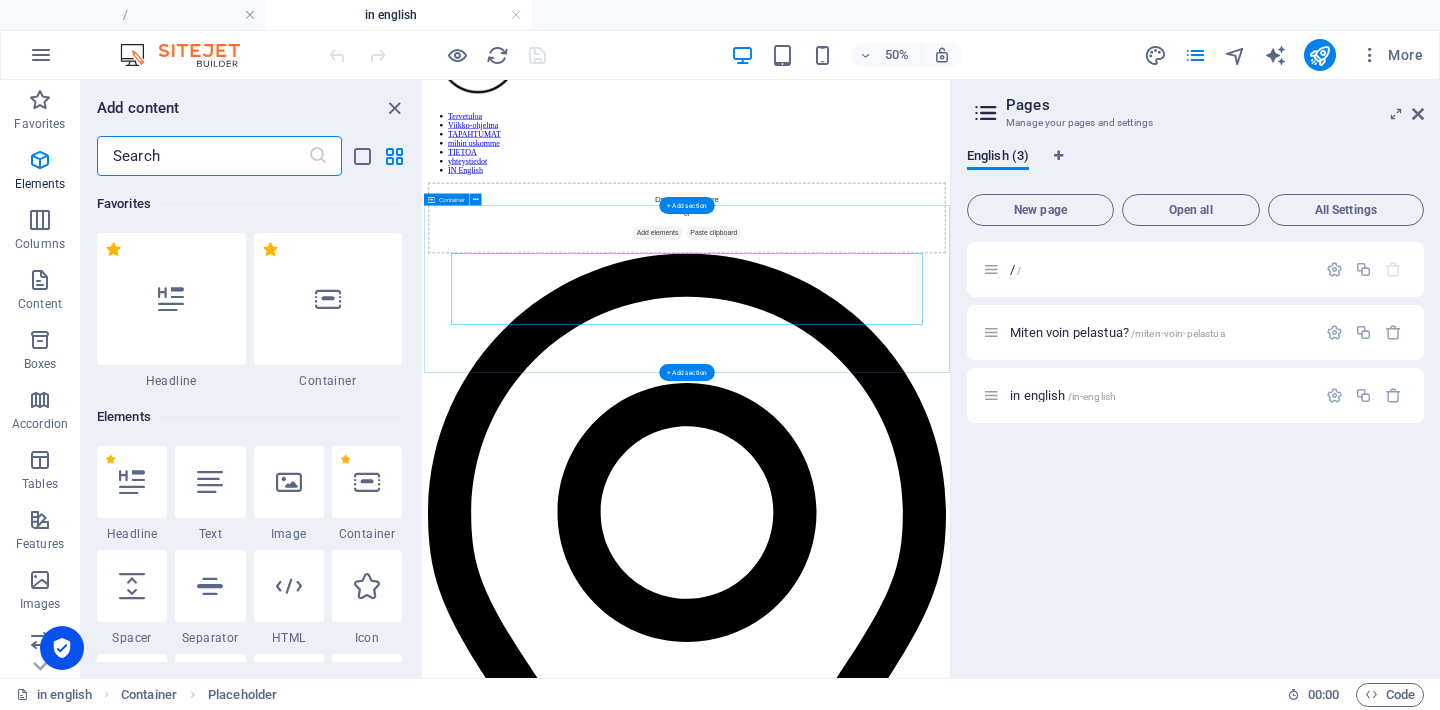 scroll, scrollTop: 77, scrollLeft: 0, axis: vertical 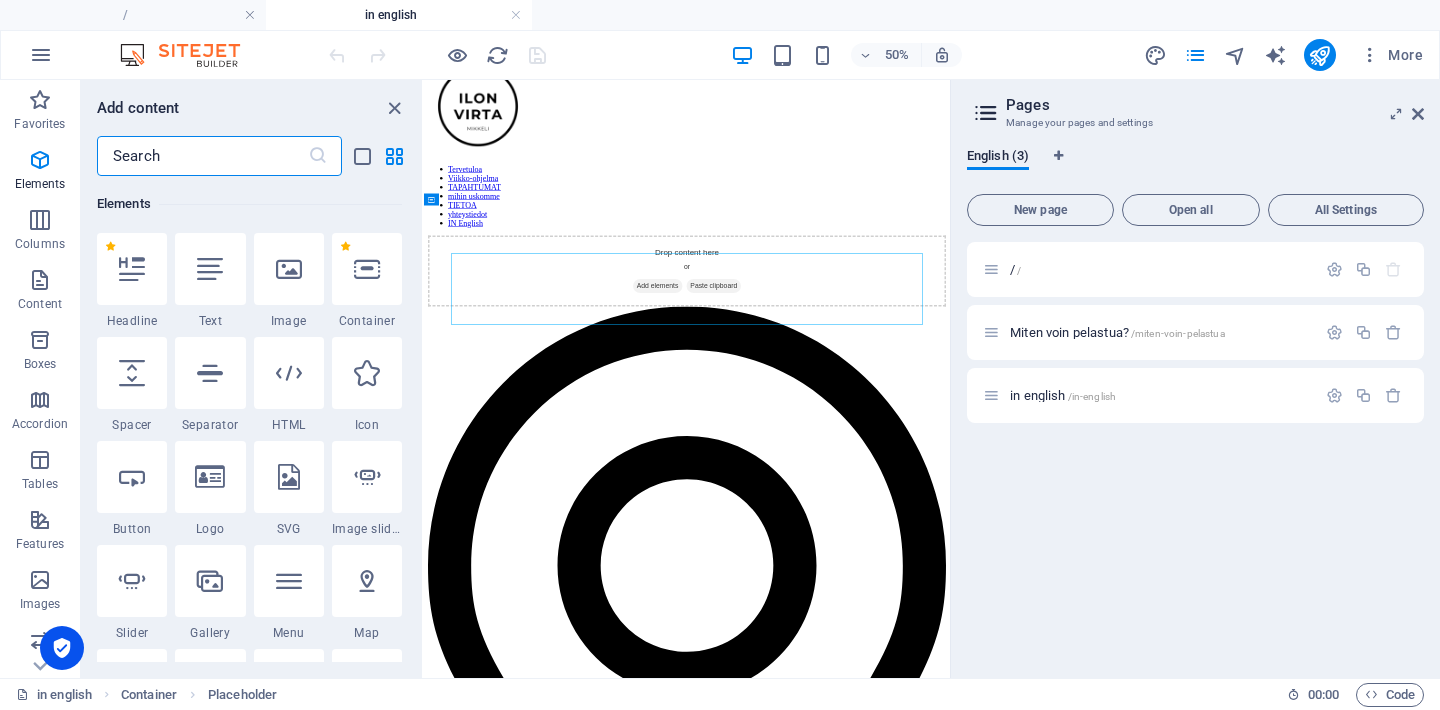 click at bounding box center (202, 156) 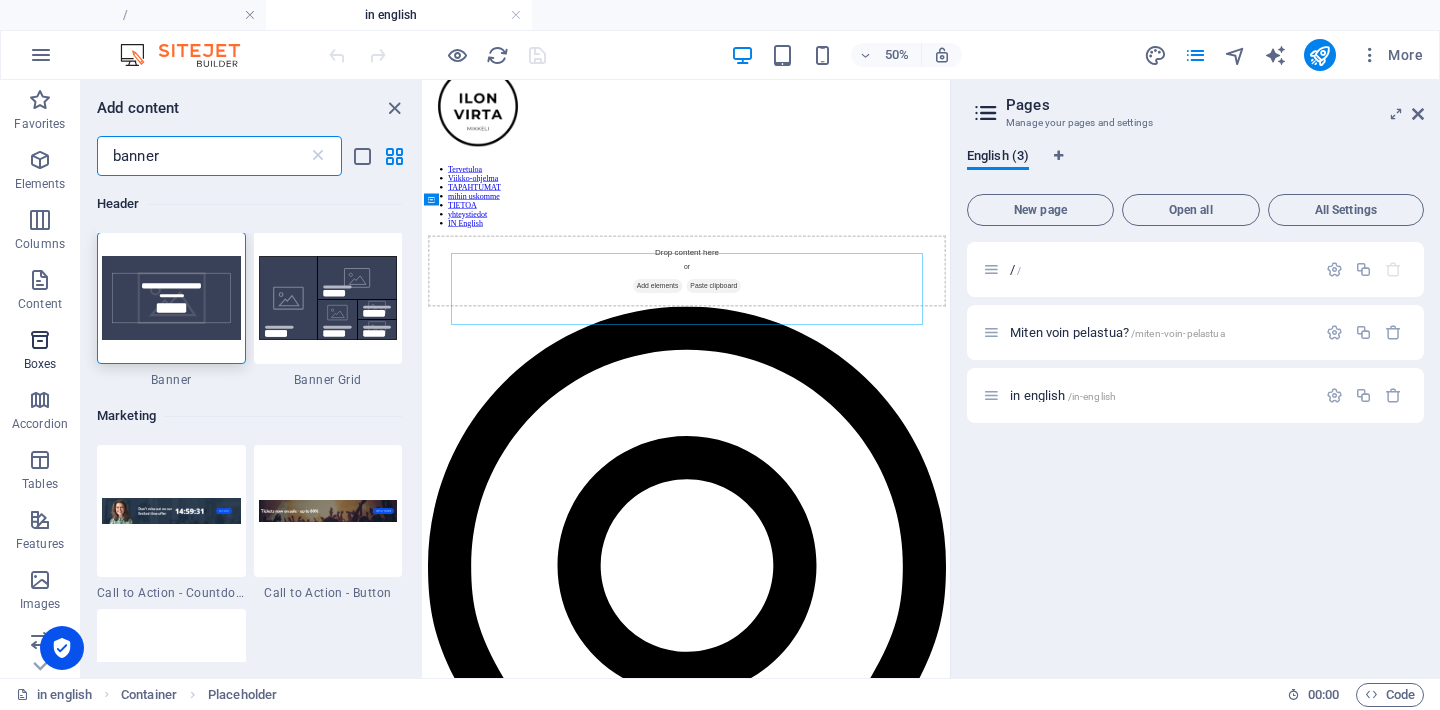 scroll, scrollTop: 0, scrollLeft: 0, axis: both 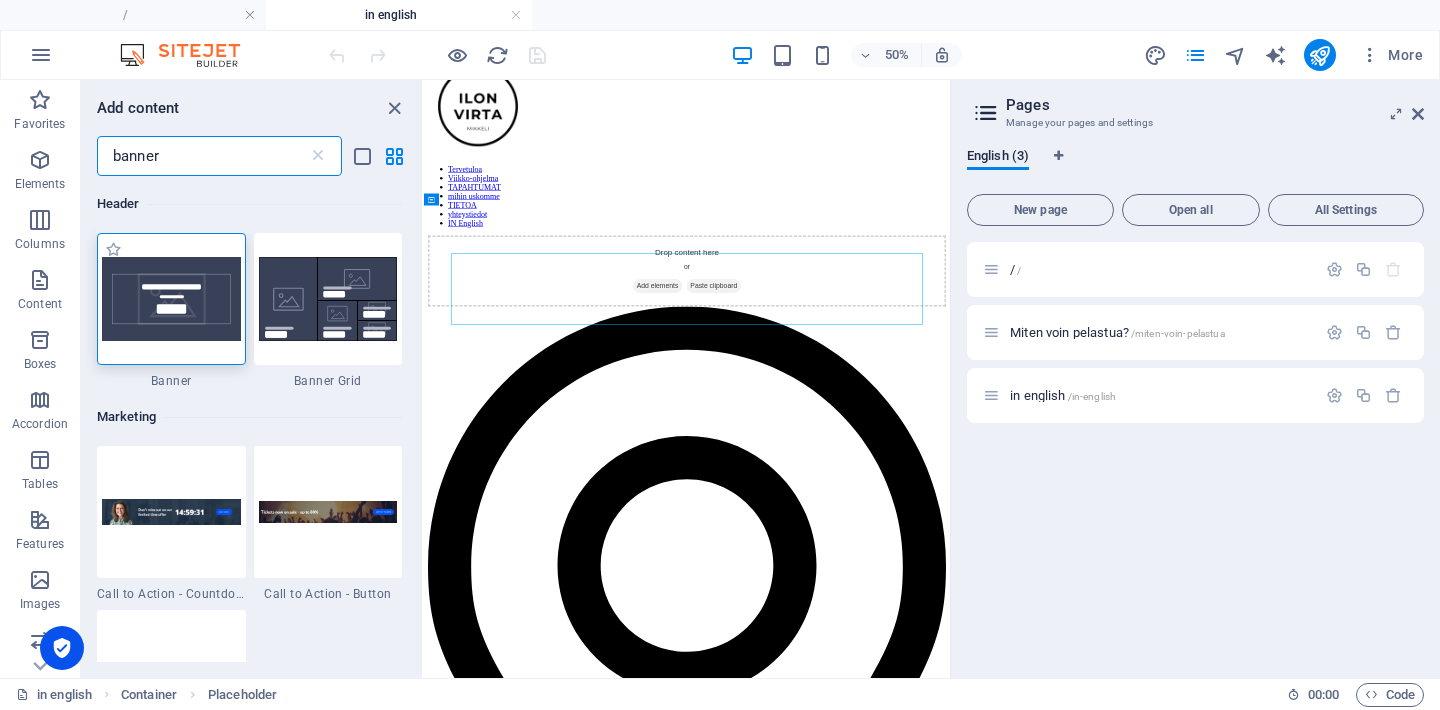 type on "banner" 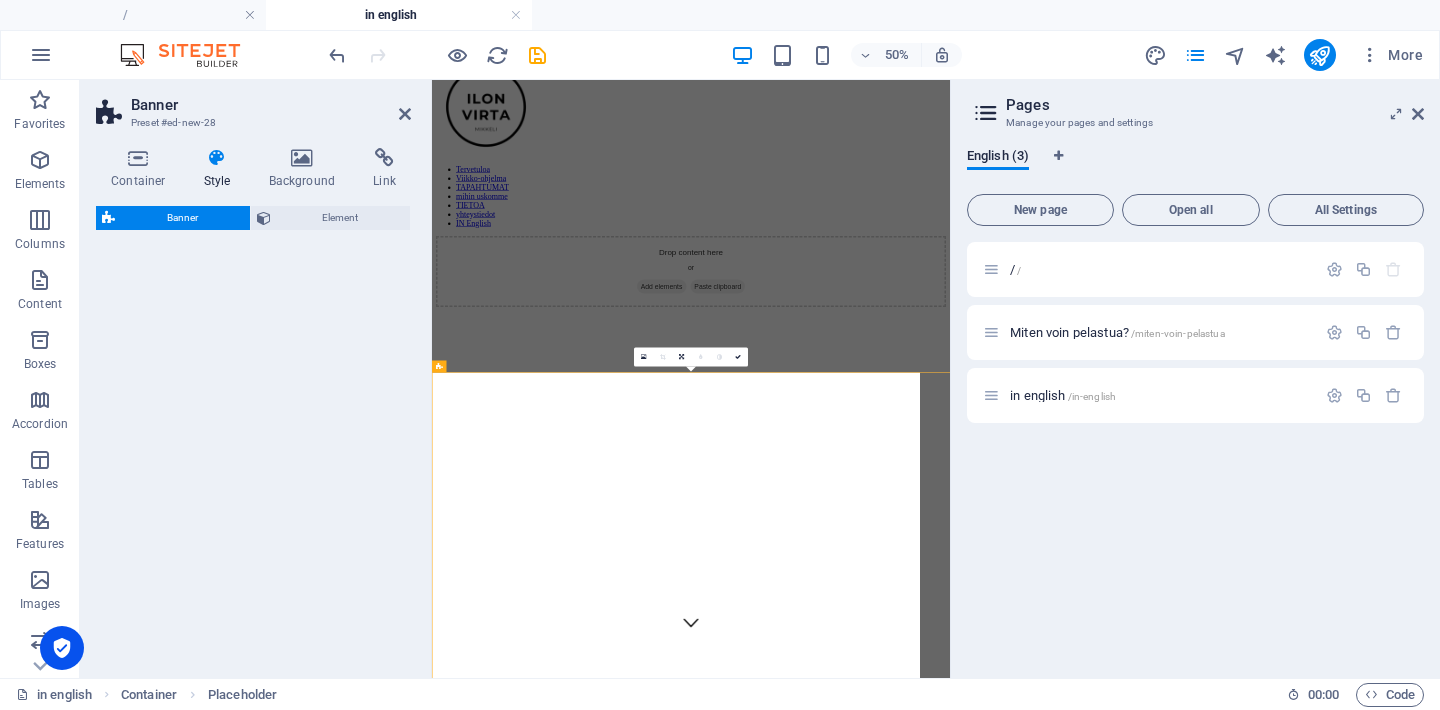 select on "preset-banner-v3-default" 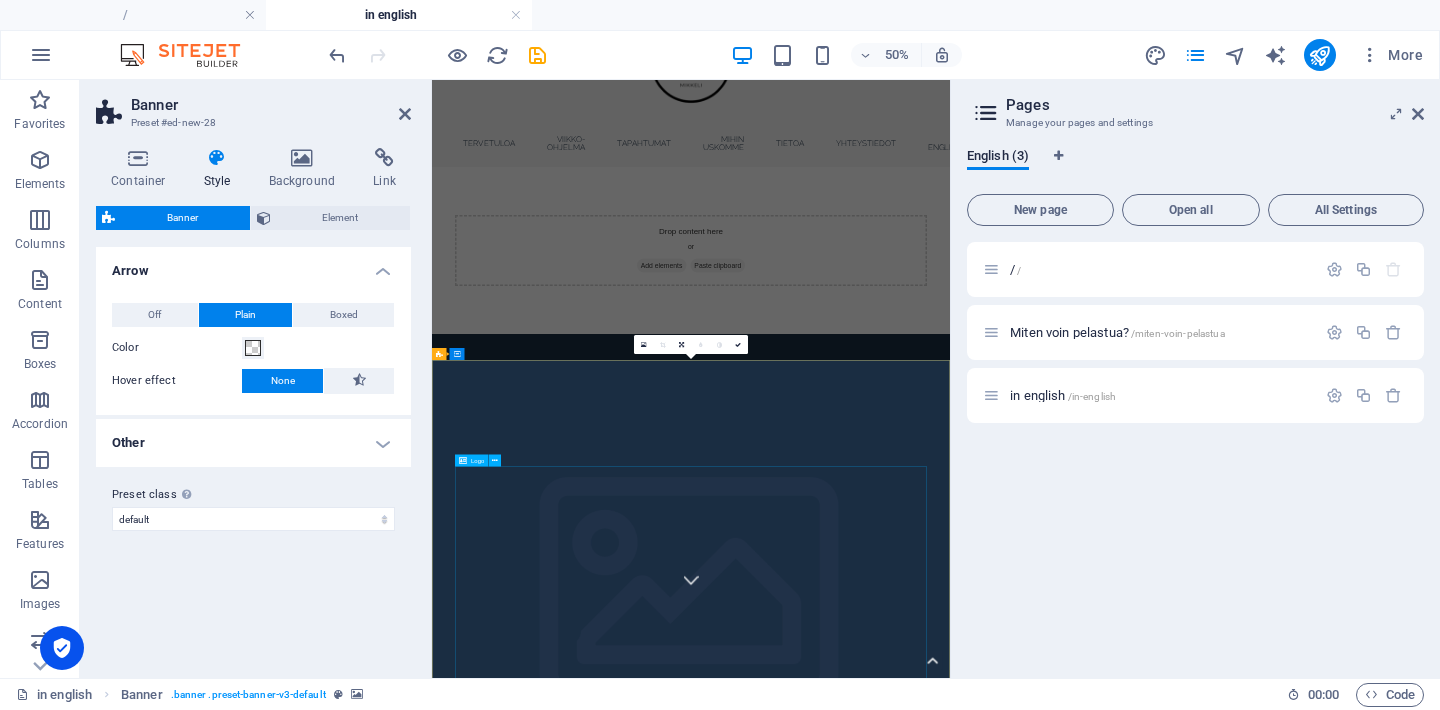 scroll, scrollTop: 172, scrollLeft: 0, axis: vertical 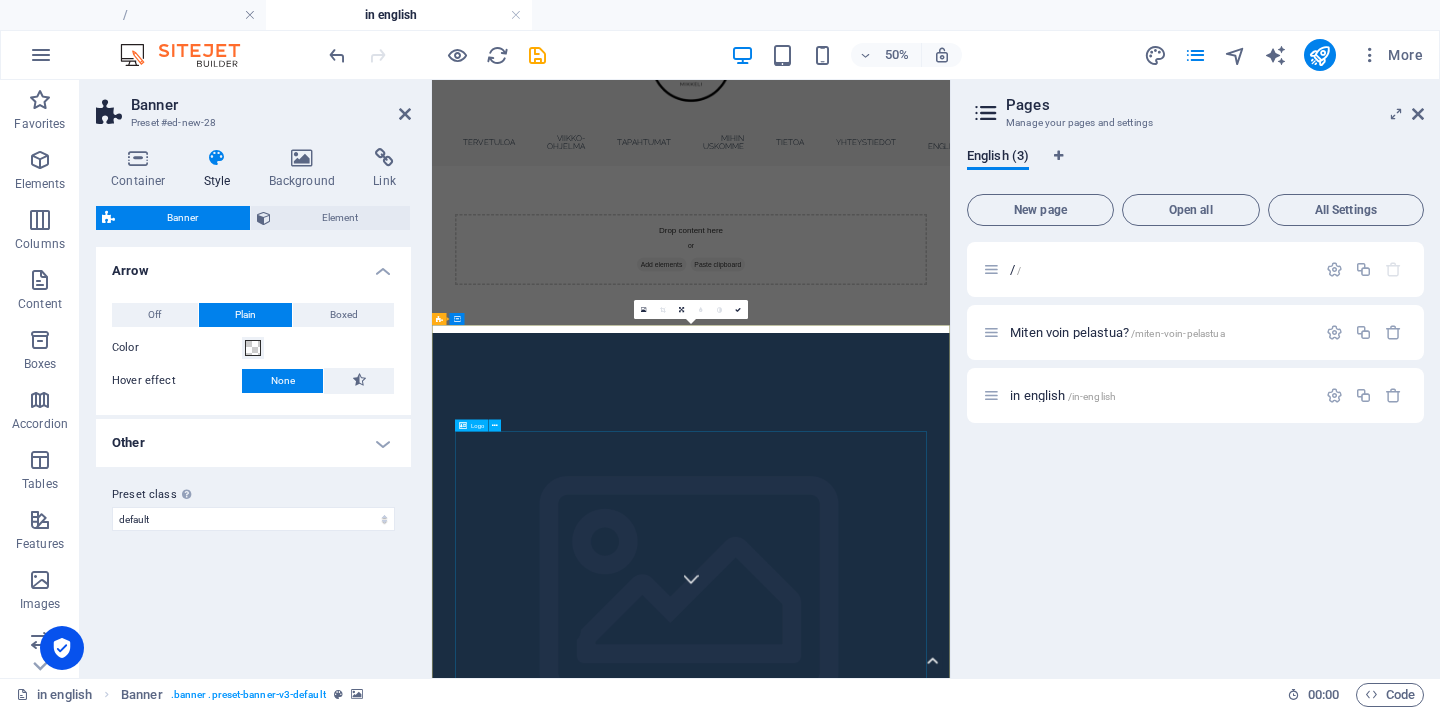 click at bounding box center (950, 2009) 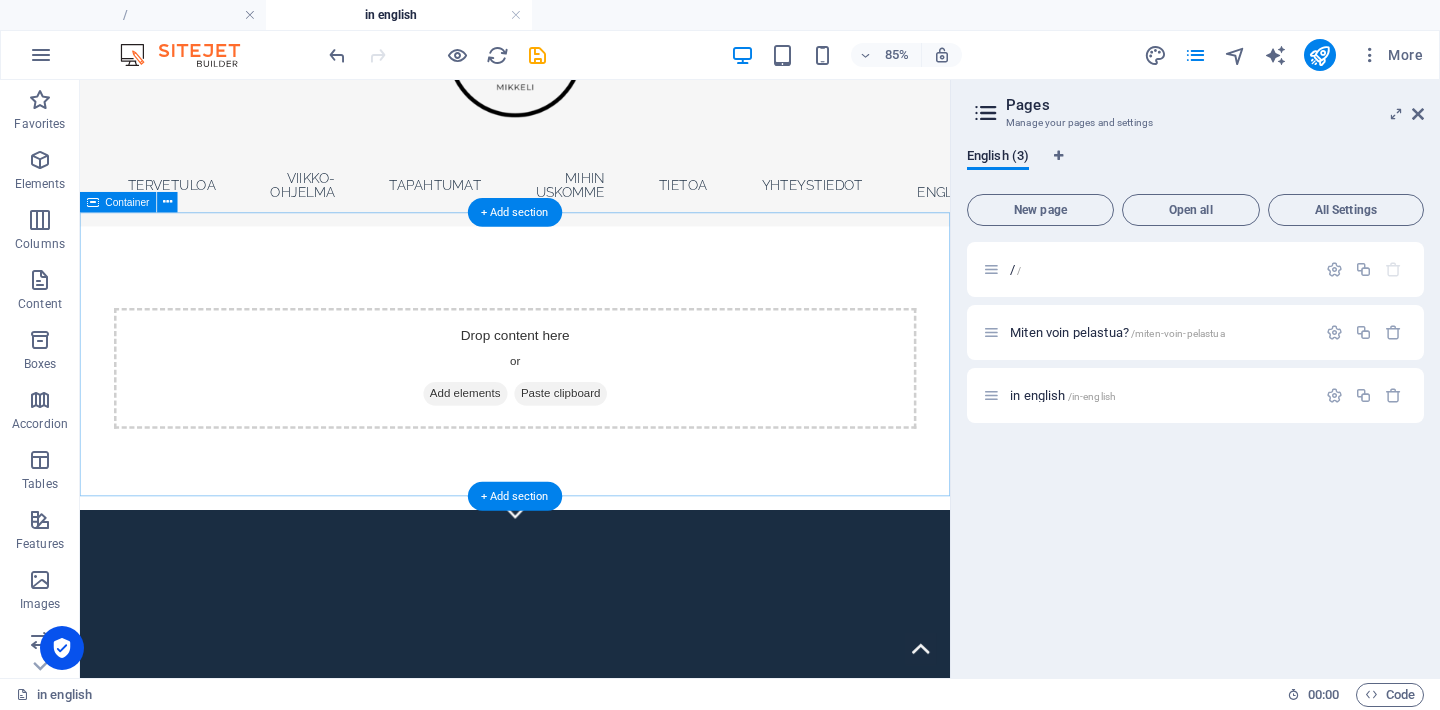 click on "Add elements" at bounding box center [533, 449] 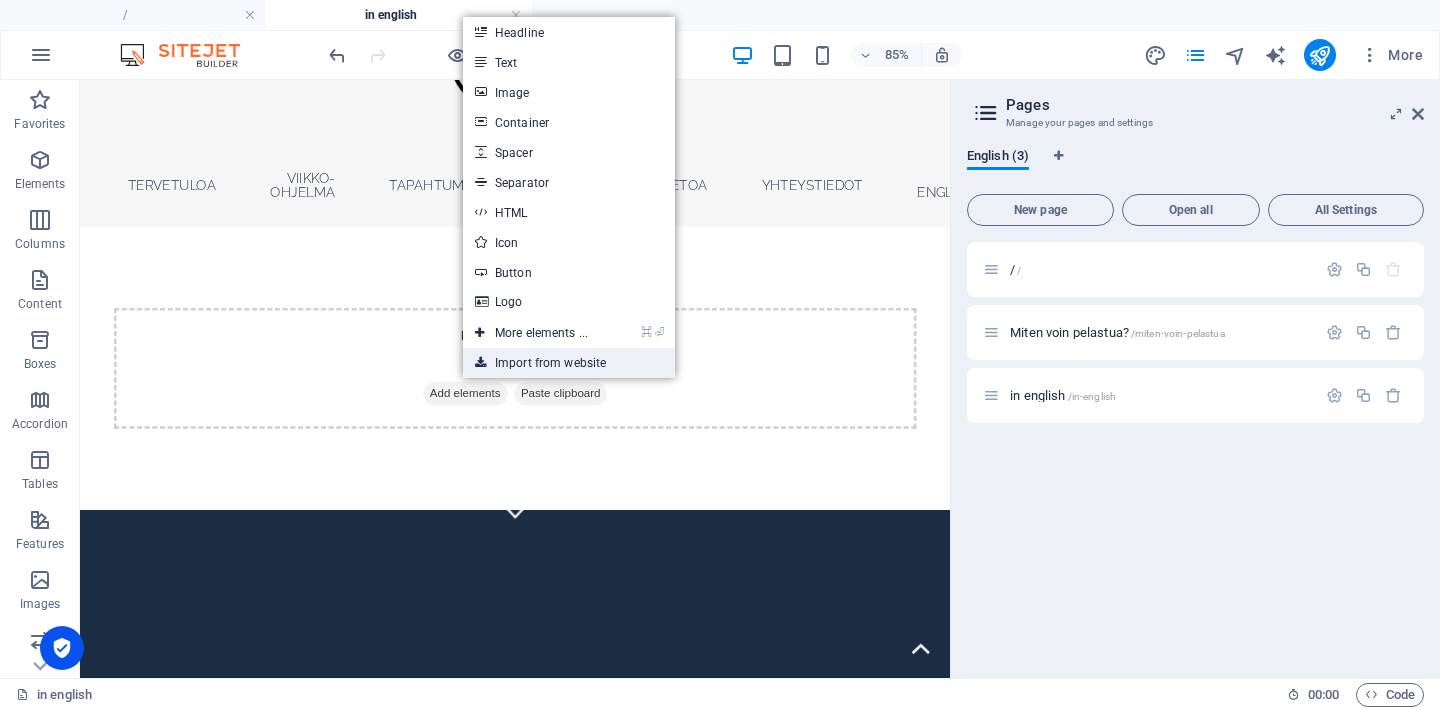 click on "Import from website" at bounding box center (569, 363) 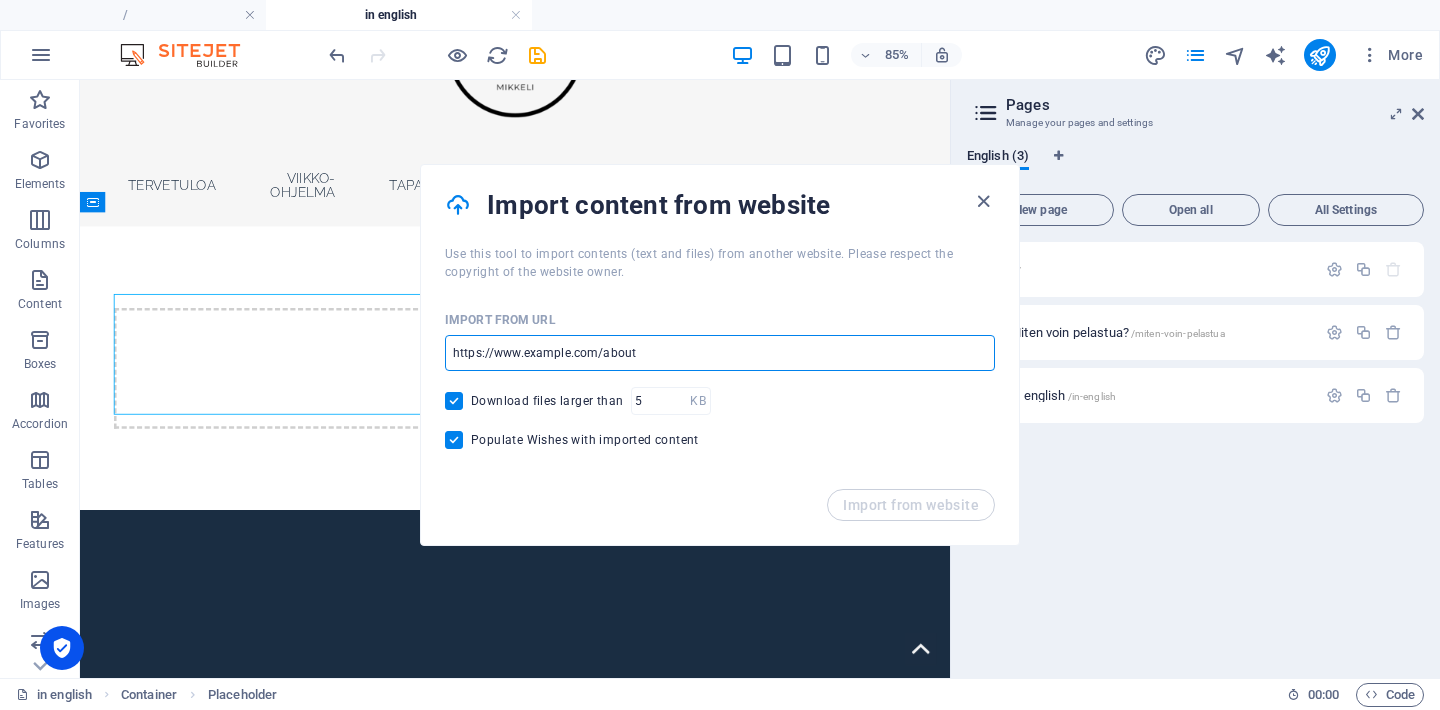drag, startPoint x: 568, startPoint y: 352, endPoint x: 519, endPoint y: 354, distance: 49.0408 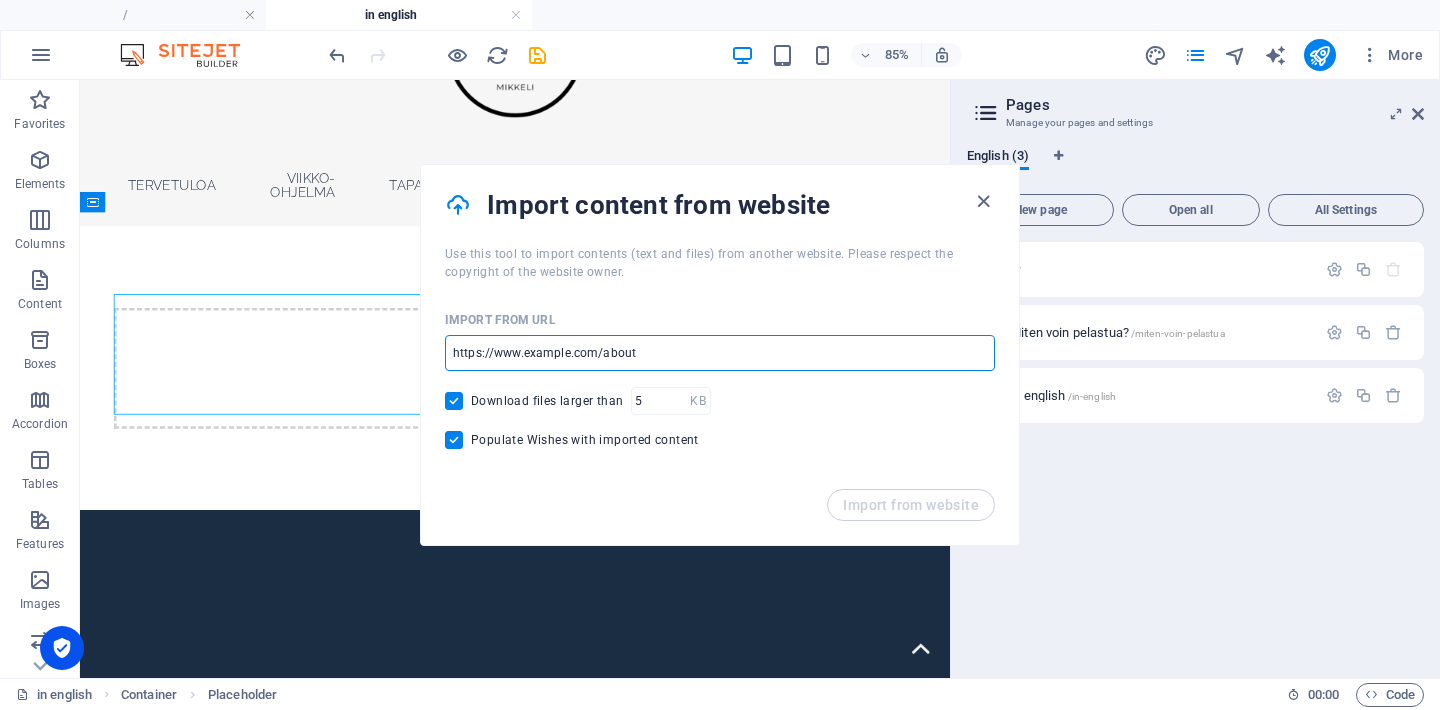 click at bounding box center [720, 353] 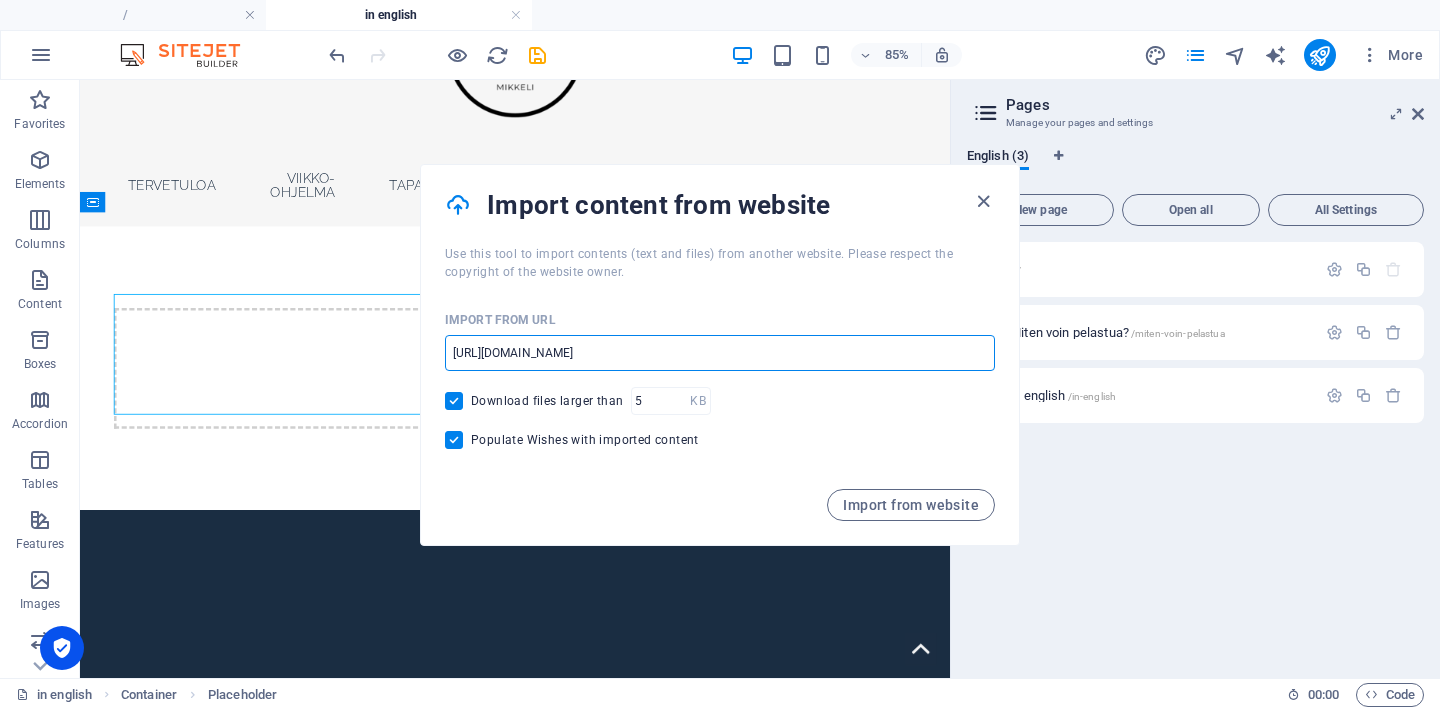 type on "https://www.ilonvirta.fi/" 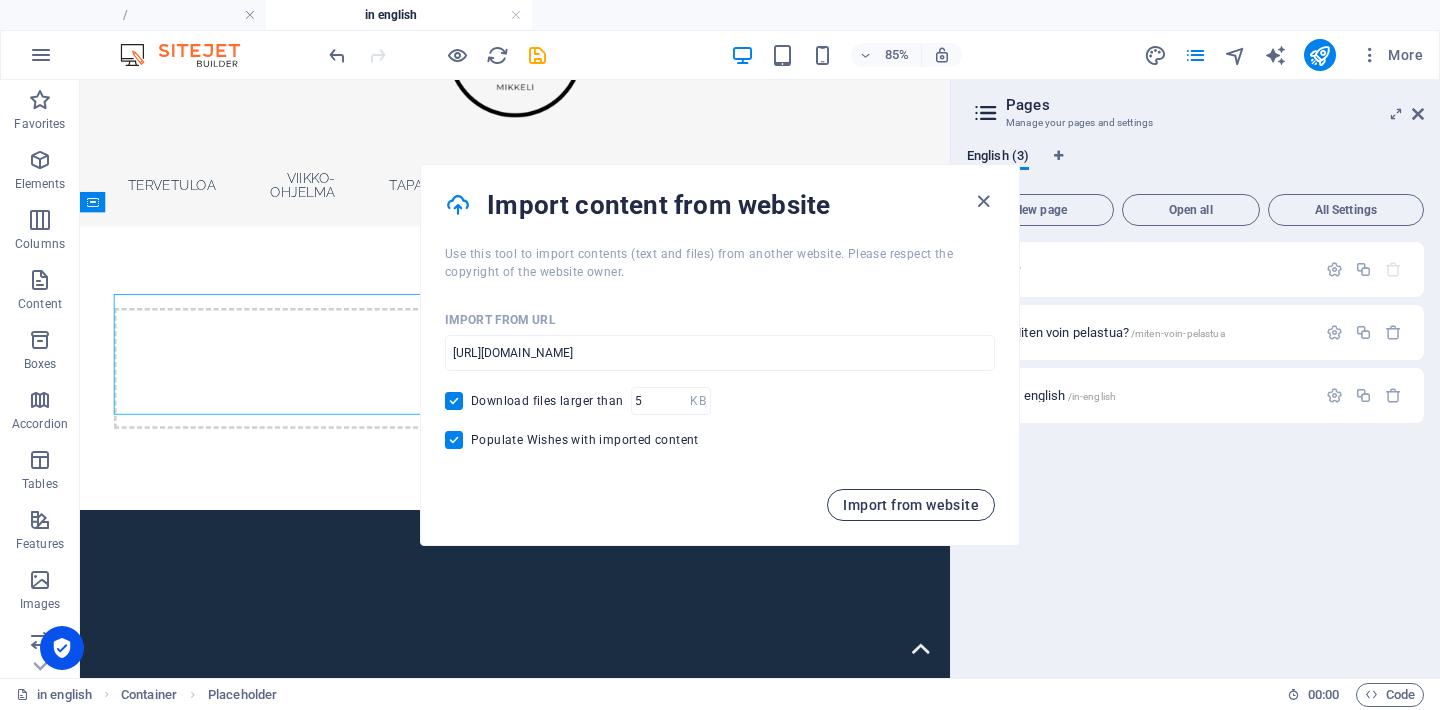 click on "Import from website" at bounding box center [911, 505] 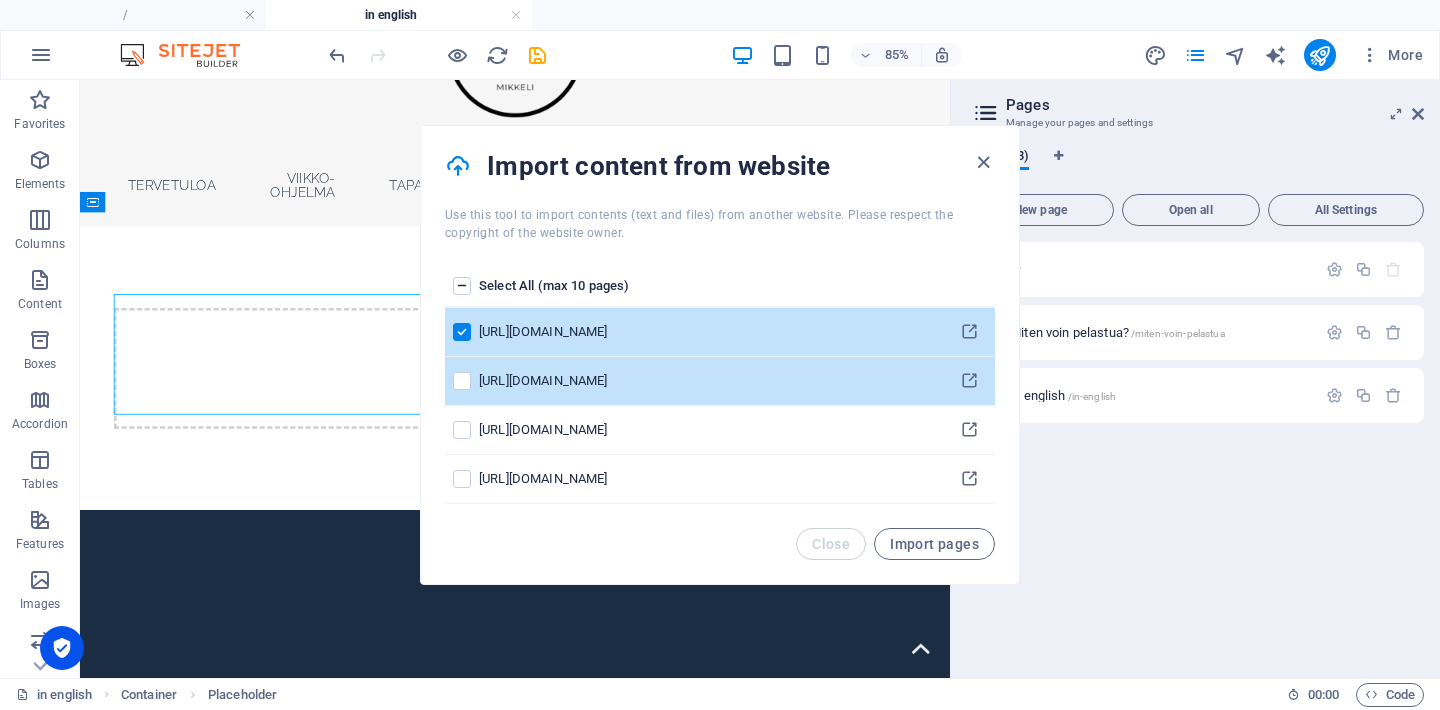 click at bounding box center [462, 381] 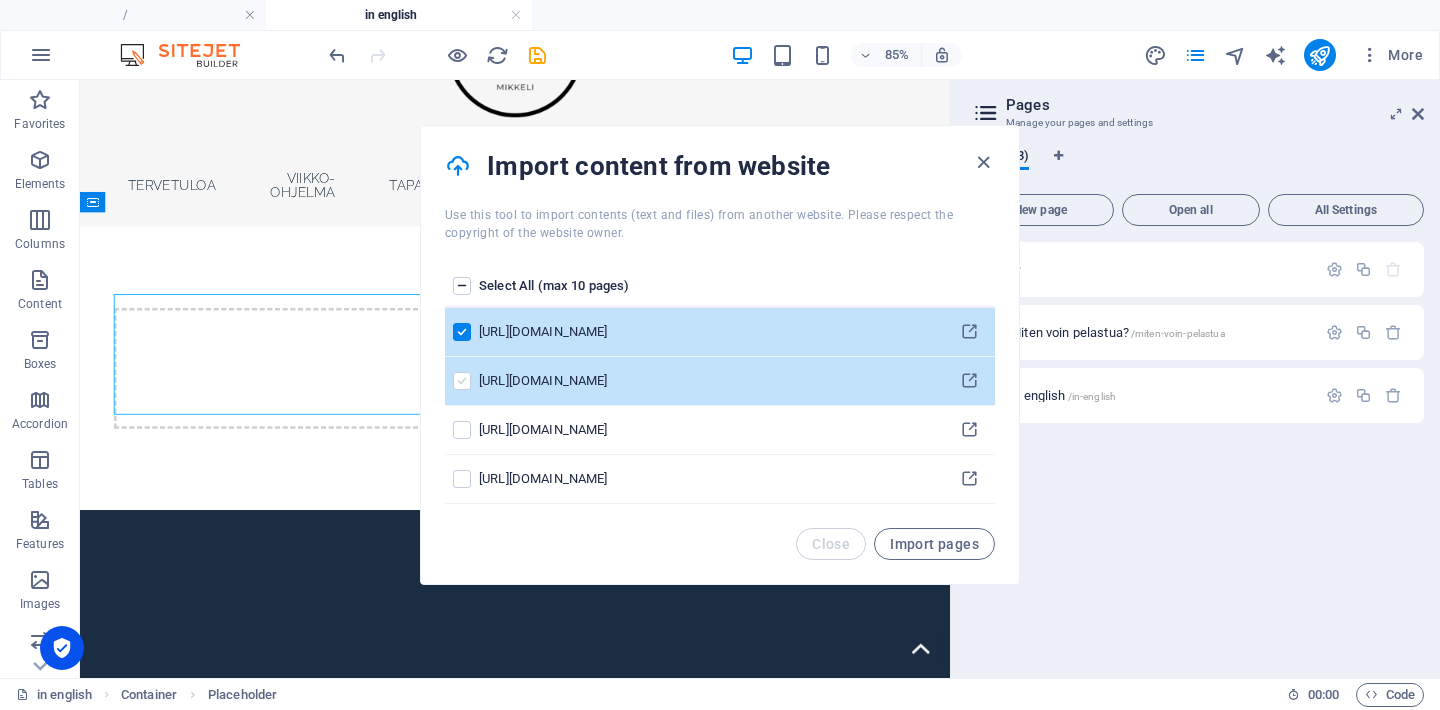 click at bounding box center [462, 381] 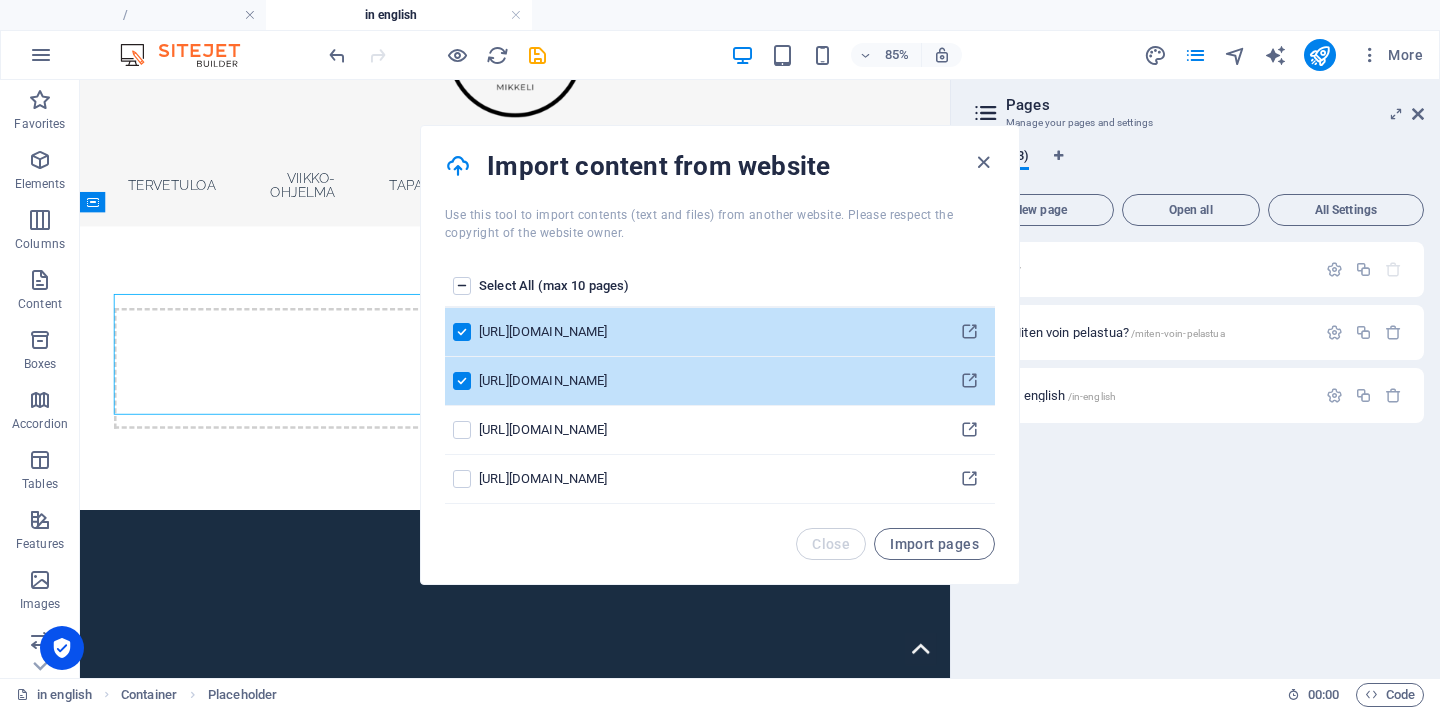 click at bounding box center (462, 332) 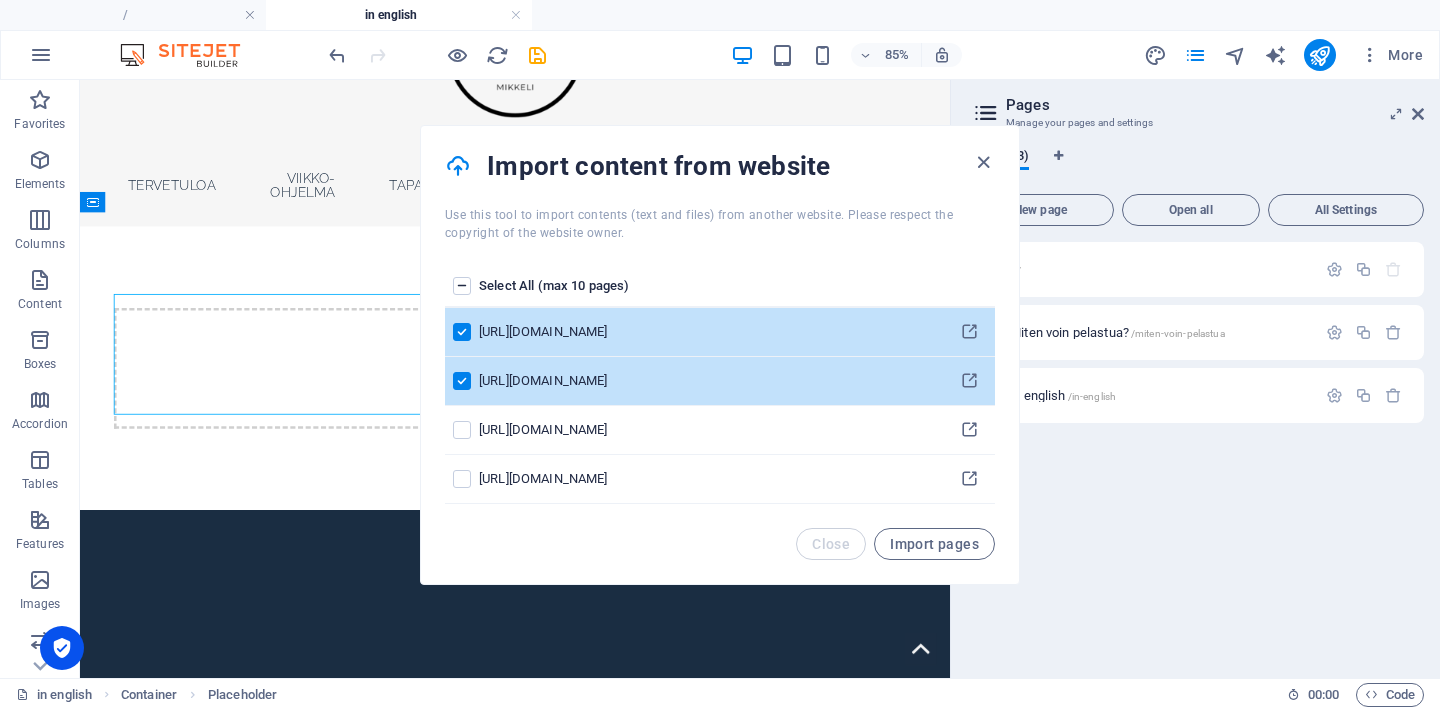 click at bounding box center [462, 332] 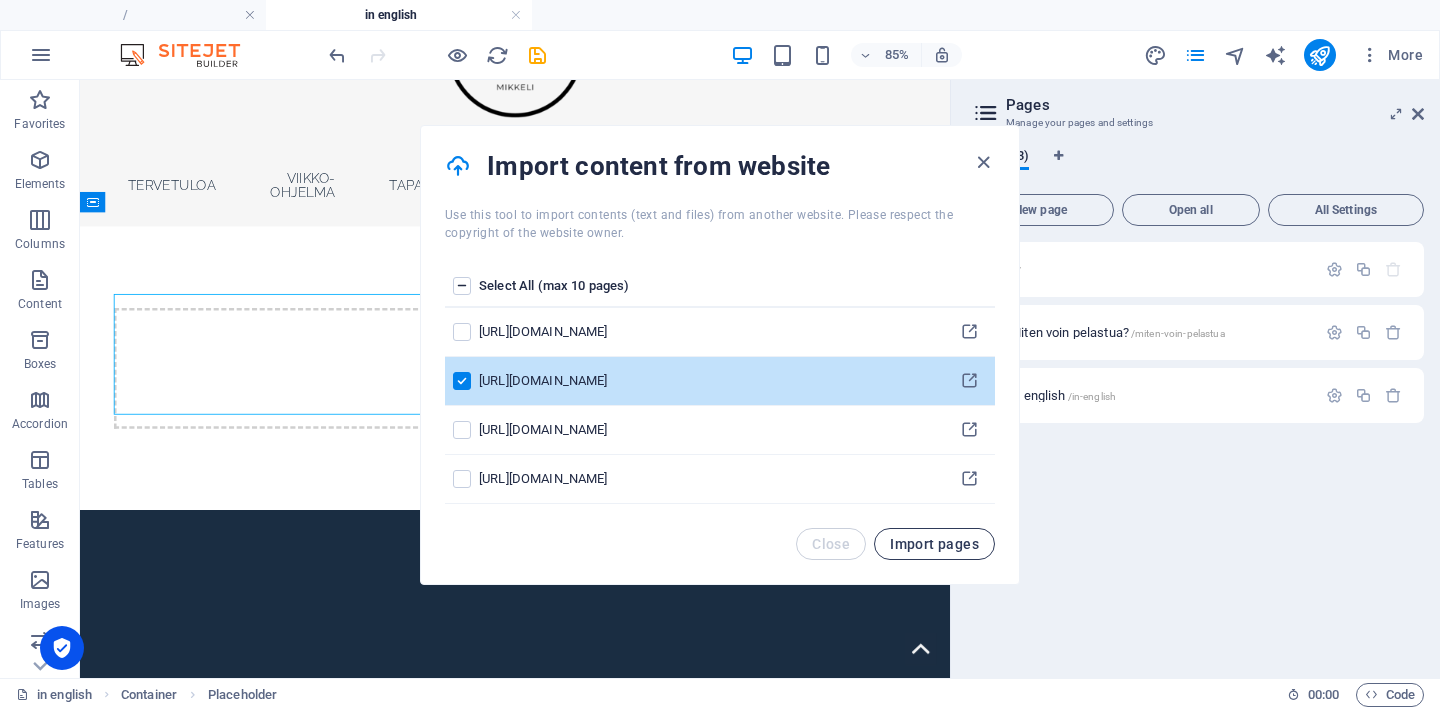 click on "Import pages" at bounding box center (934, 544) 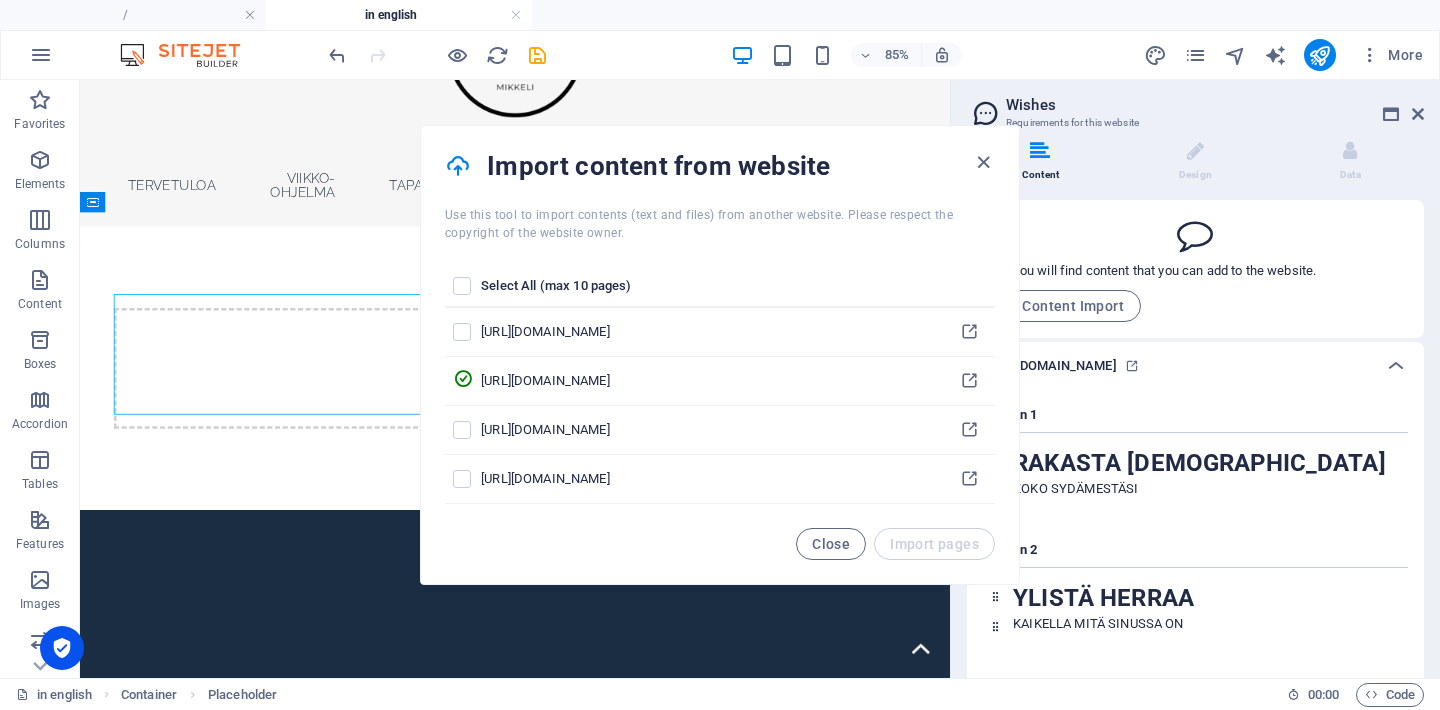 scroll, scrollTop: 0, scrollLeft: 0, axis: both 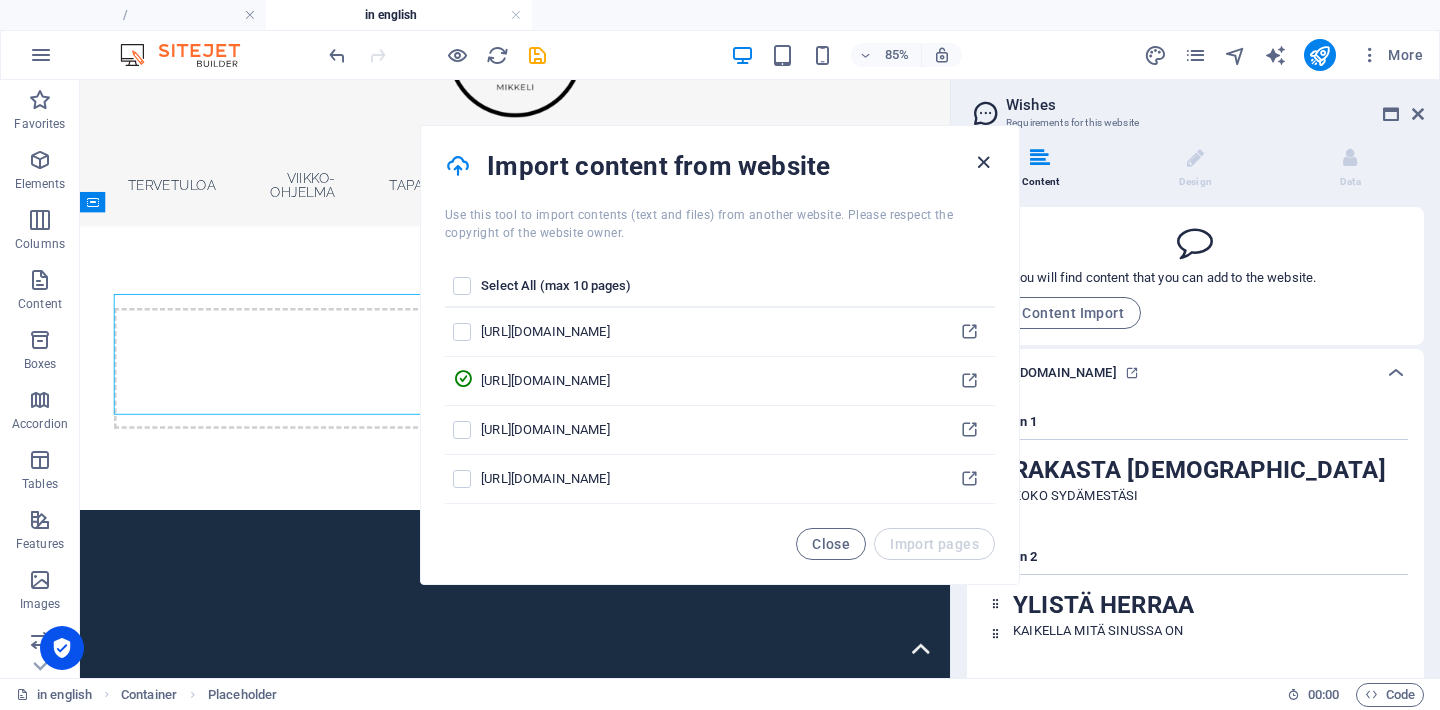 click at bounding box center [983, 162] 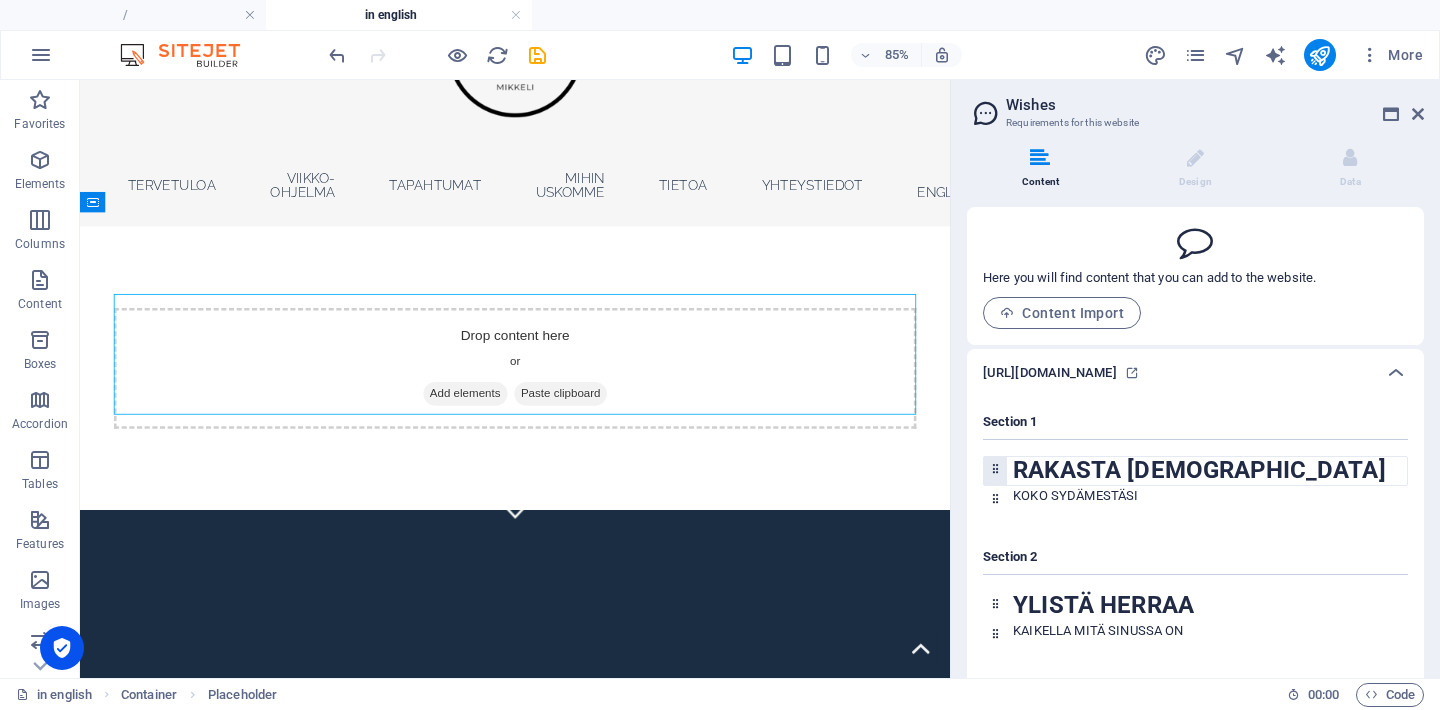 click on "RAKASTA [DEMOGRAPHIC_DATA]" at bounding box center (1210, 470) 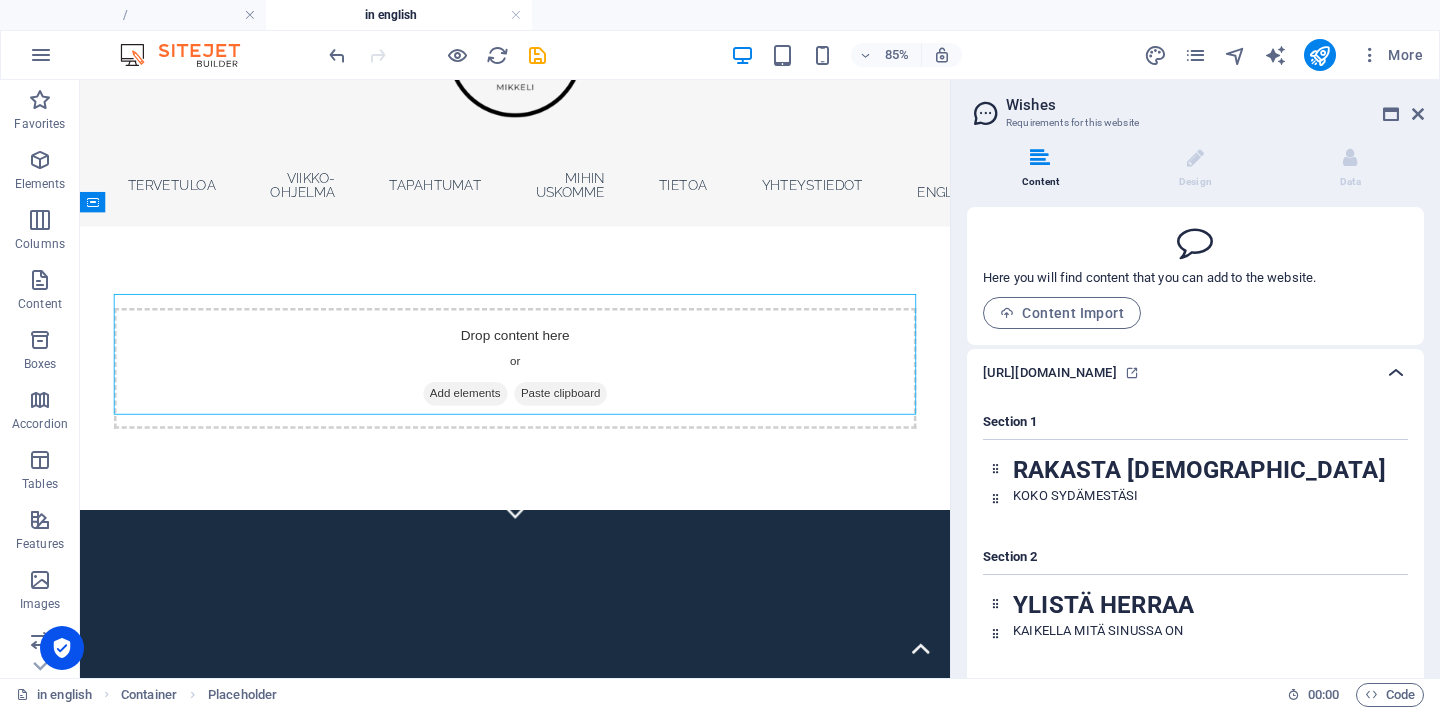 click at bounding box center (1396, 373) 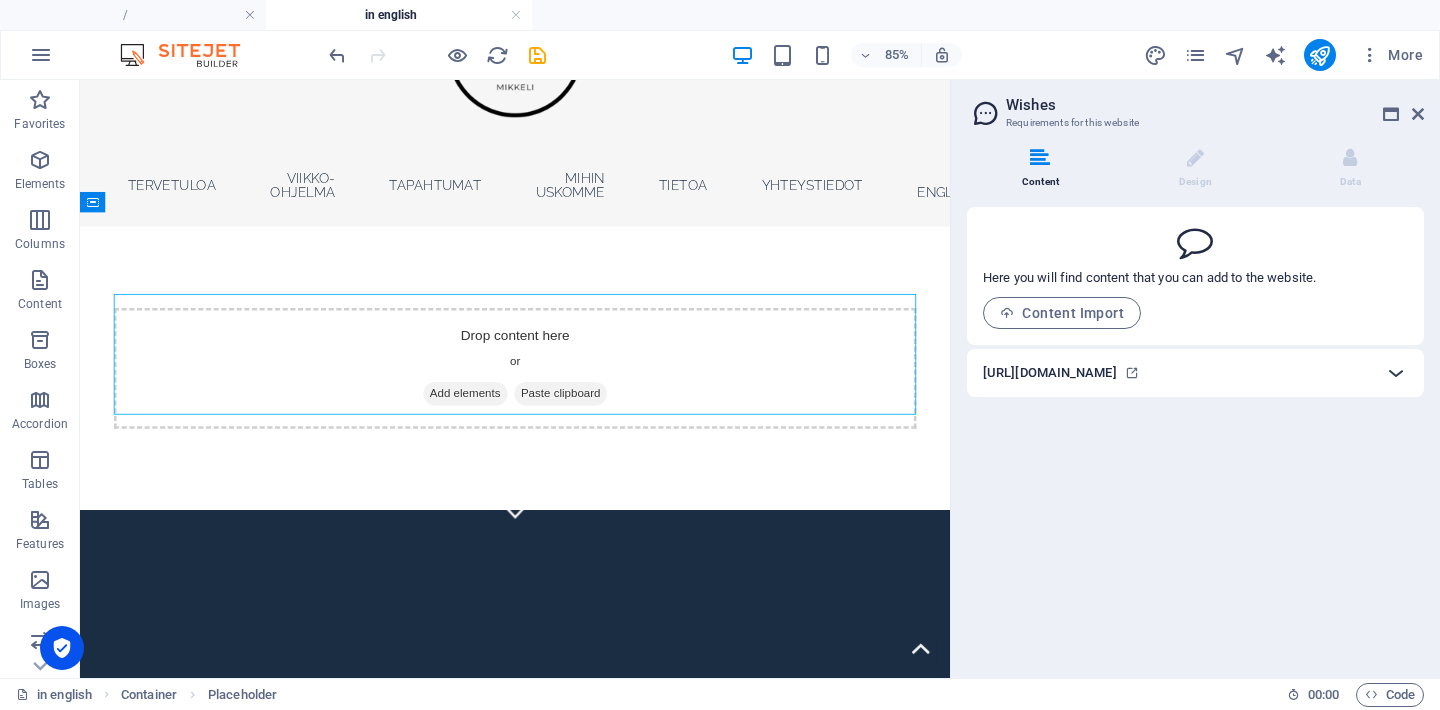 click at bounding box center (1396, 373) 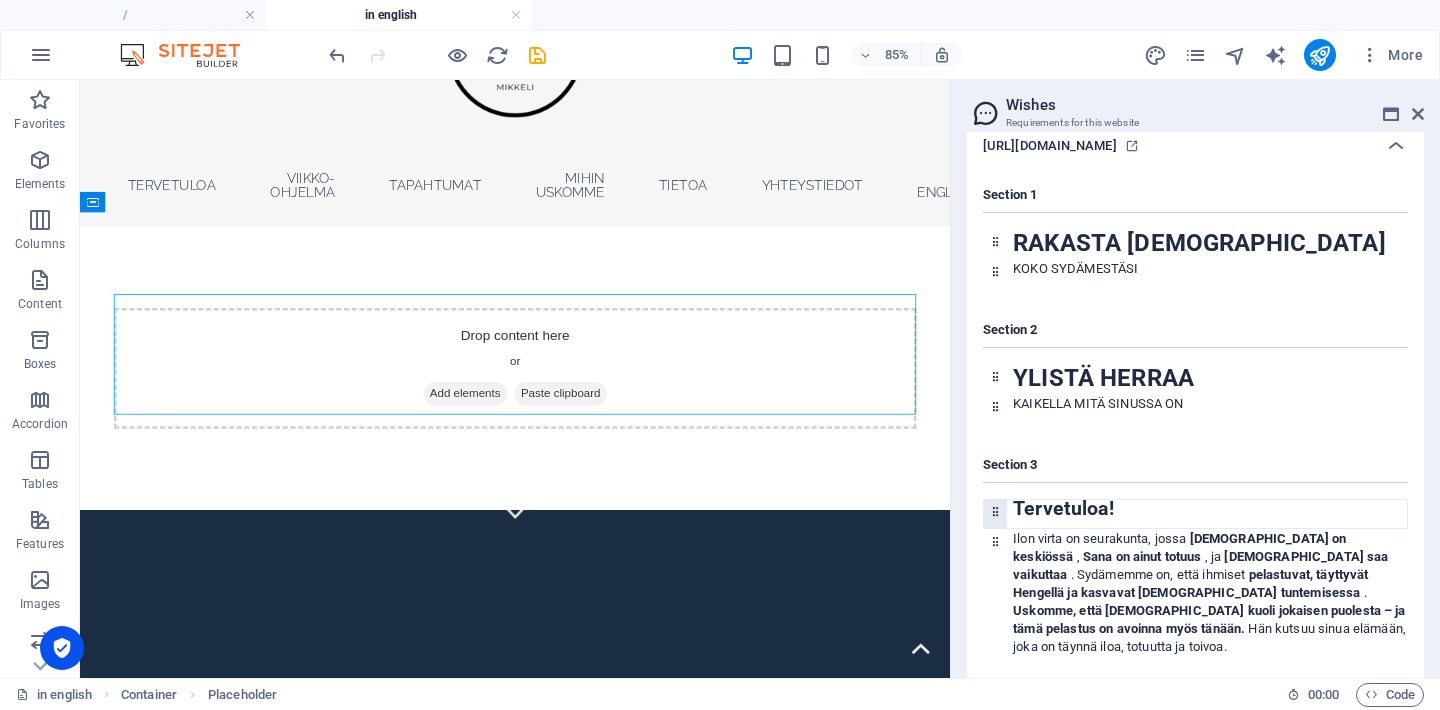 scroll, scrollTop: 0, scrollLeft: 0, axis: both 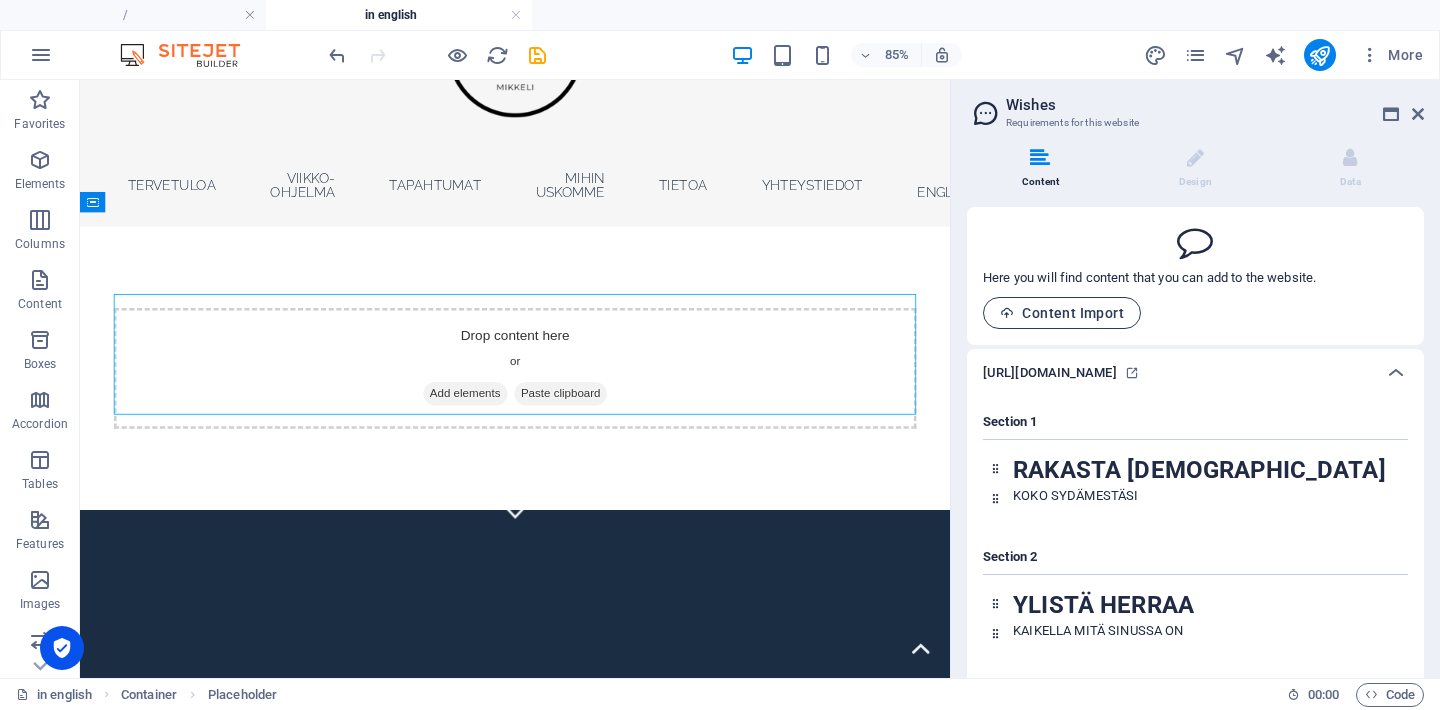 click on "Content Import" at bounding box center (1062, 313) 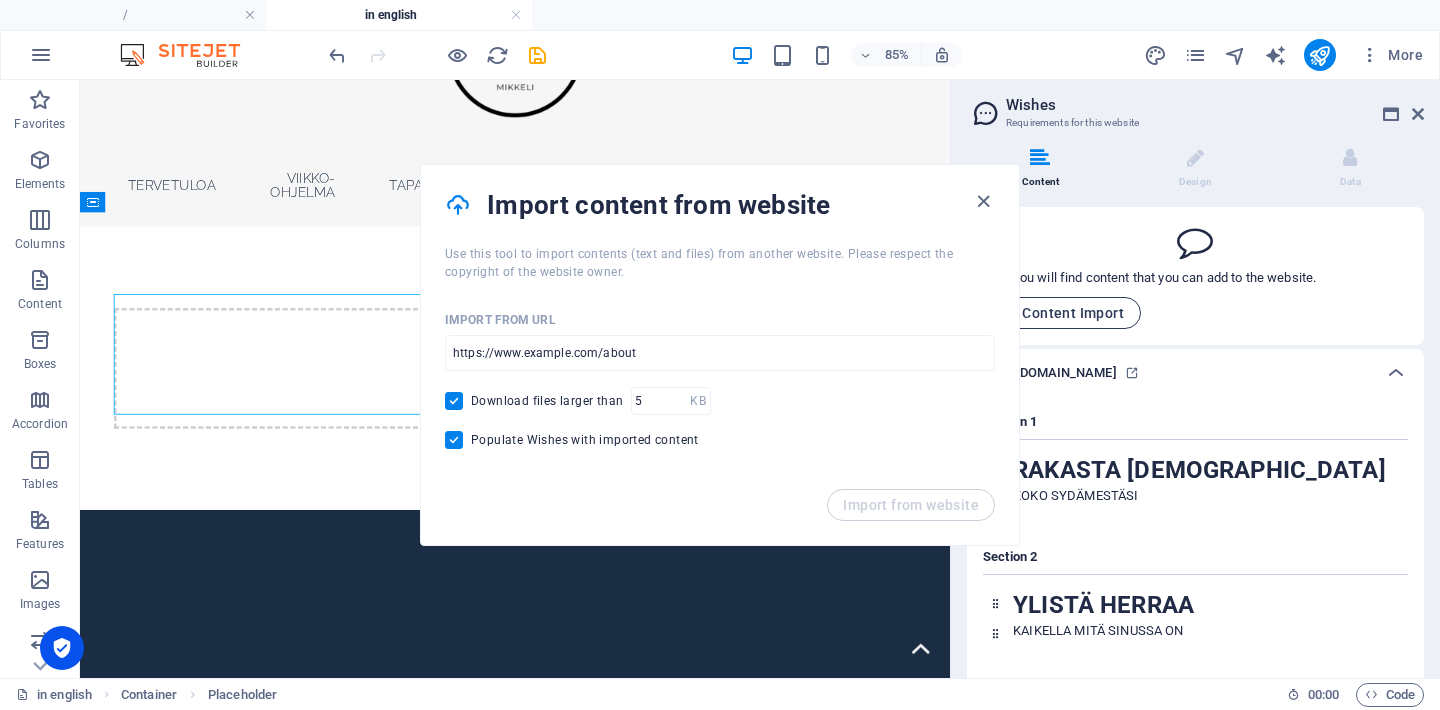 click on "Content Import" at bounding box center [1062, 313] 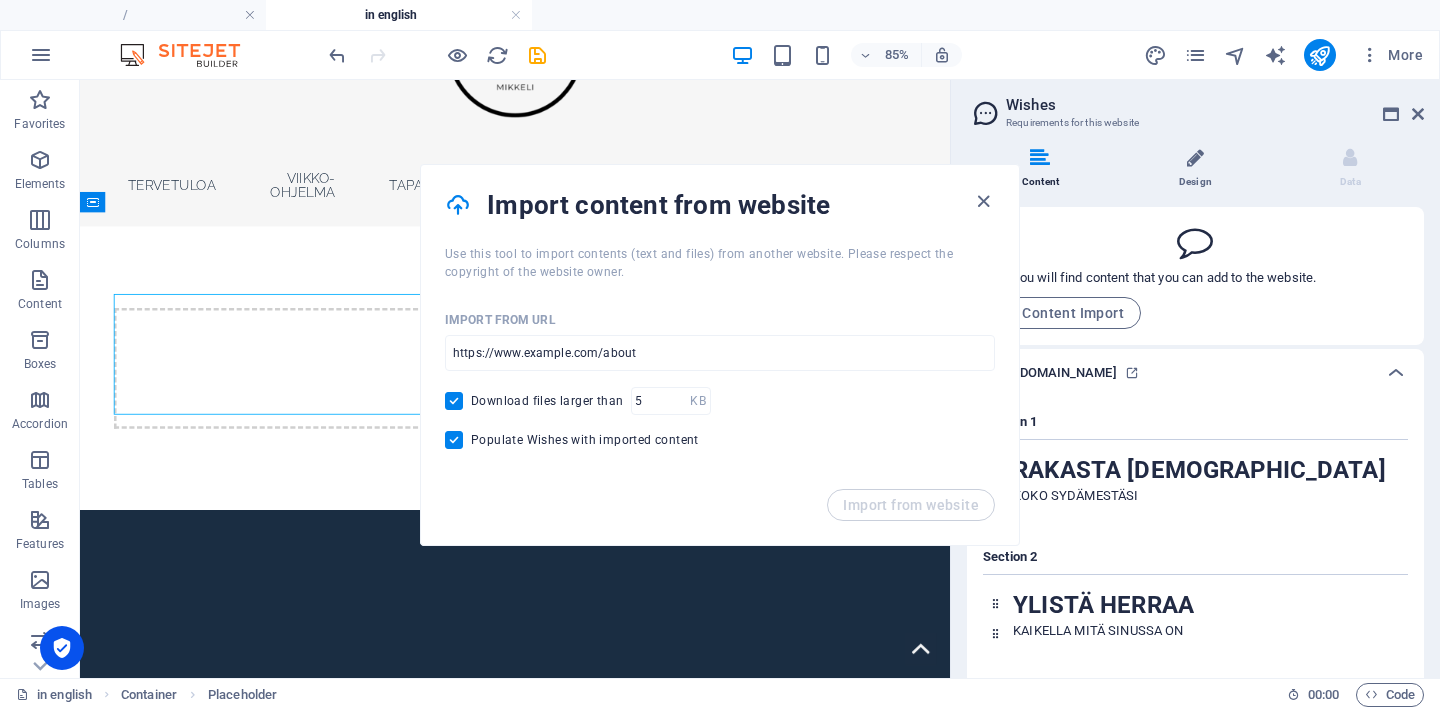 click on "Design" at bounding box center [1199, 169] 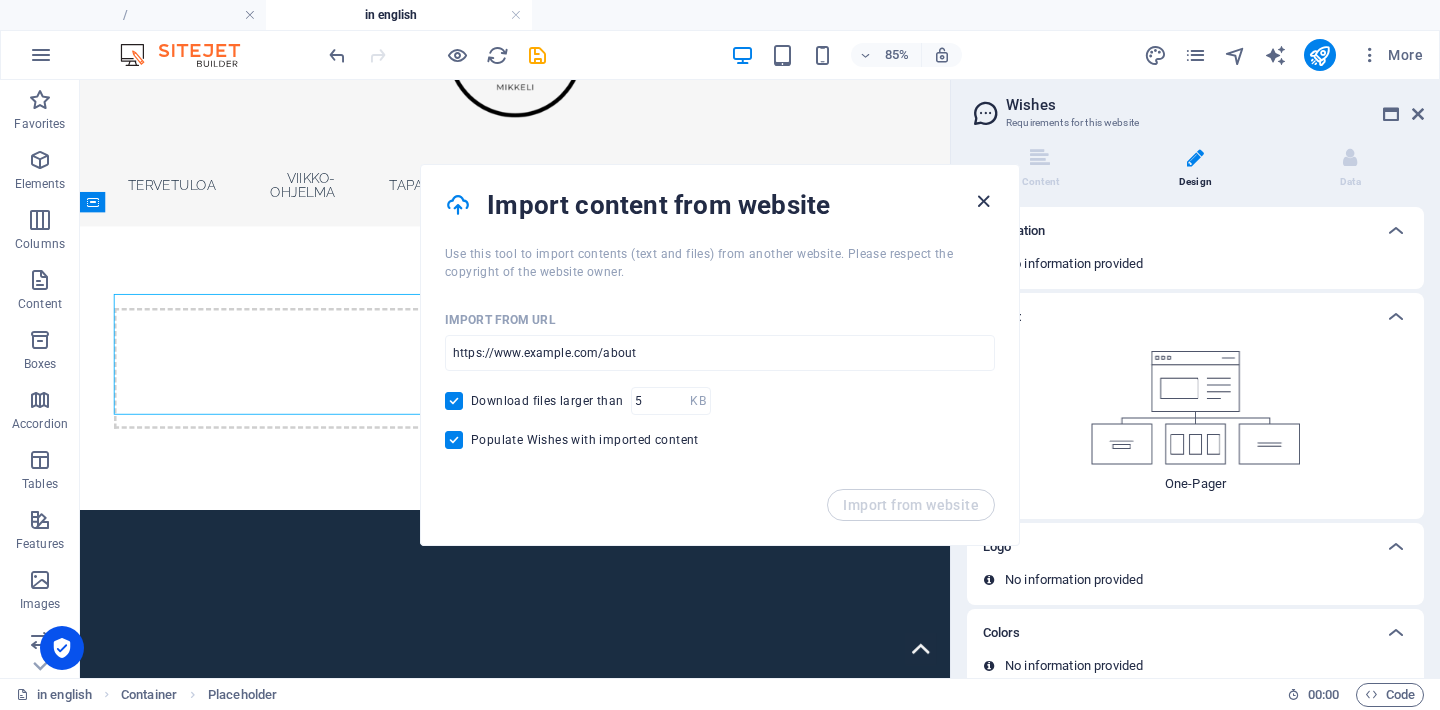 click at bounding box center (983, 201) 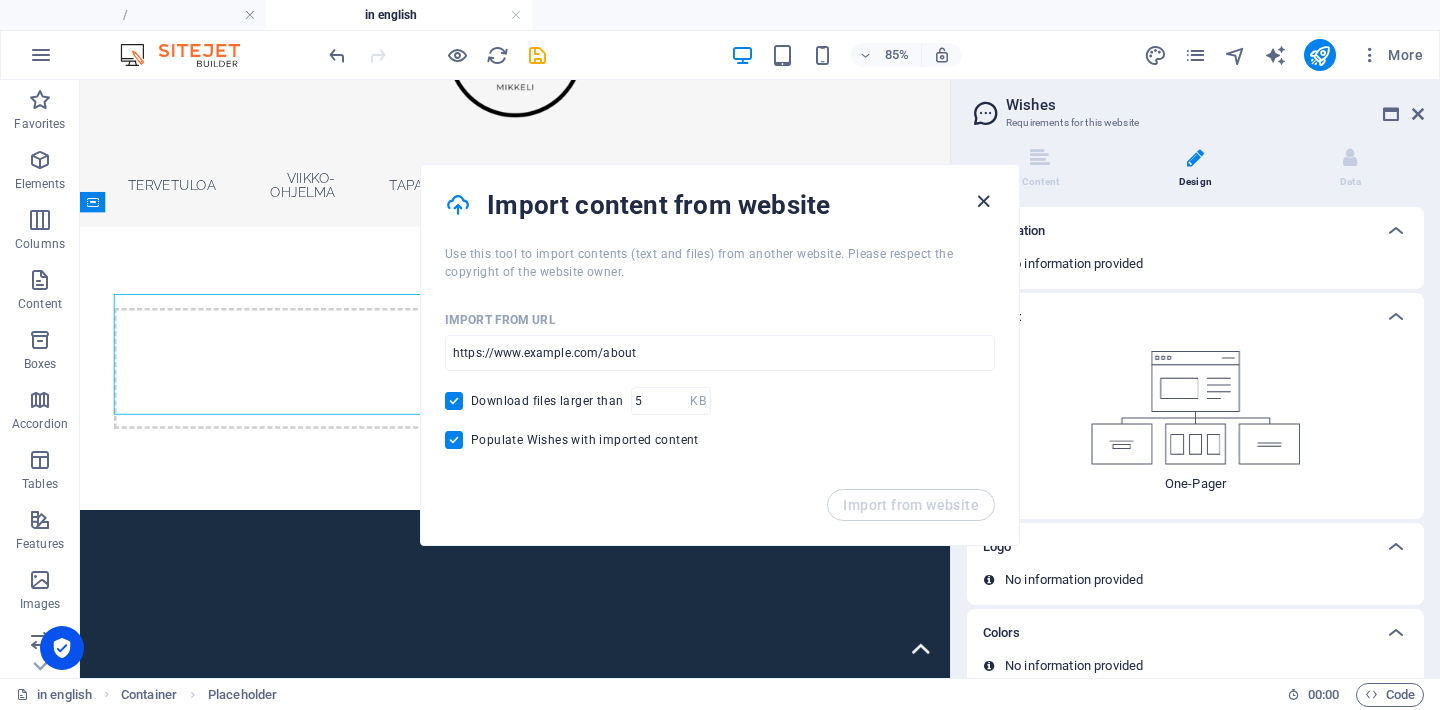 click at bounding box center (983, 201) 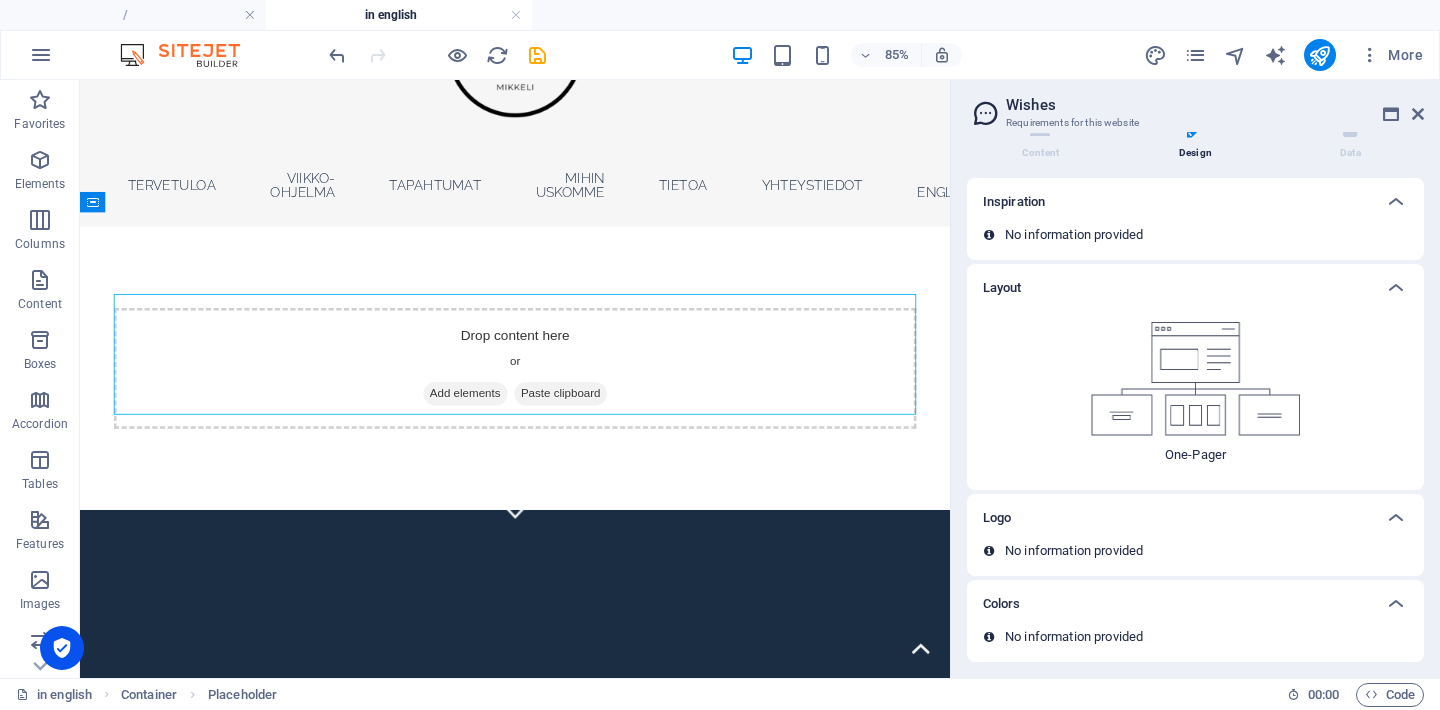 scroll, scrollTop: 0, scrollLeft: 0, axis: both 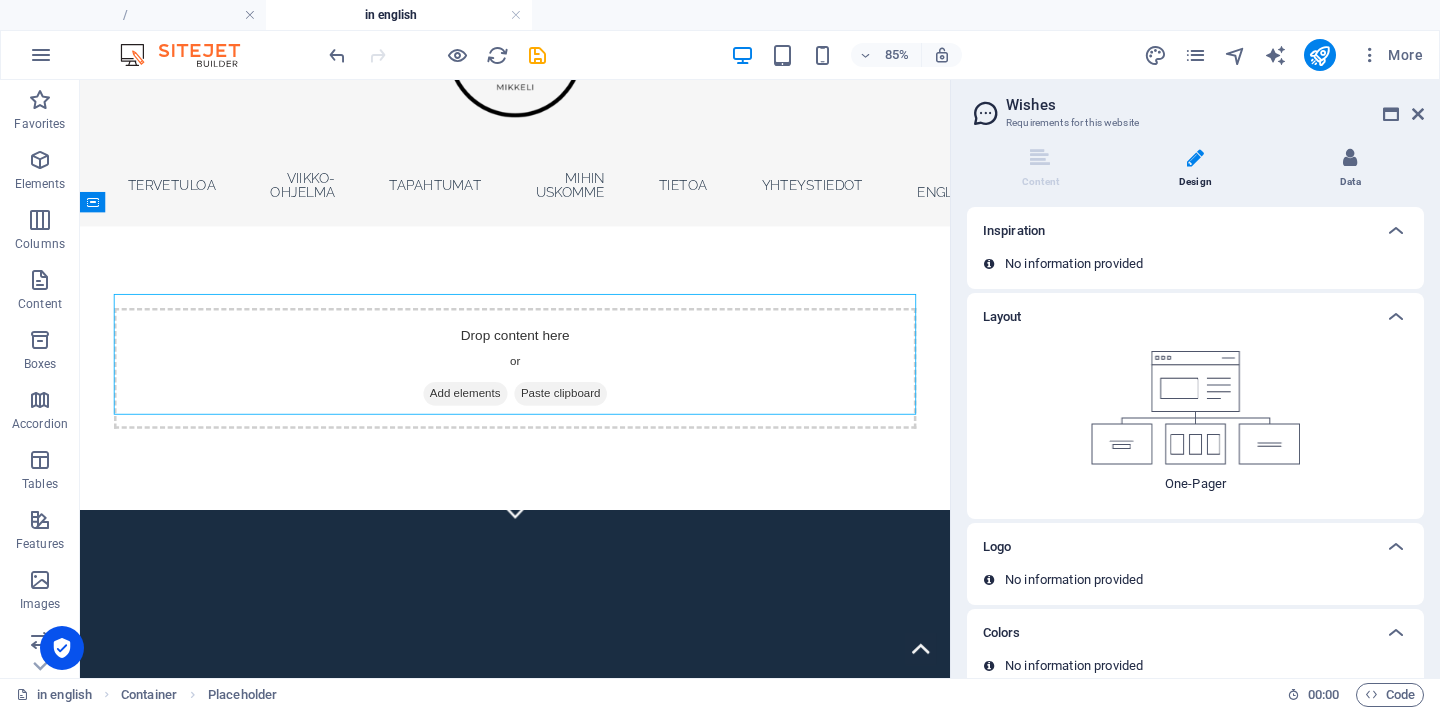 click at bounding box center [1350, 170] 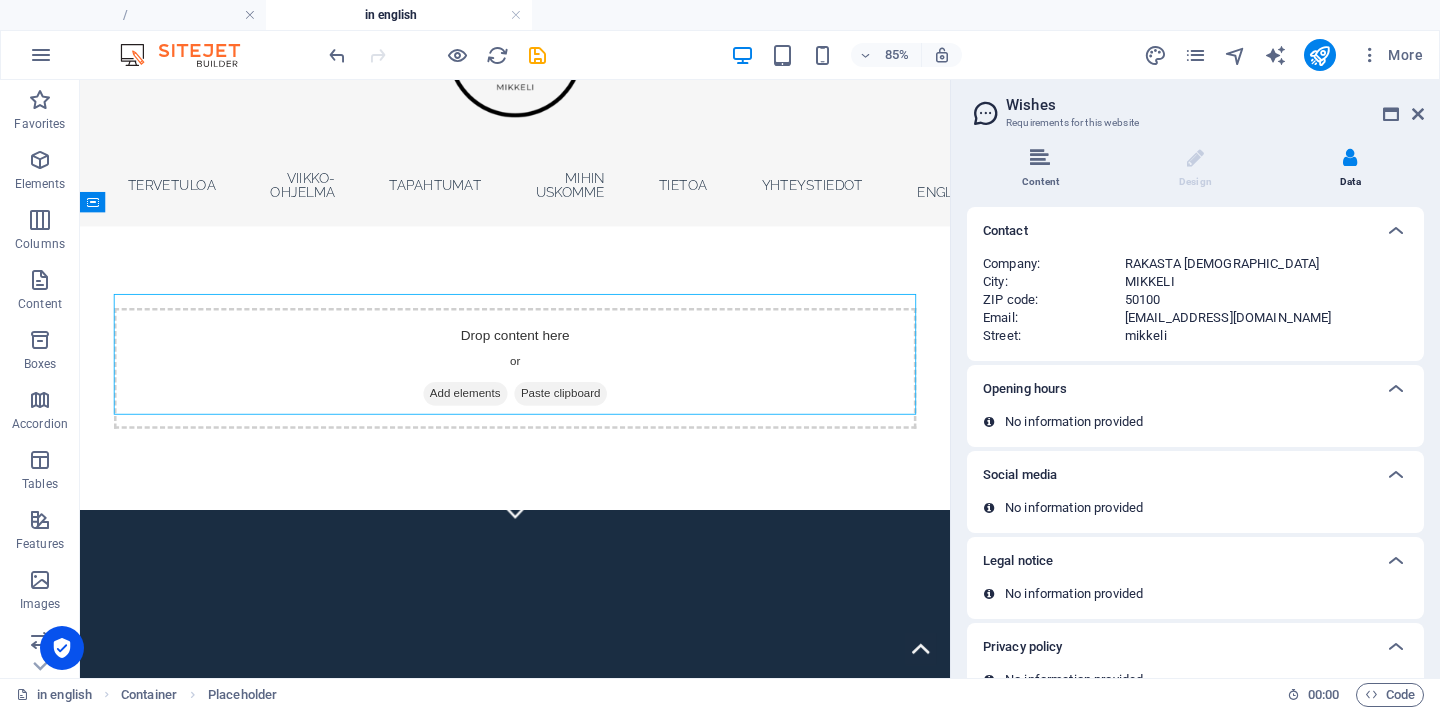 click on "Content" at bounding box center [1044, 169] 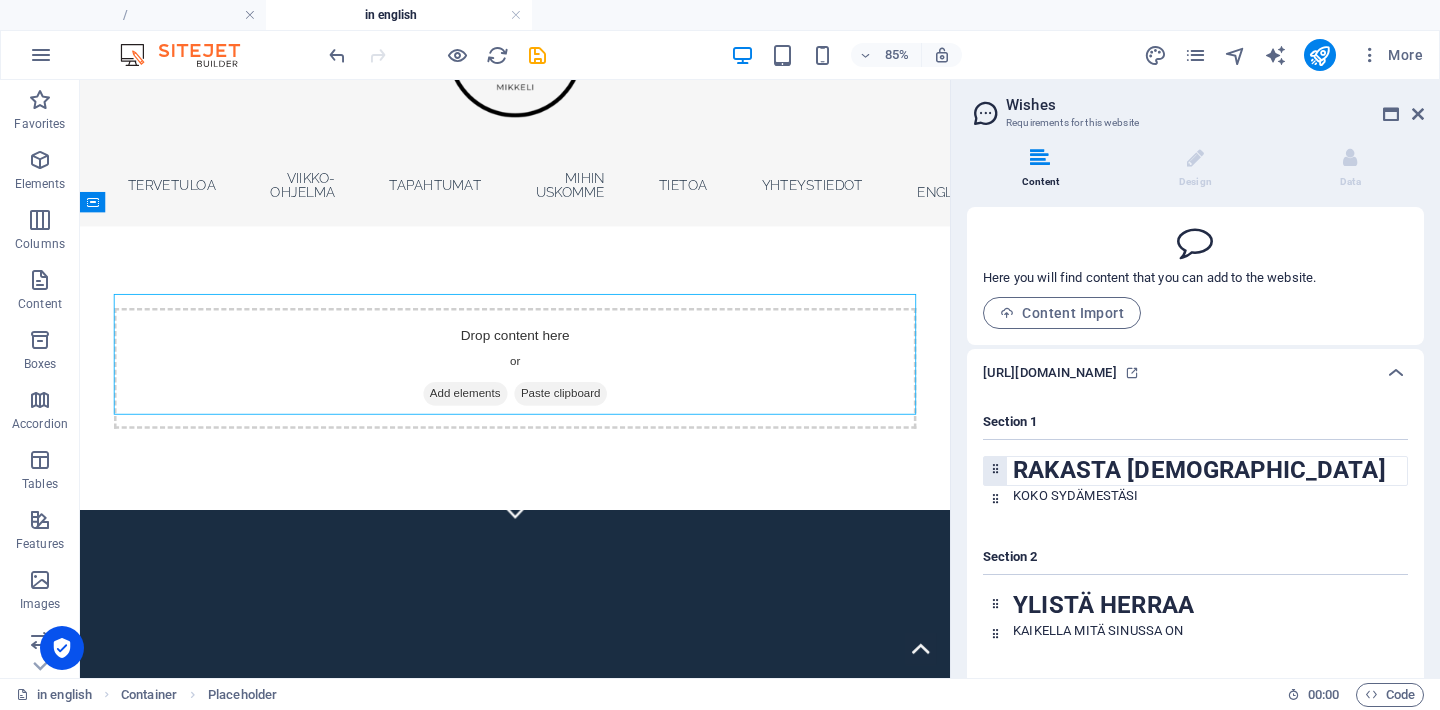 click on "RAKASTA [DEMOGRAPHIC_DATA]" at bounding box center (1210, 470) 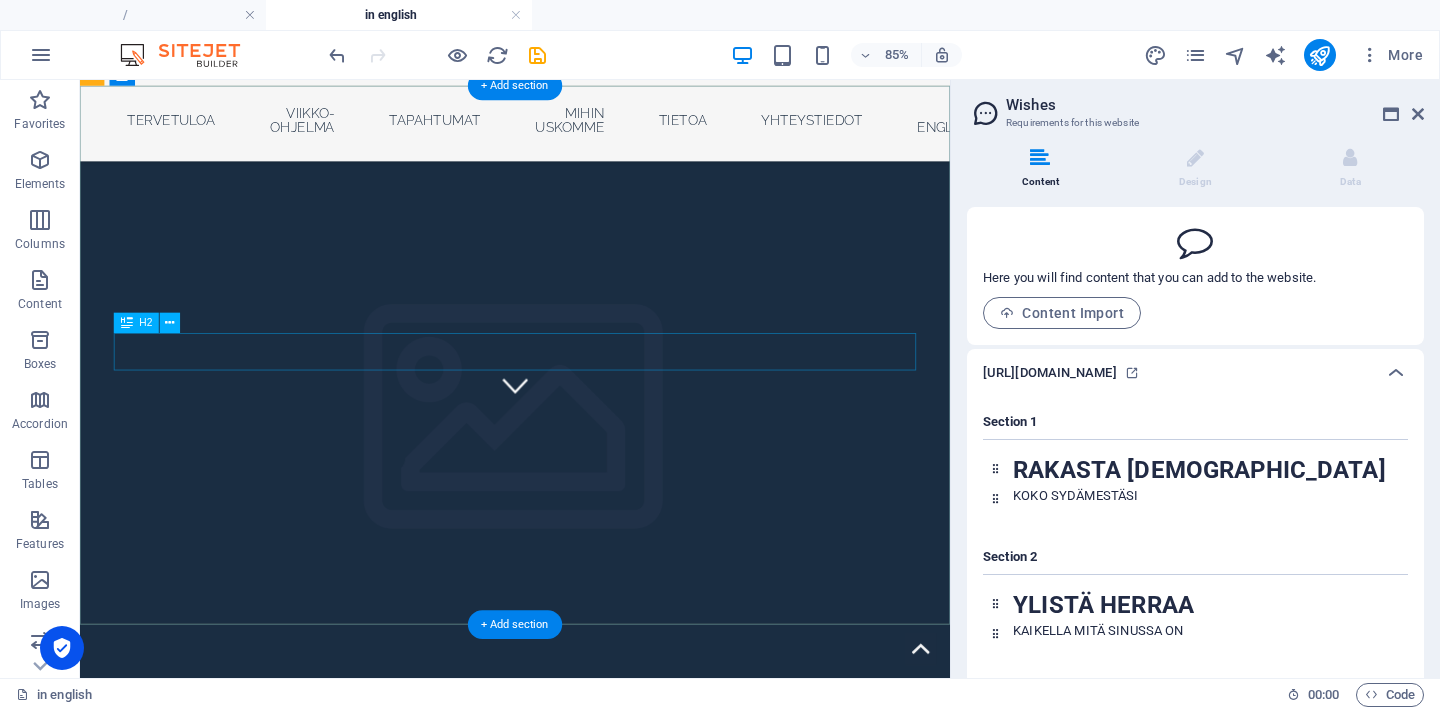 scroll, scrollTop: 320, scrollLeft: 0, axis: vertical 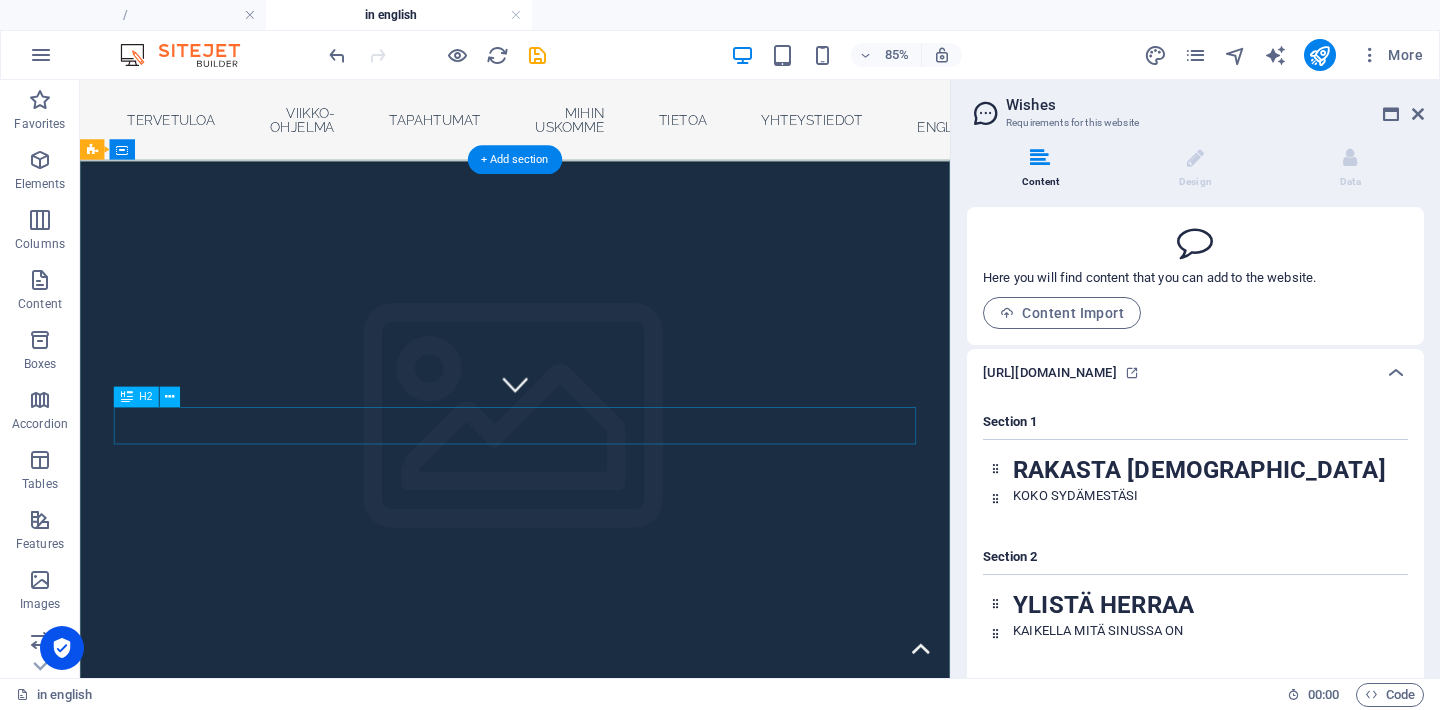 click on "Subtitle" at bounding box center (592, 976) 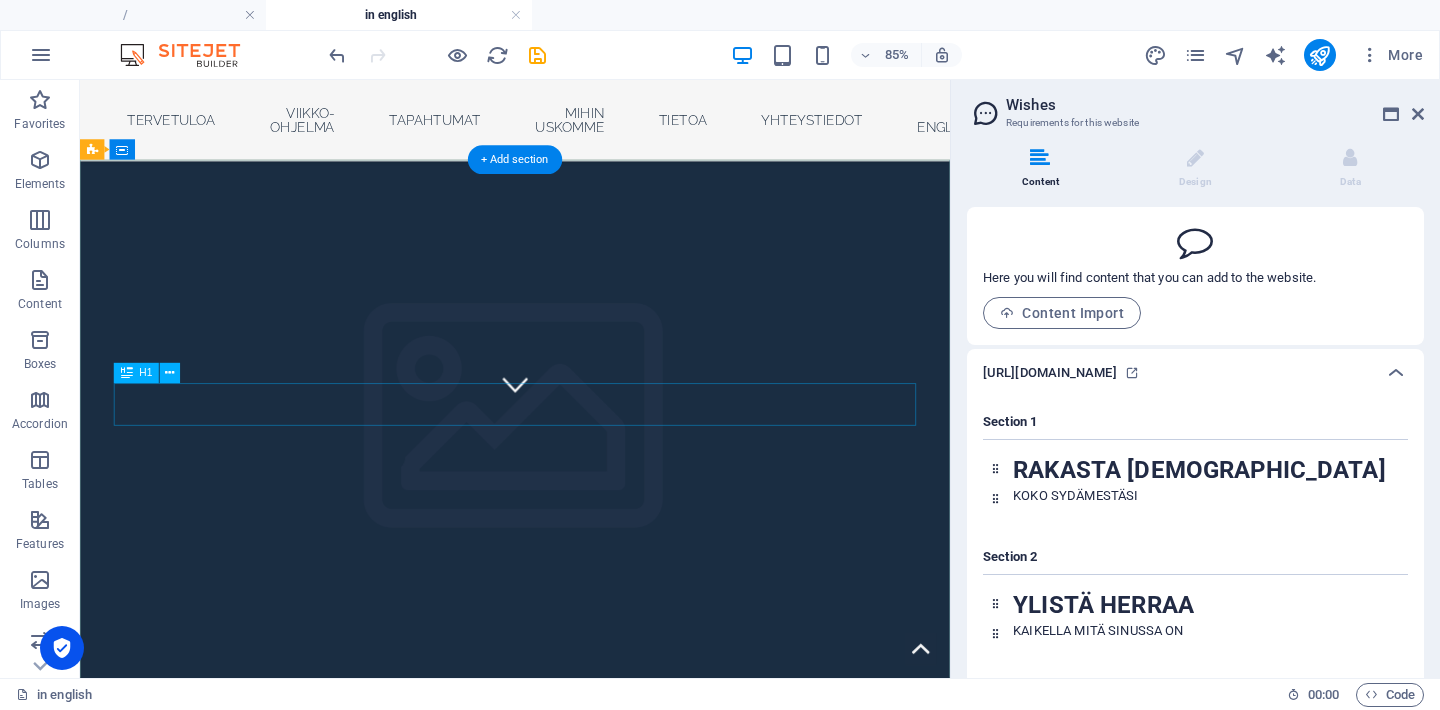 click on "Company Claim" at bounding box center [592, 929] 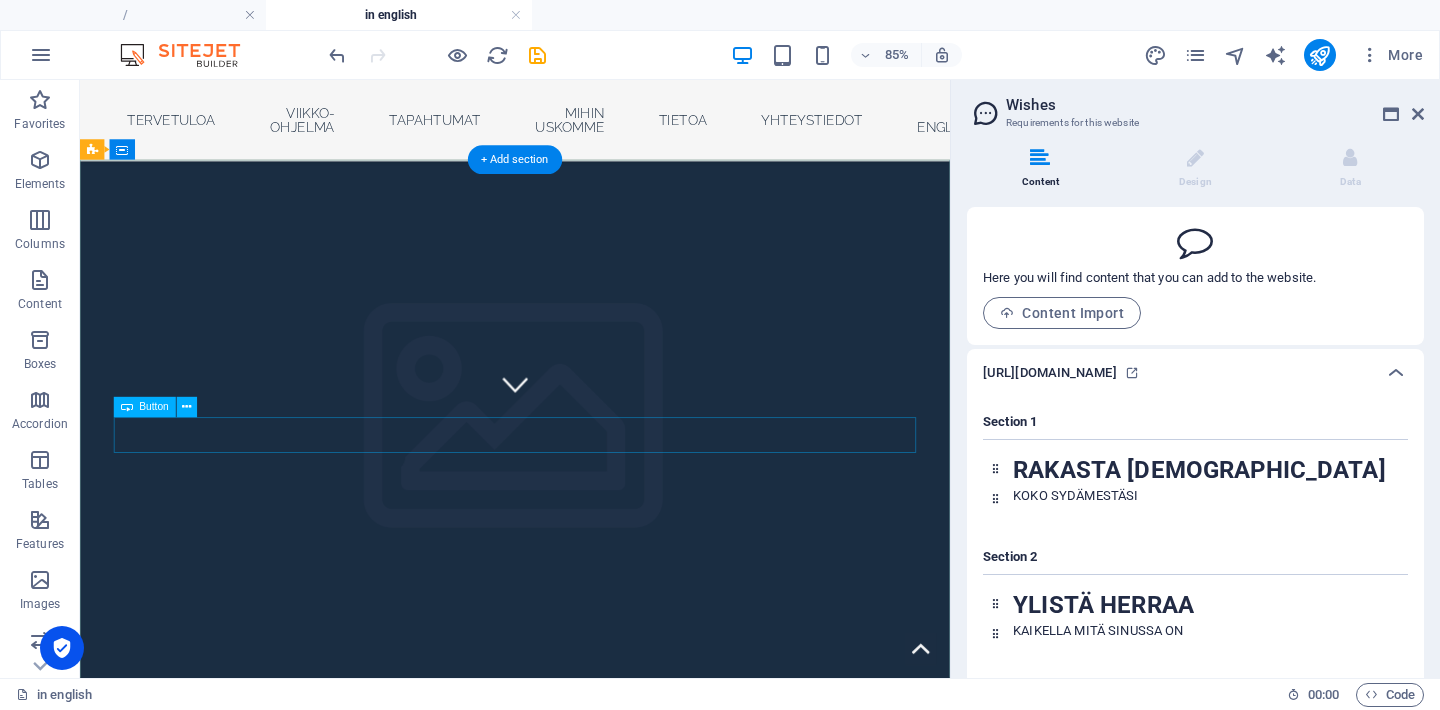 click on "Learn more" at bounding box center [592, 940] 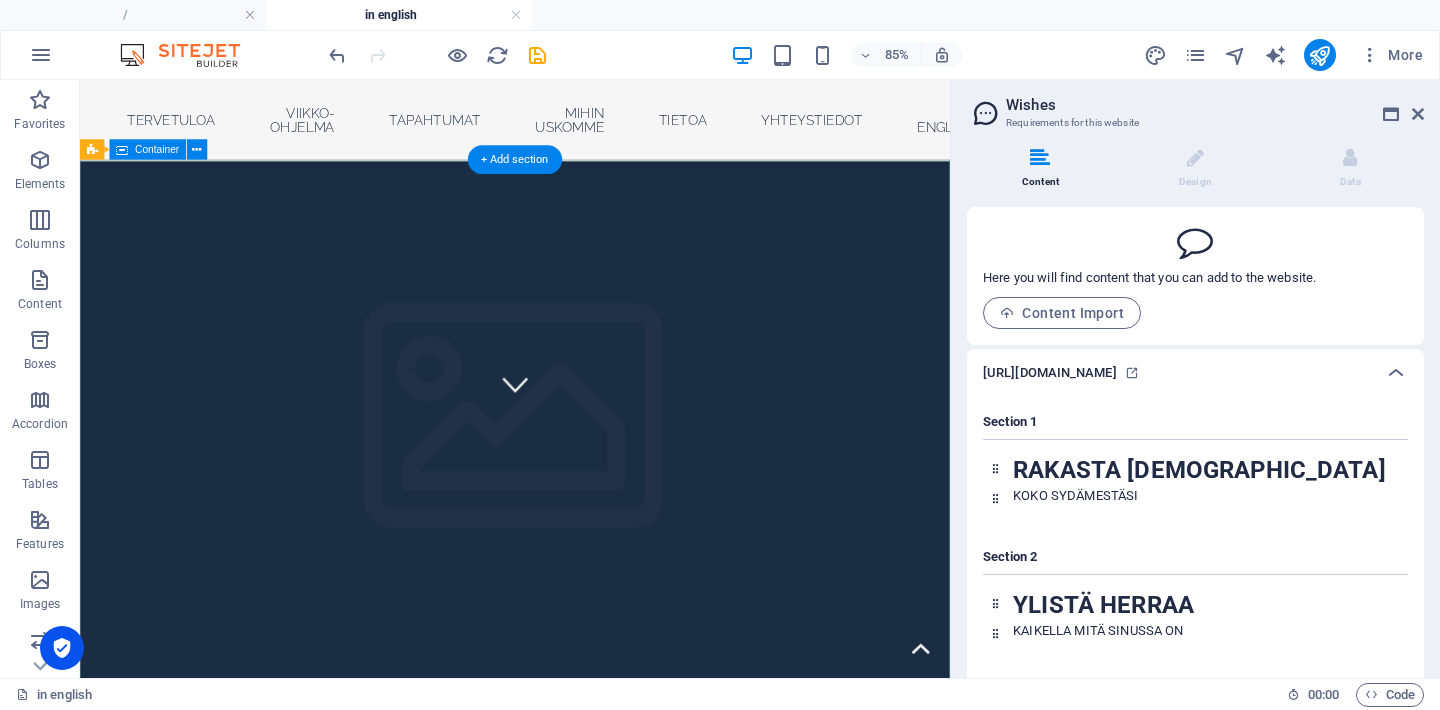 click at bounding box center [592, 911] 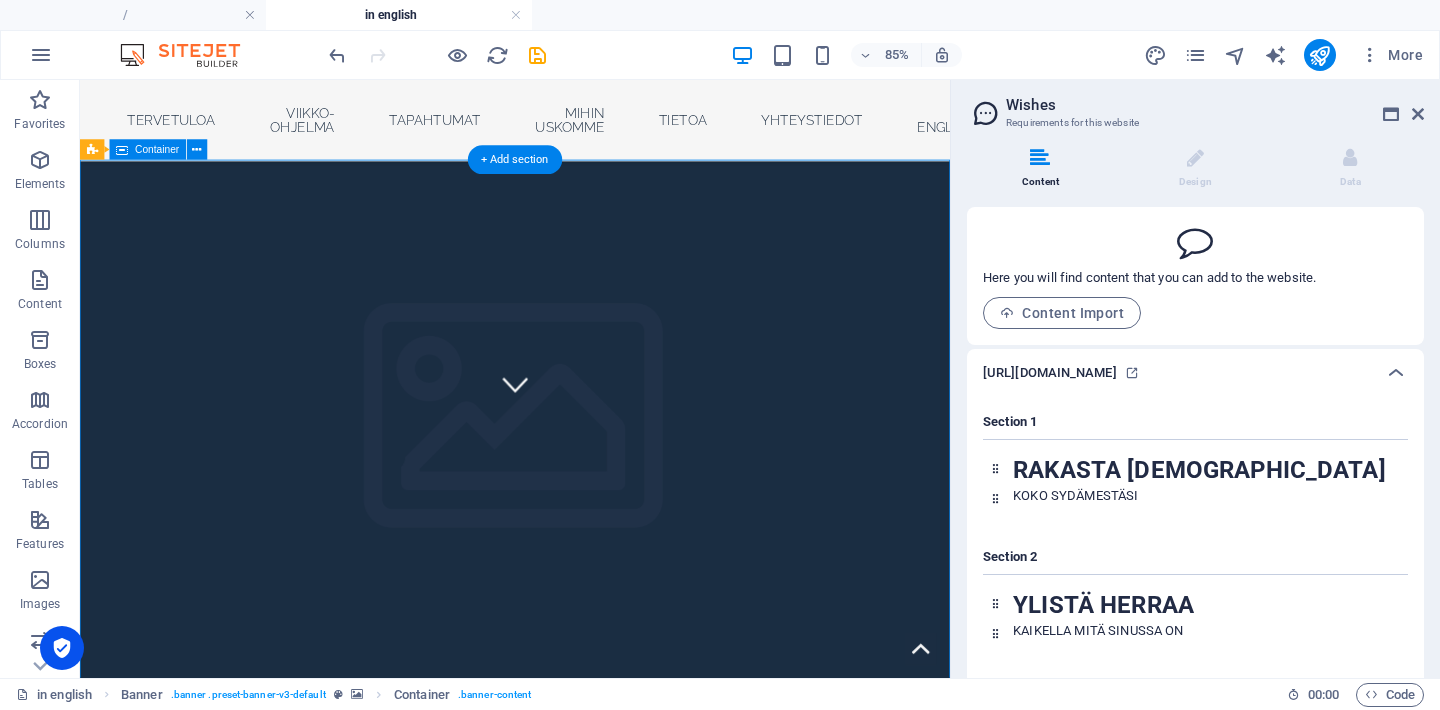 click at bounding box center [592, 911] 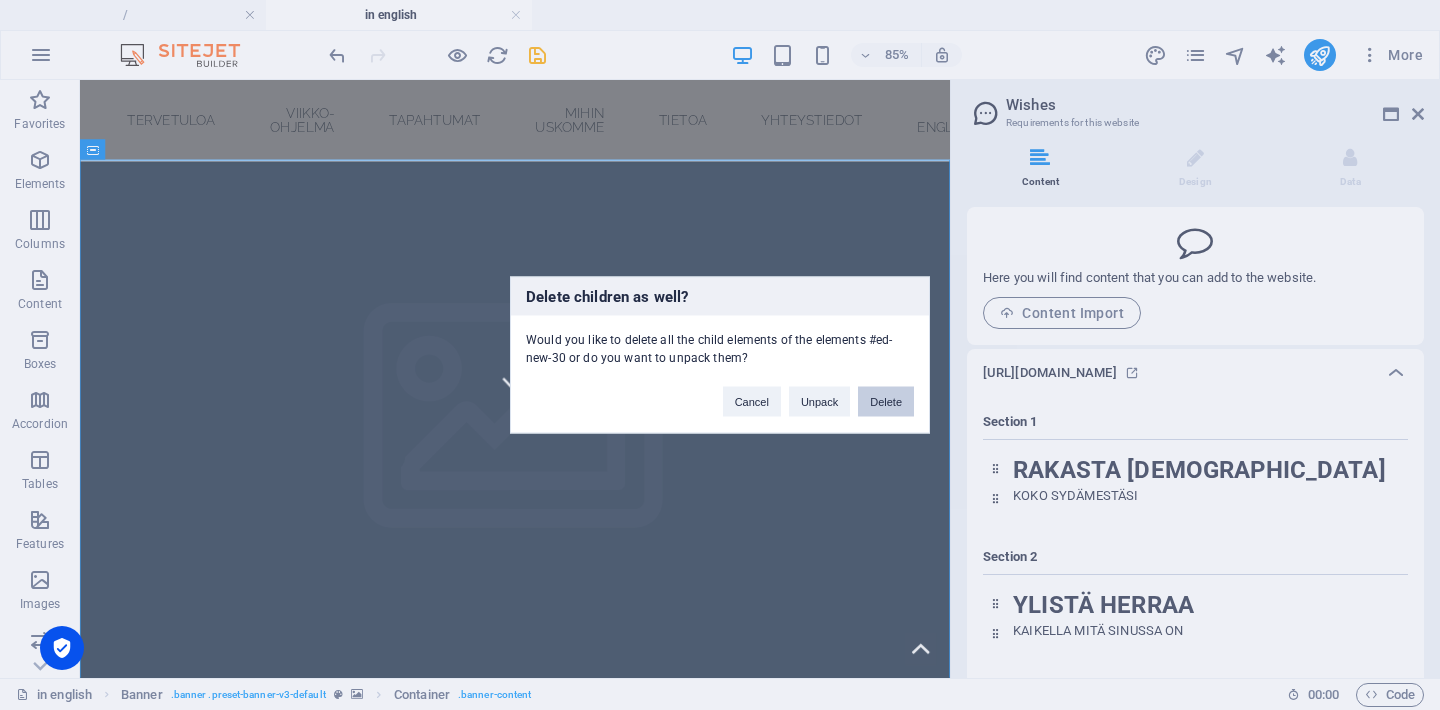 type 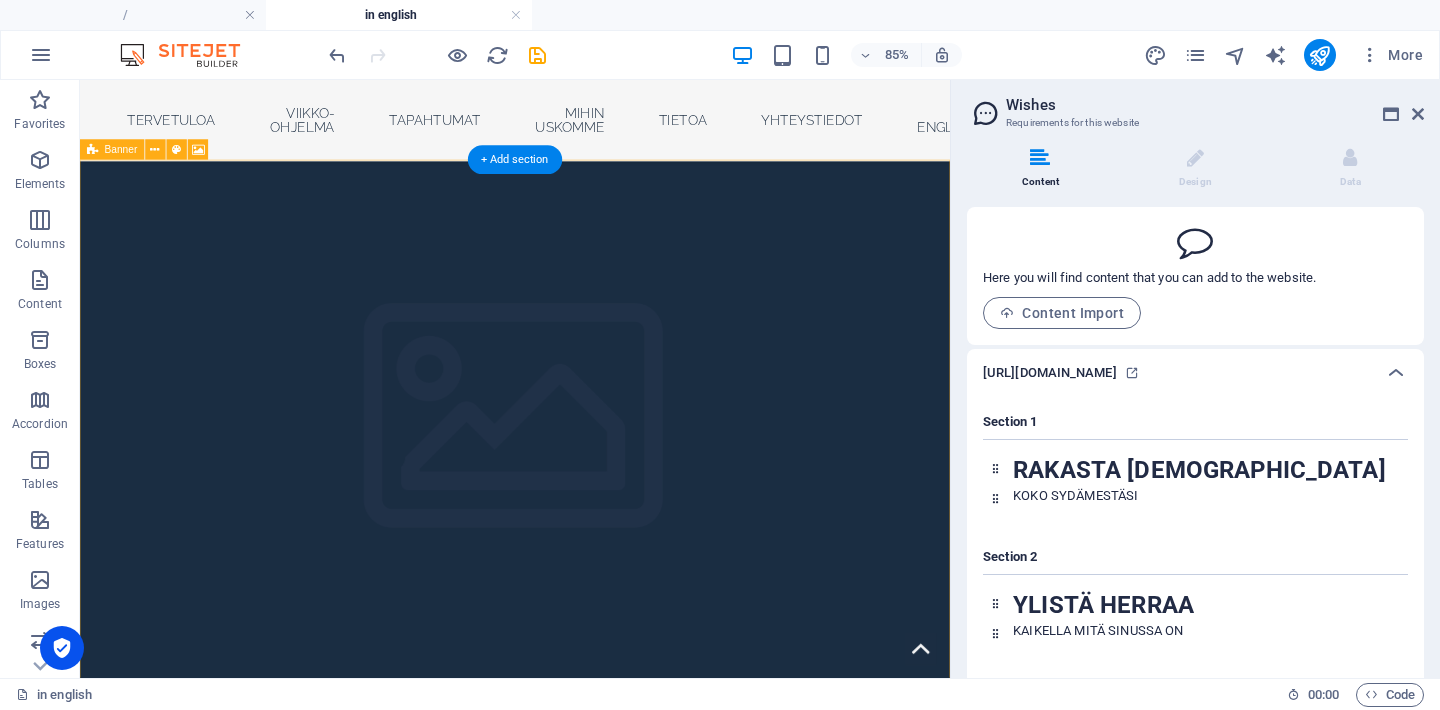 click on "Drop content here or  Add elements  Paste clipboard" at bounding box center (592, 879) 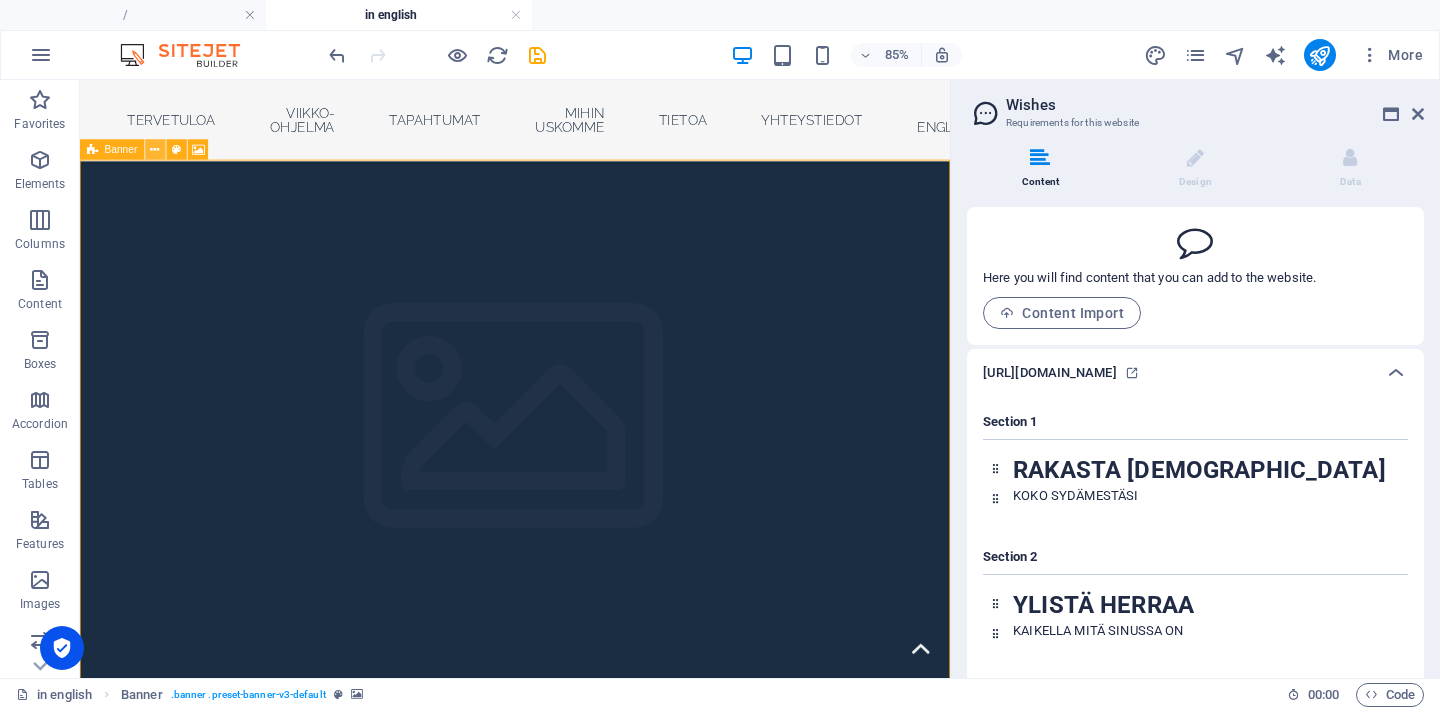 click at bounding box center [155, 150] 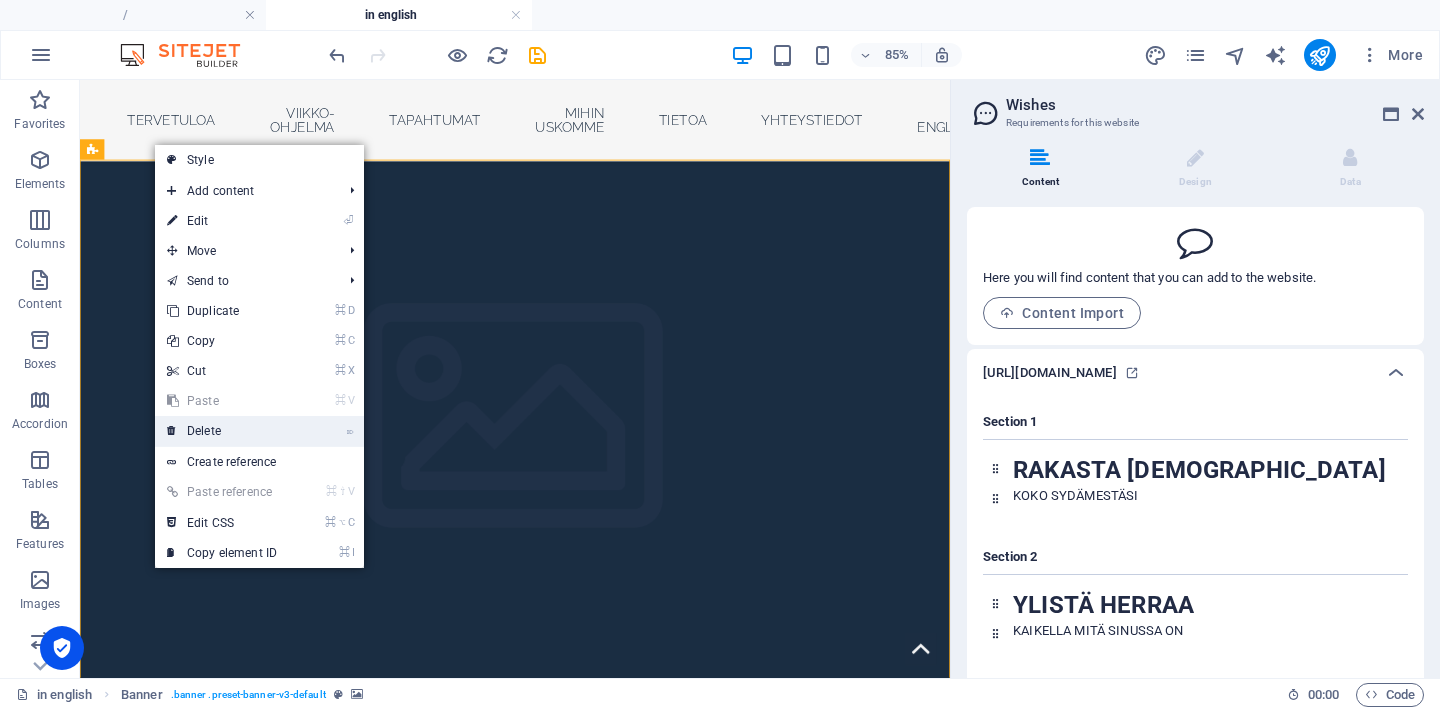 click on "⌦  Delete" at bounding box center [222, 431] 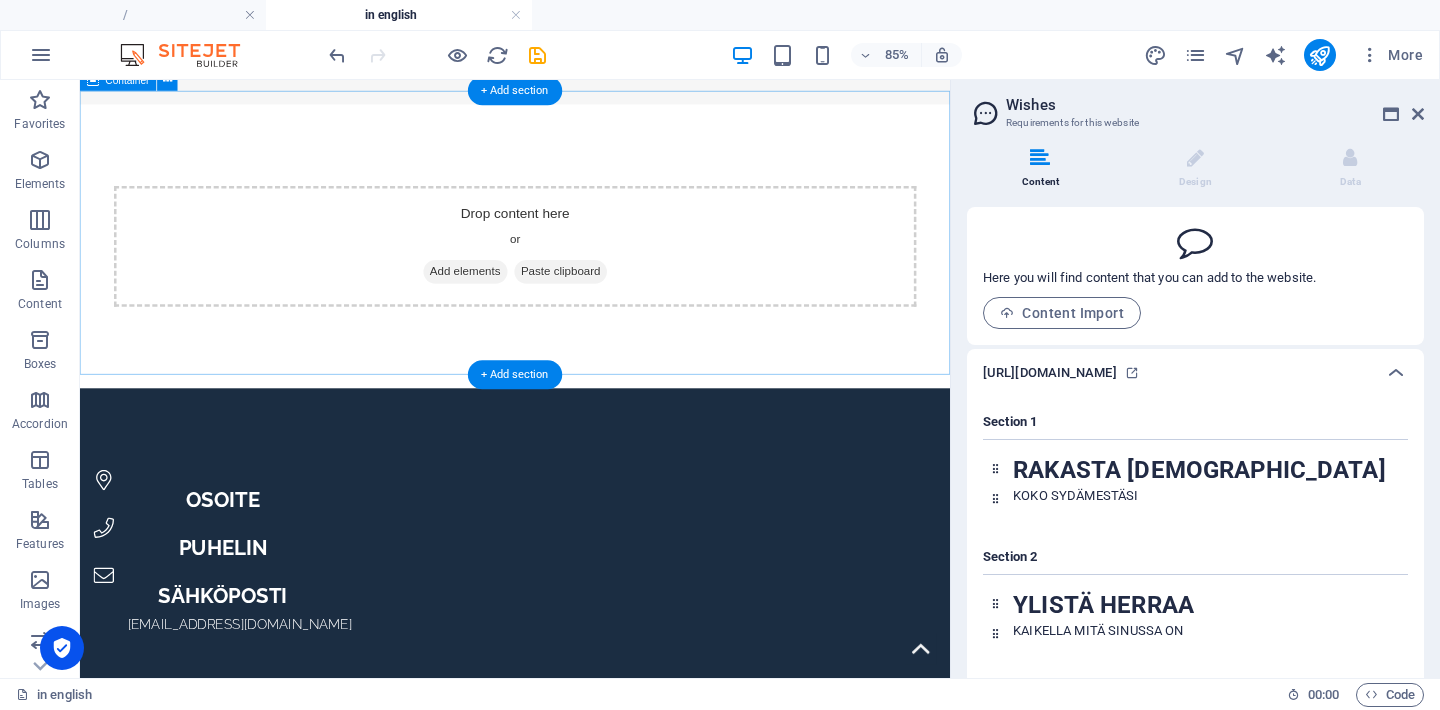 scroll, scrollTop: 227, scrollLeft: 0, axis: vertical 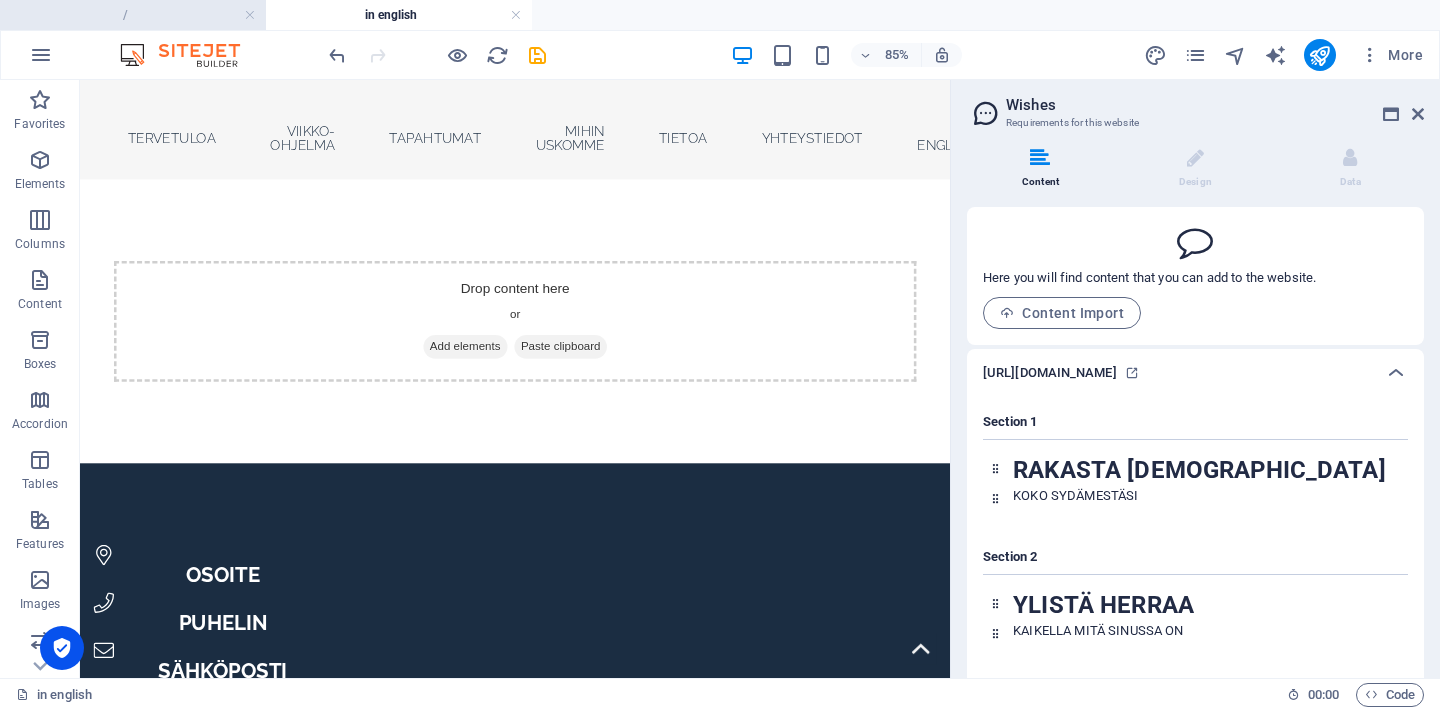 click on "/" at bounding box center (133, 15) 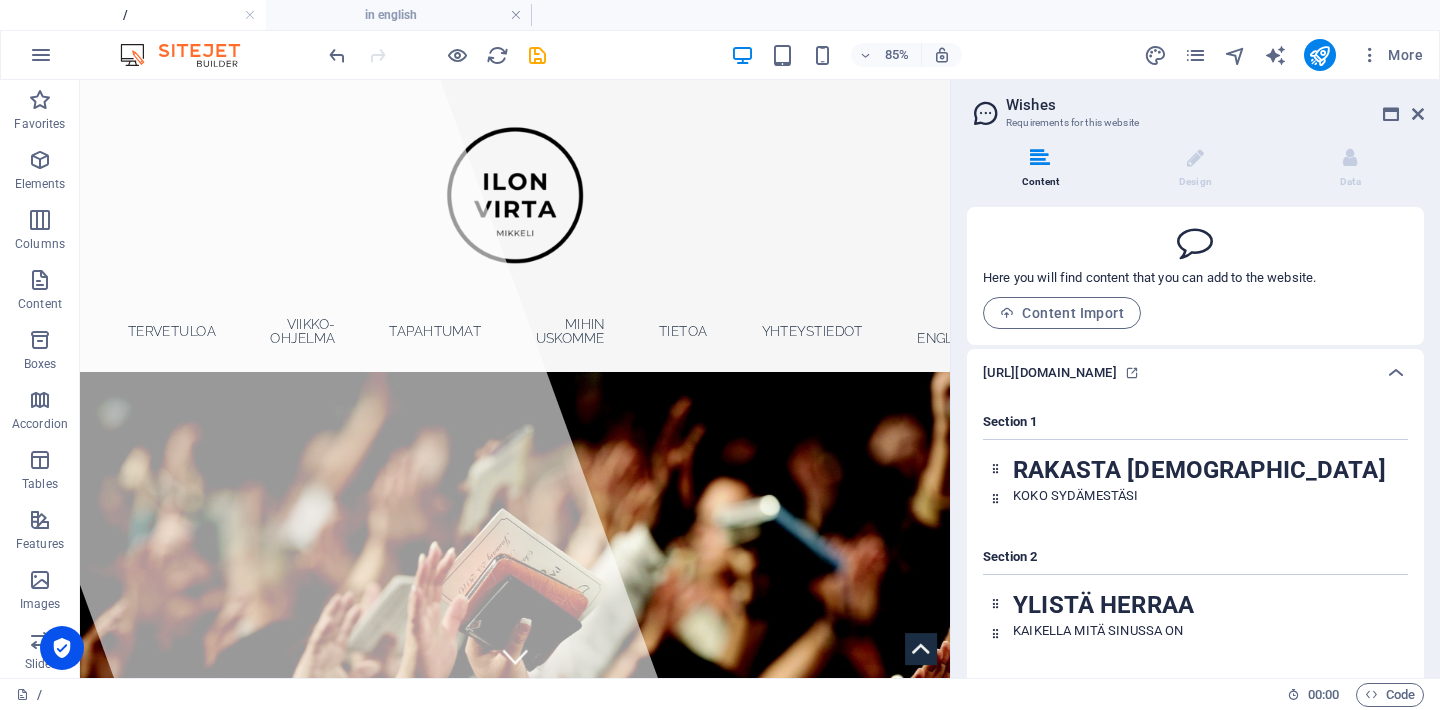 scroll, scrollTop: 32, scrollLeft: 0, axis: vertical 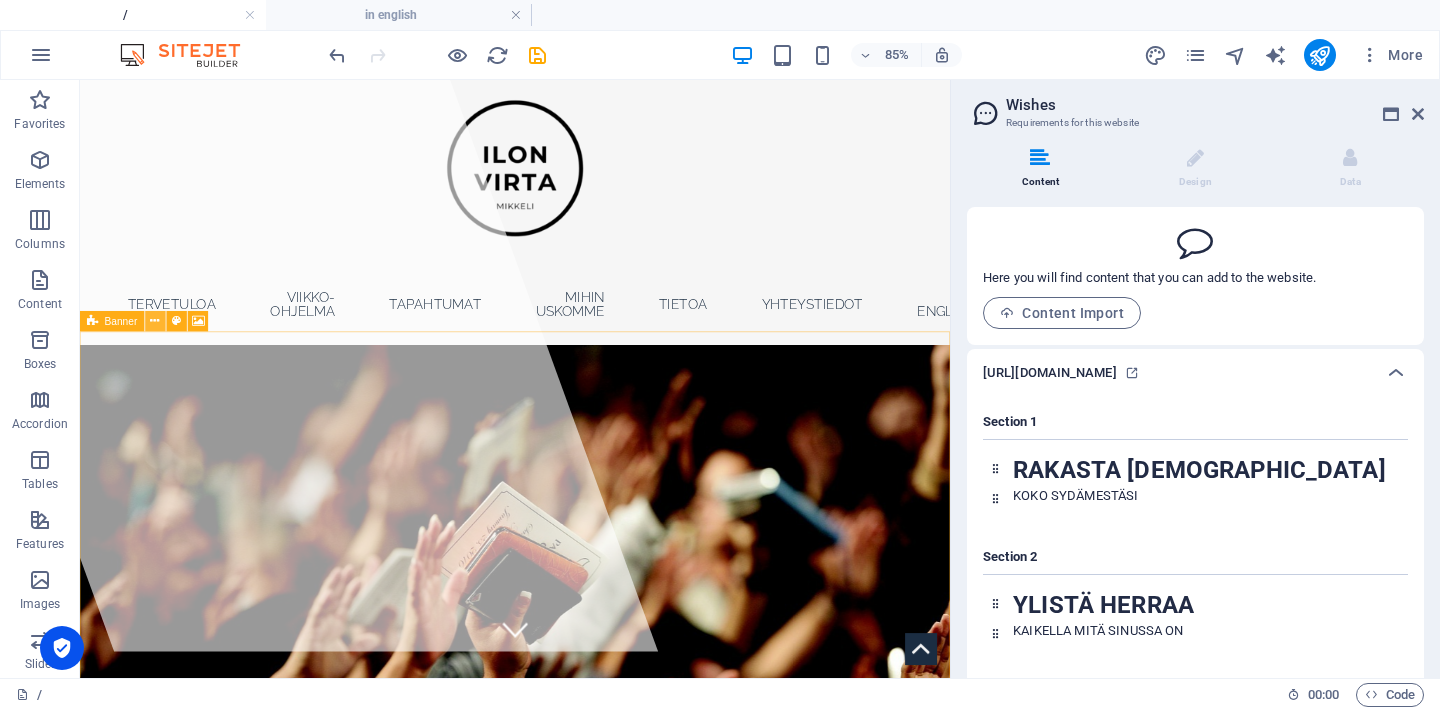 click at bounding box center (155, 321) 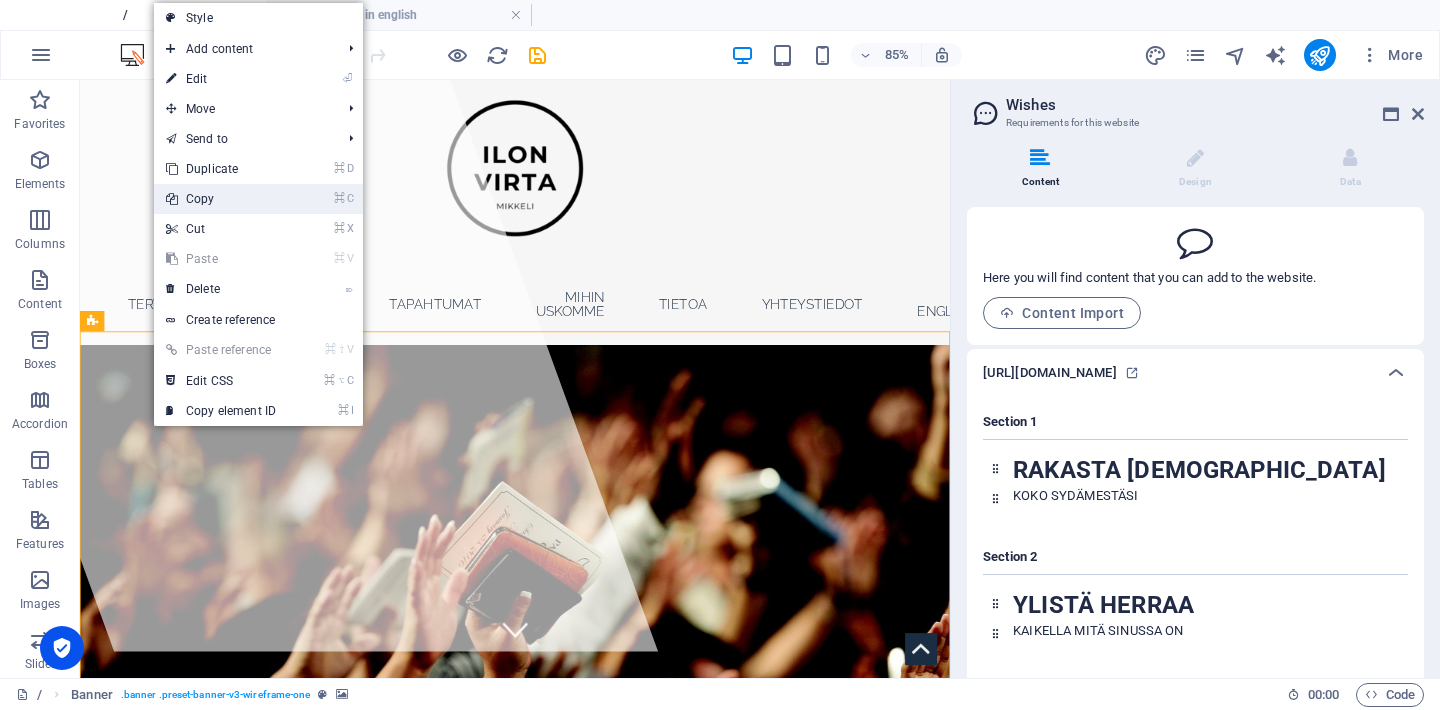 click on "⌘ C  Copy" at bounding box center (221, 199) 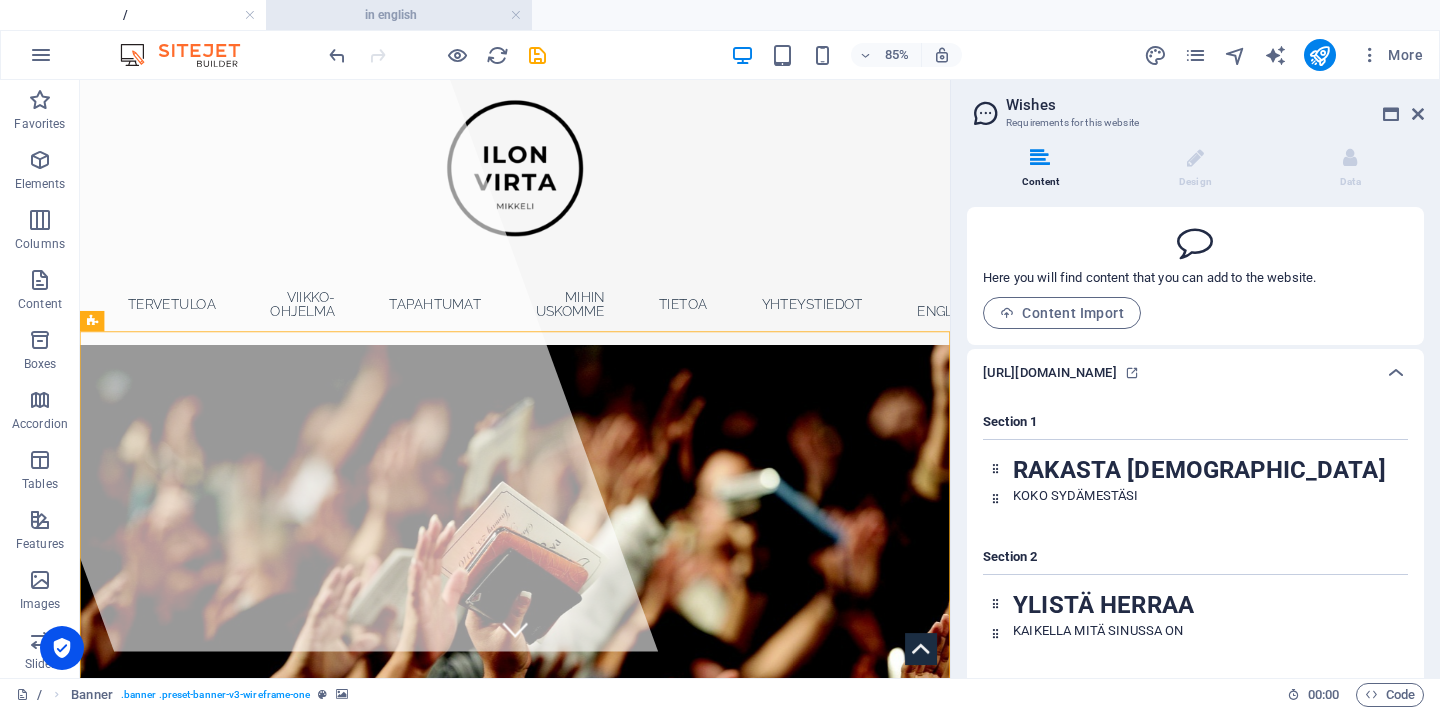 click on "in english" at bounding box center (399, 15) 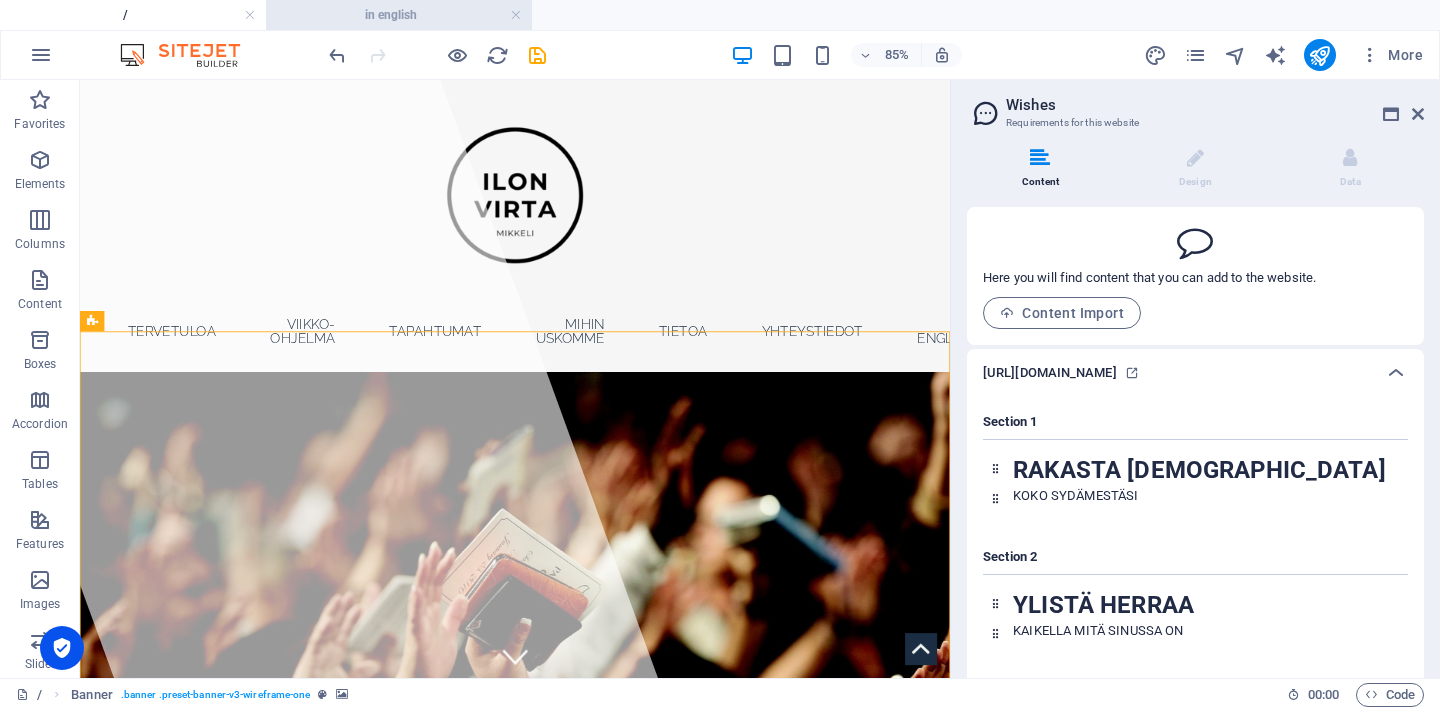 scroll, scrollTop: 227, scrollLeft: 0, axis: vertical 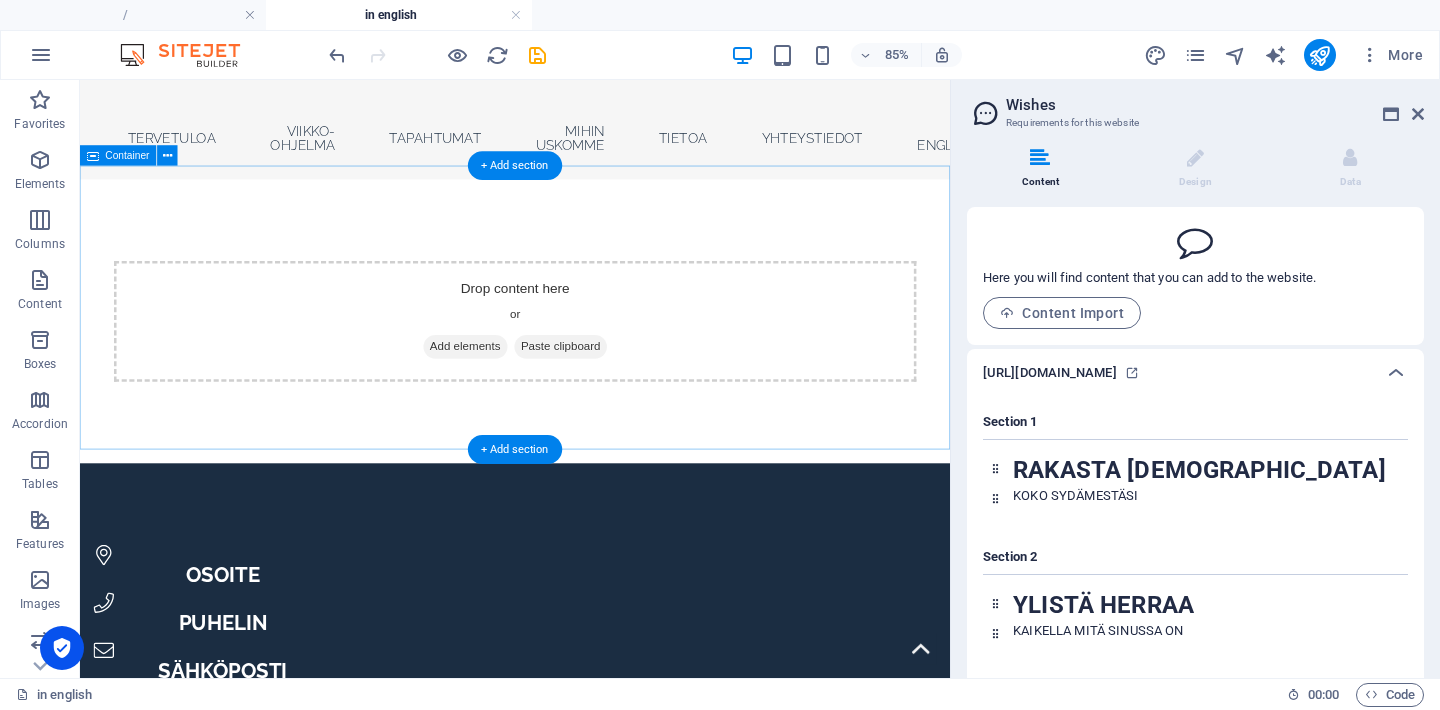 click on "Paste clipboard" at bounding box center [646, 394] 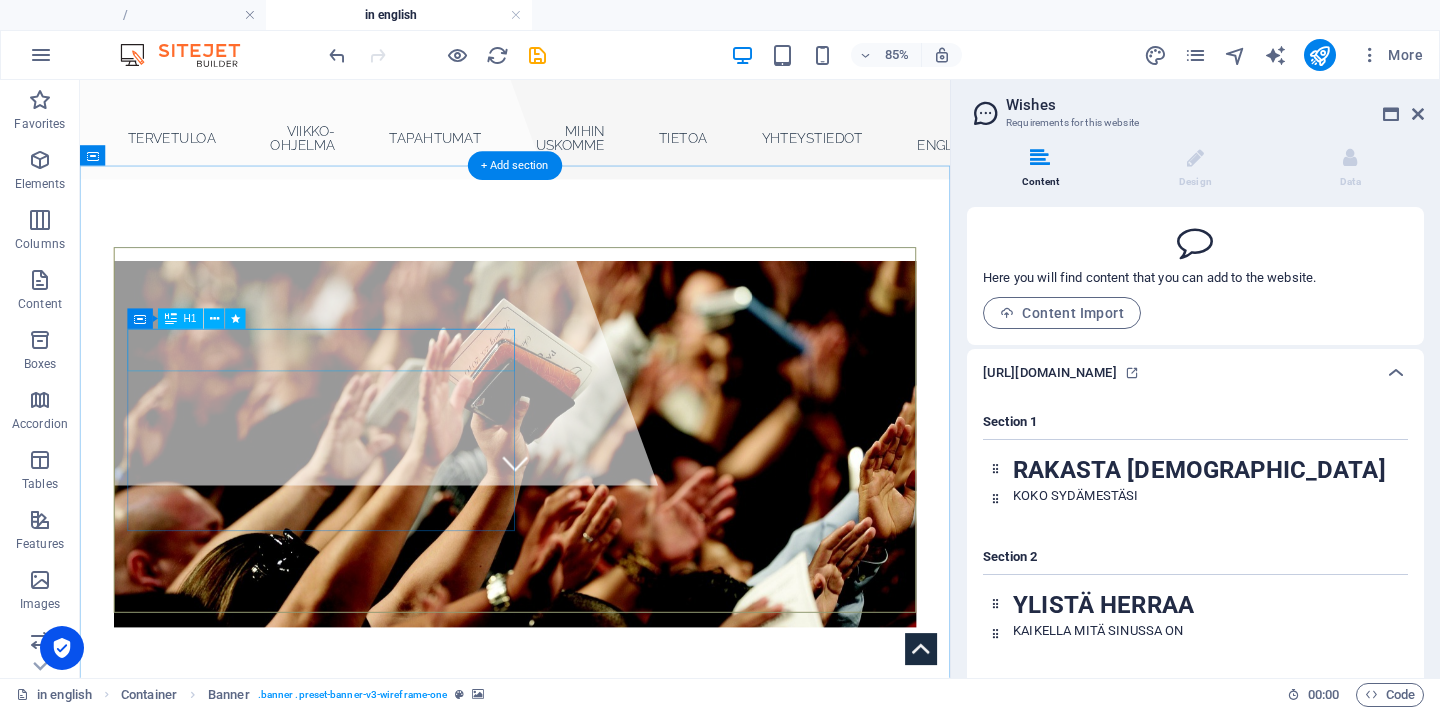 click on "RAKASTA [DEMOGRAPHIC_DATA]" at bounding box center [592, 845] 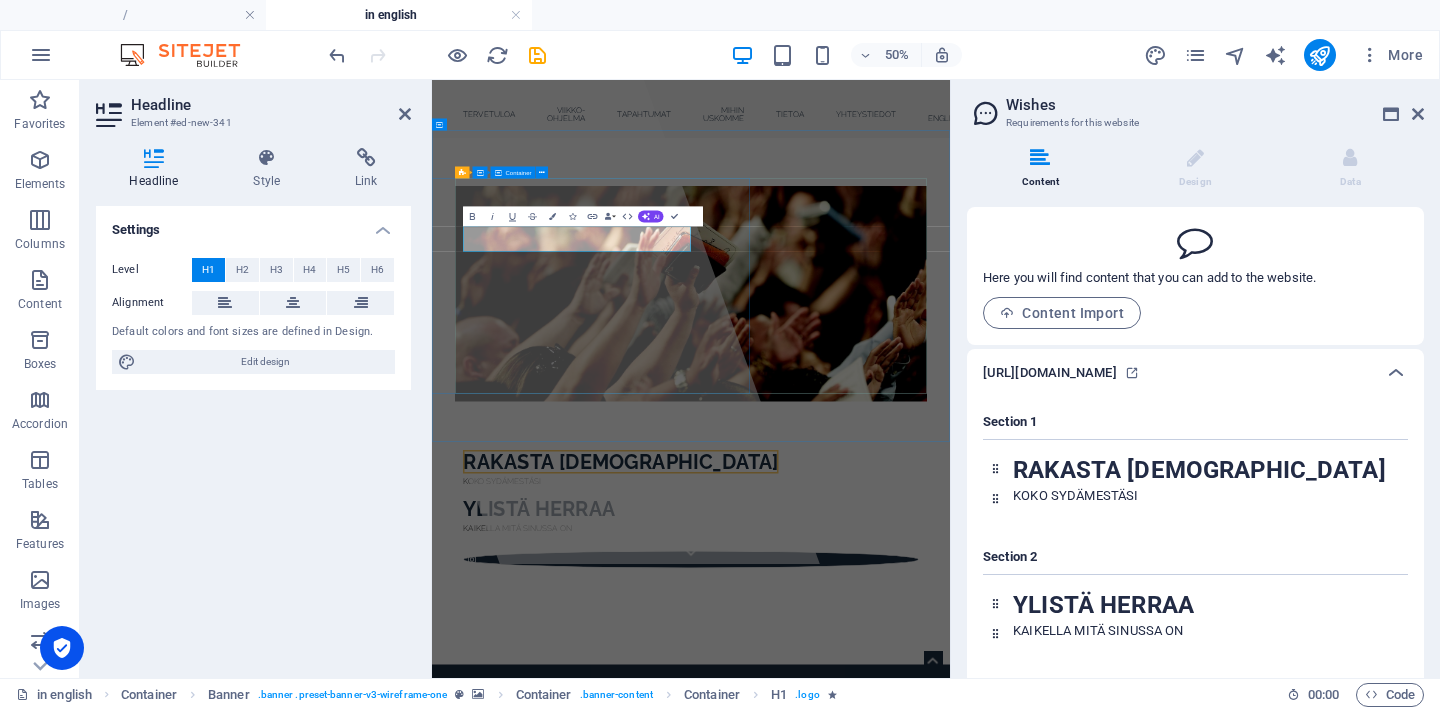 type 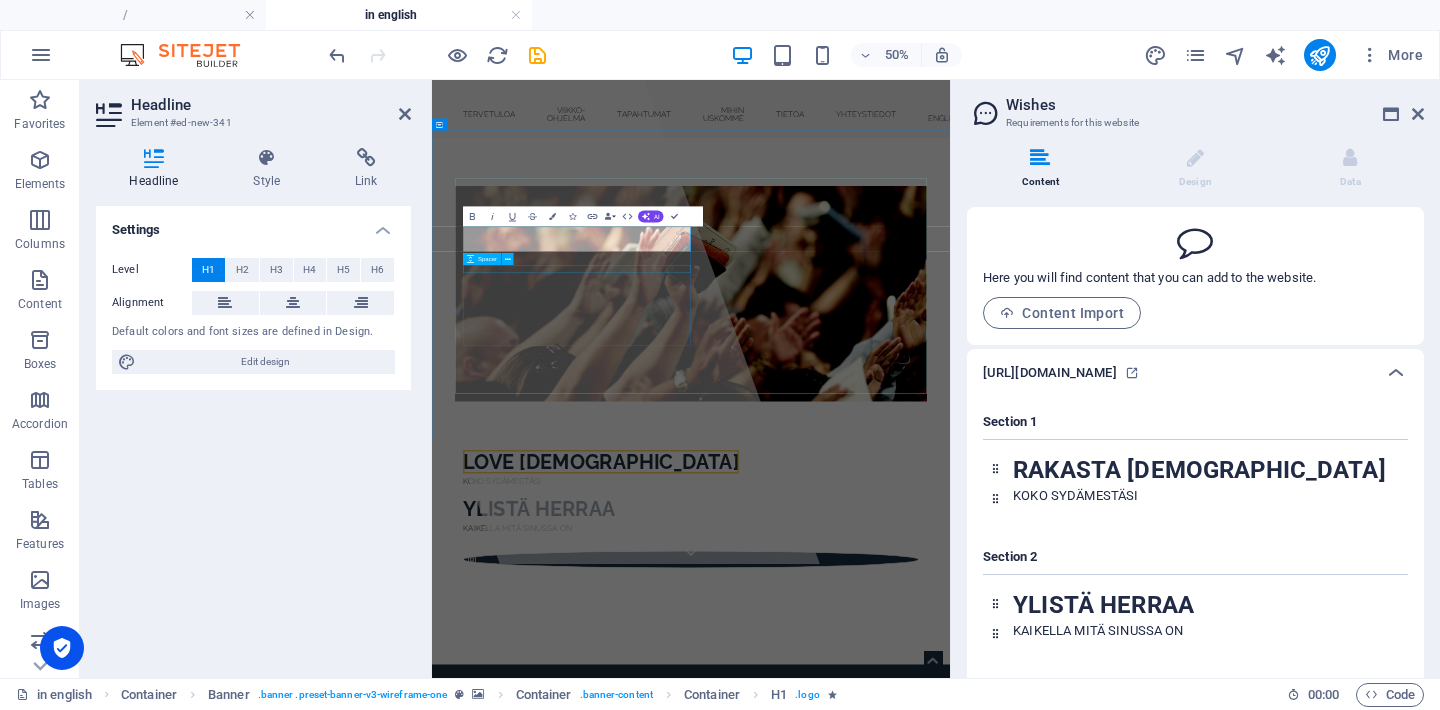 click on "Spacer" at bounding box center [491, 259] 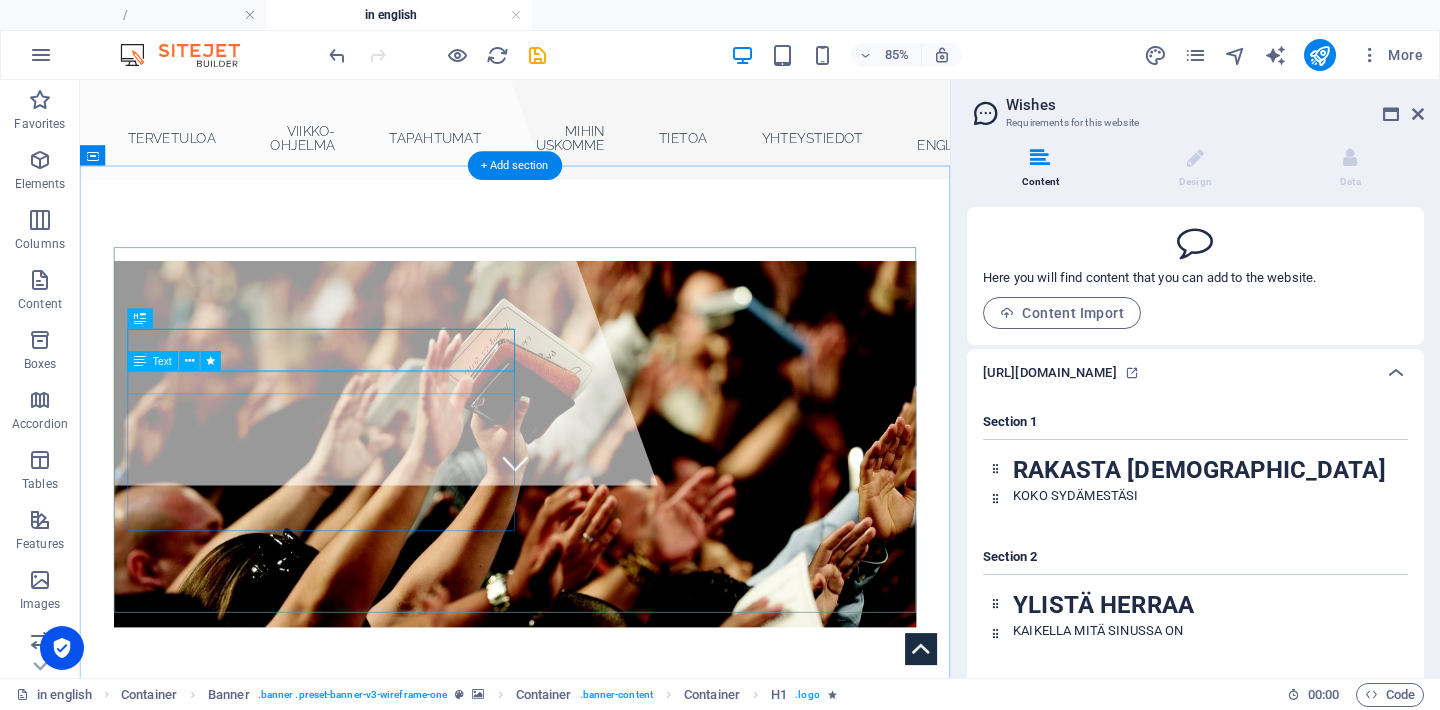 click on "KOKO SYDÄMESTÄSI" at bounding box center [592, 883] 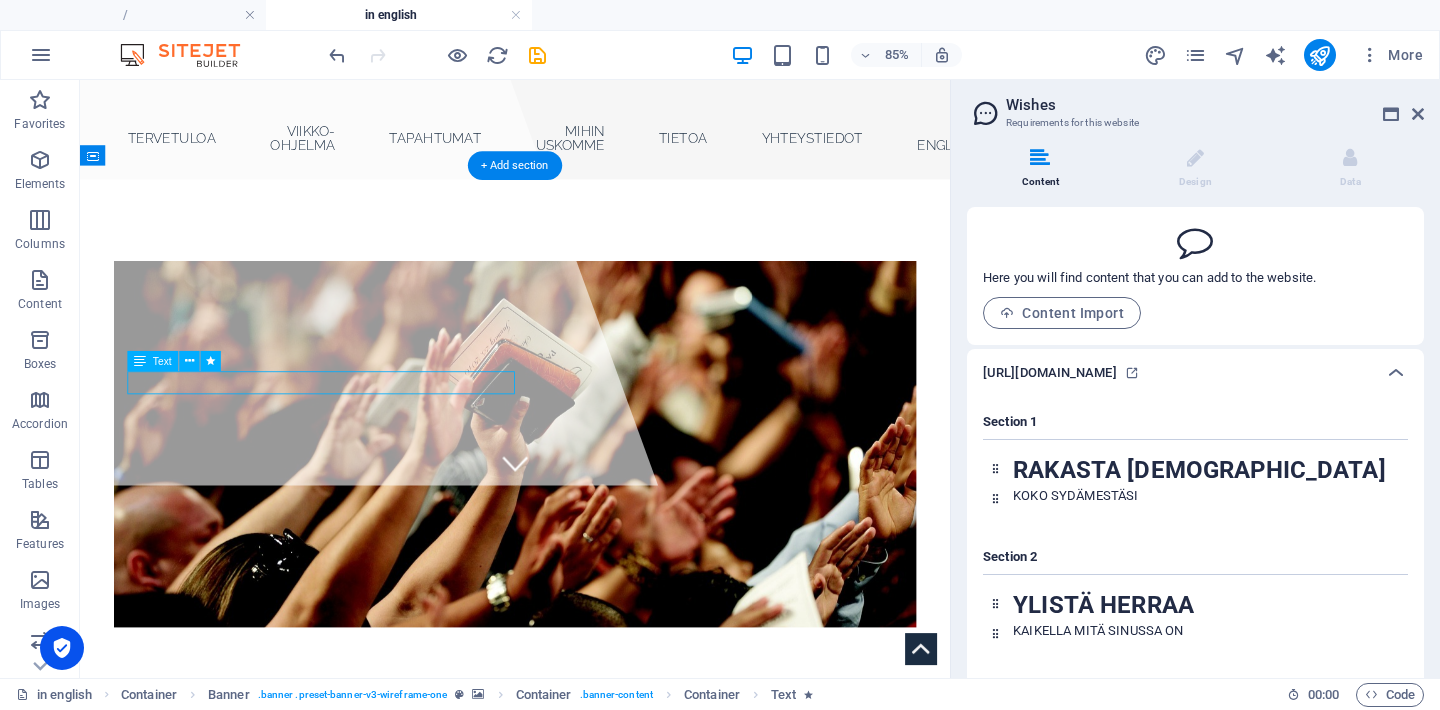 click on "KOKO SYDÄMESTÄSI" at bounding box center [592, 883] 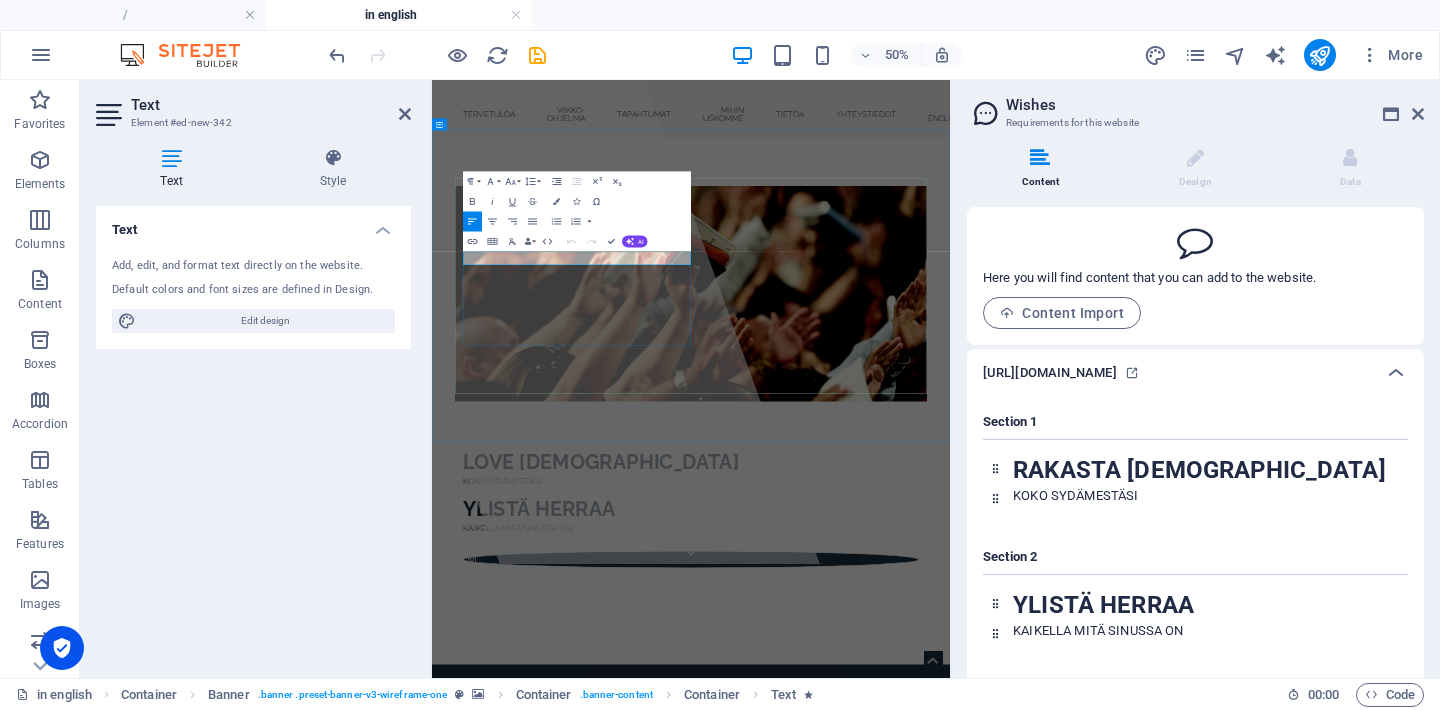click on "KOKO SYDÄMESTÄSI" at bounding box center [950, 883] 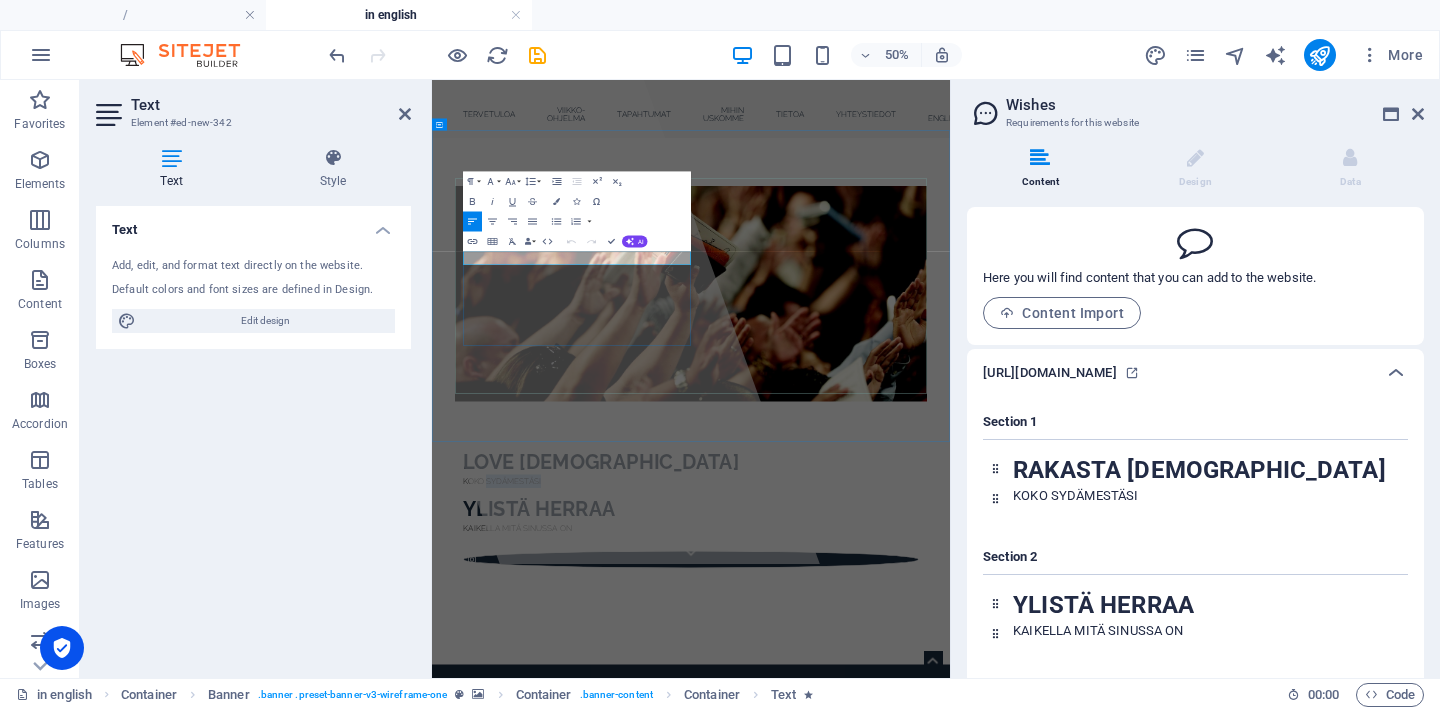 click on "KOKO SYDÄMESTÄSI" at bounding box center (950, 883) 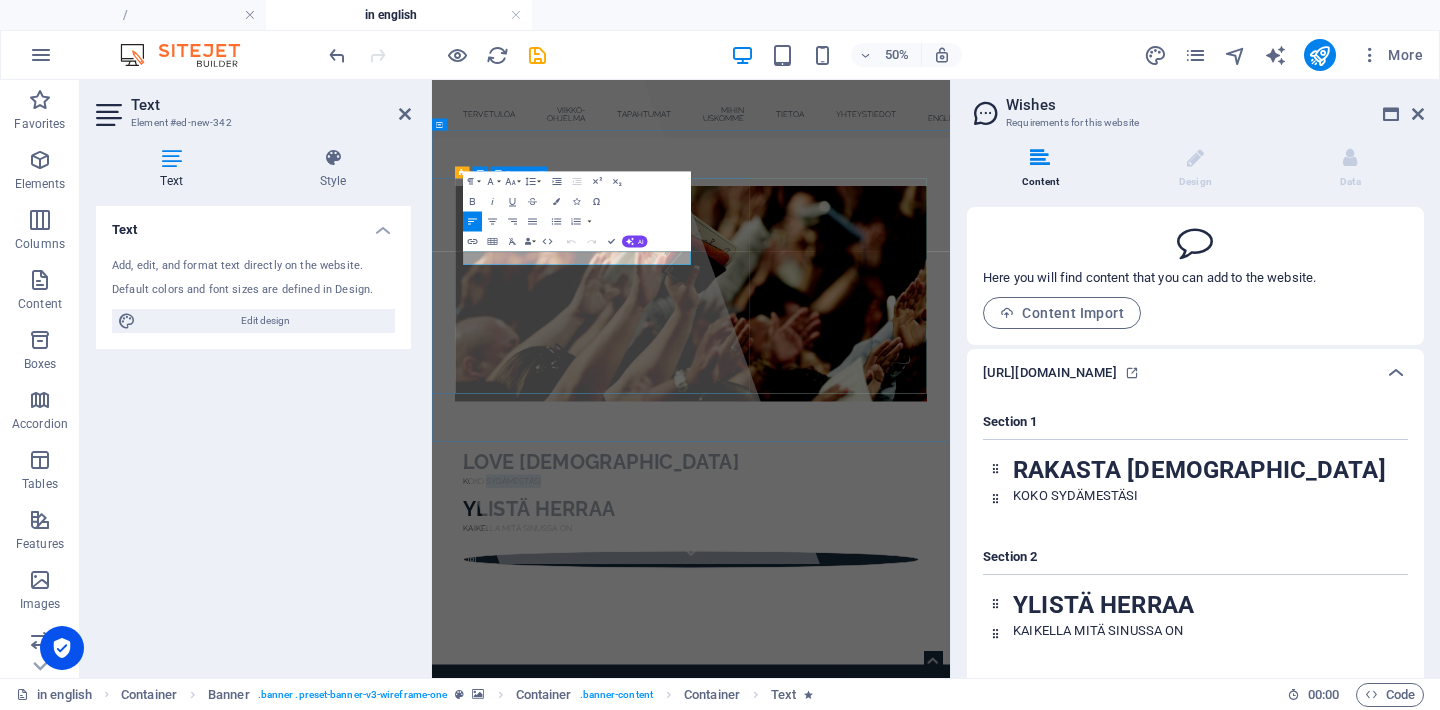 drag, startPoint x: 676, startPoint y: 445, endPoint x: 482, endPoint y: 440, distance: 194.06442 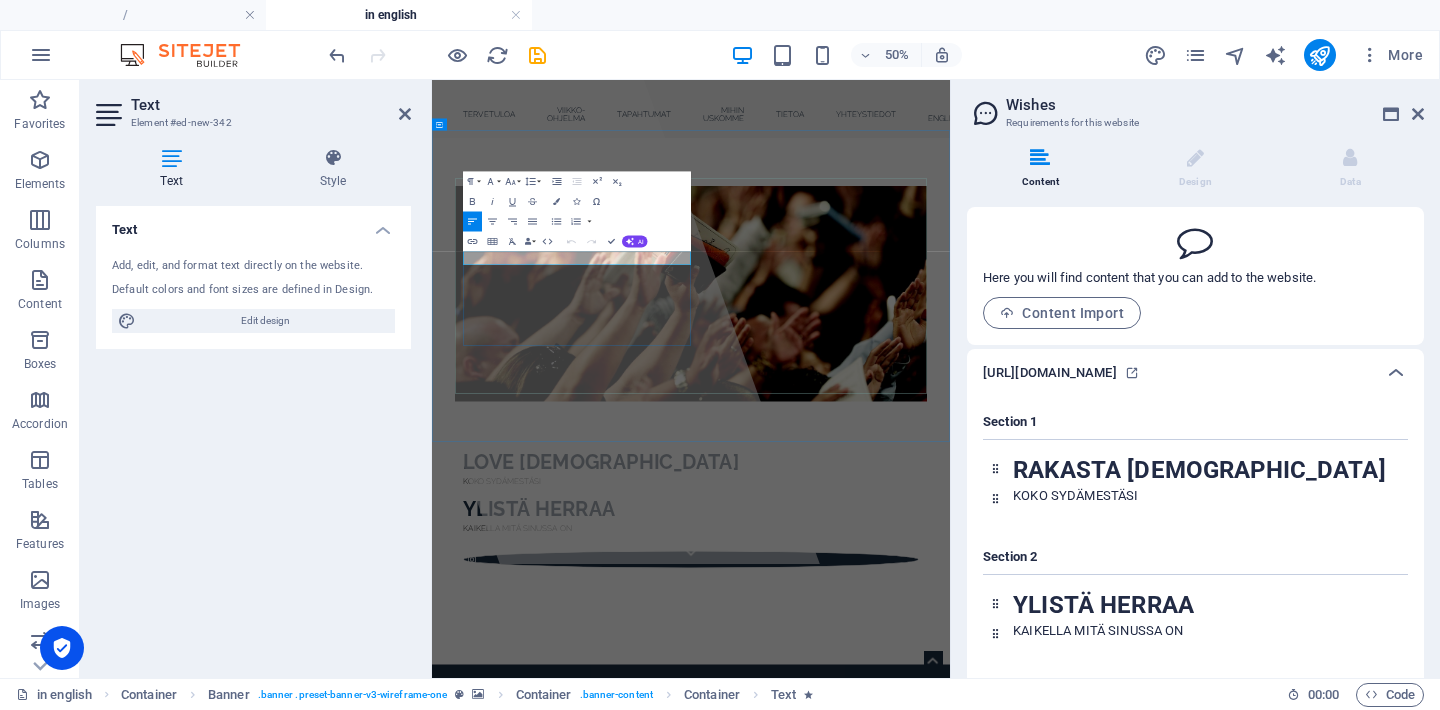 click on "KOKO SYDÄMESTÄSI" at bounding box center [950, 883] 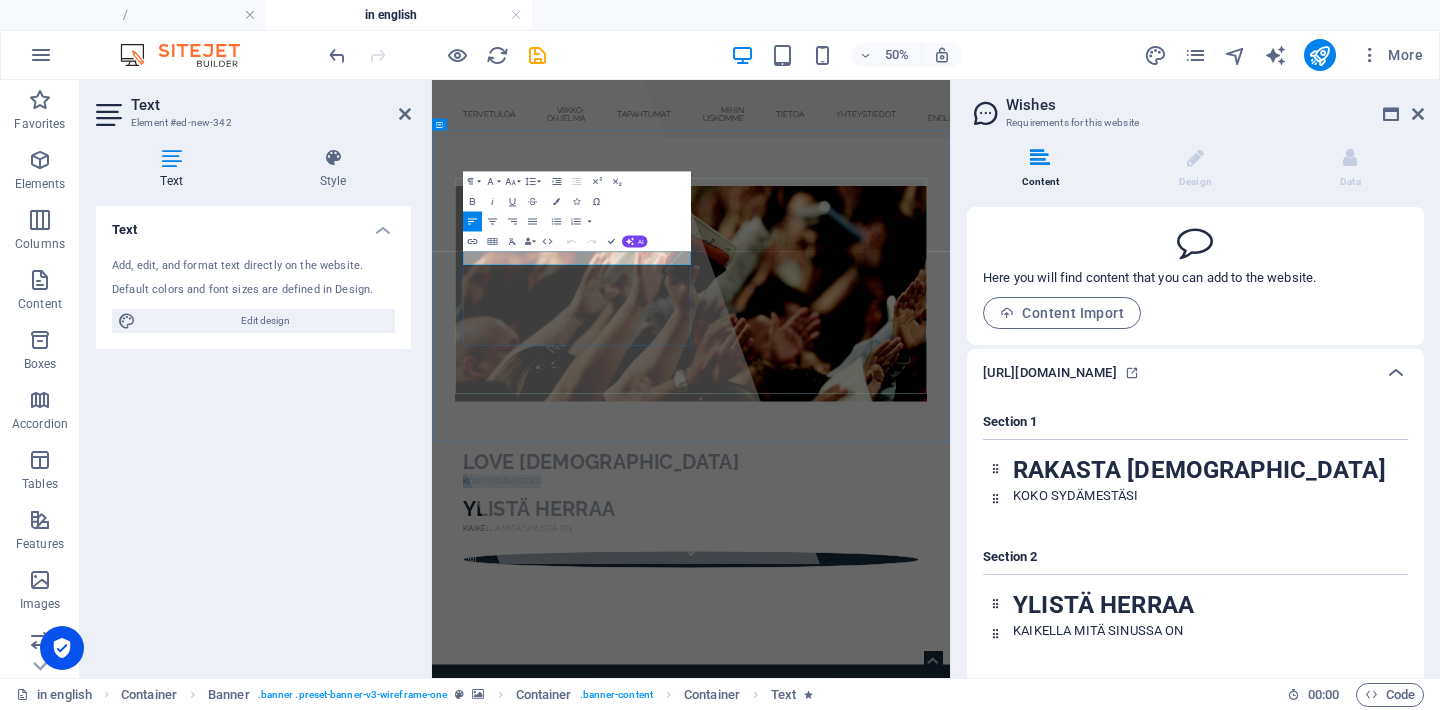 drag, startPoint x: 669, startPoint y: 444, endPoint x: 495, endPoint y: 435, distance: 174.2326 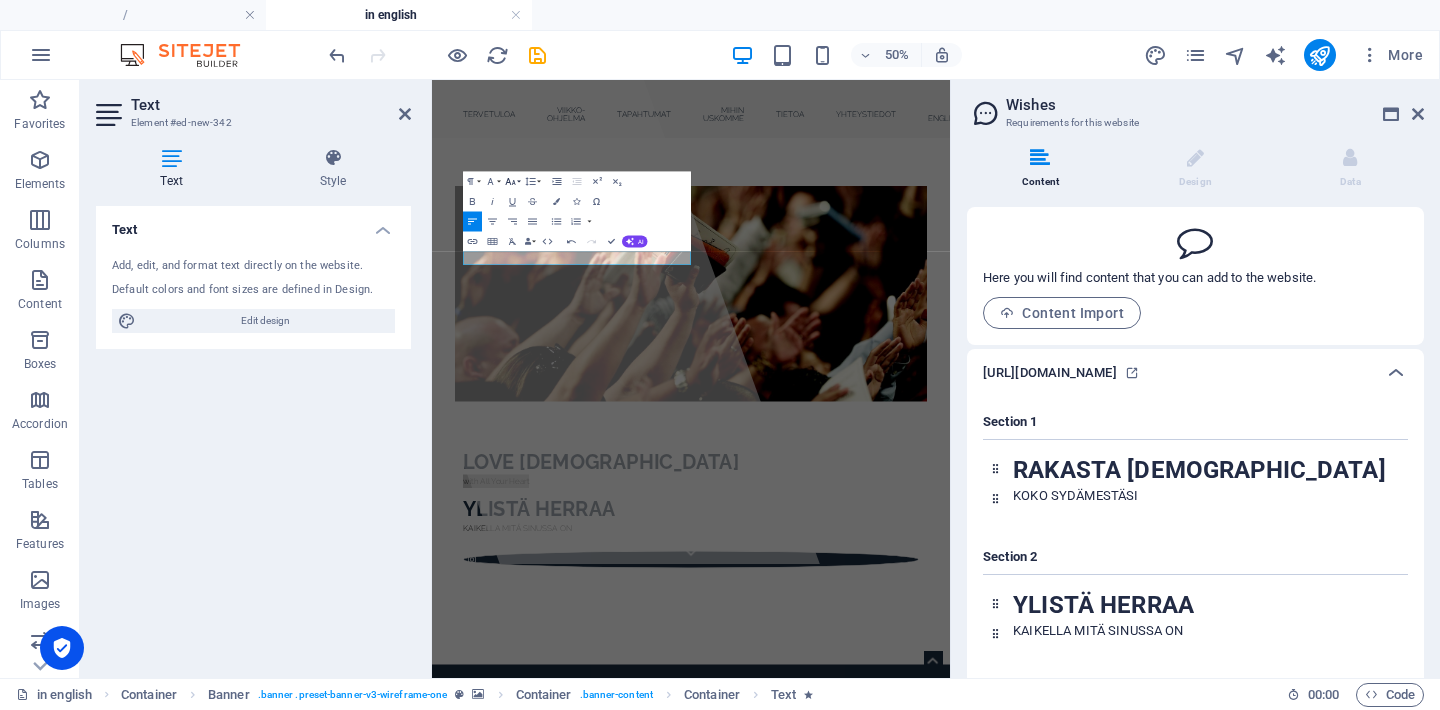 click 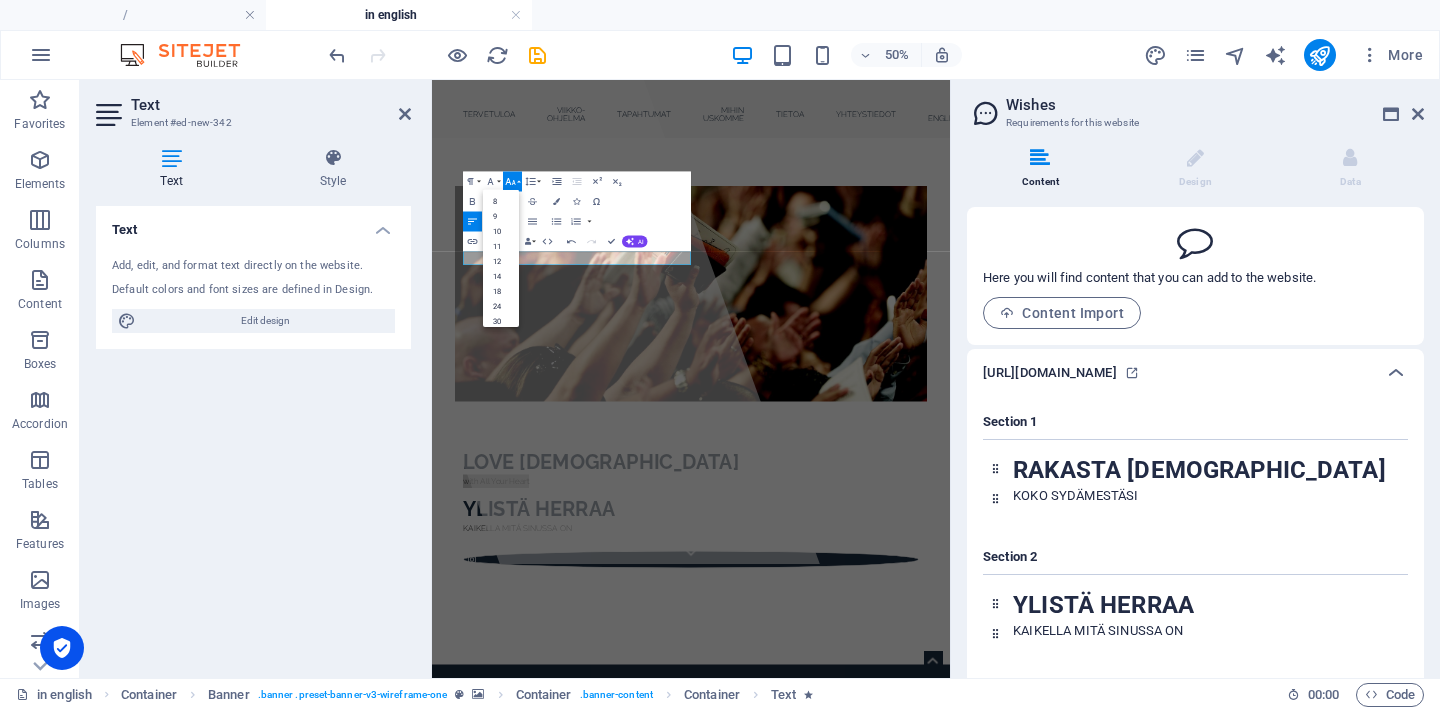 click 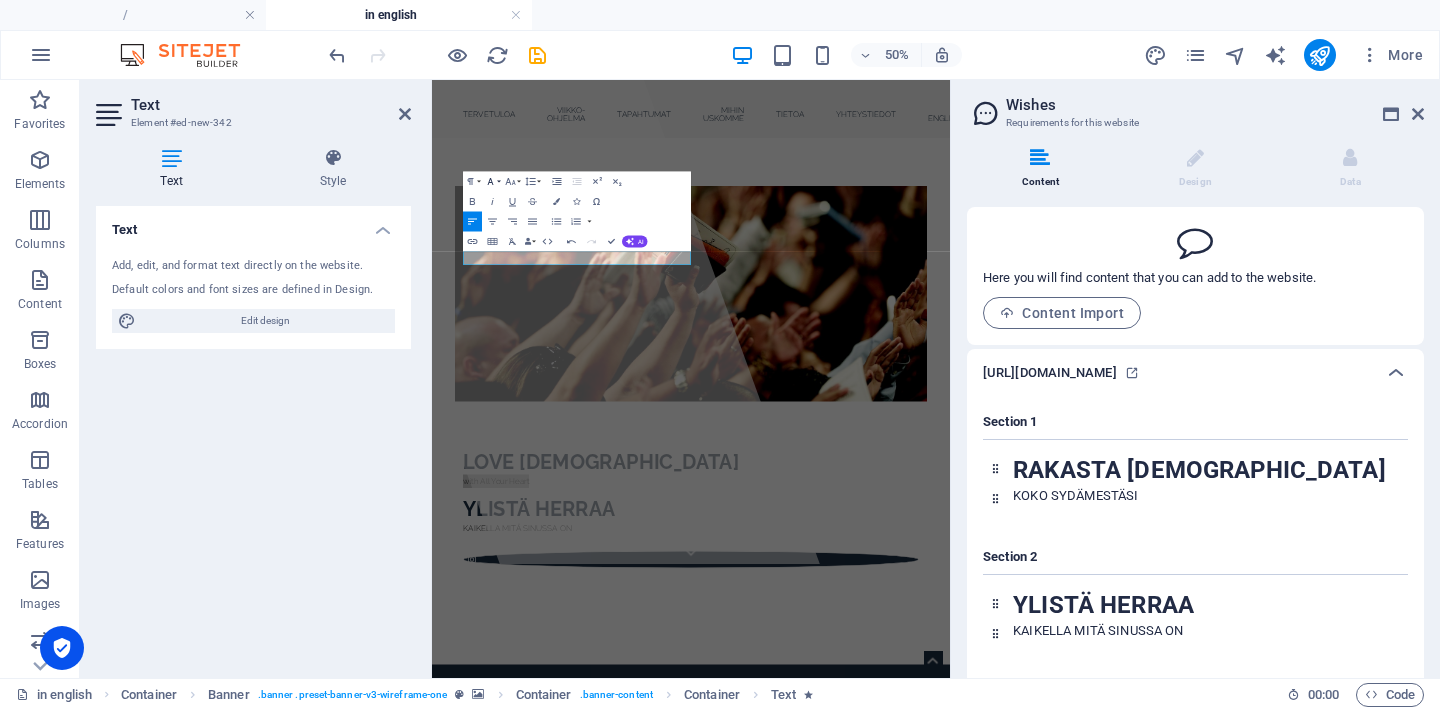 click on "Font Family" at bounding box center [492, 182] 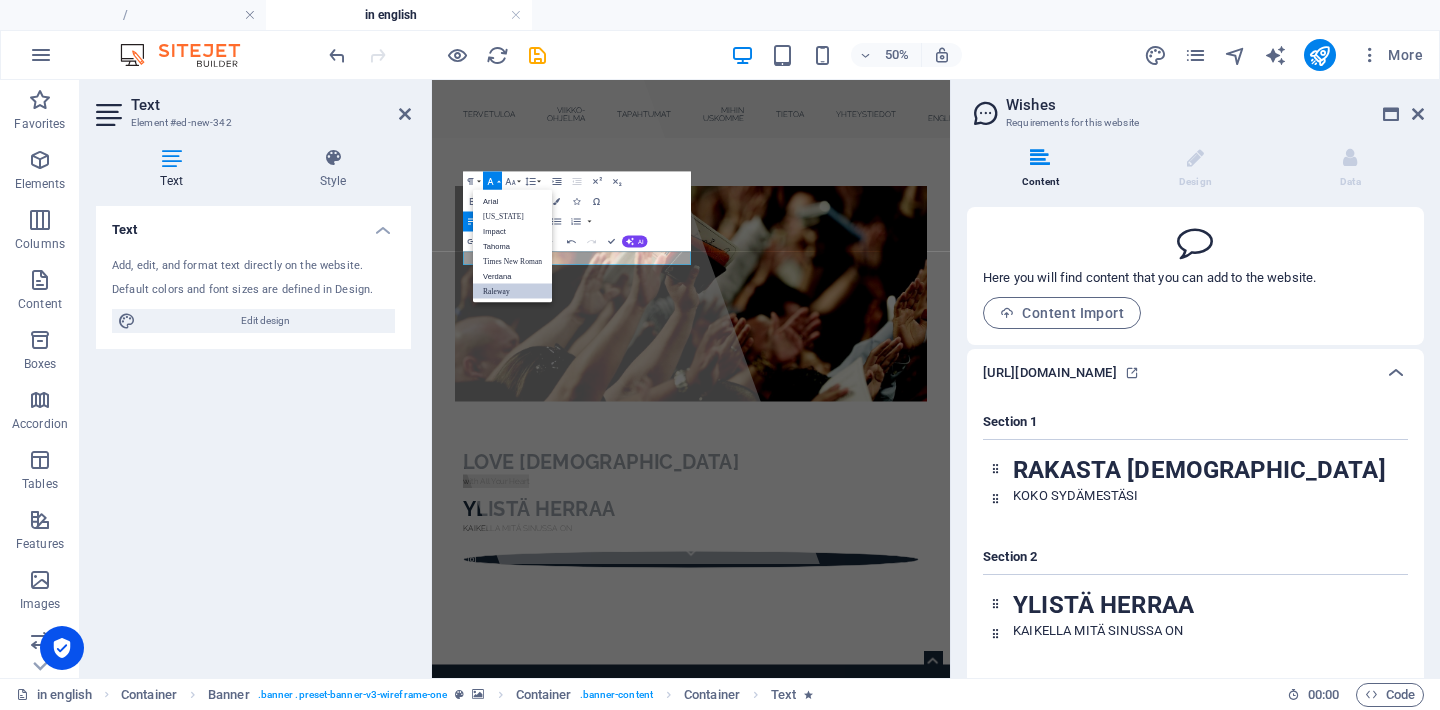 scroll, scrollTop: 0, scrollLeft: 0, axis: both 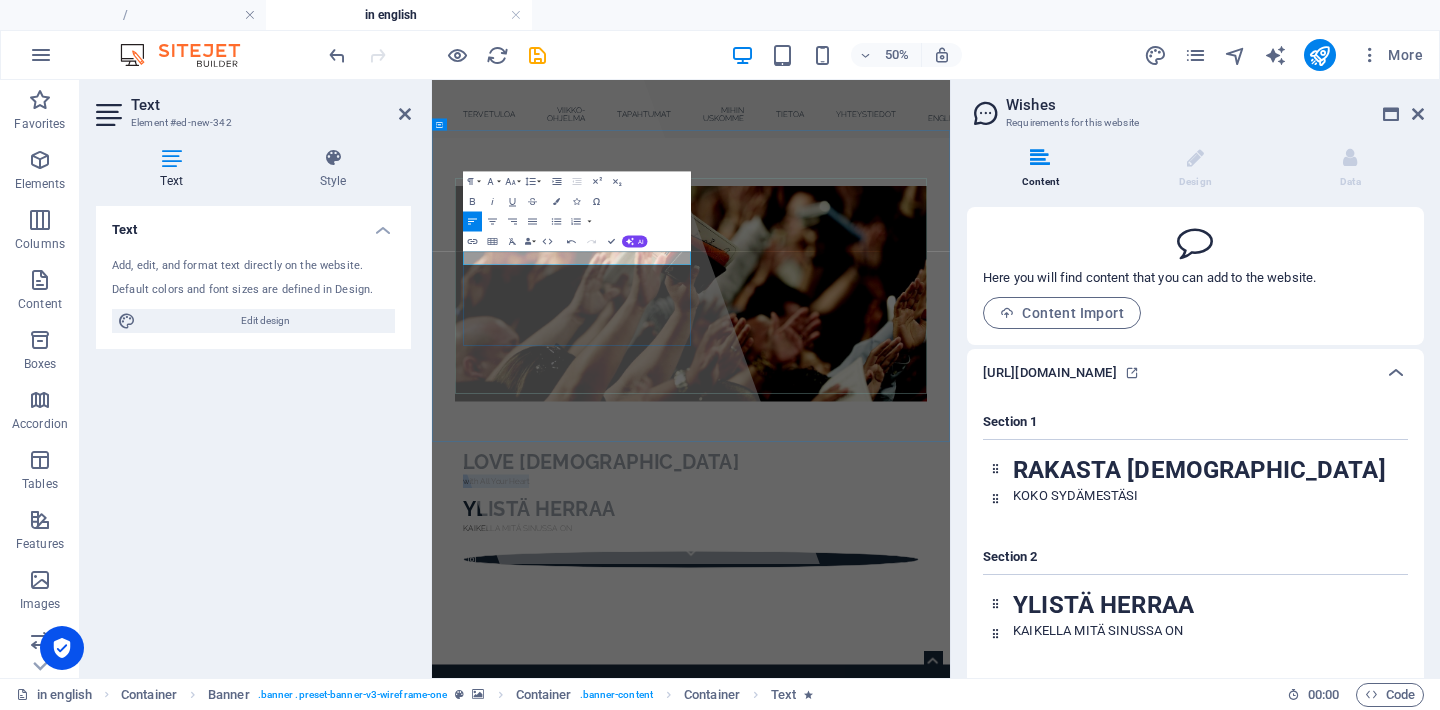 click on "with All Your Heart" at bounding box center (950, 883) 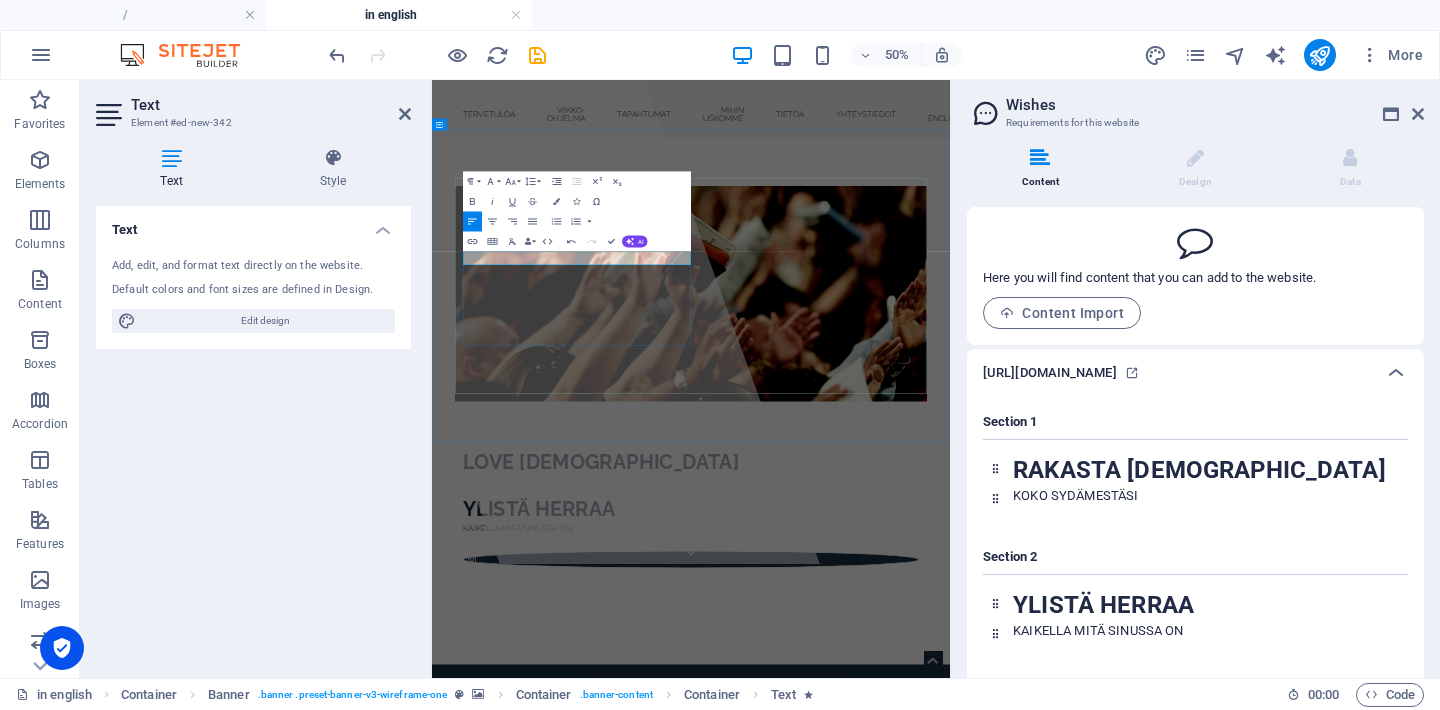 type 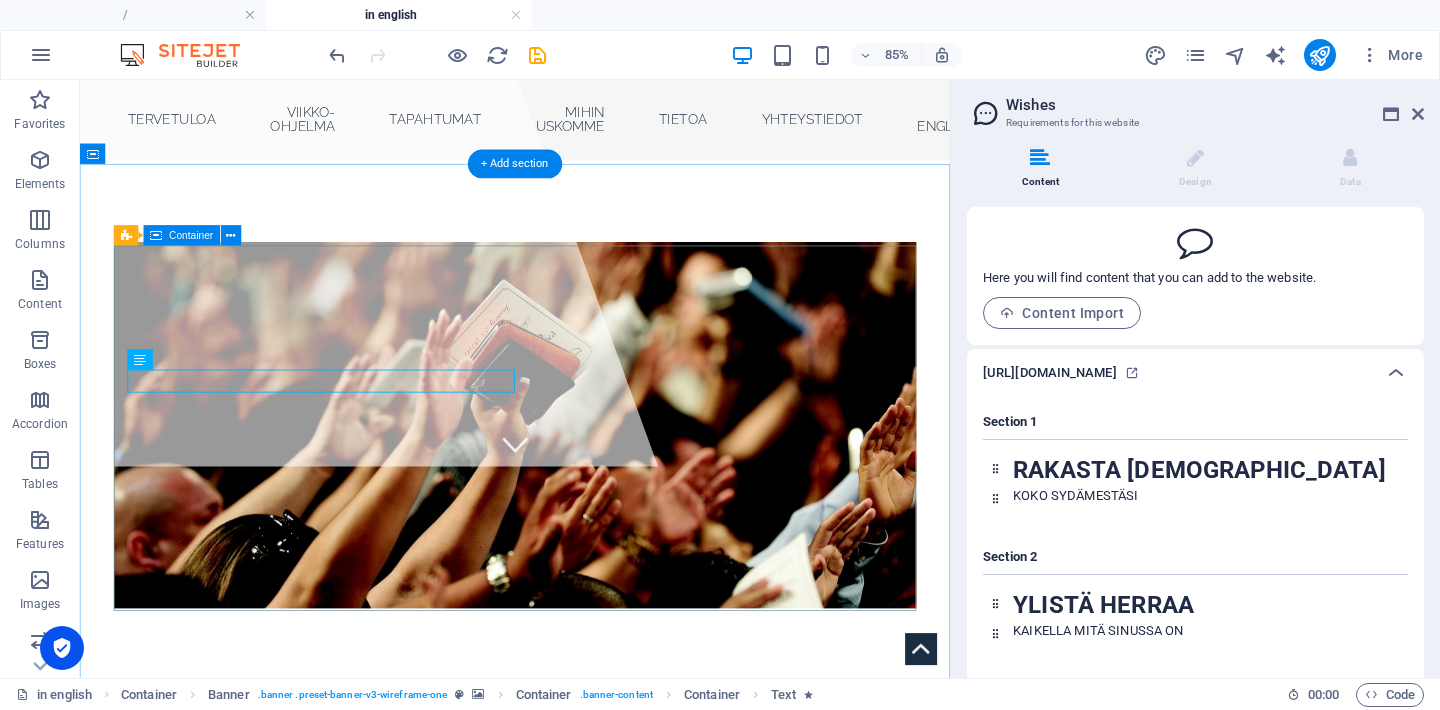scroll, scrollTop: 272, scrollLeft: 0, axis: vertical 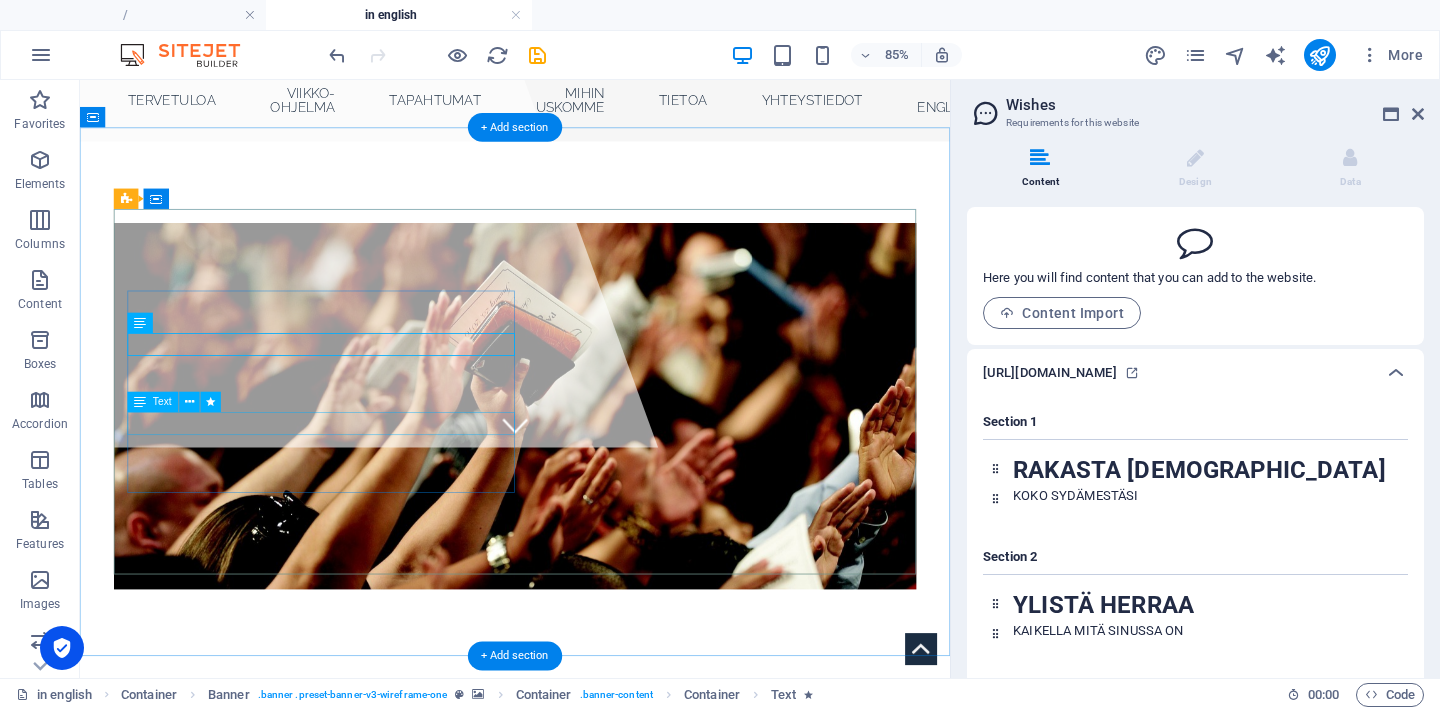 click on "KAIKELLA MITÄ SINUSSA ON" at bounding box center (592, 931) 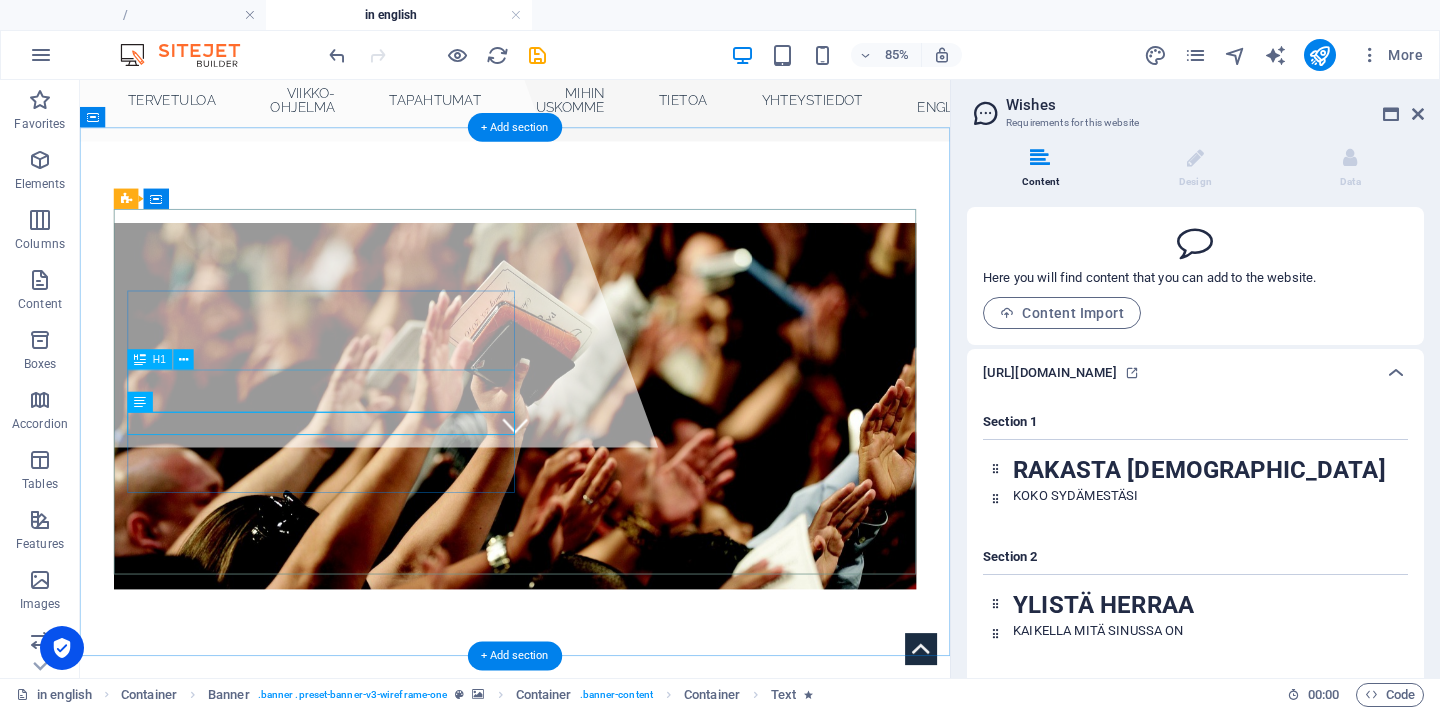 click on "YLISTÄ HERRAA" at bounding box center [592, 893] 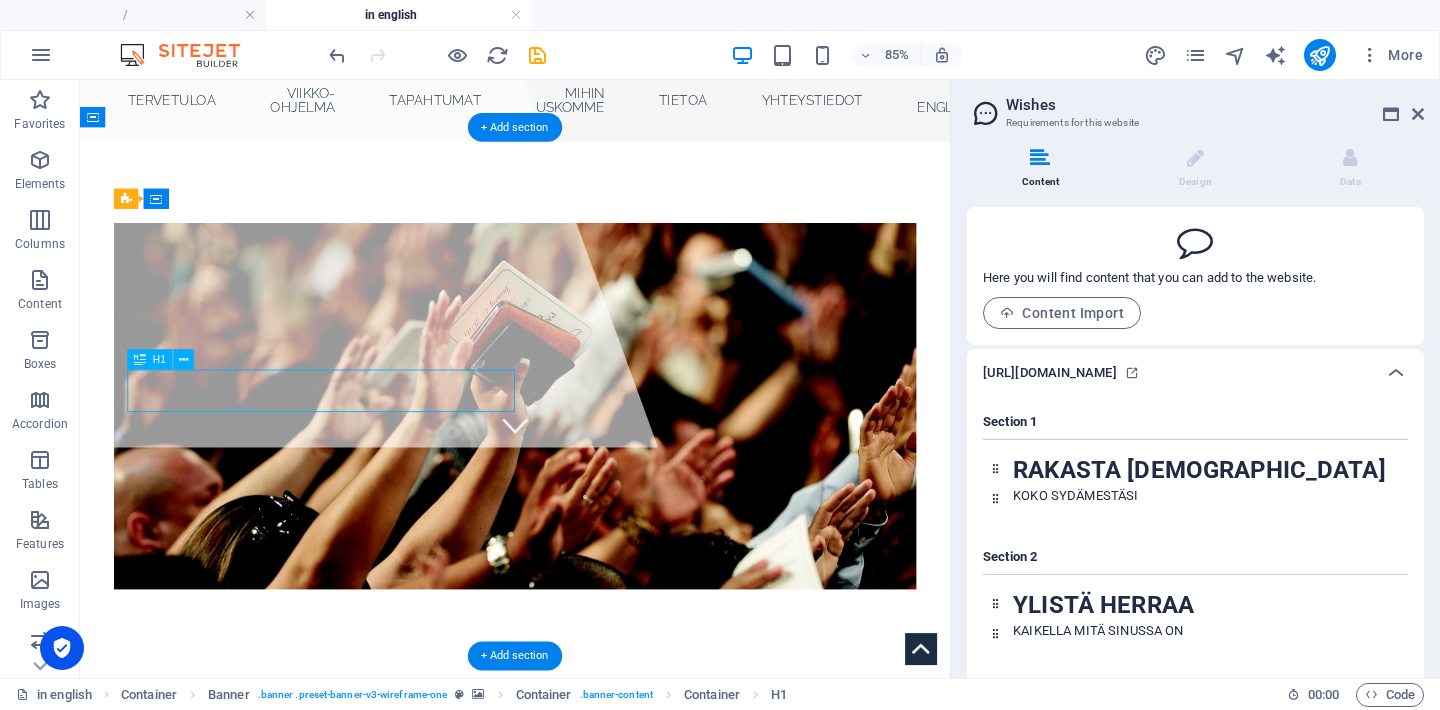 click on "YLISTÄ HERRAA" at bounding box center [592, 893] 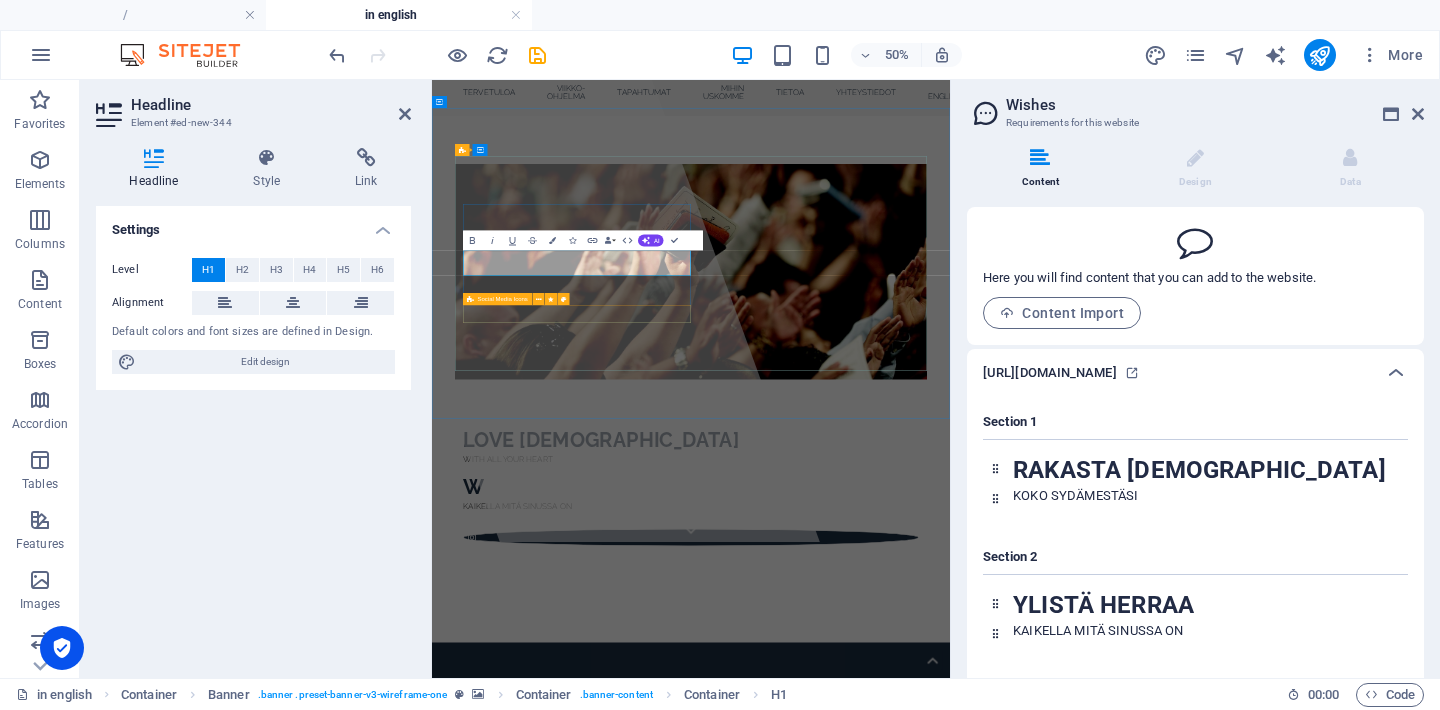 type 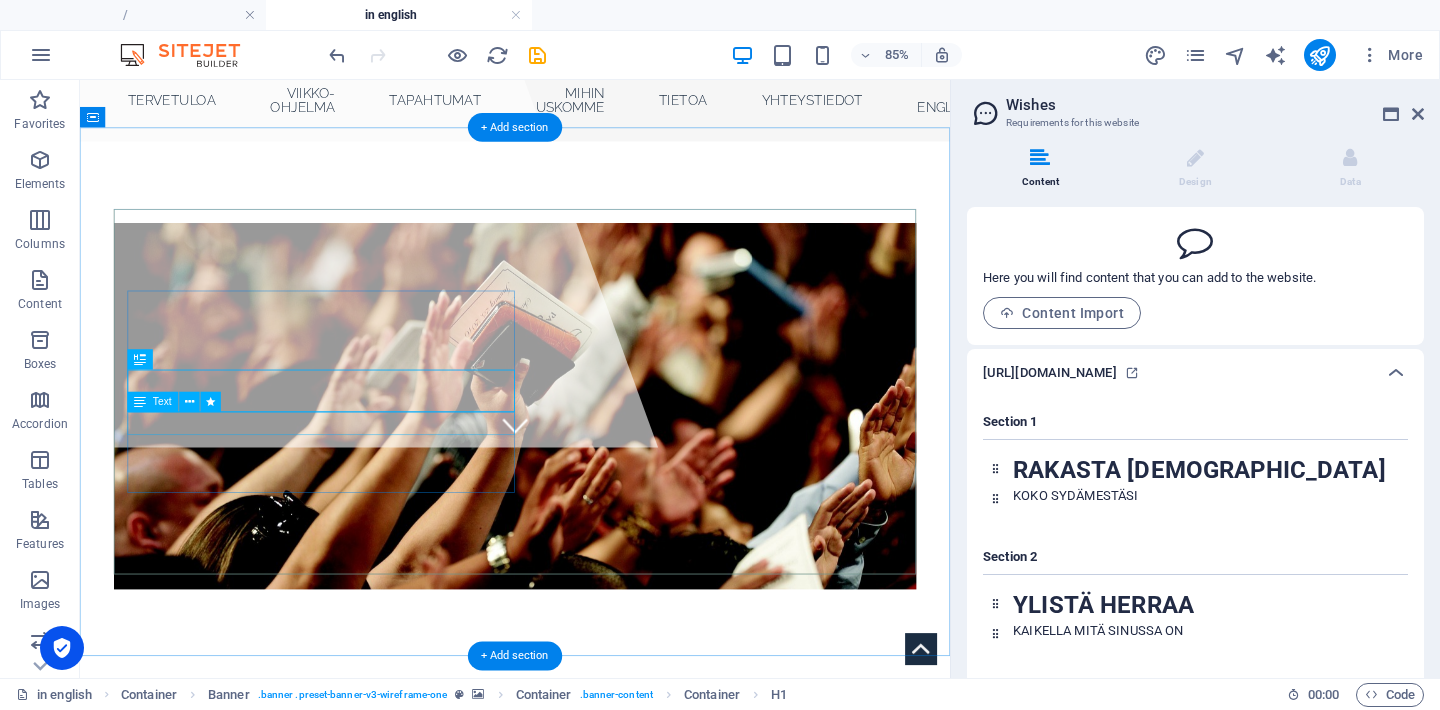 click on "KAIKELLA MITÄ SINUSSA ON" at bounding box center [592, 931] 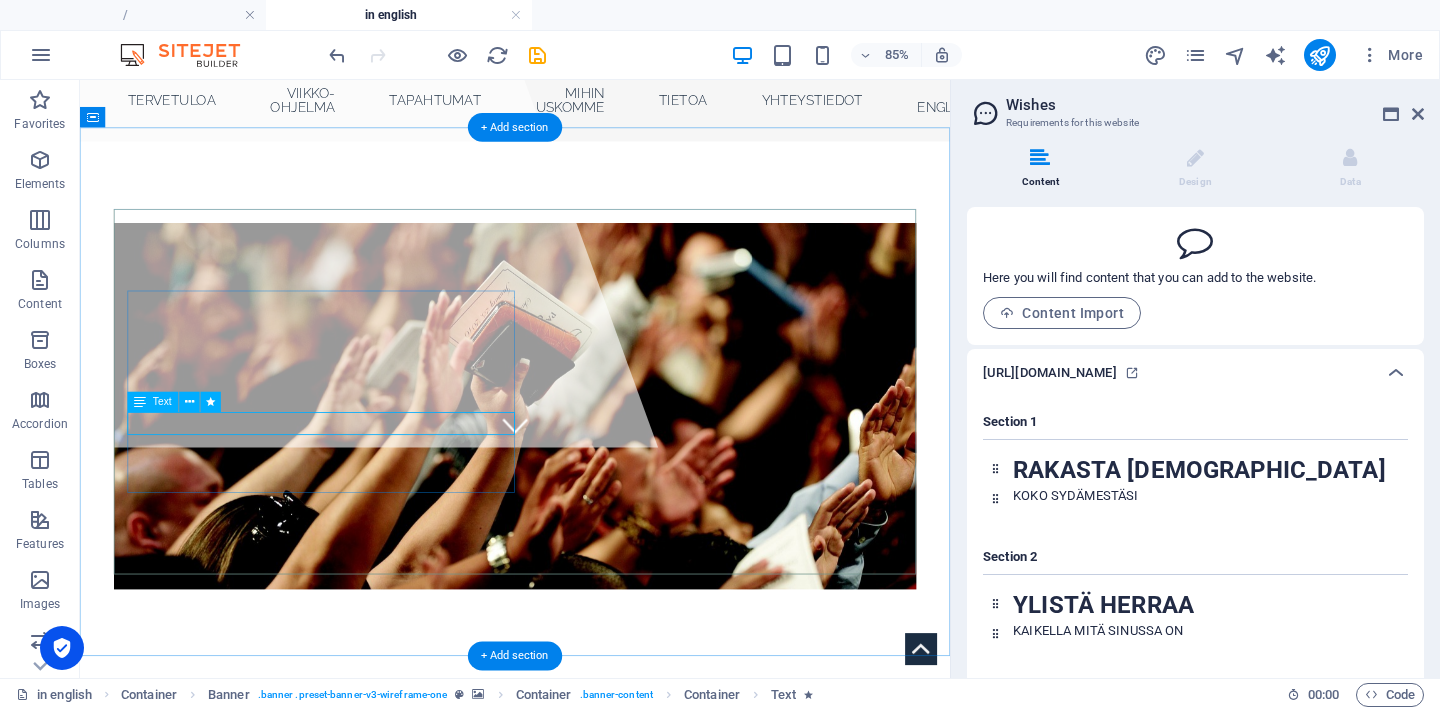 click on "KAIKELLA MITÄ SINUSSA ON" at bounding box center [592, 931] 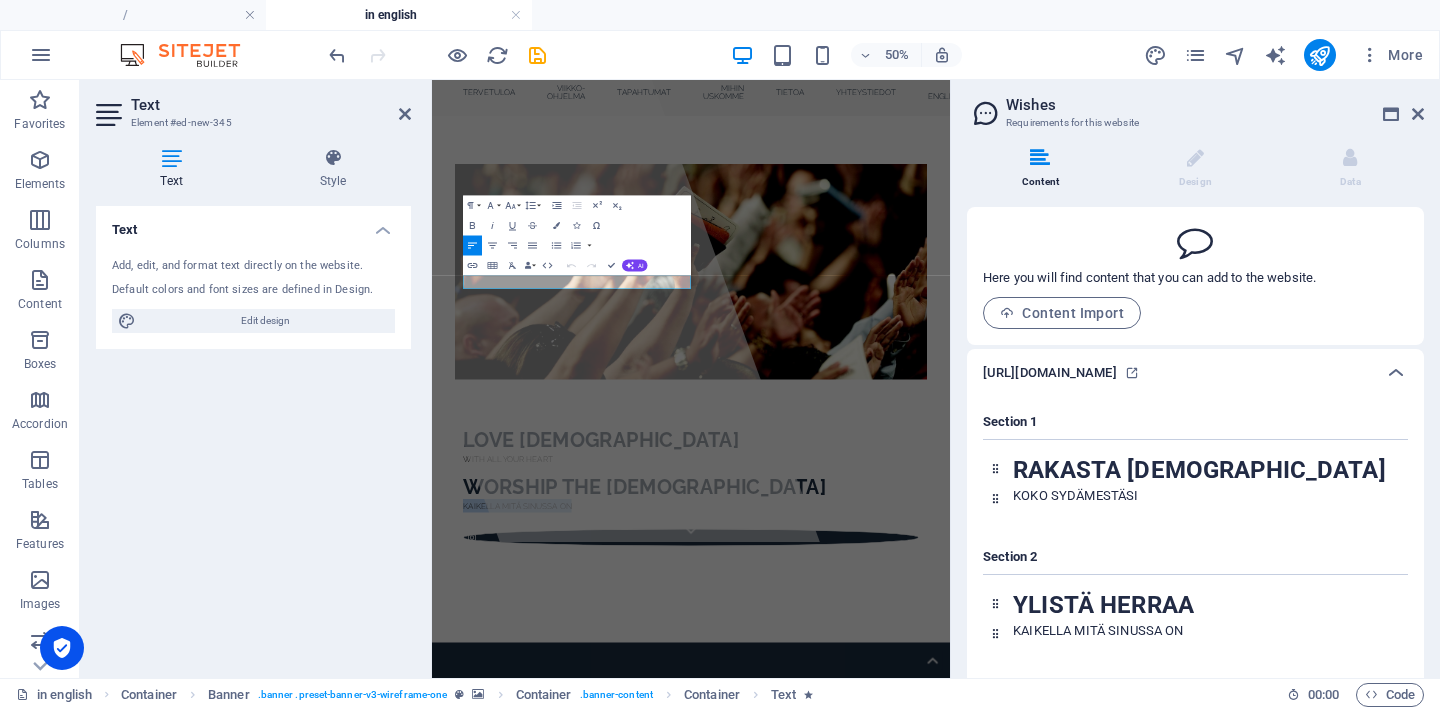 type 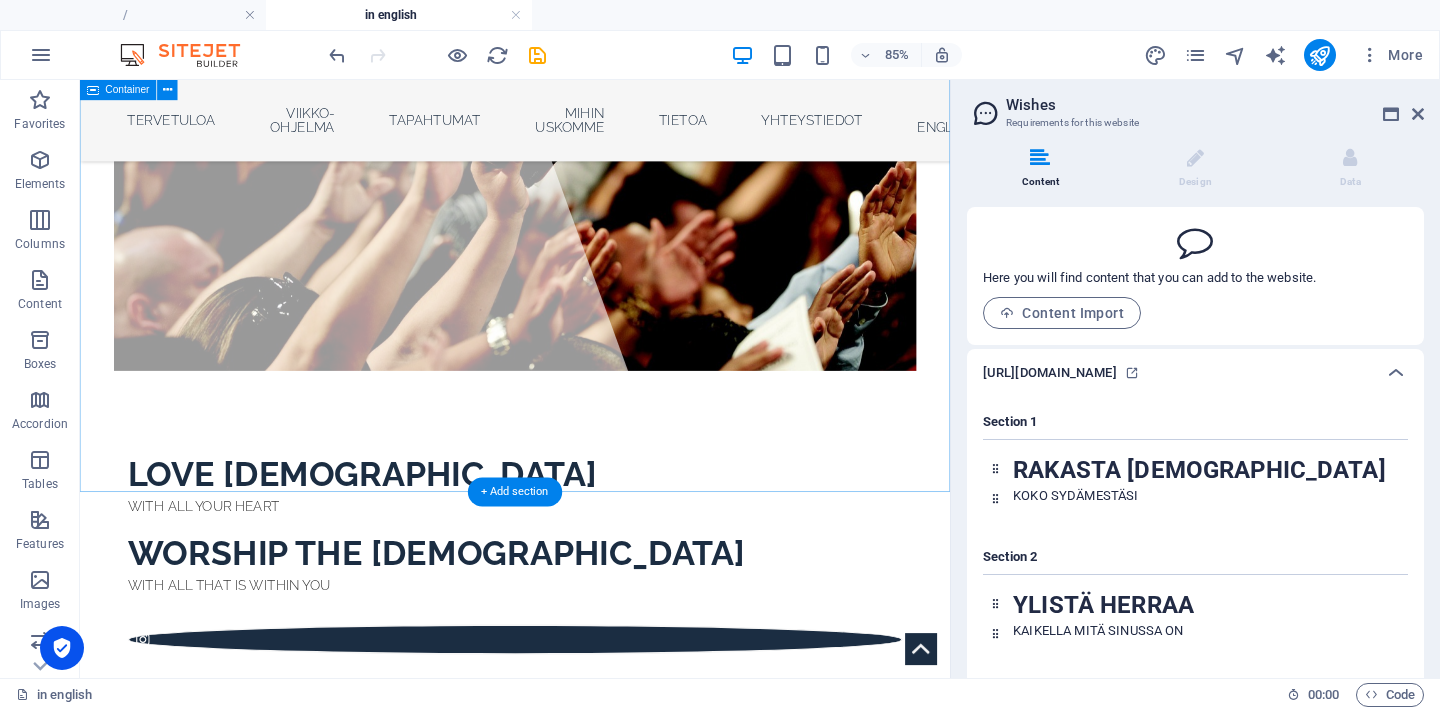 scroll, scrollTop: 0, scrollLeft: 0, axis: both 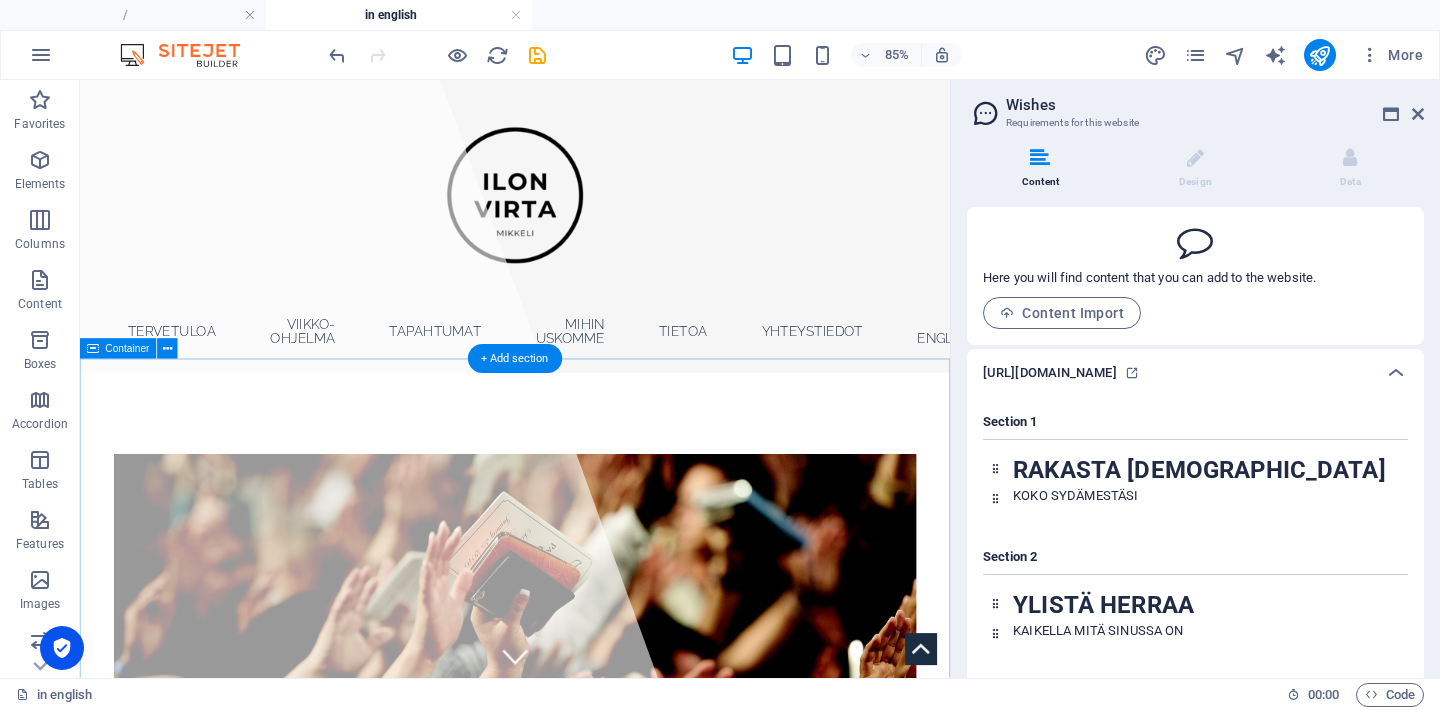 click on "LOVE GOD WITH ALL YOUR HEART WORSHIP THE LORD WITH ALL THAT IS WITHIN YOU" at bounding box center (592, 950) 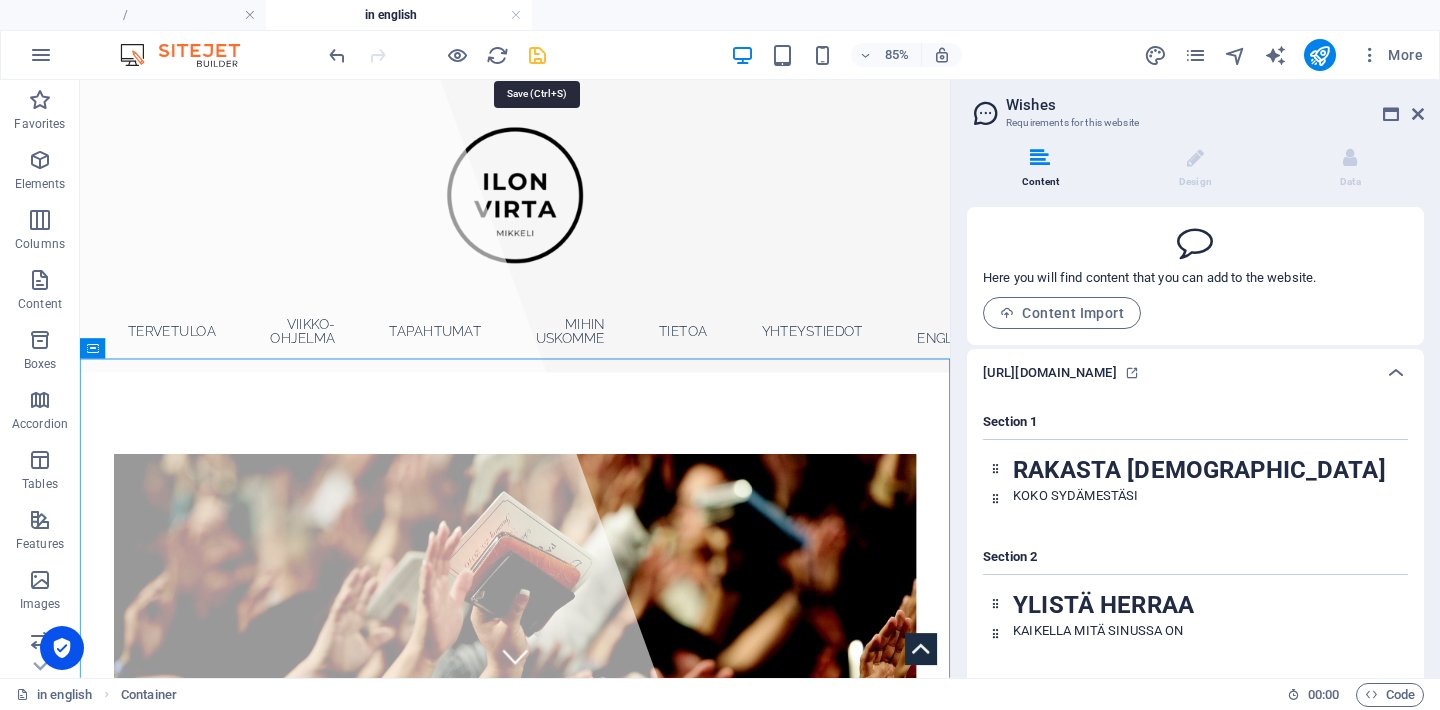 click at bounding box center [537, 55] 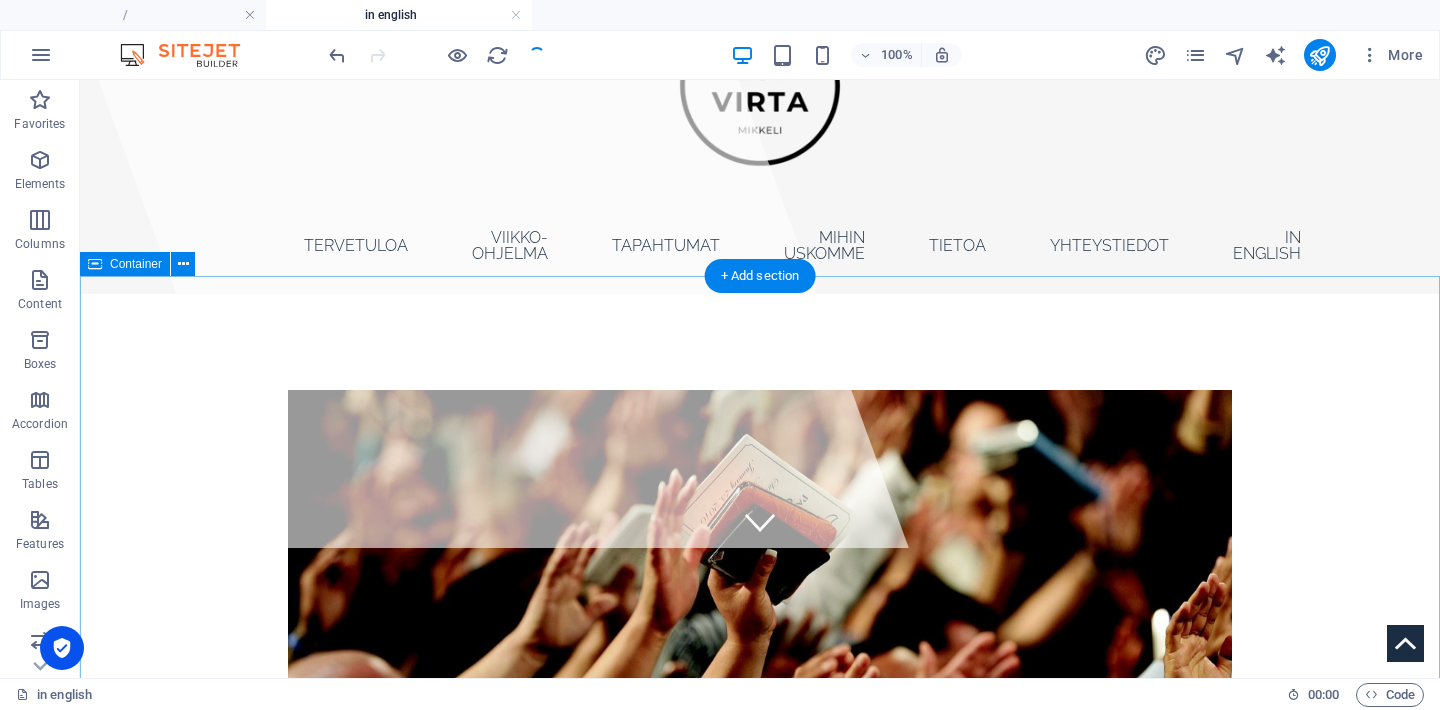 scroll, scrollTop: 153, scrollLeft: 0, axis: vertical 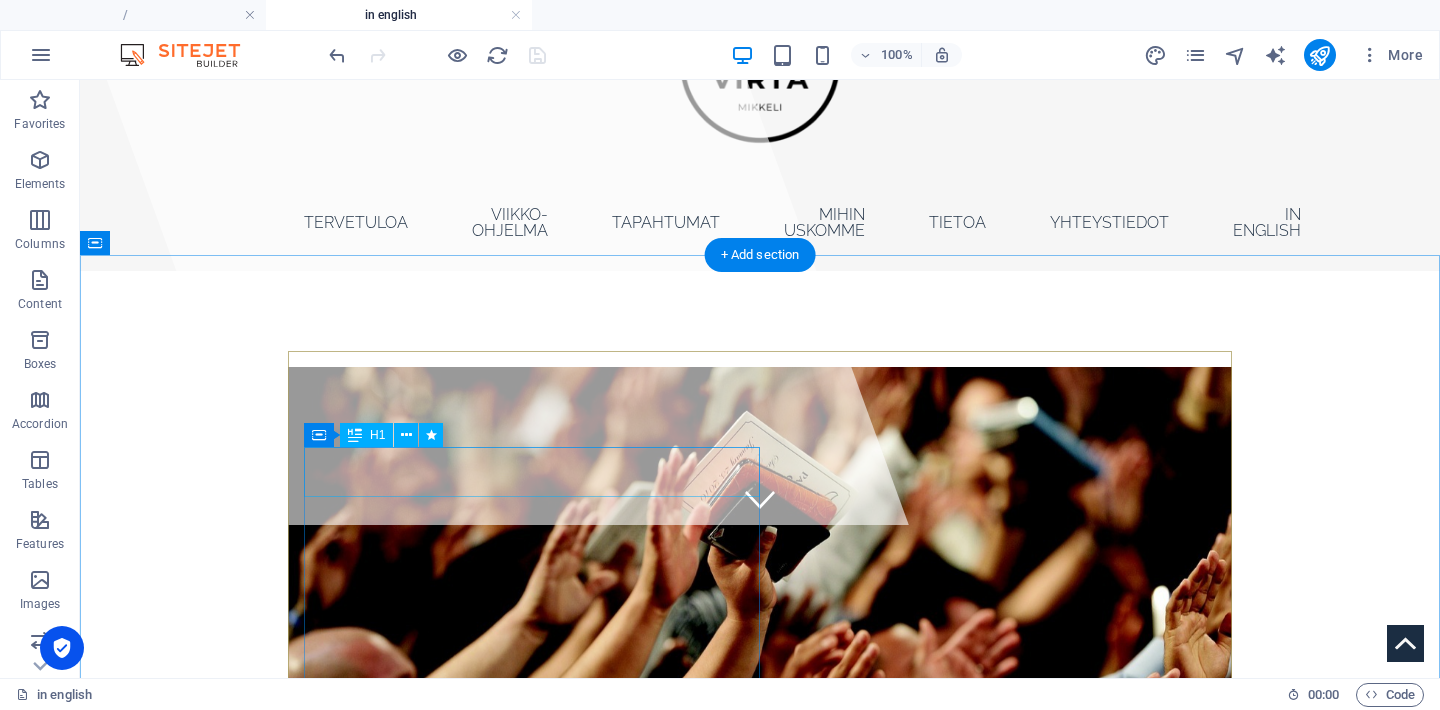click on "RAKASTA [DEMOGRAPHIC_DATA]" at bounding box center [760, 919] 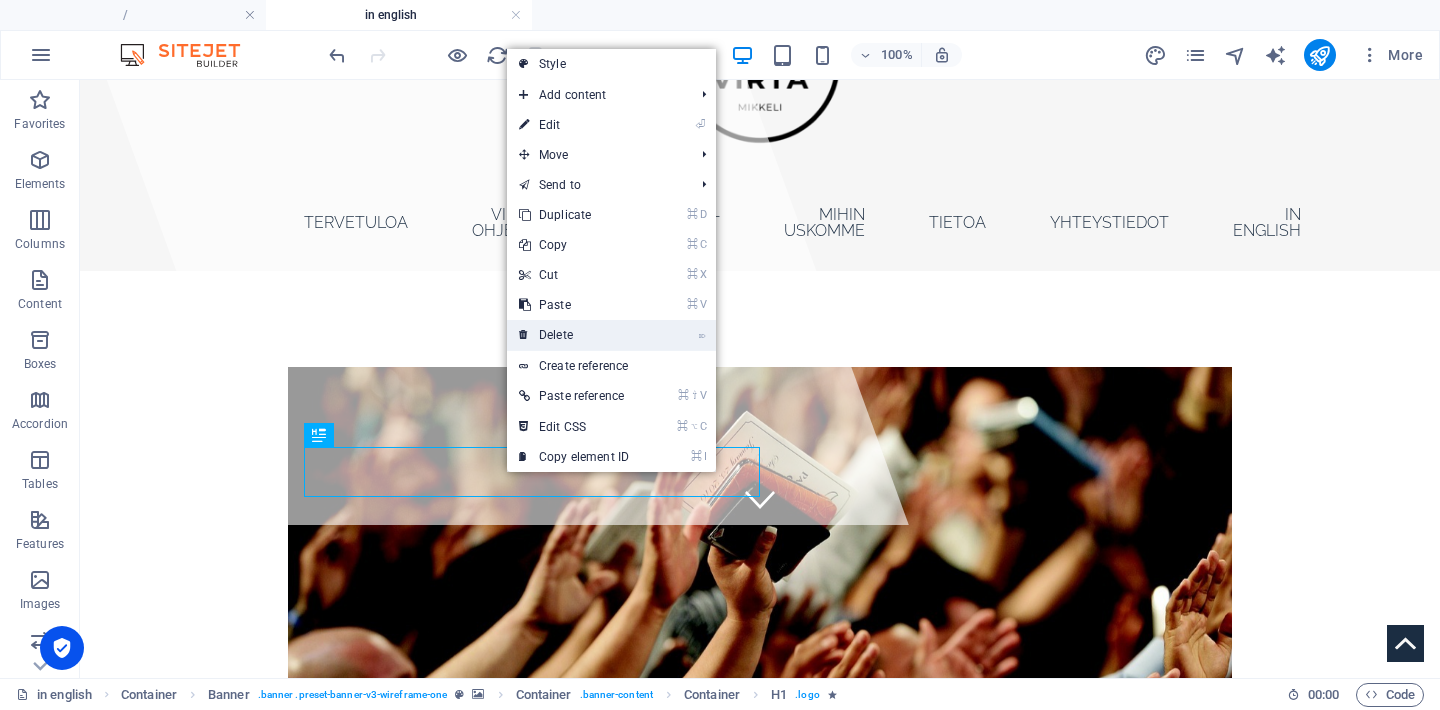 click on "⌦  Delete" at bounding box center (574, 335) 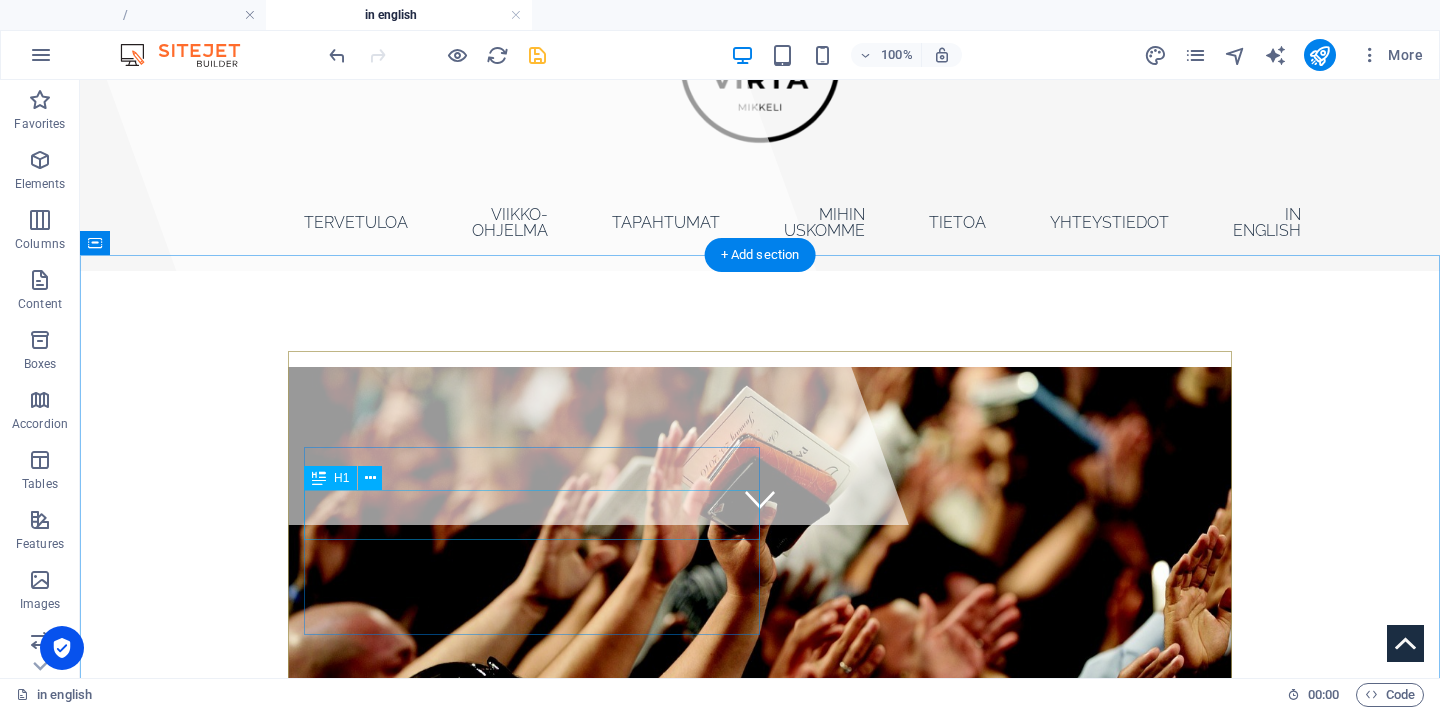 click on "WORSHIP THE LORD" at bounding box center (760, 912) 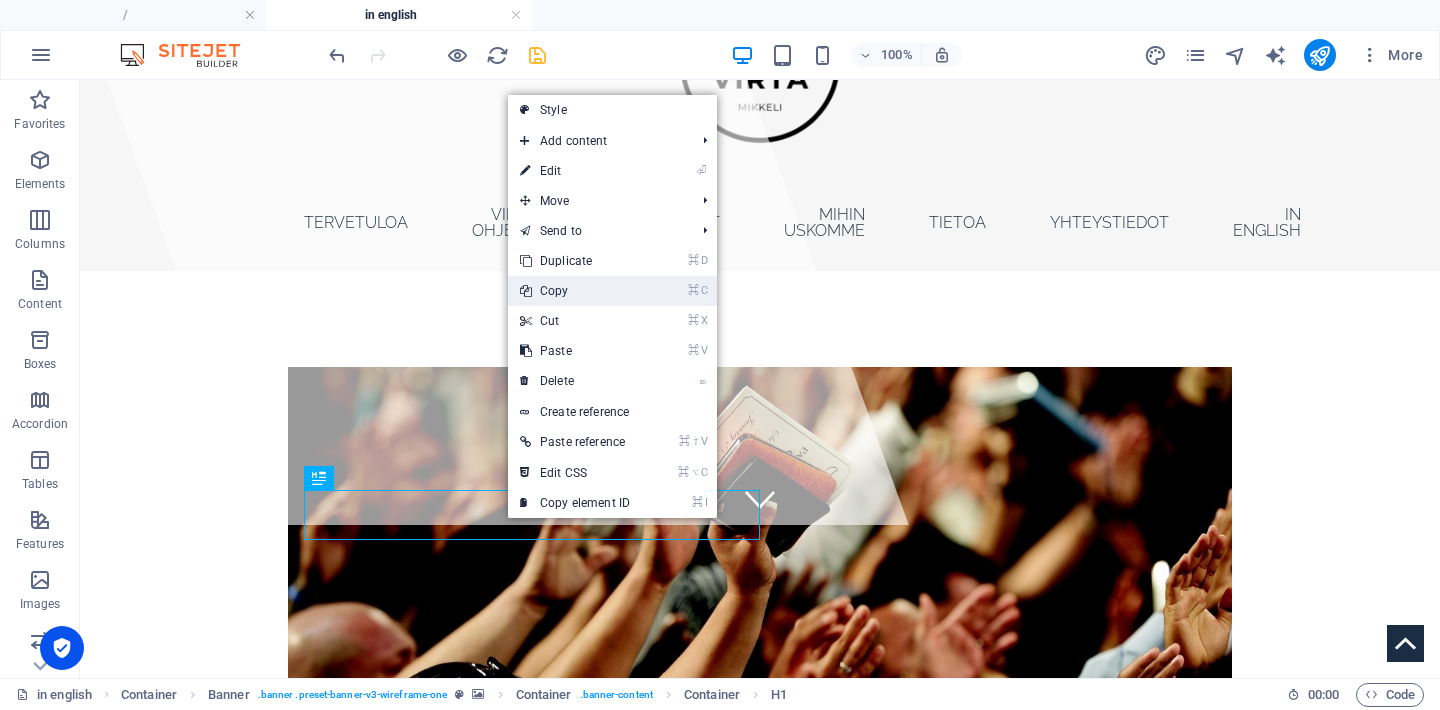 click on "⌘ C  Copy" at bounding box center [575, 291] 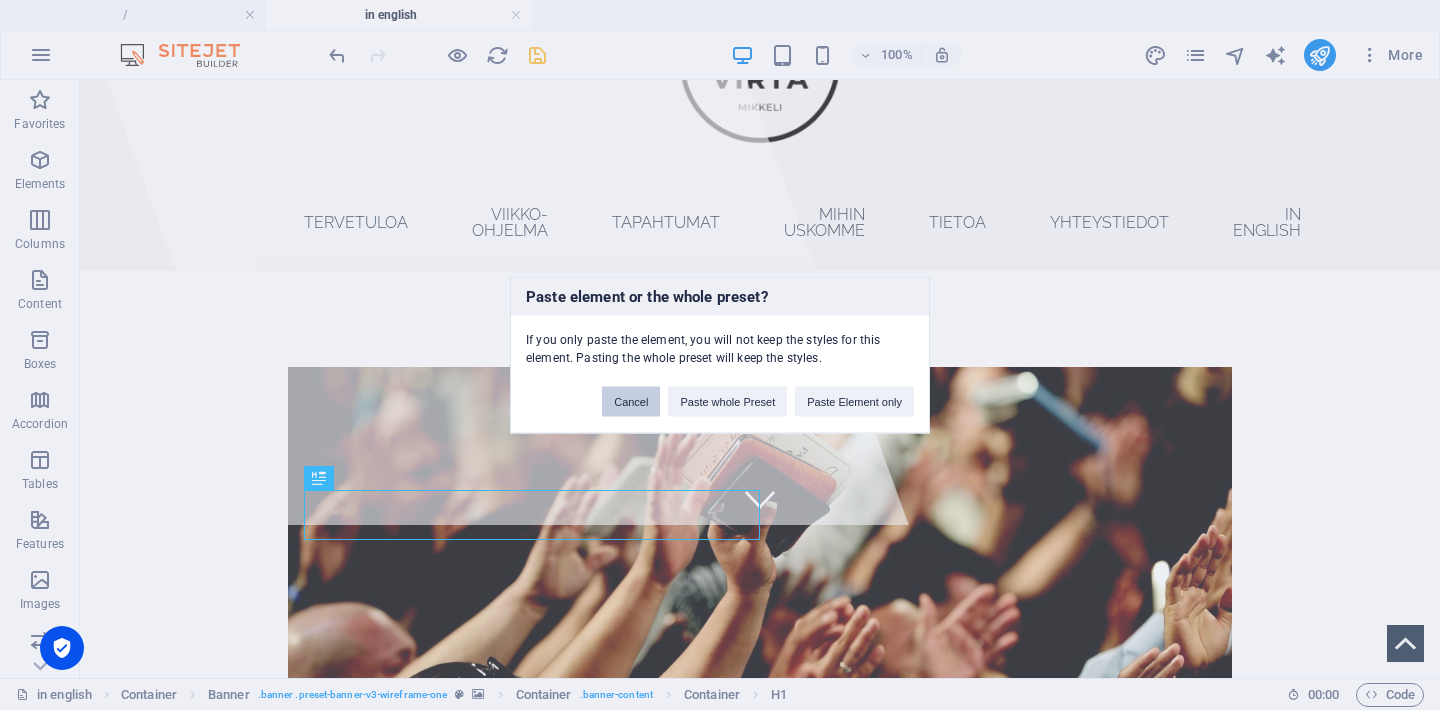 click on "Cancel" at bounding box center (631, 402) 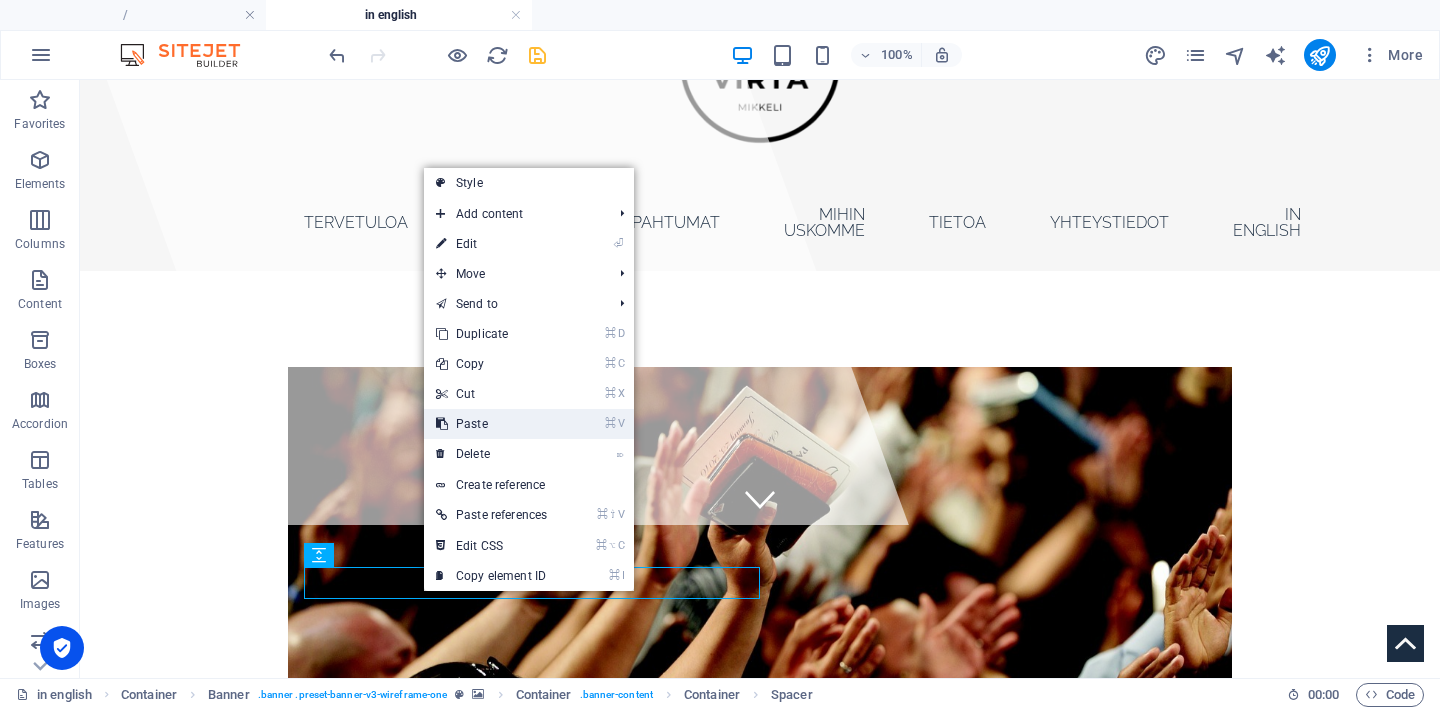 click on "⌘ V  Paste" at bounding box center (491, 424) 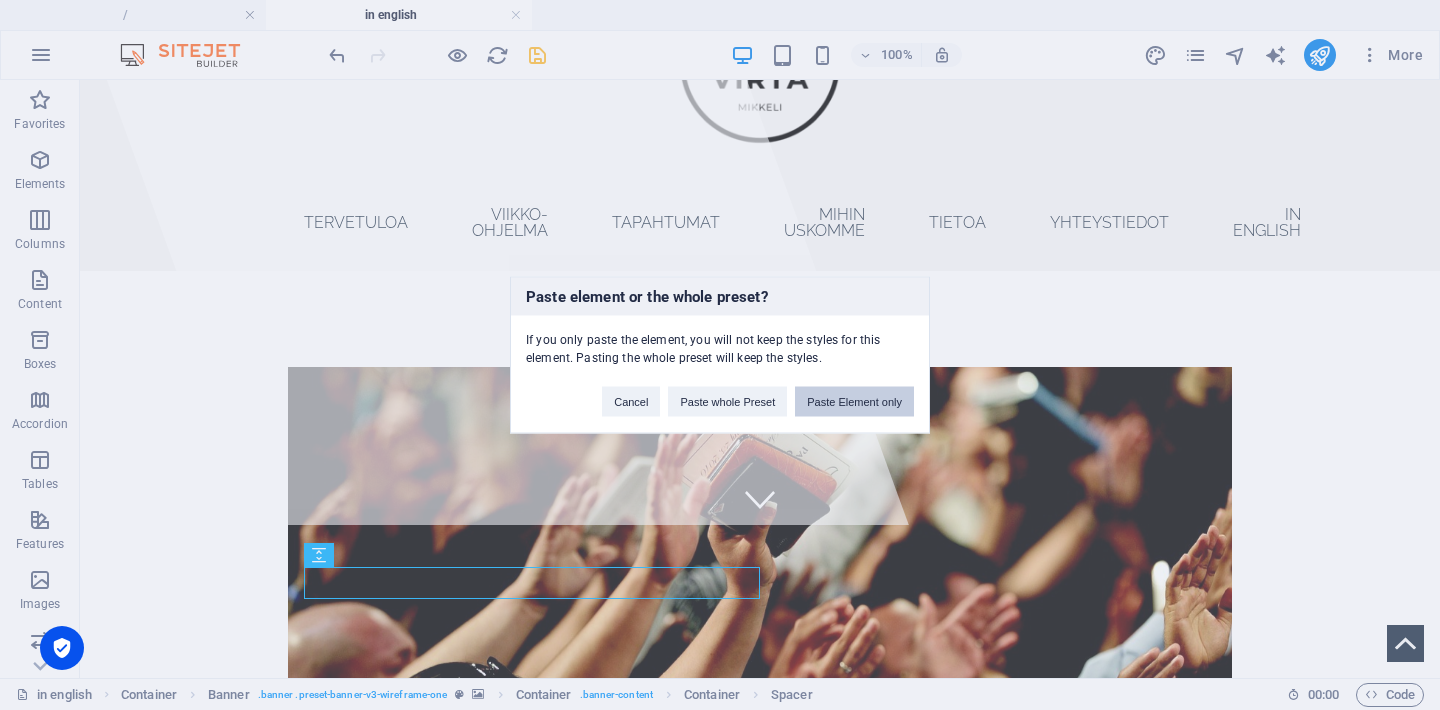 click on "Paste Element only" at bounding box center [854, 402] 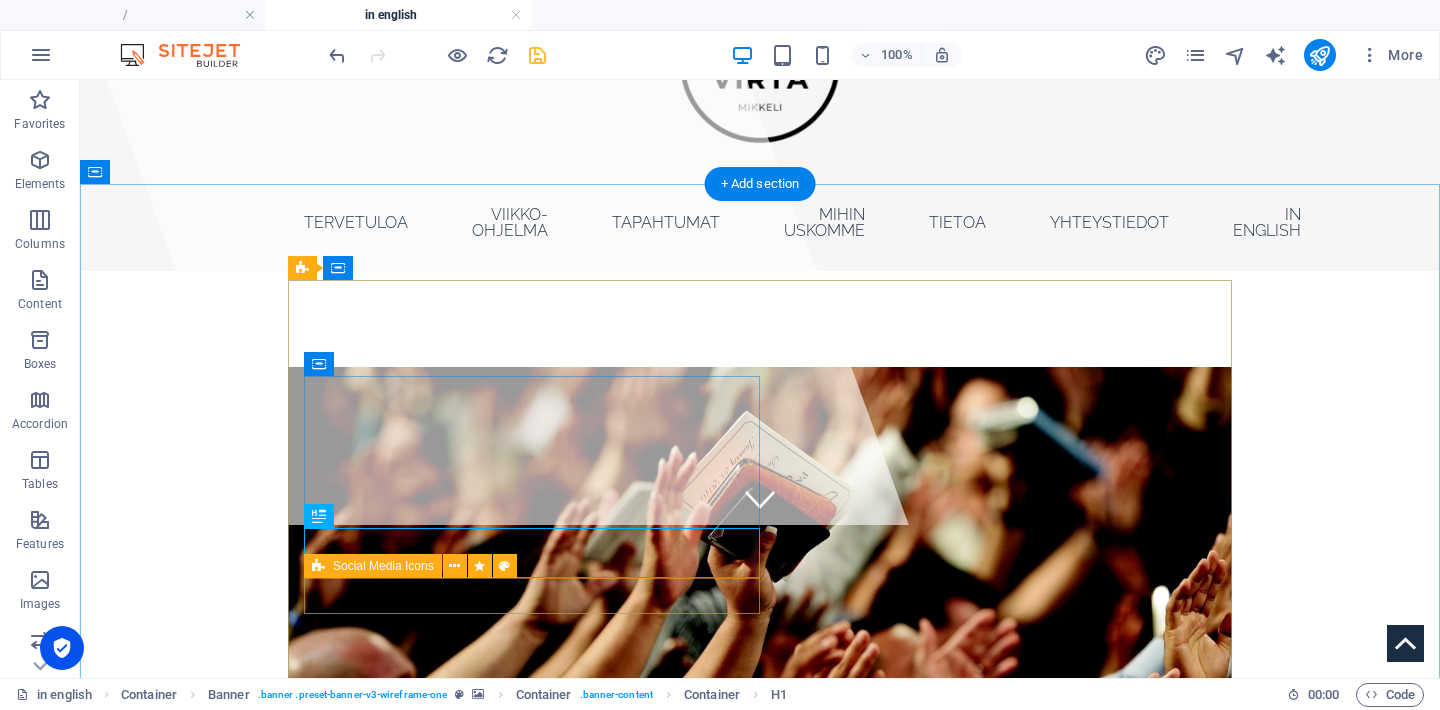 scroll, scrollTop: 228, scrollLeft: 0, axis: vertical 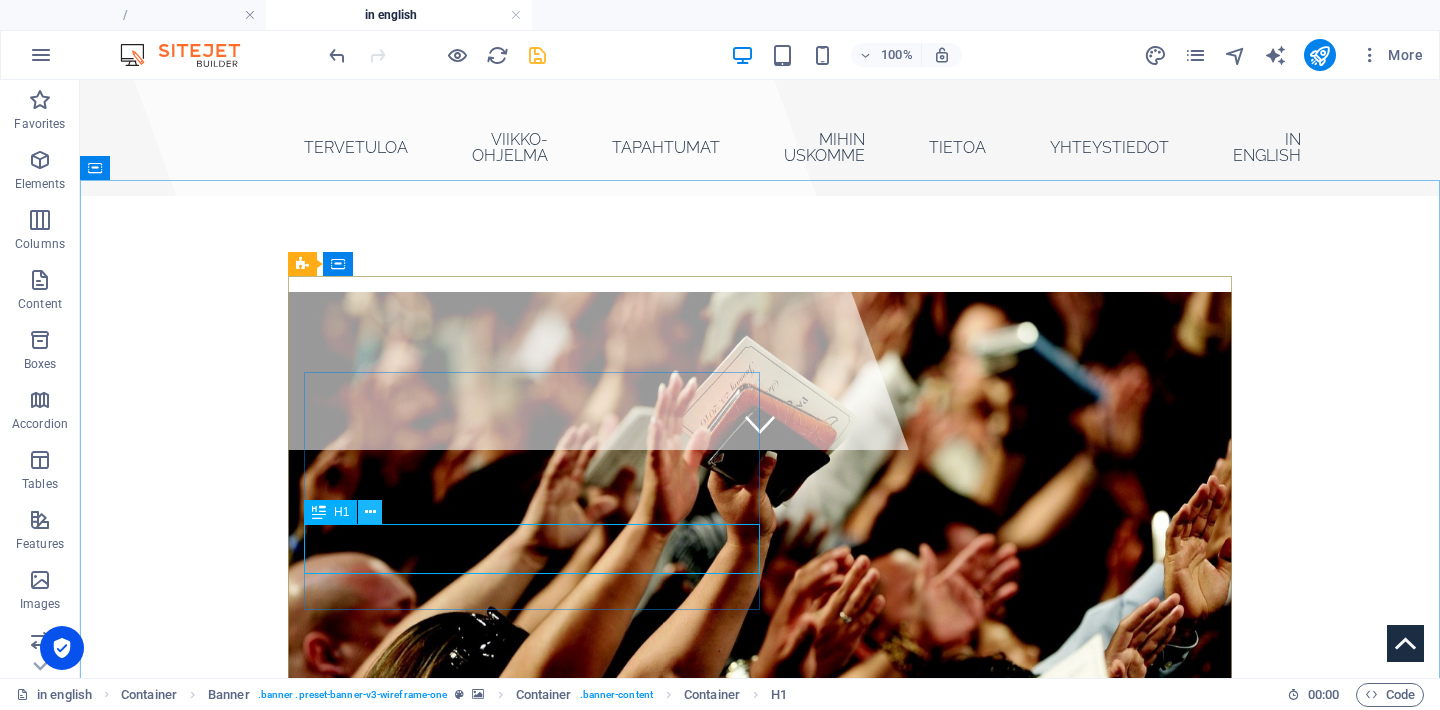 click at bounding box center [370, 512] 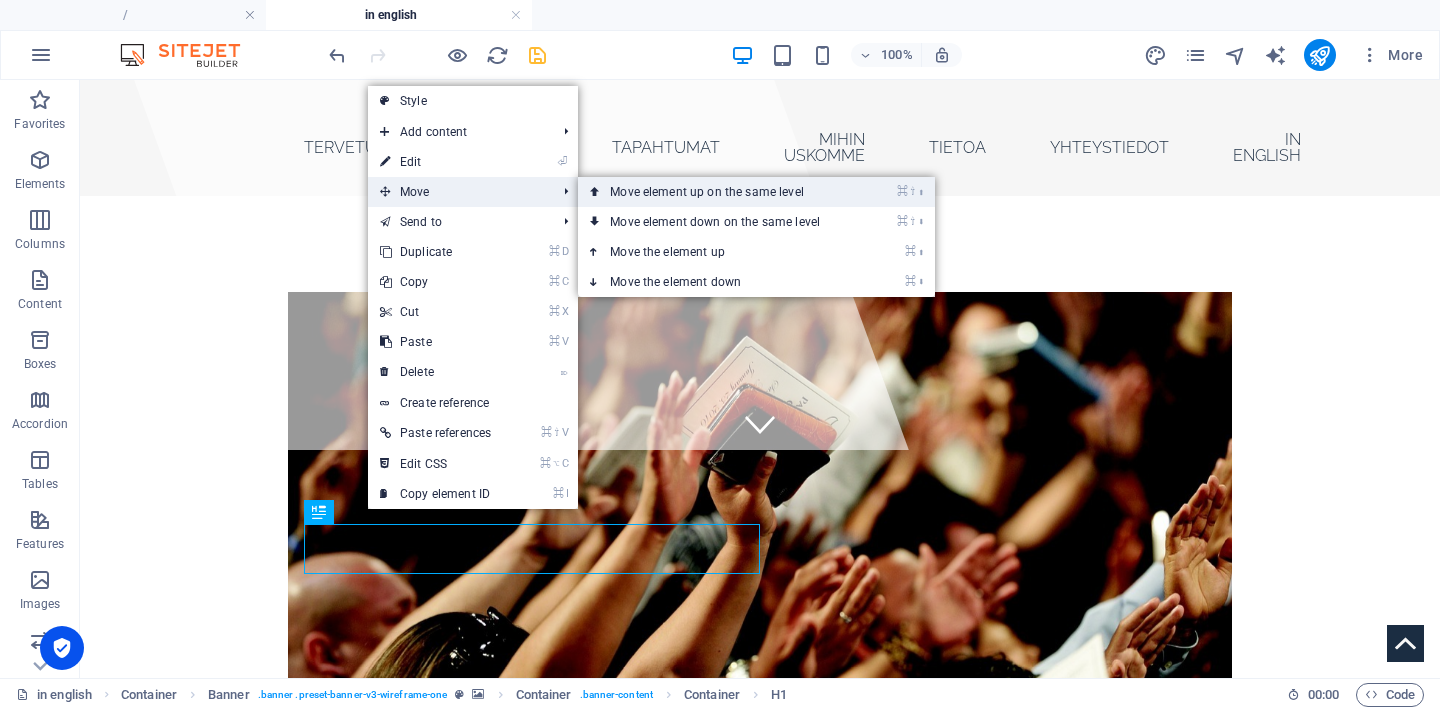 click on "⌘ ⇧ ⬆  Move element up on the same level" at bounding box center [719, 192] 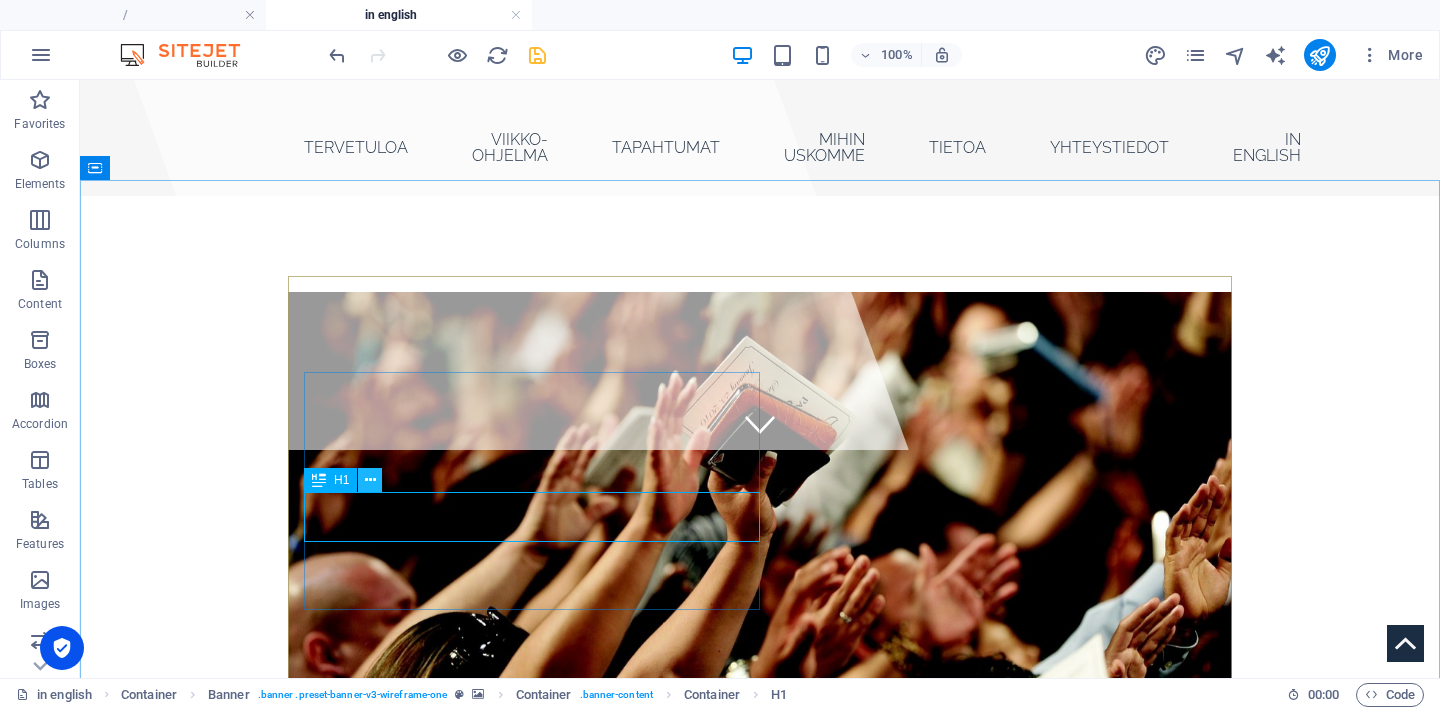 click at bounding box center [370, 480] 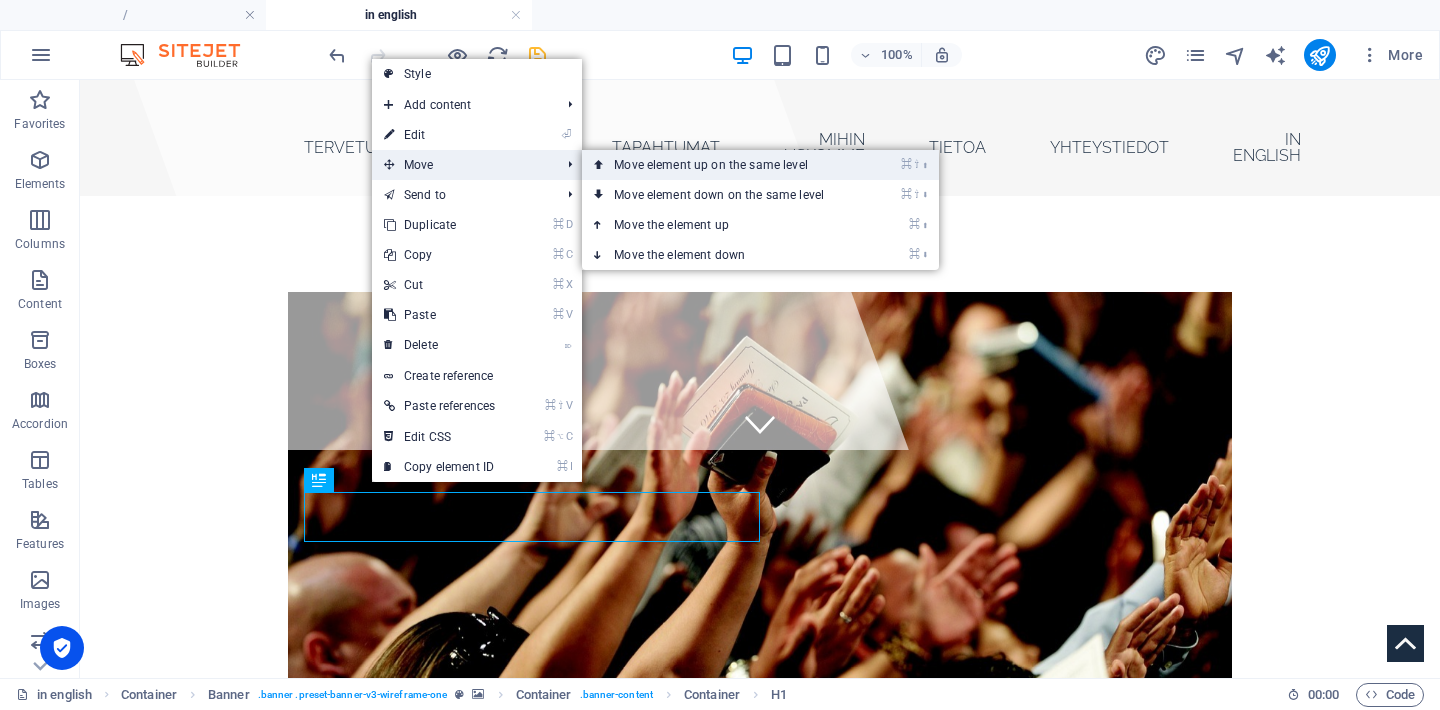 click on "⌘ ⇧ ⬆  Move element up on the same level" at bounding box center [723, 165] 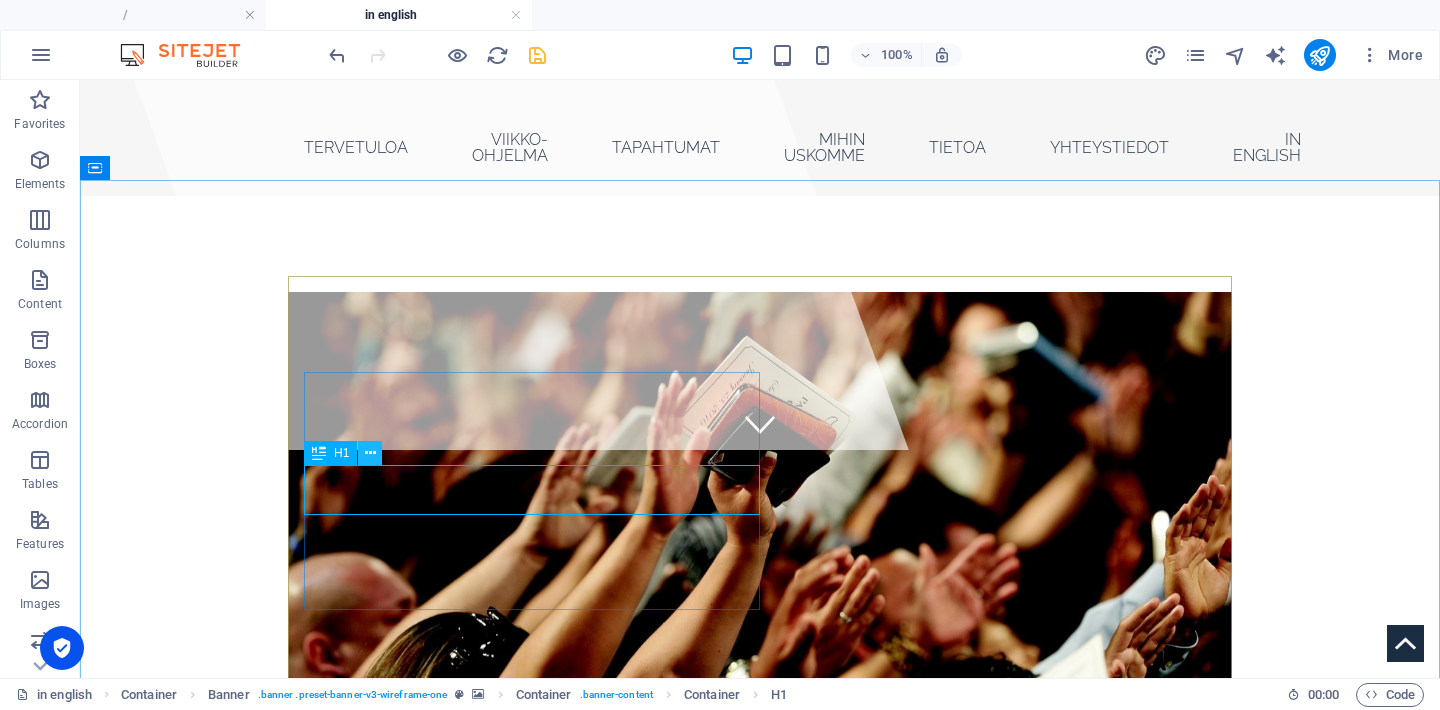 click at bounding box center (370, 453) 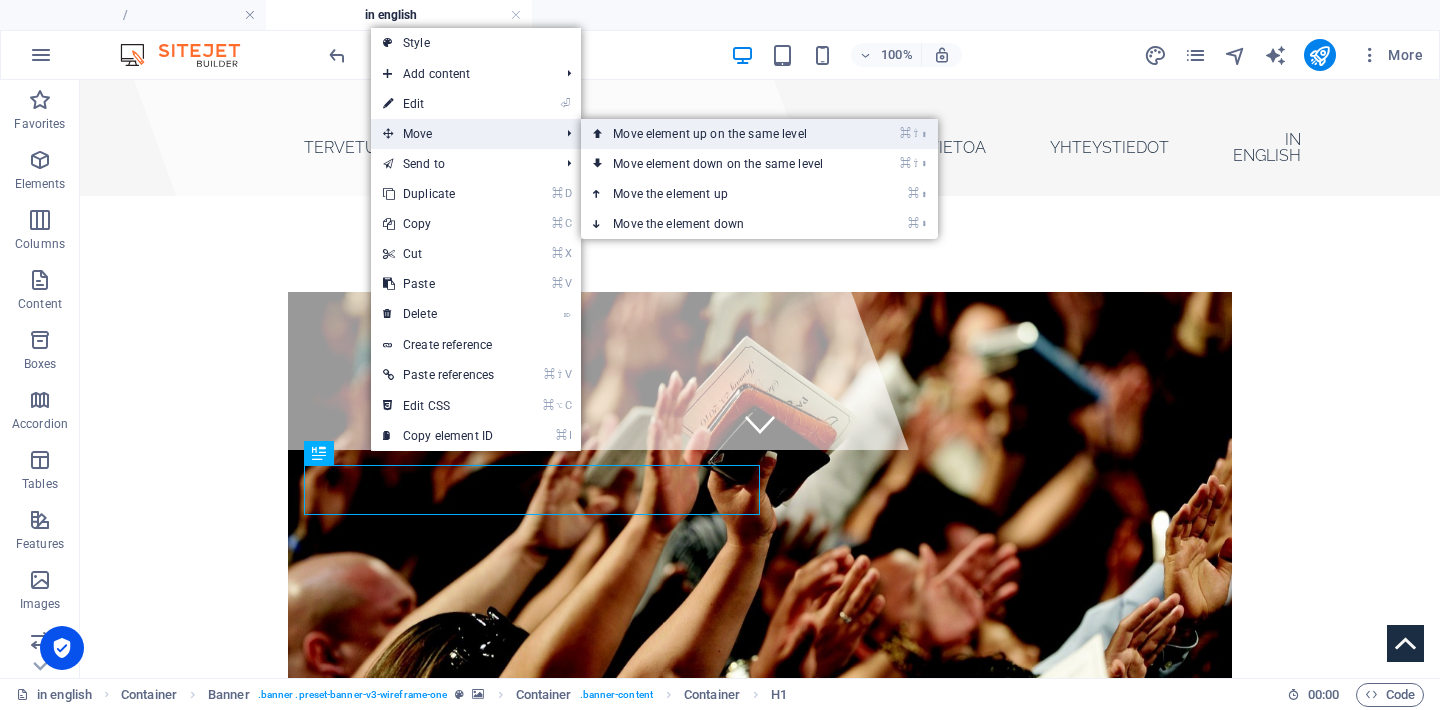 click on "⌘ ⇧ ⬆  Move element up on the same level" at bounding box center (722, 134) 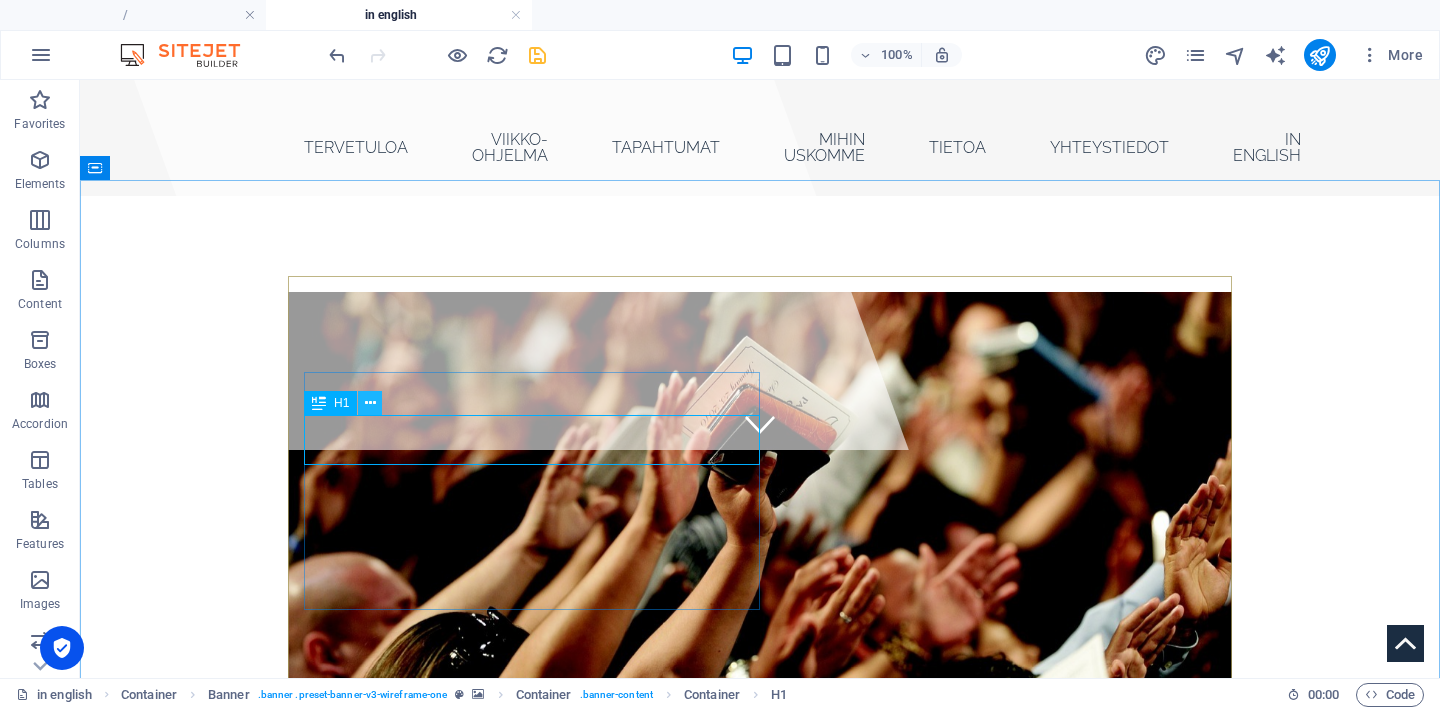 click at bounding box center (370, 403) 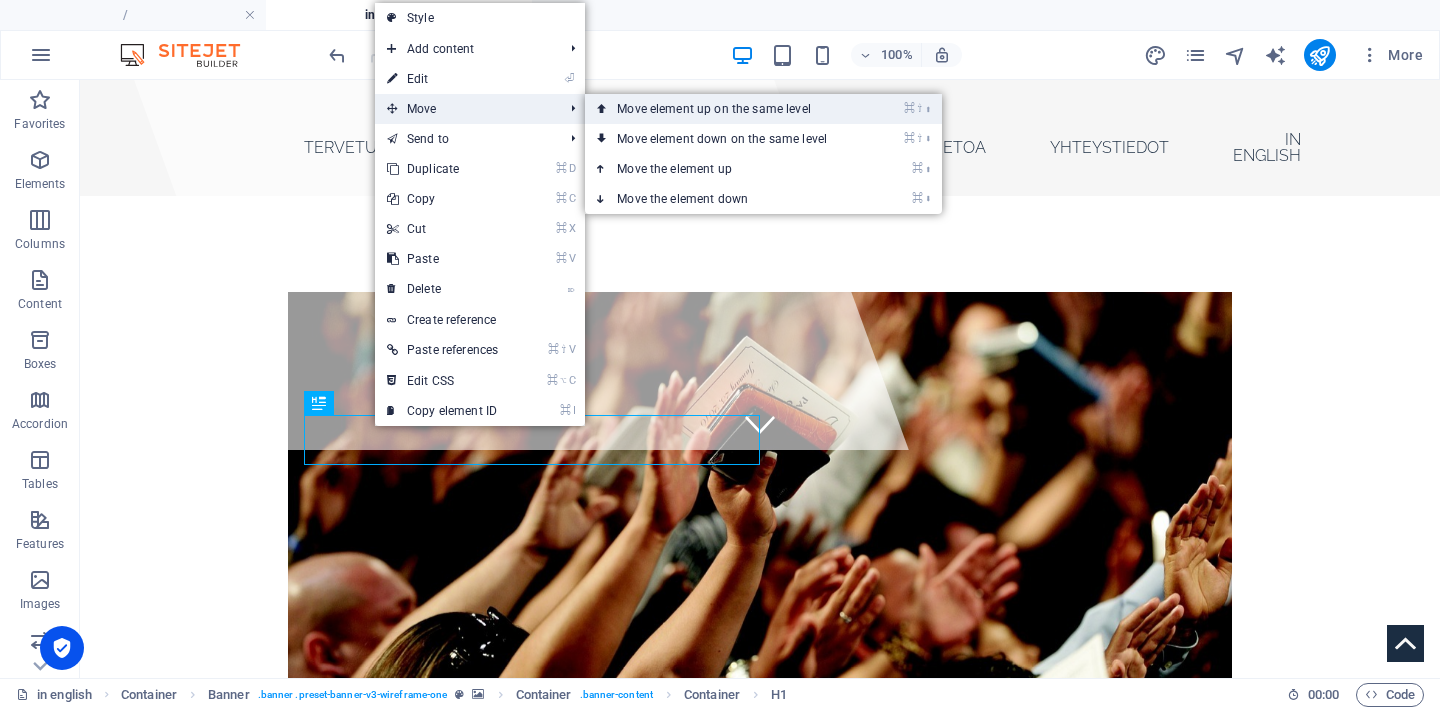 click on "⌘ ⇧ ⬆  Move element up on the same level" at bounding box center [726, 109] 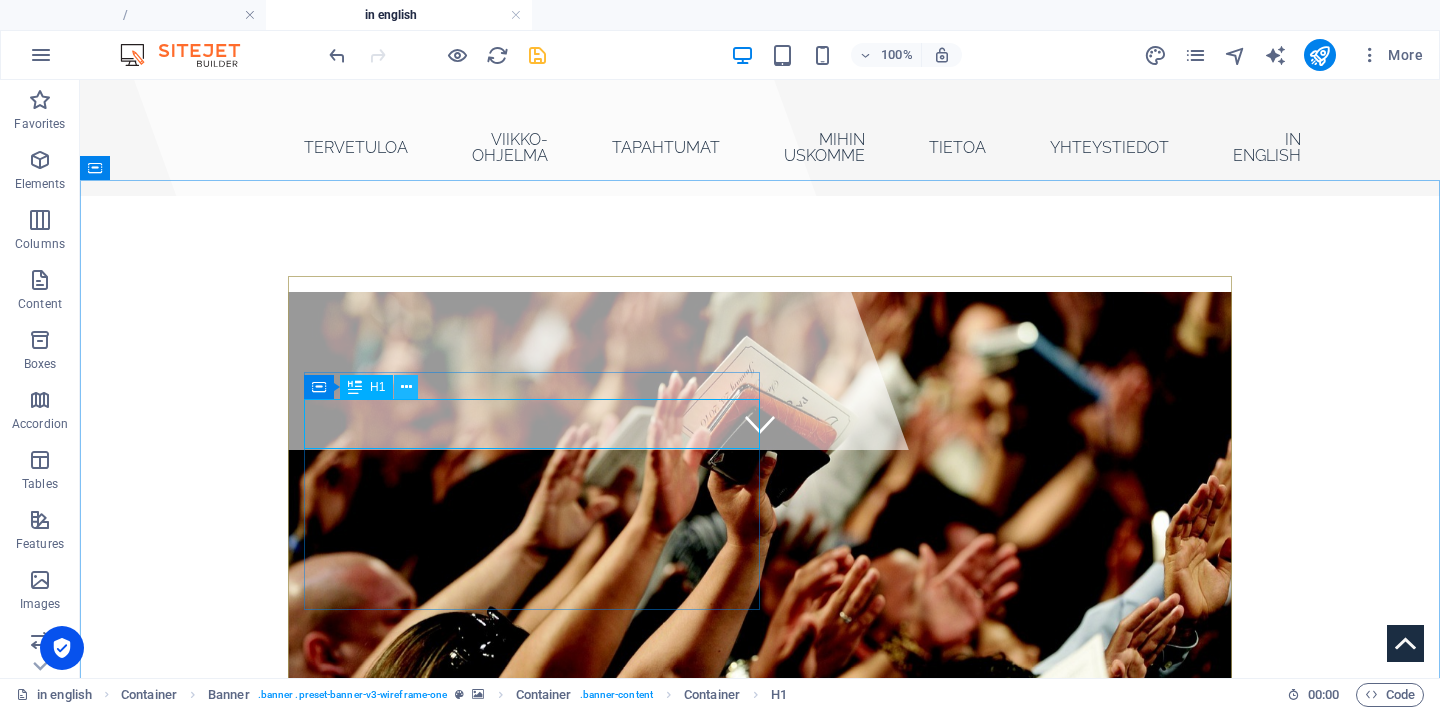 click at bounding box center [406, 387] 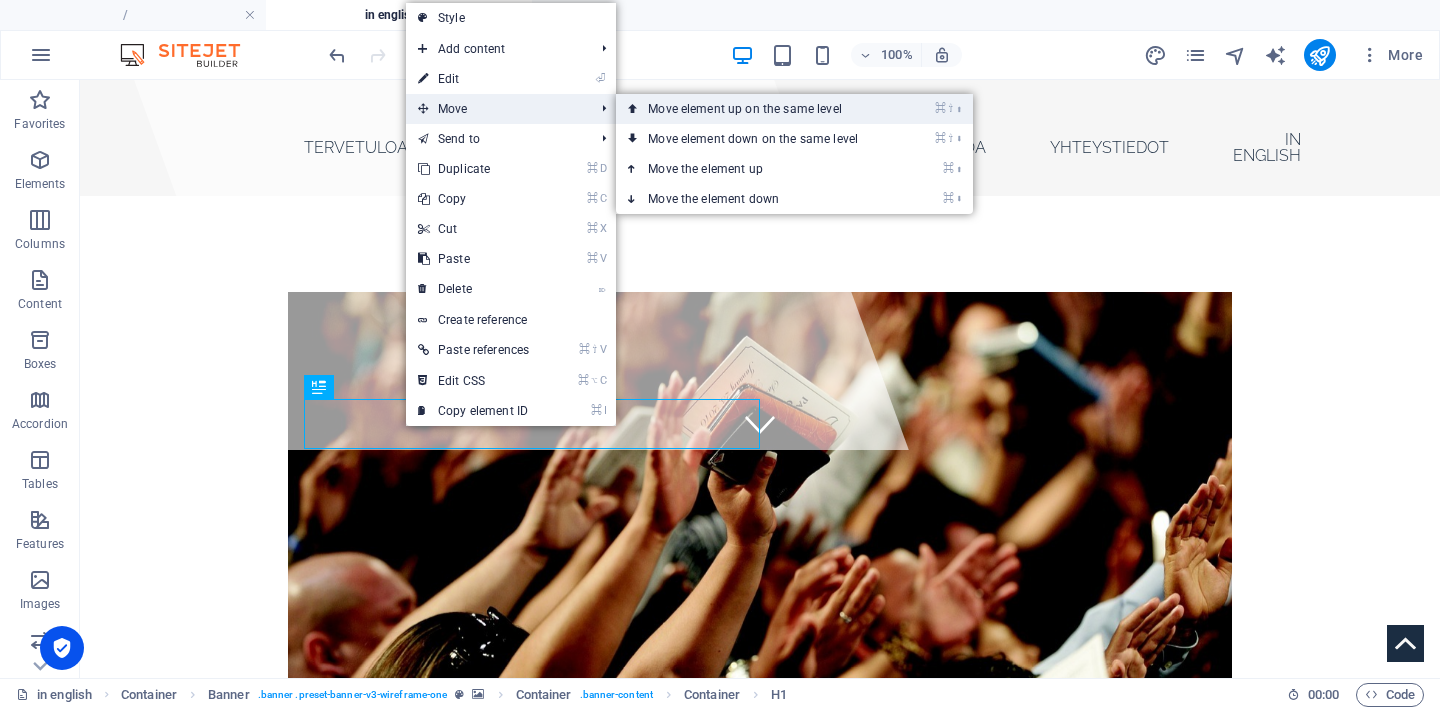click on "⌘ ⇧ ⬆  Move element up on the same level" at bounding box center (757, 109) 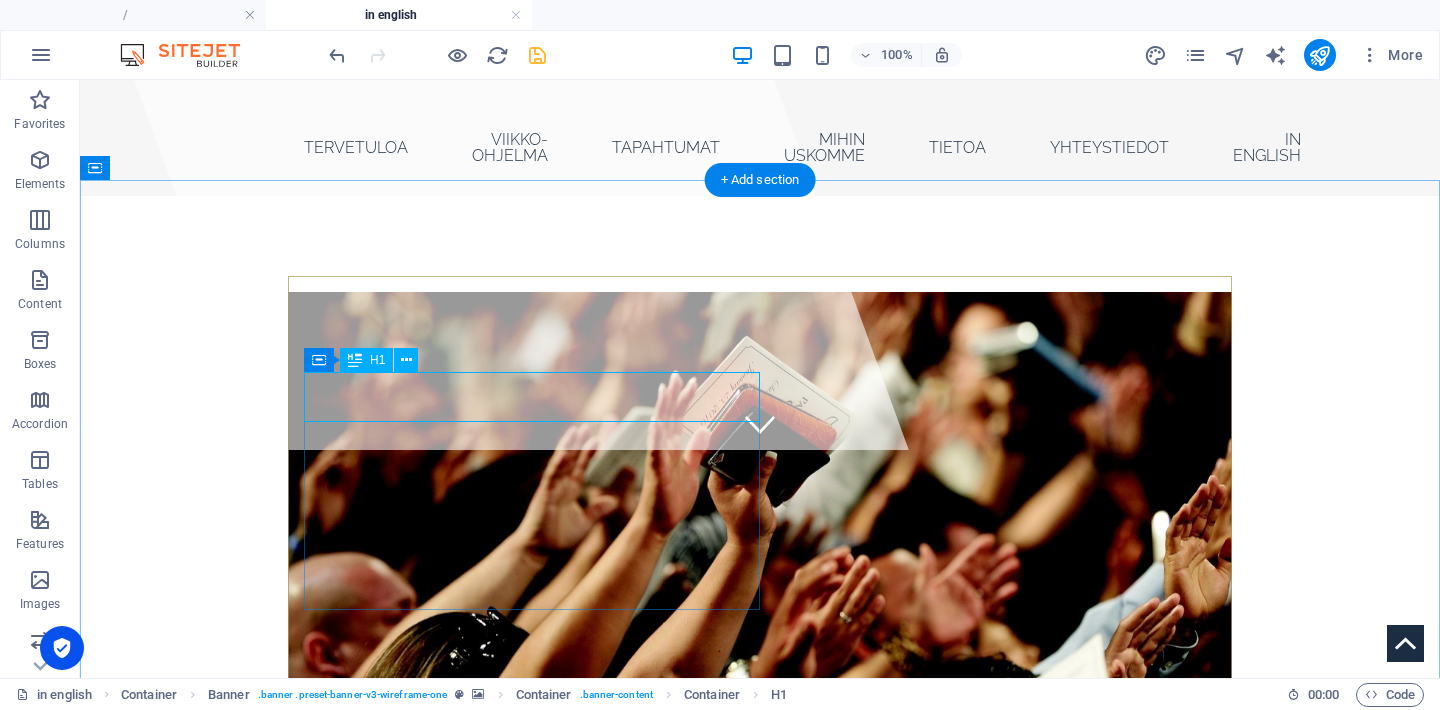 click on "WORSHIP THE LORD" at bounding box center [760, 844] 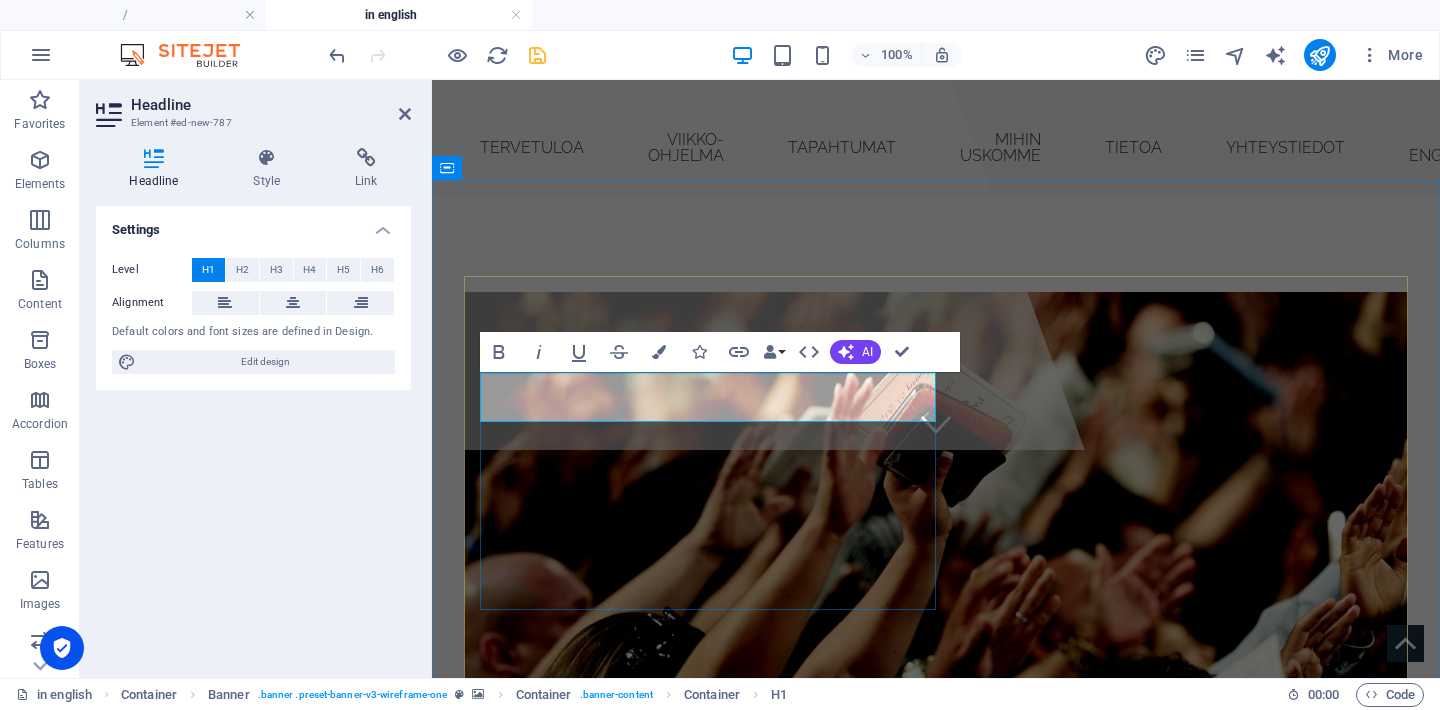 type 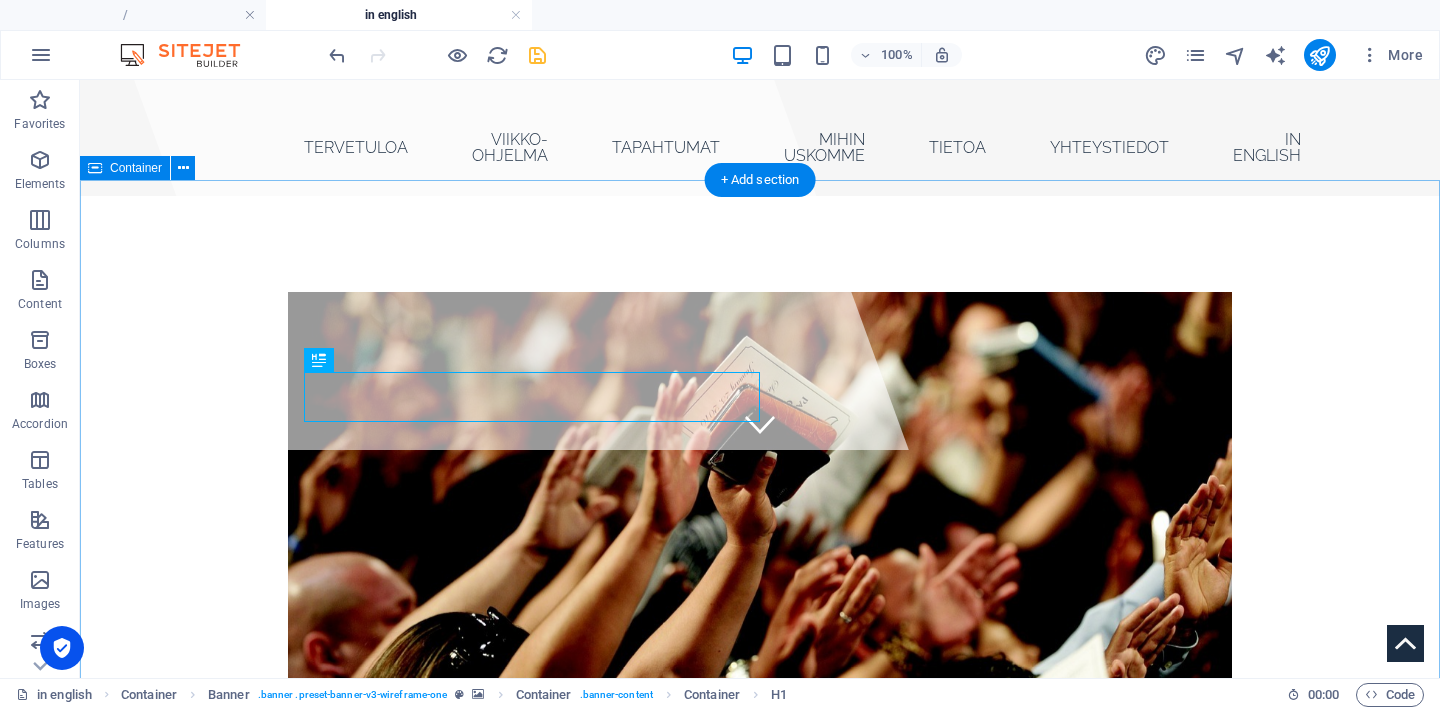 click on "LOVE GOD WITH ALL YOUR HEART WORSHIP THE LORD WITH ALL THAT IS WITHIN YOU" at bounding box center (760, 722) 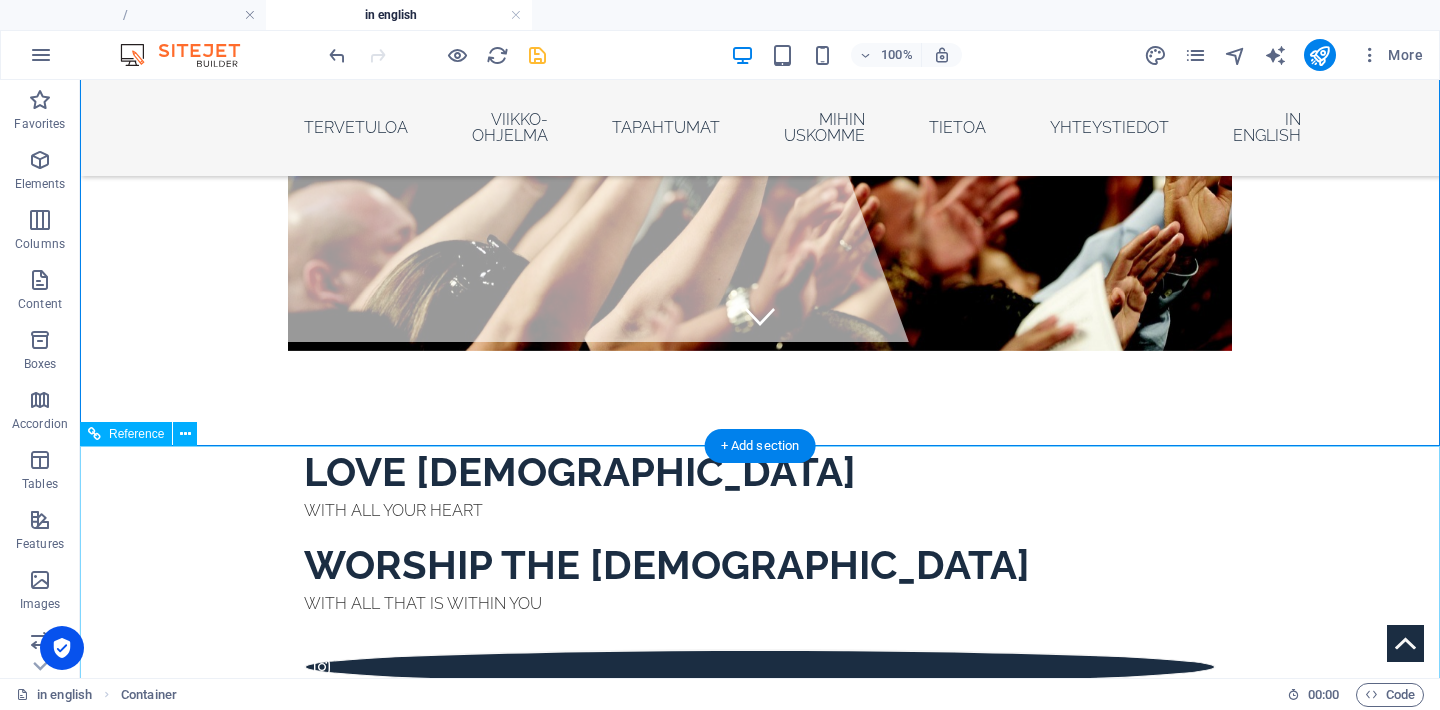 scroll, scrollTop: 114, scrollLeft: 0, axis: vertical 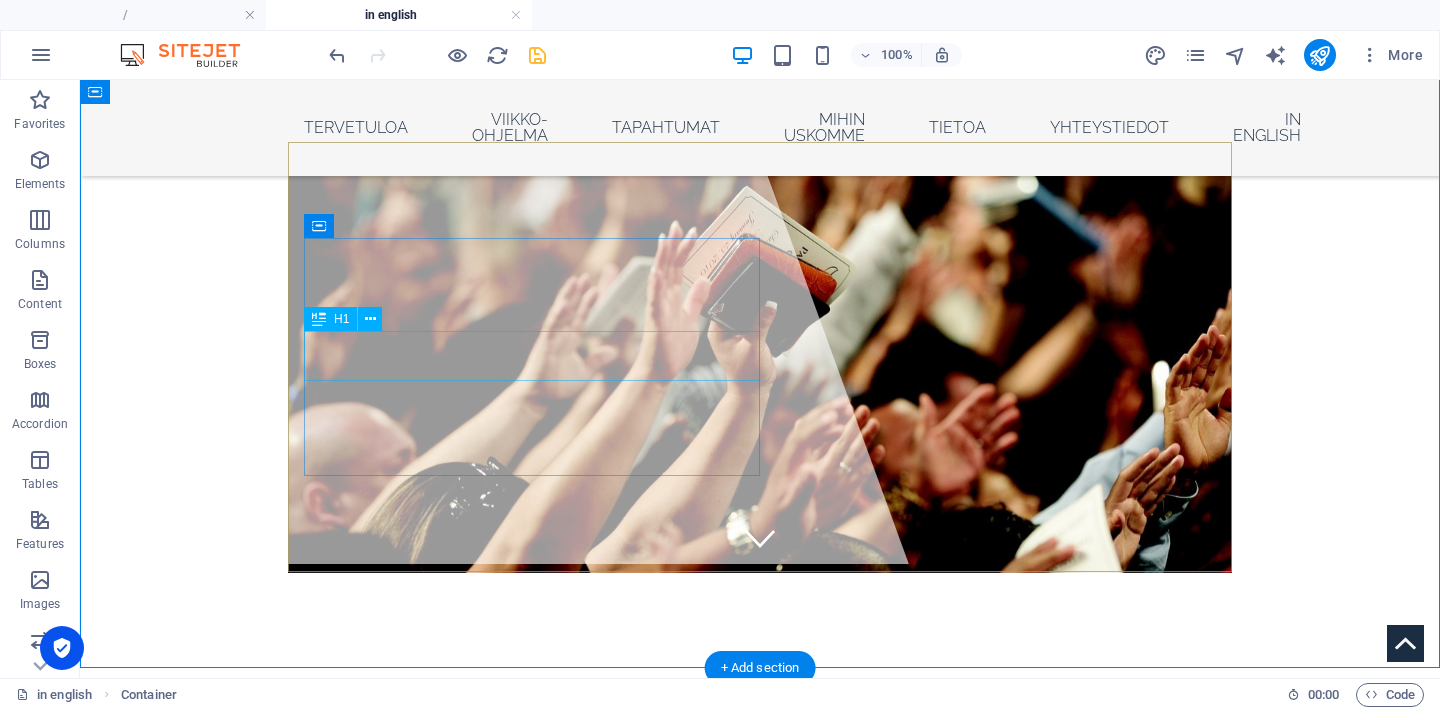 click on "WORSHIP THE LORD" at bounding box center [760, 787] 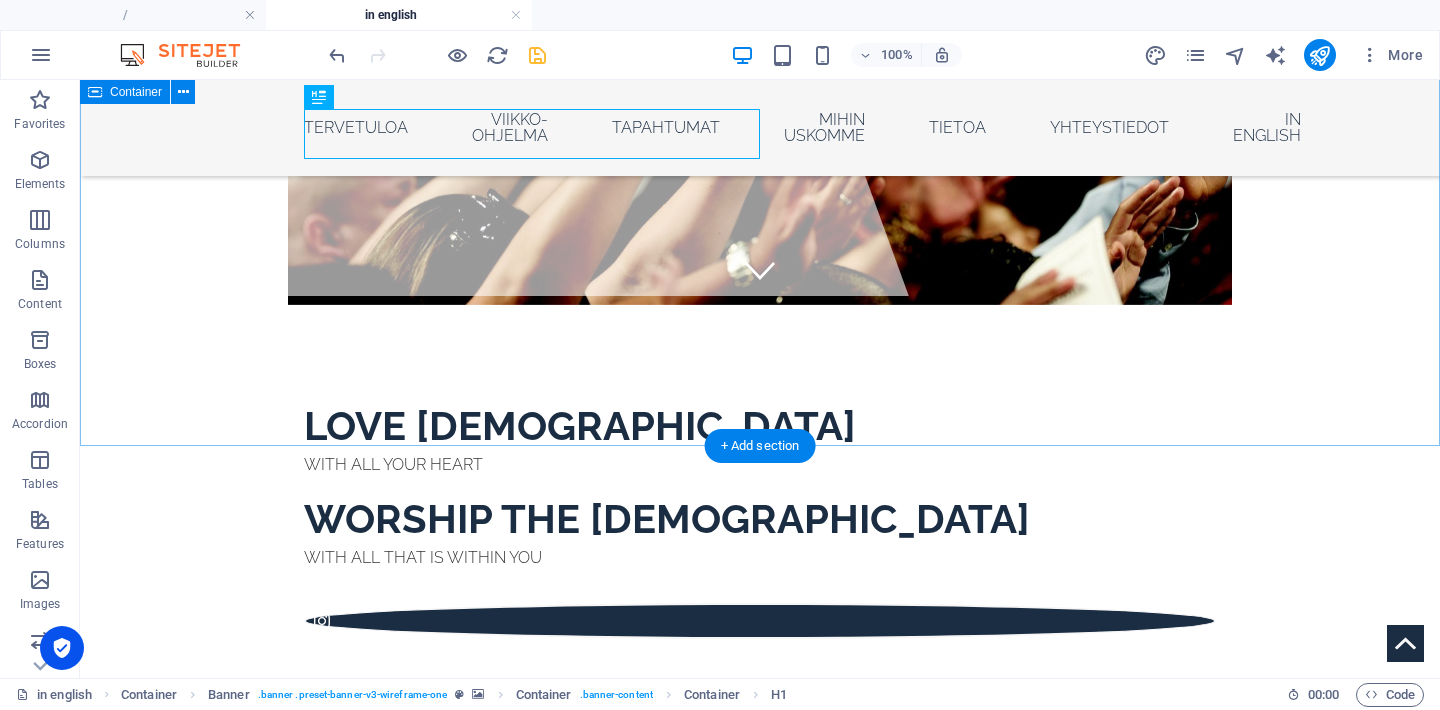 scroll, scrollTop: 141, scrollLeft: 0, axis: vertical 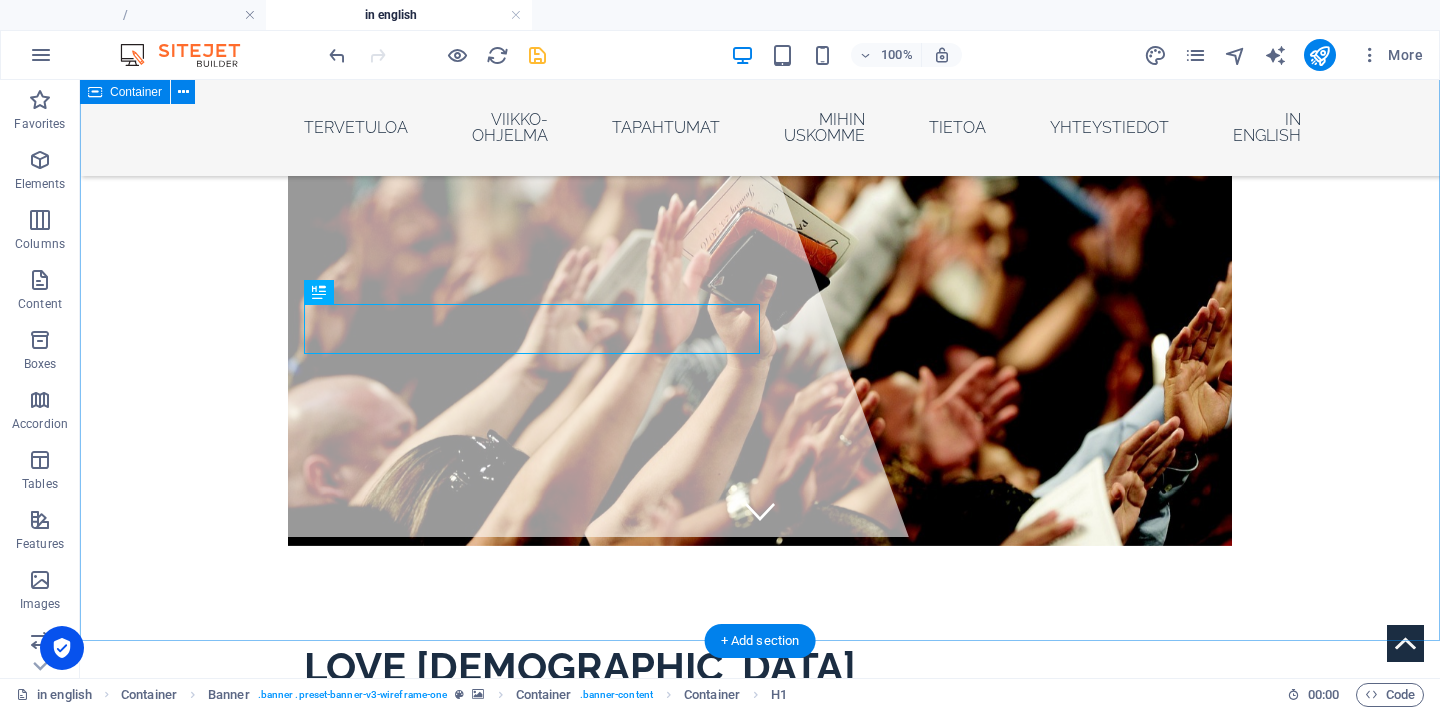 click on "LOVE GOD WITH ALL YOUR HEART WORSHIP THE LORD WITH ALL THAT IS WITHIN YOU" at bounding box center [760, 545] 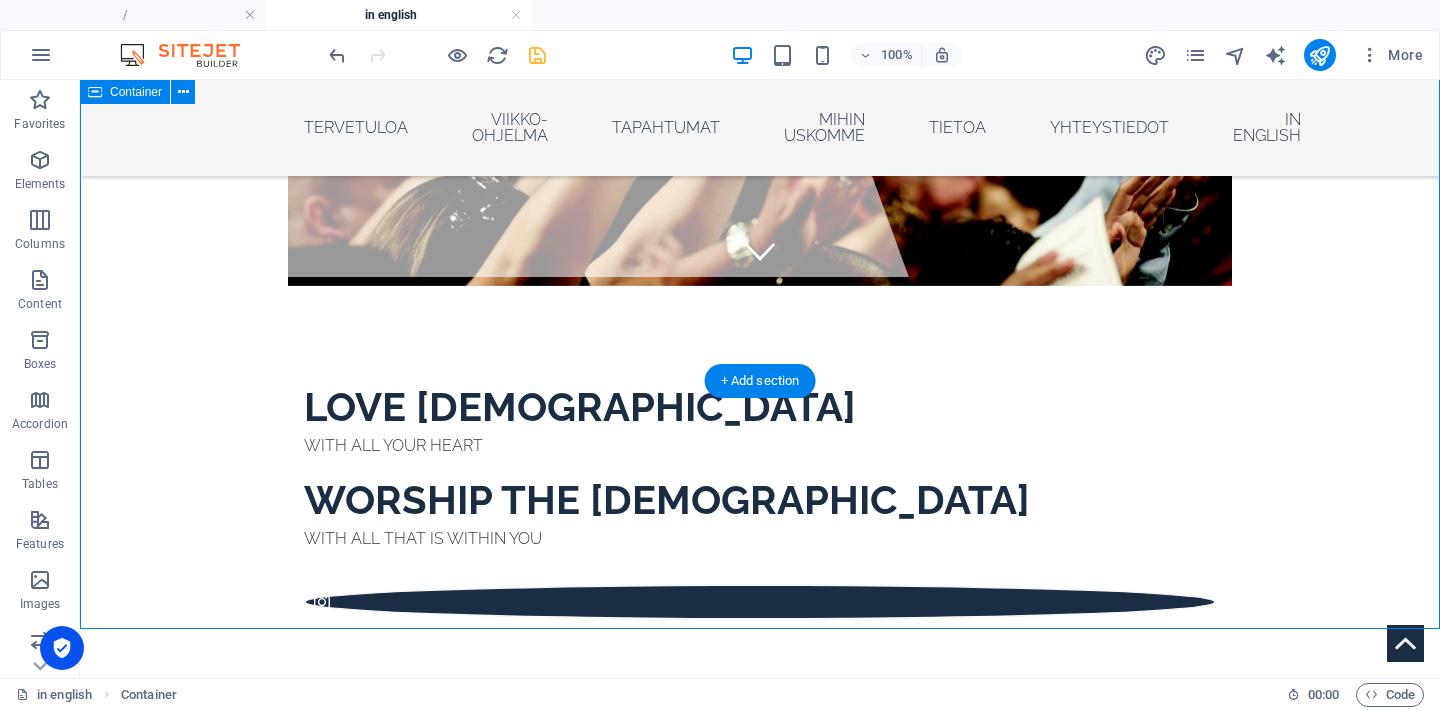 scroll, scrollTop: 462, scrollLeft: 0, axis: vertical 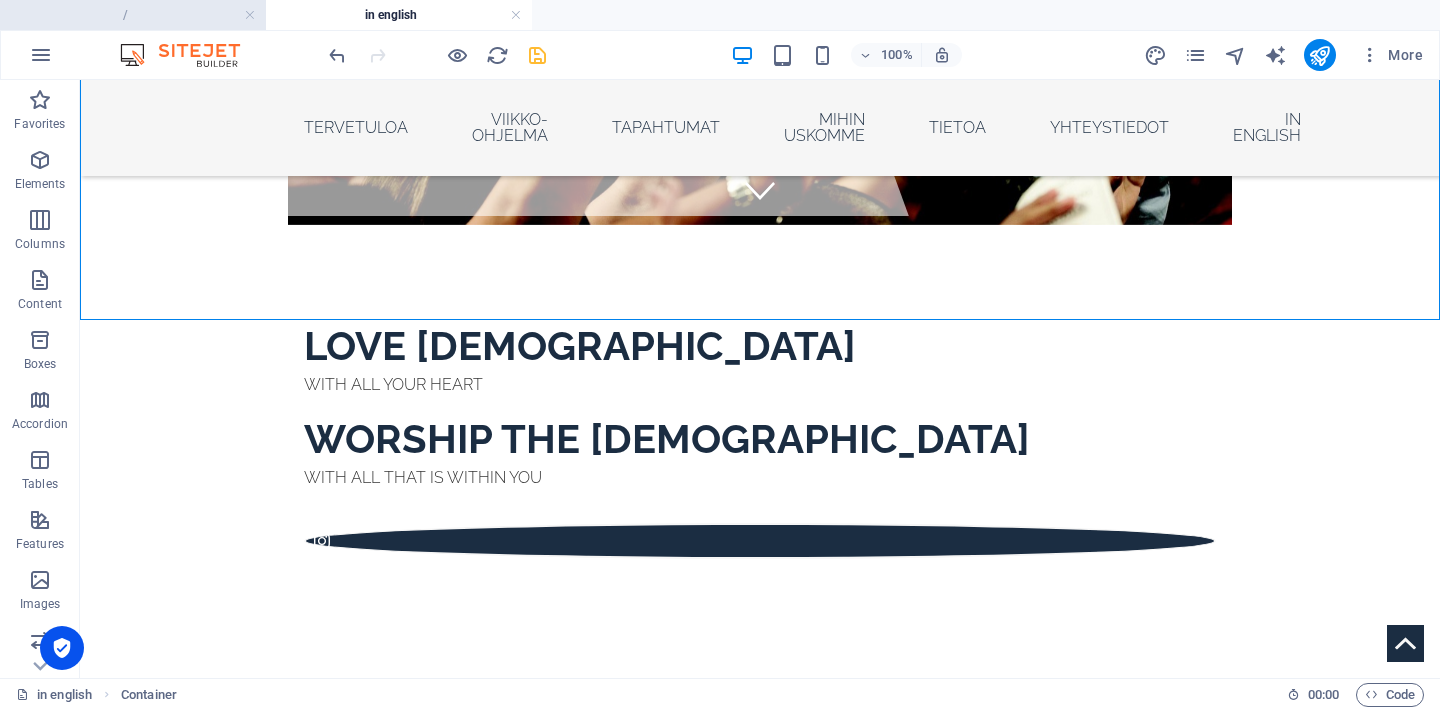 click on "/" at bounding box center (133, 15) 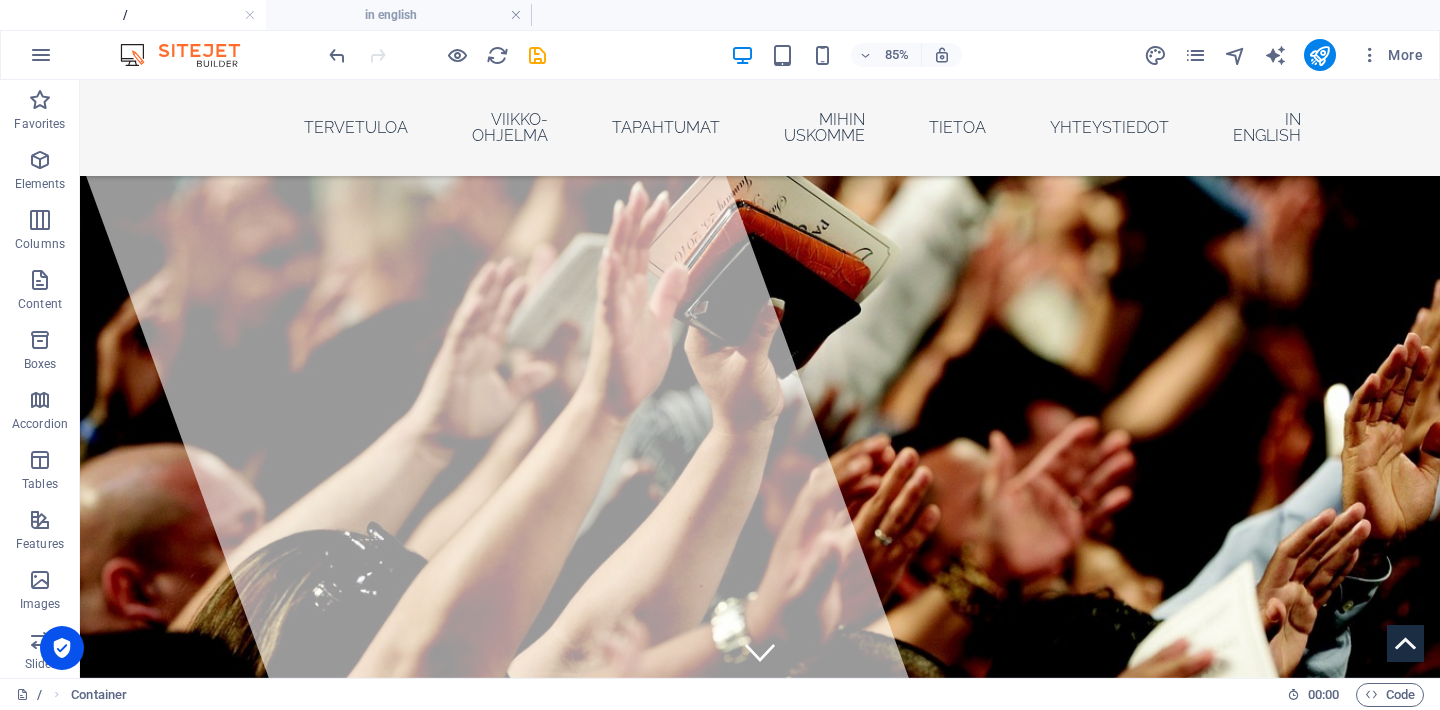 scroll, scrollTop: 32, scrollLeft: 0, axis: vertical 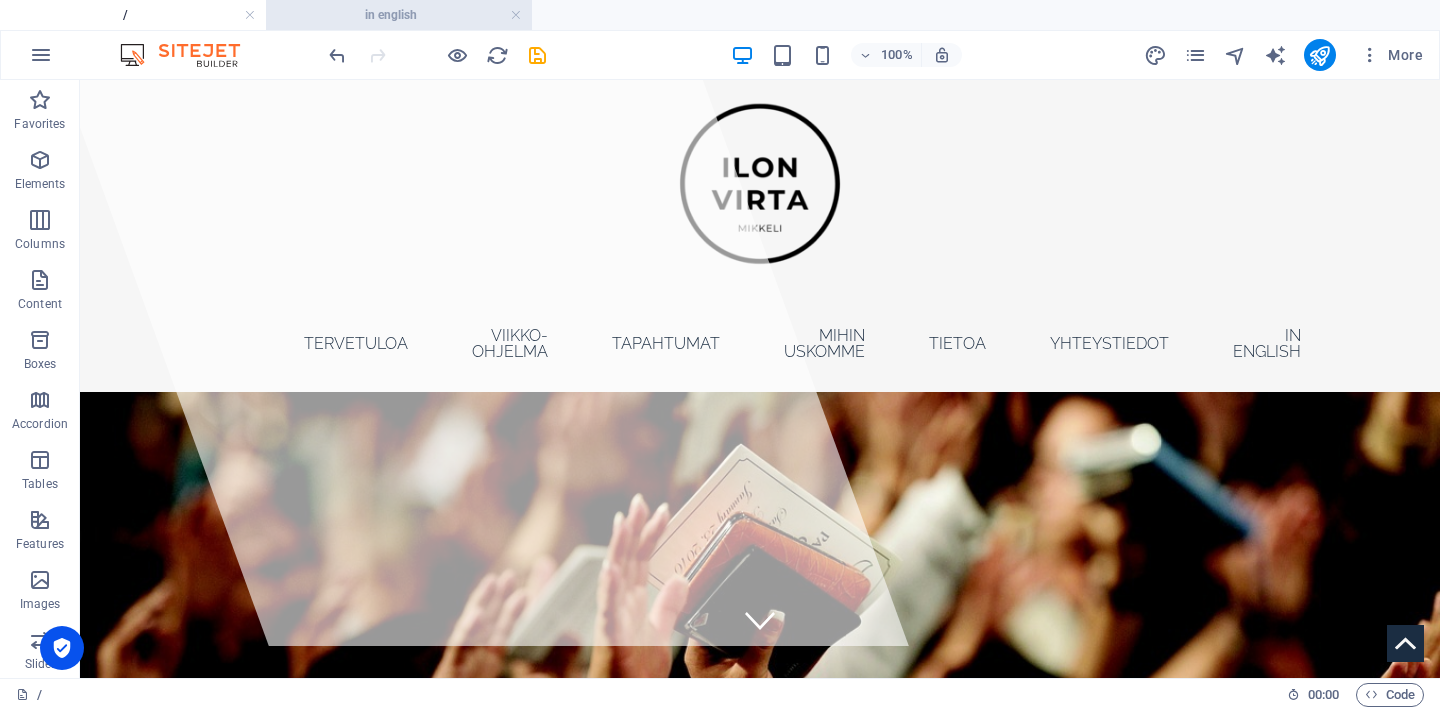 click on "in english" at bounding box center (399, 15) 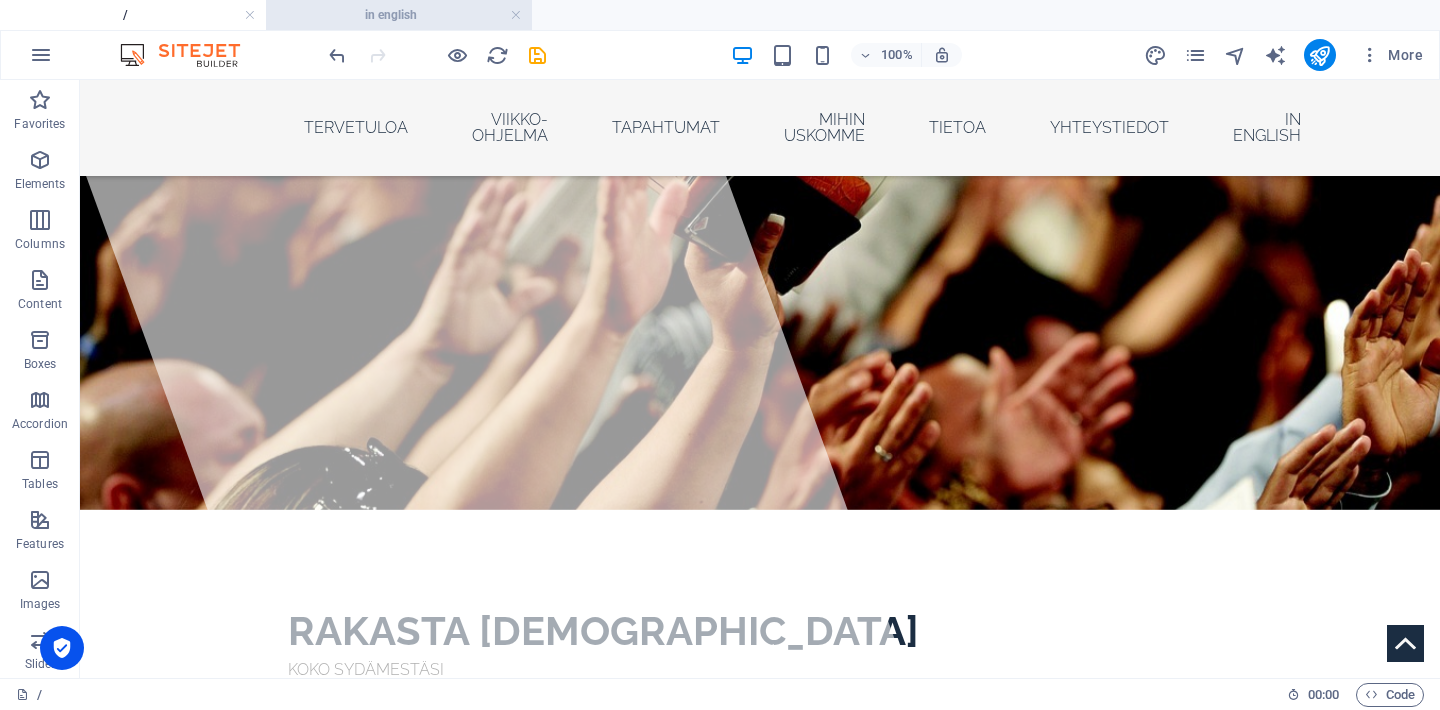 scroll, scrollTop: 462, scrollLeft: 0, axis: vertical 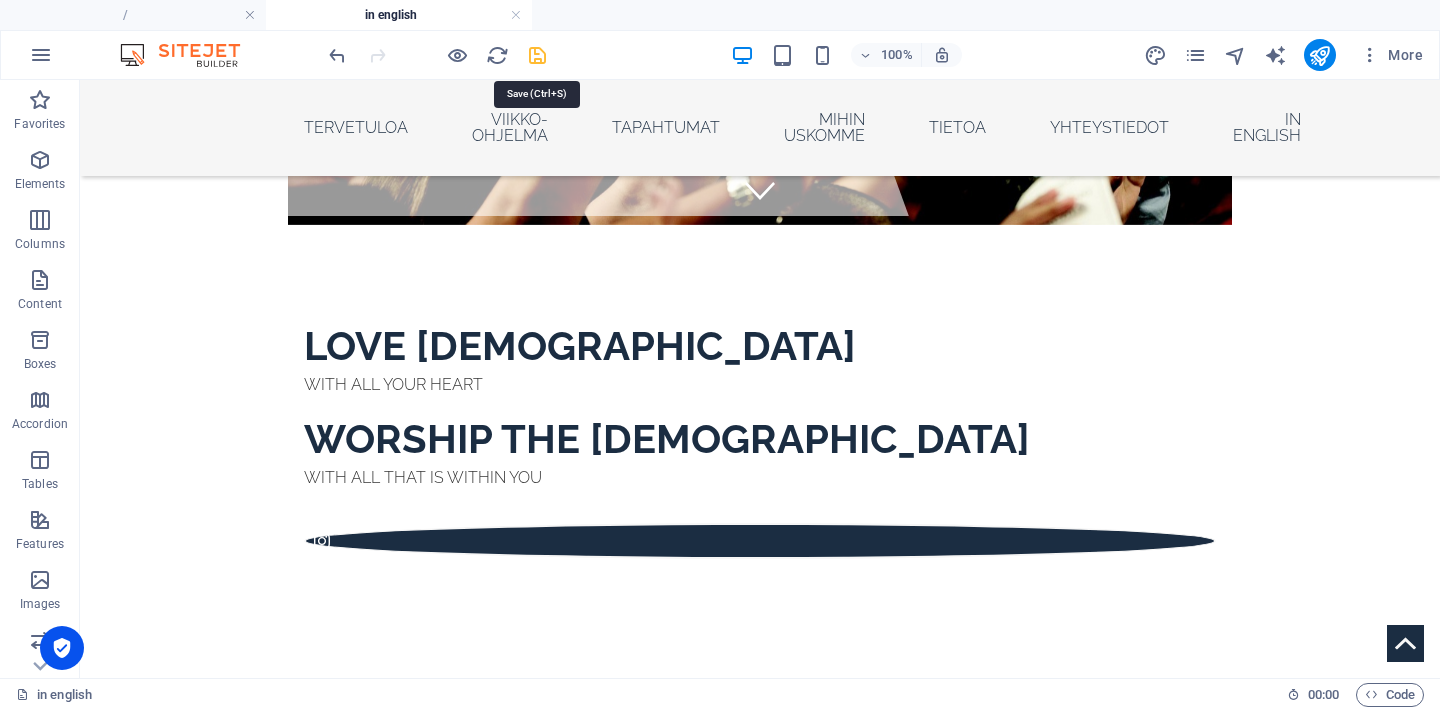 click at bounding box center (537, 55) 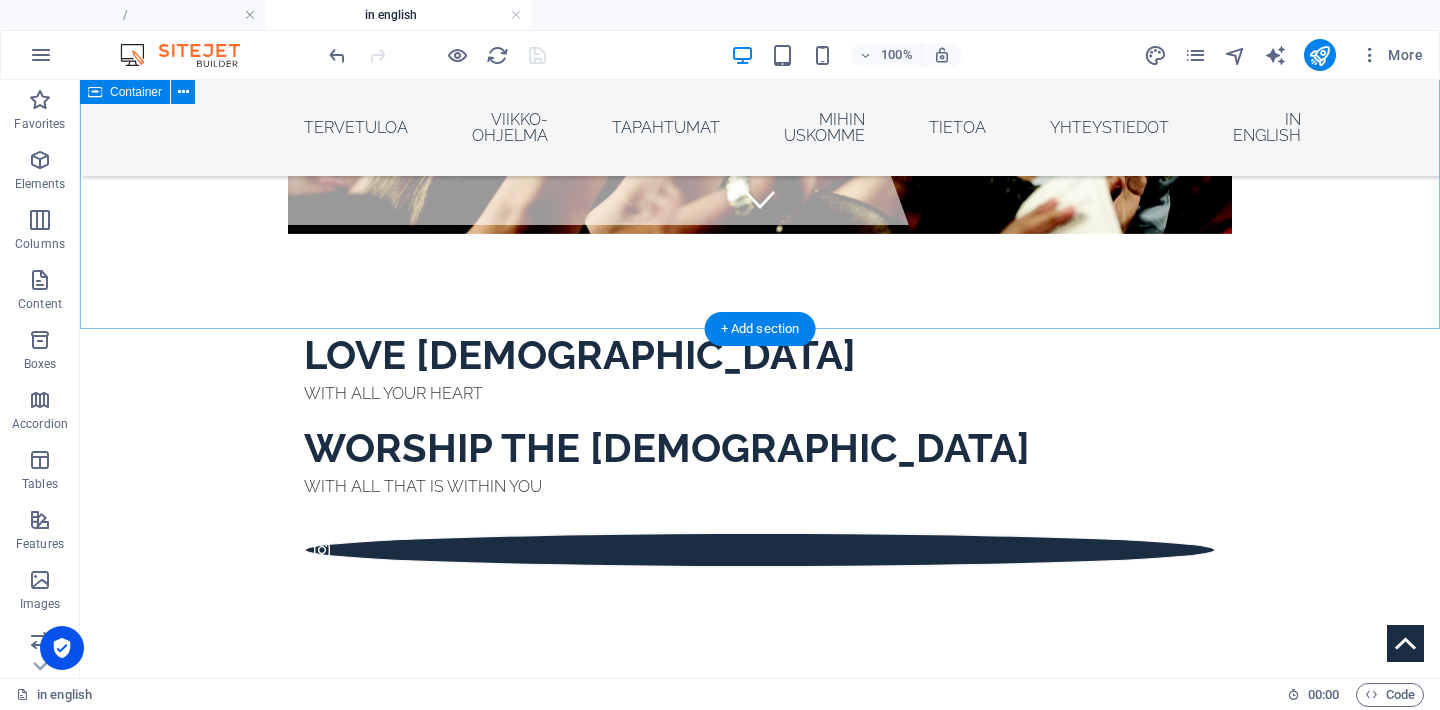 scroll, scrollTop: 452, scrollLeft: 0, axis: vertical 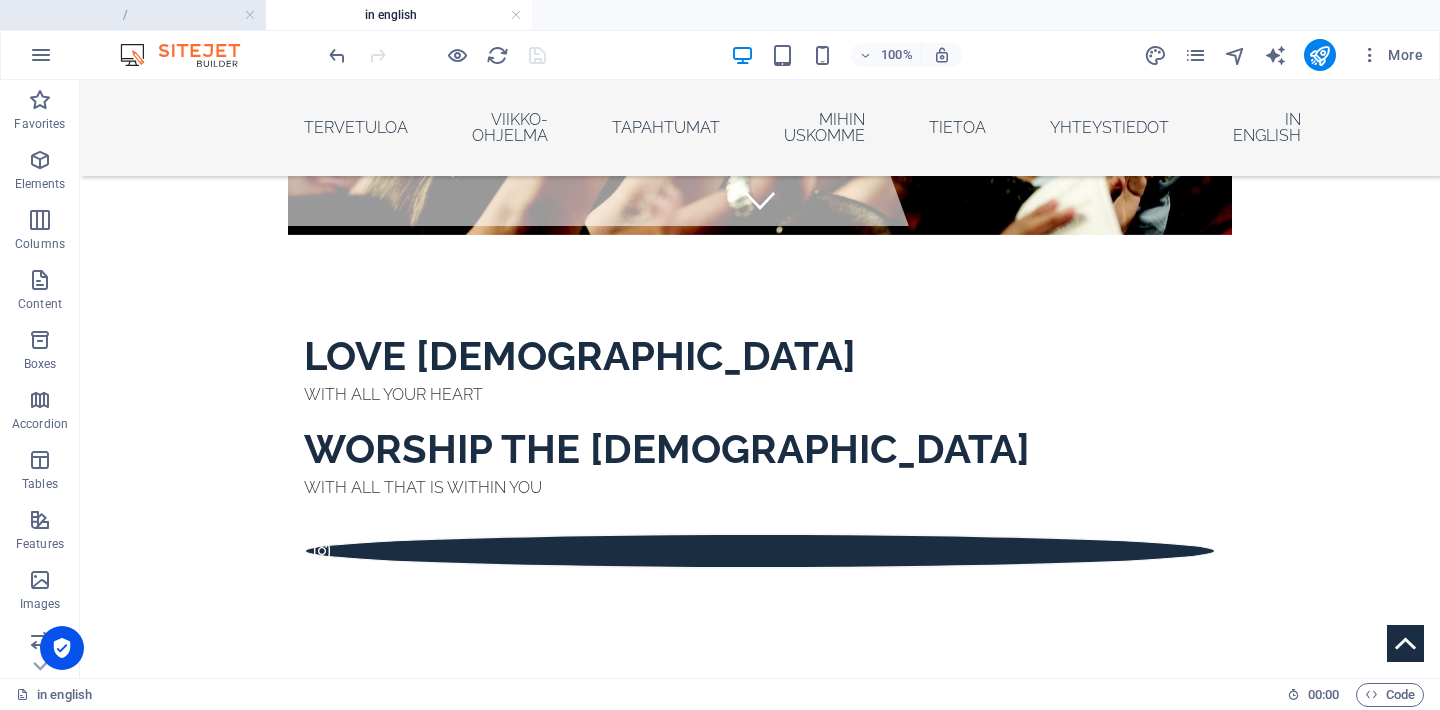 click on "/" at bounding box center [133, 15] 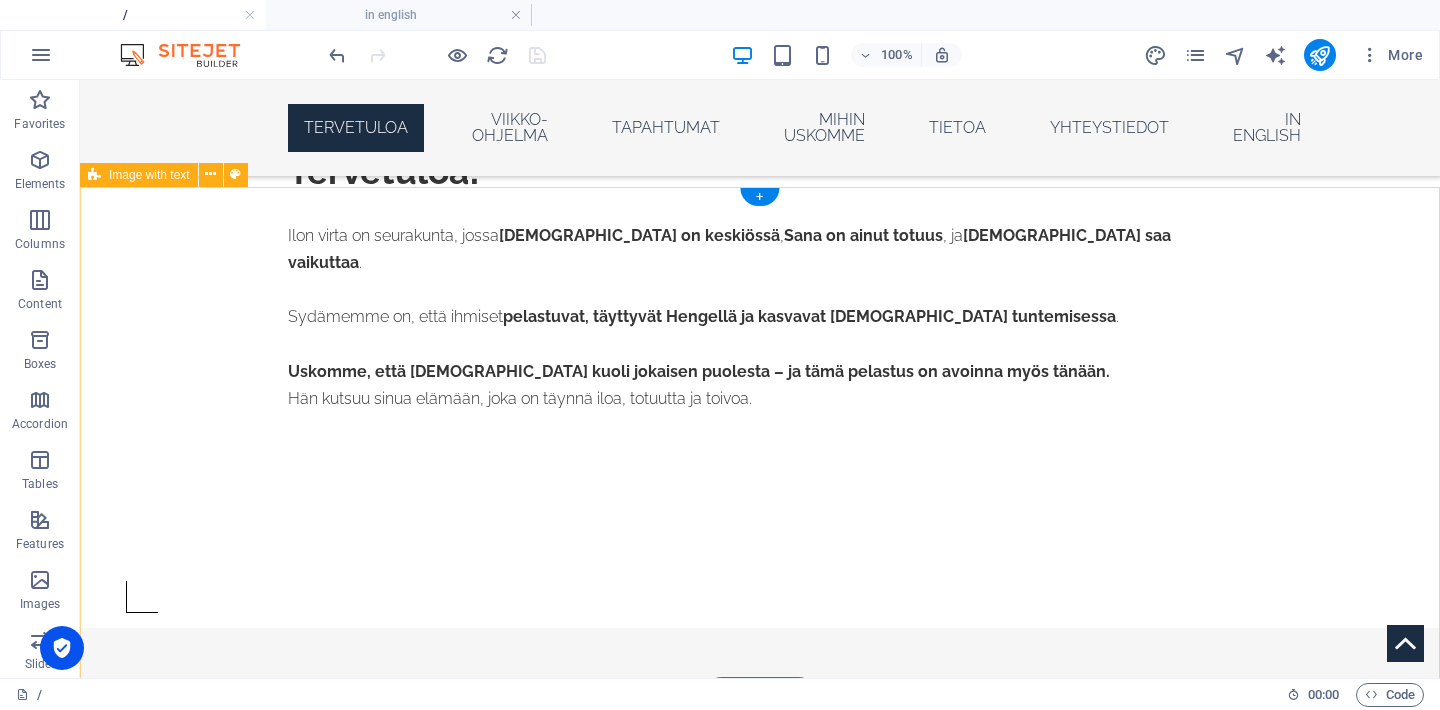scroll, scrollTop: 944, scrollLeft: 0, axis: vertical 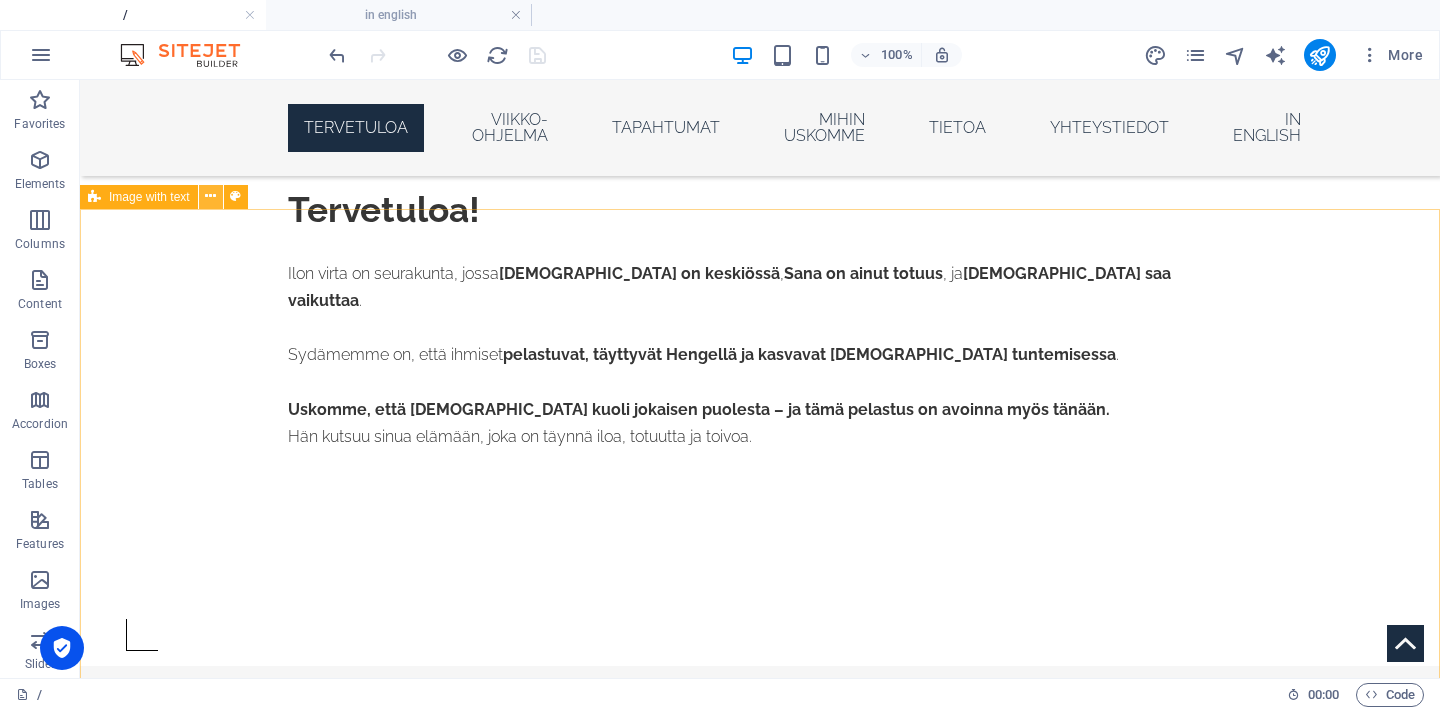 click at bounding box center (210, 196) 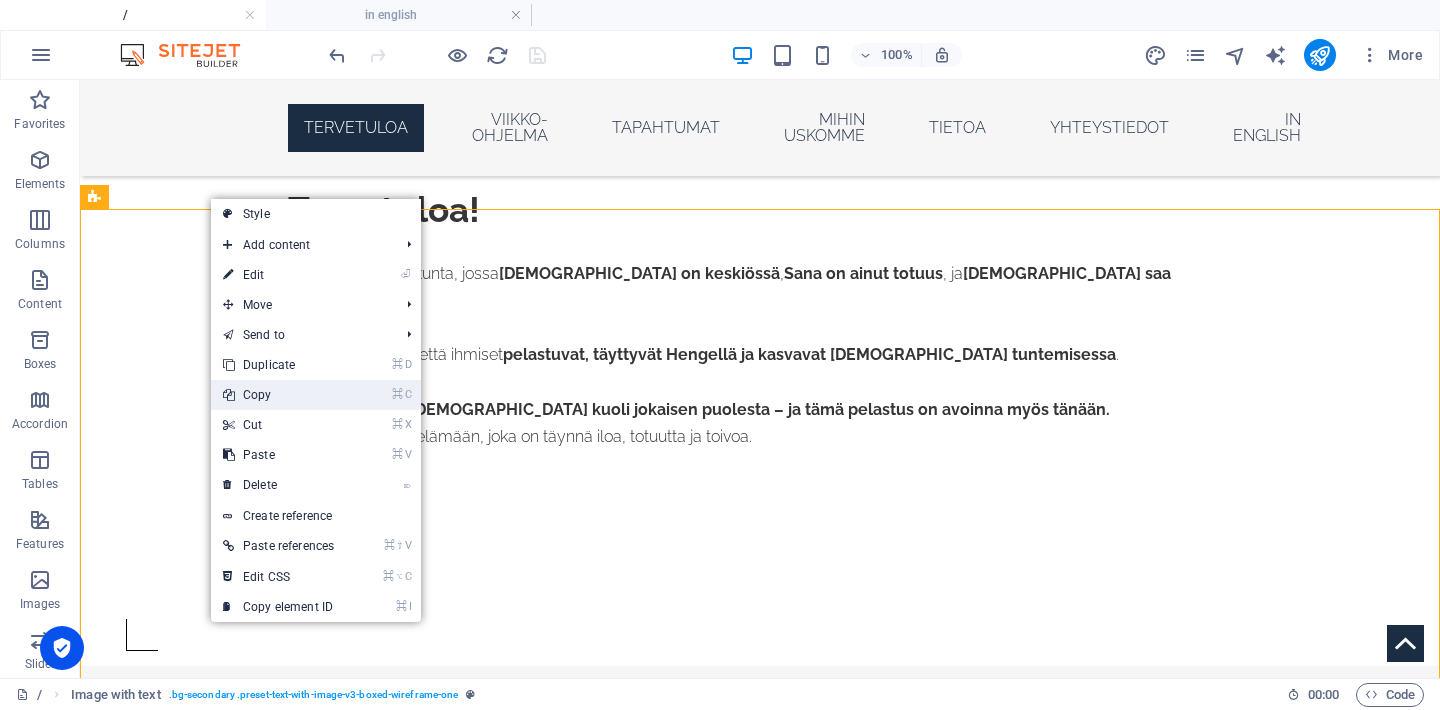 click on "⌘ C  Copy" at bounding box center [278, 395] 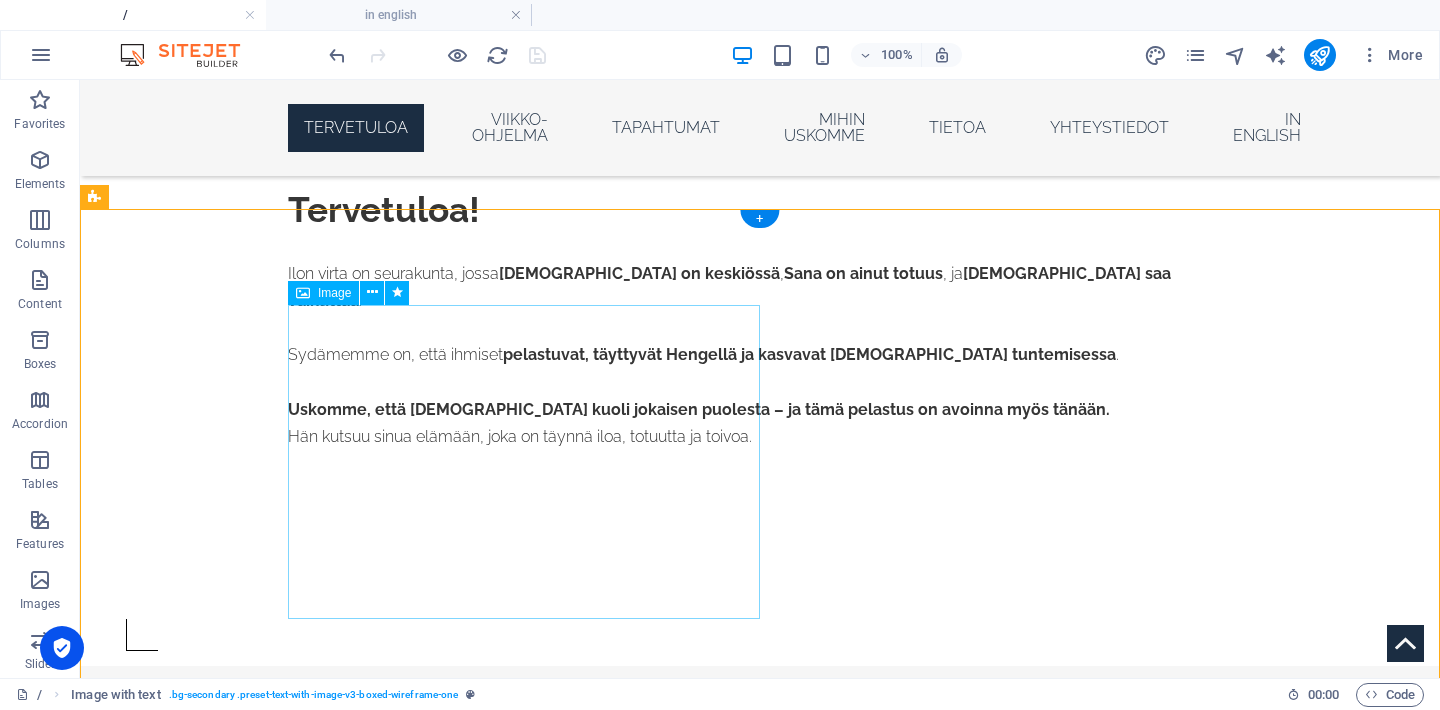 scroll, scrollTop: 1058, scrollLeft: 0, axis: vertical 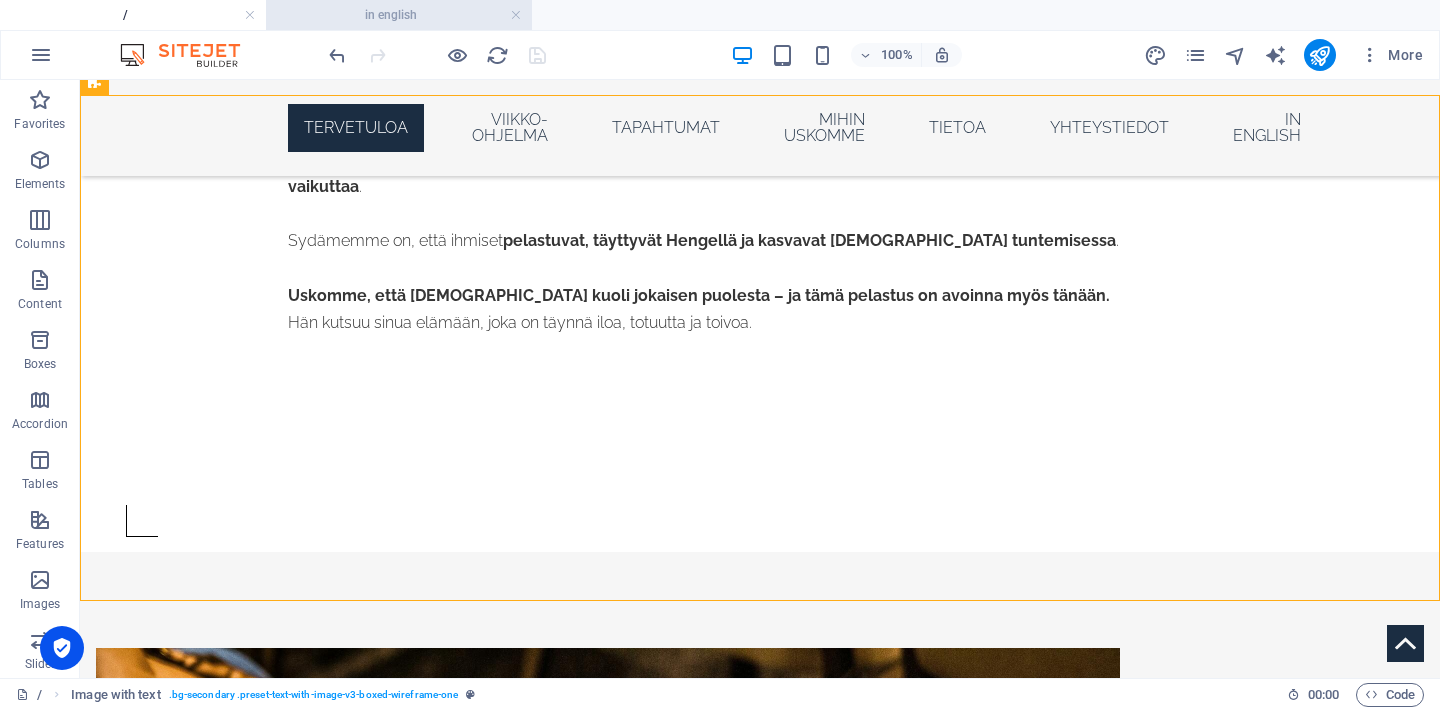 click on "in english" at bounding box center (399, 15) 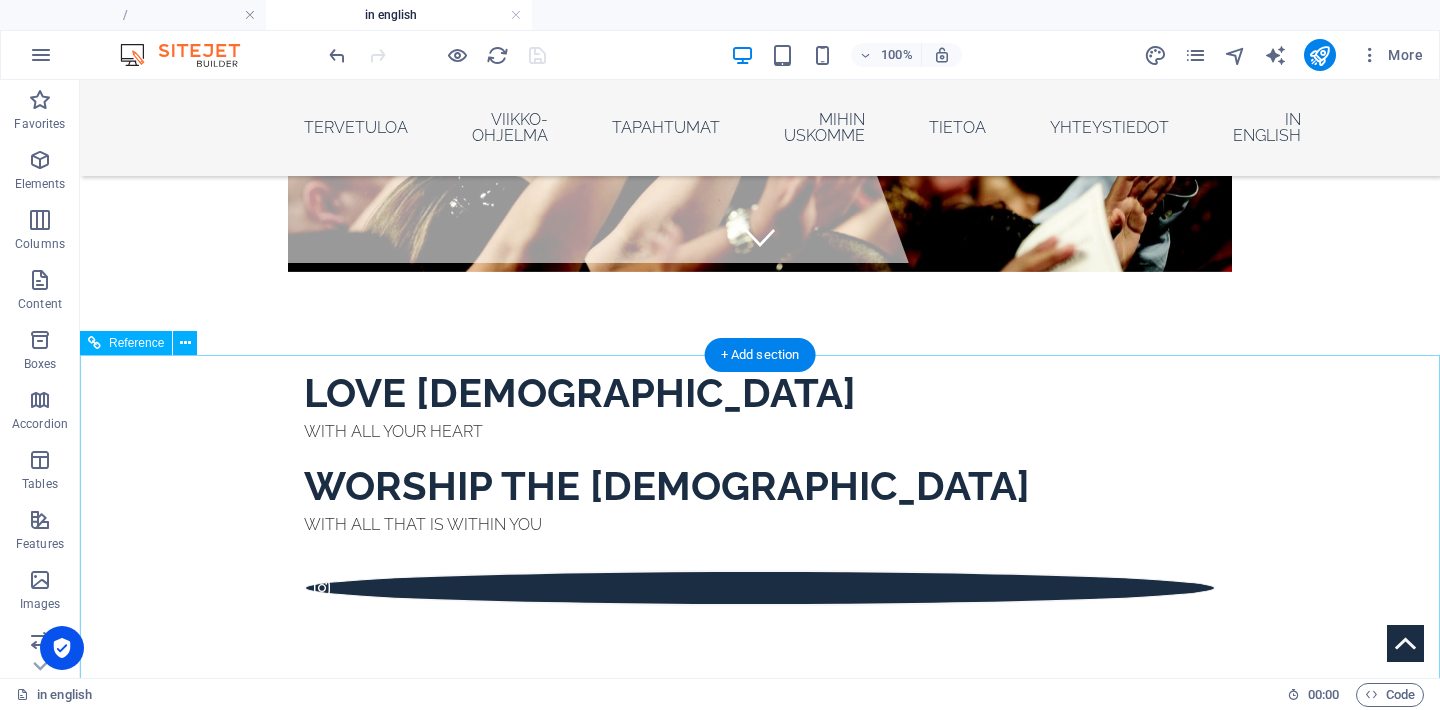 scroll, scrollTop: 416, scrollLeft: 0, axis: vertical 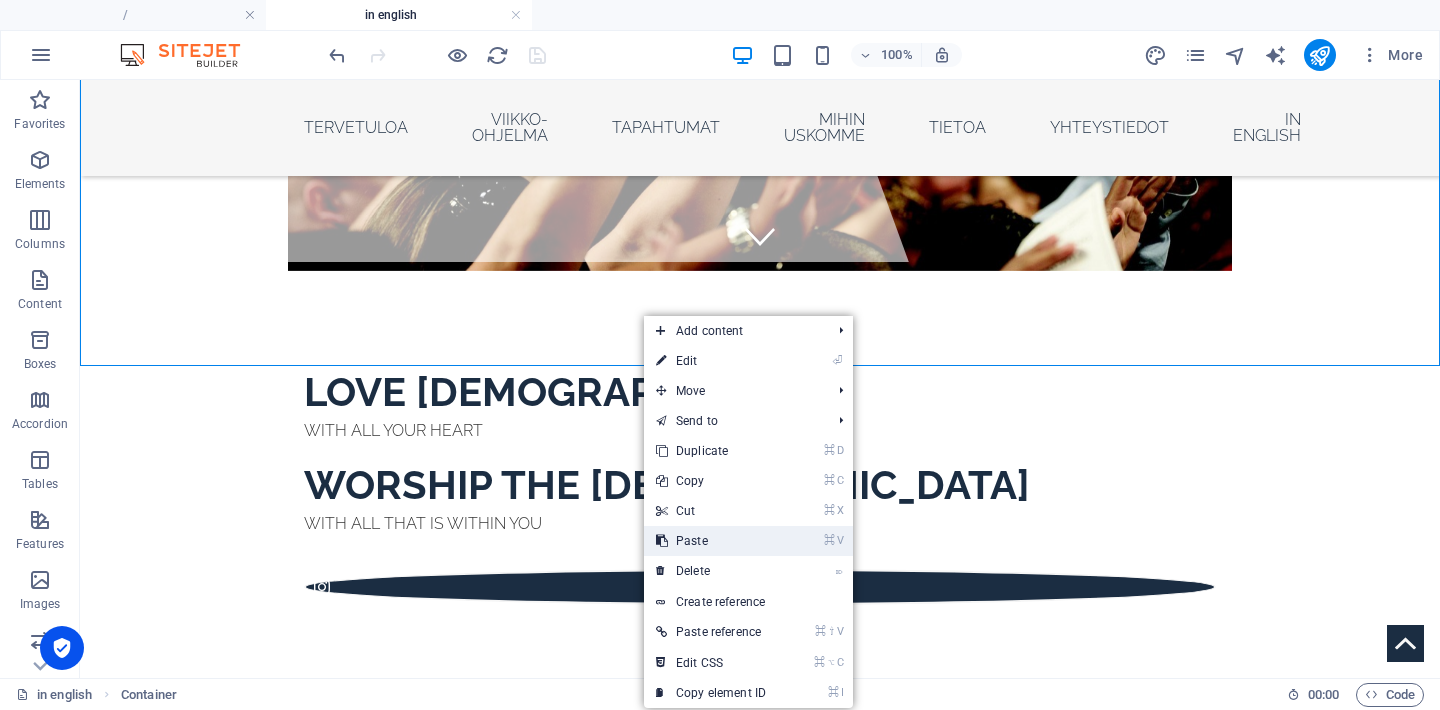 click on "⌘ V  Paste" at bounding box center [711, 541] 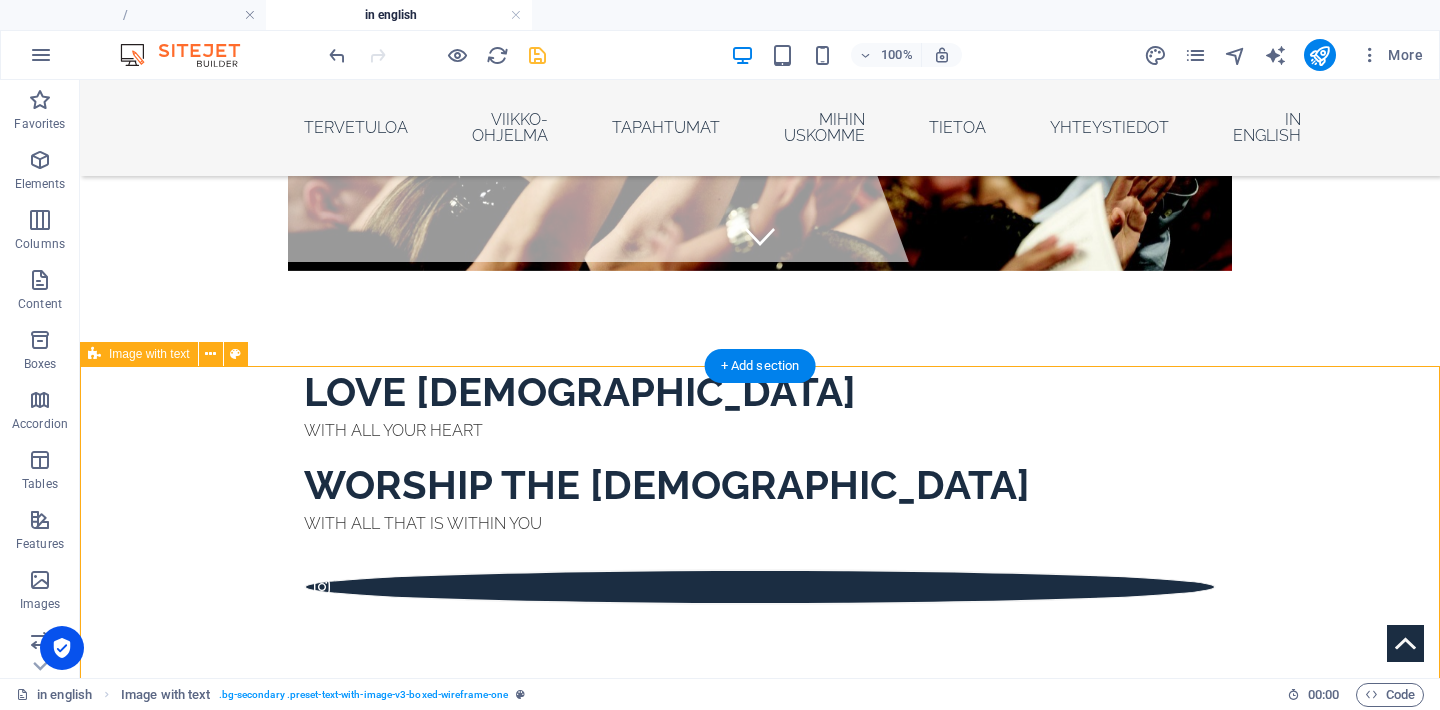 scroll, scrollTop: 576, scrollLeft: 0, axis: vertical 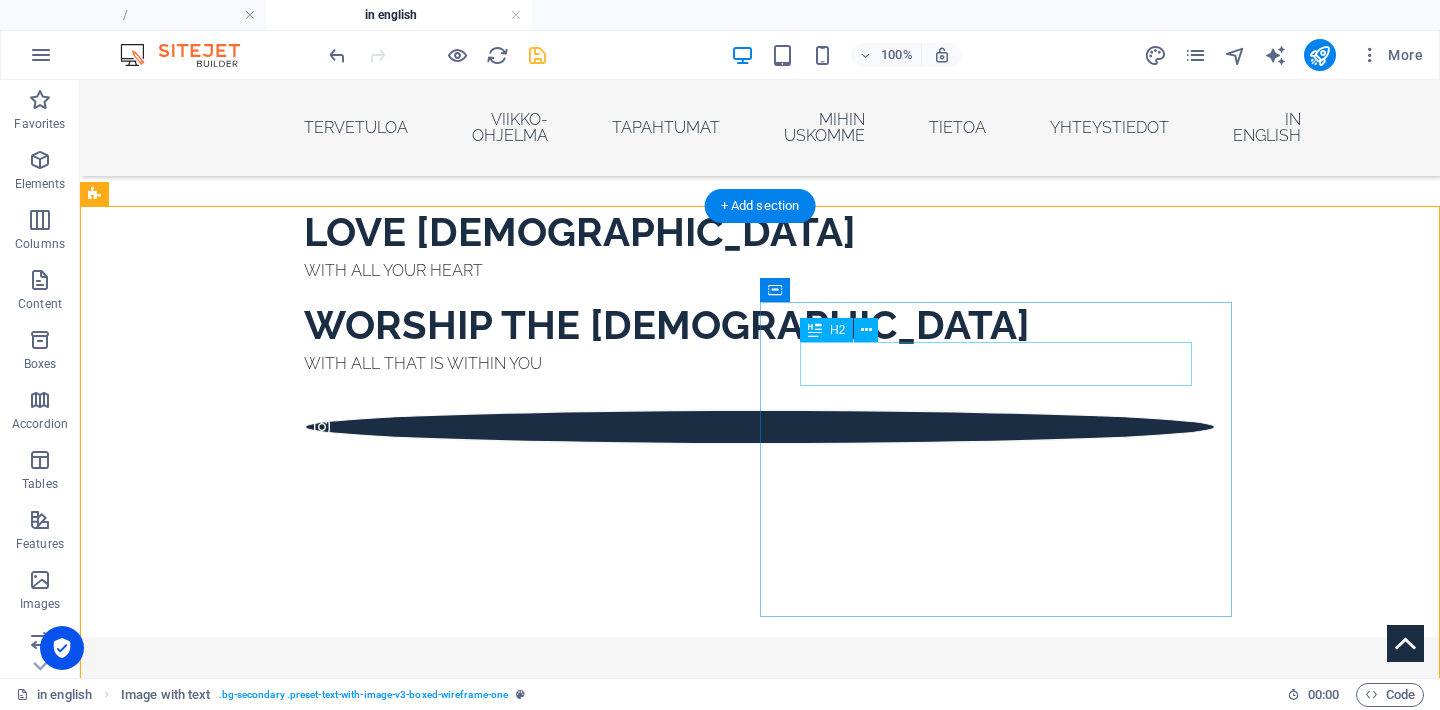 click on "VIIKKO OHJELMA" at bounding box center [568, 1478] 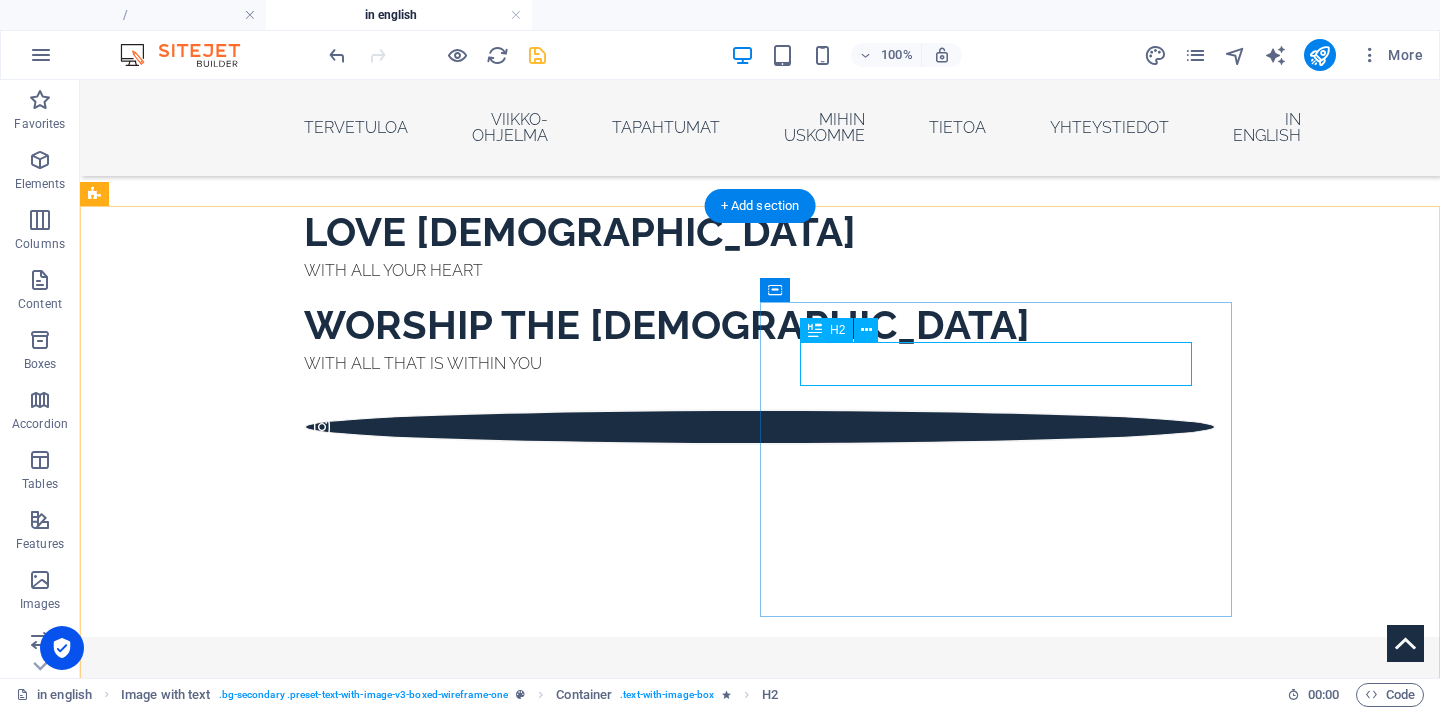 click on "VIIKKO OHJELMA" at bounding box center (568, 1478) 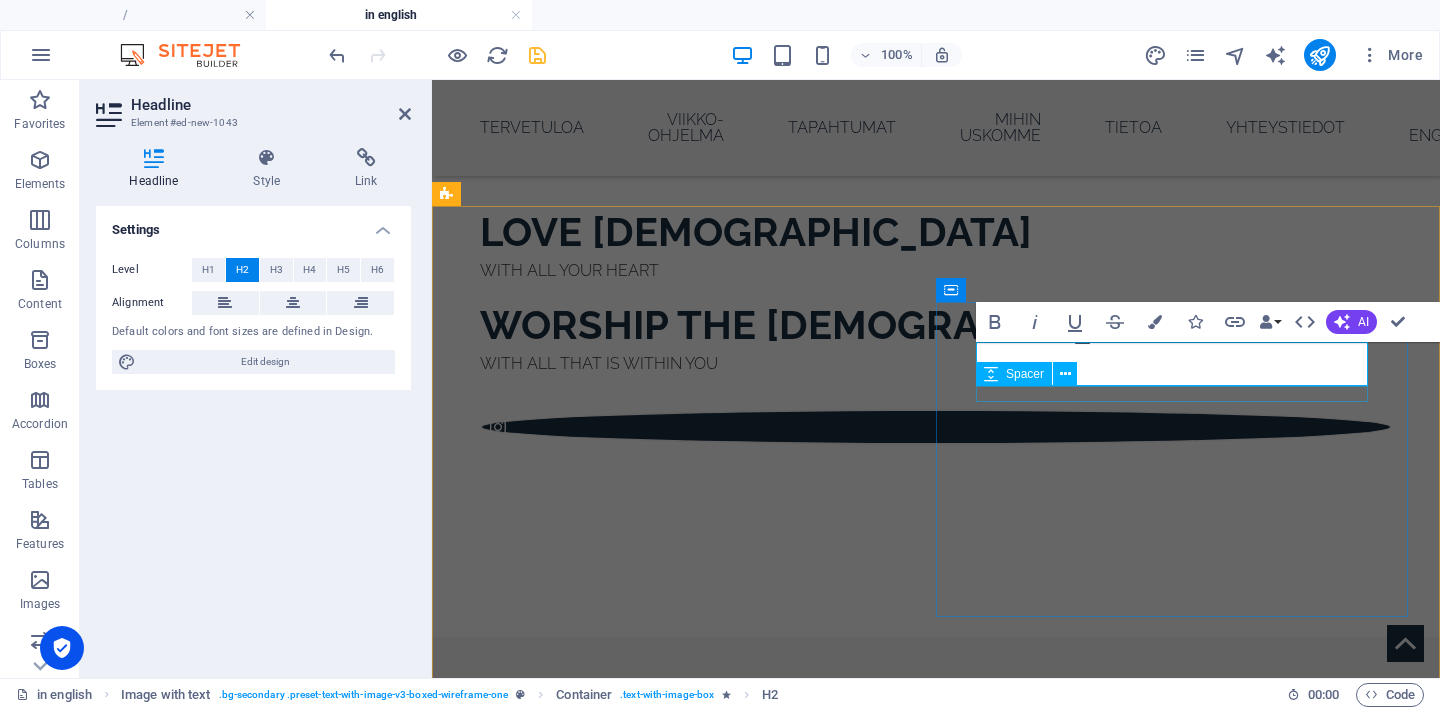 type 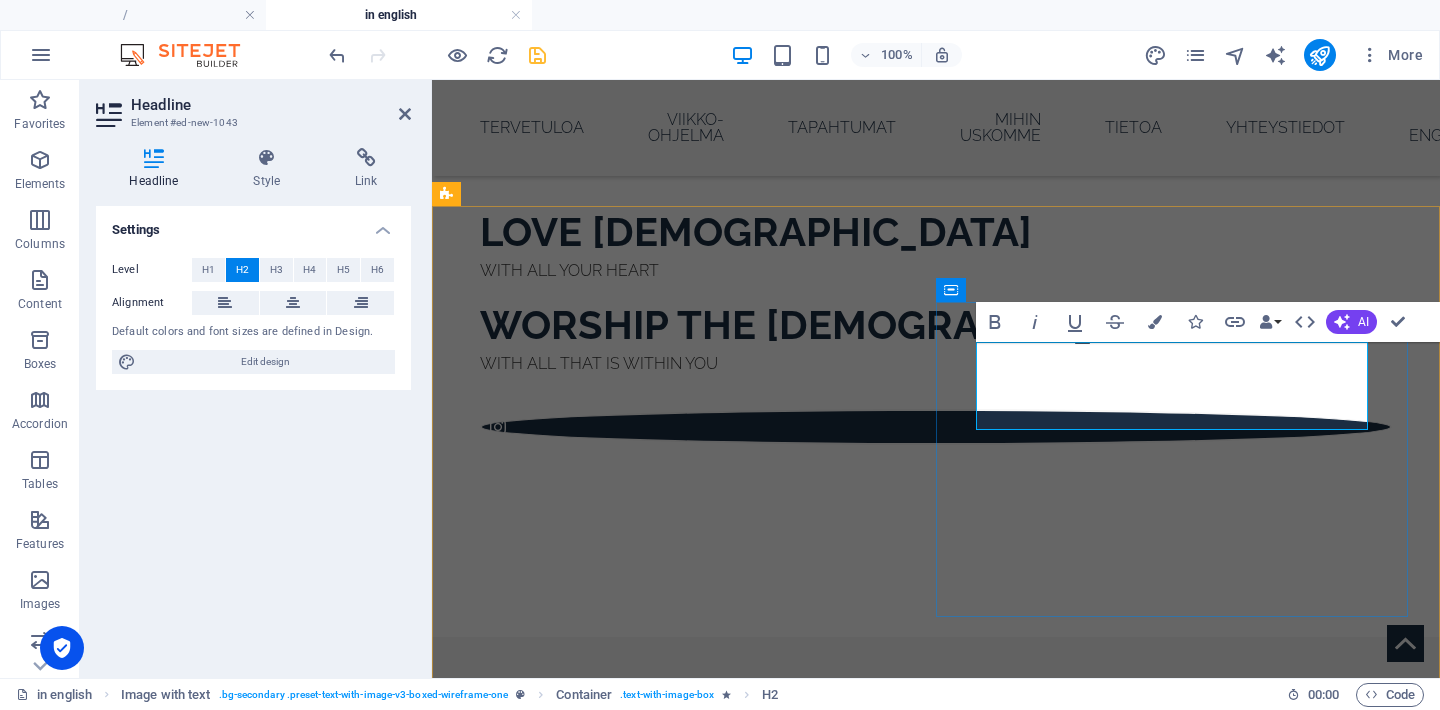 click on "WEEKLY Weekly Schedule" at bounding box center [920, 1478] 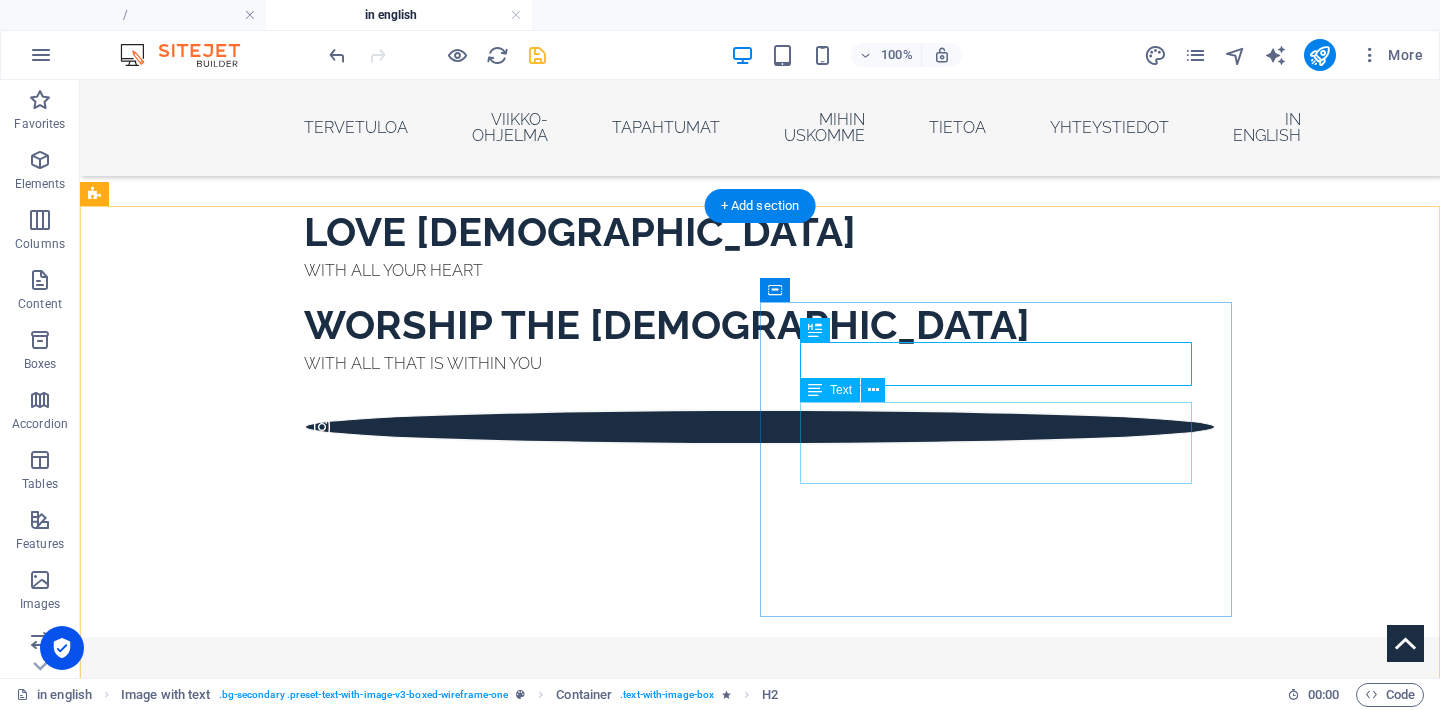 click on "SUNNUNTAI KOKOUS SUNNUNTAISIN  KLO  11 (27.7. alkaen)" at bounding box center (568, 1557) 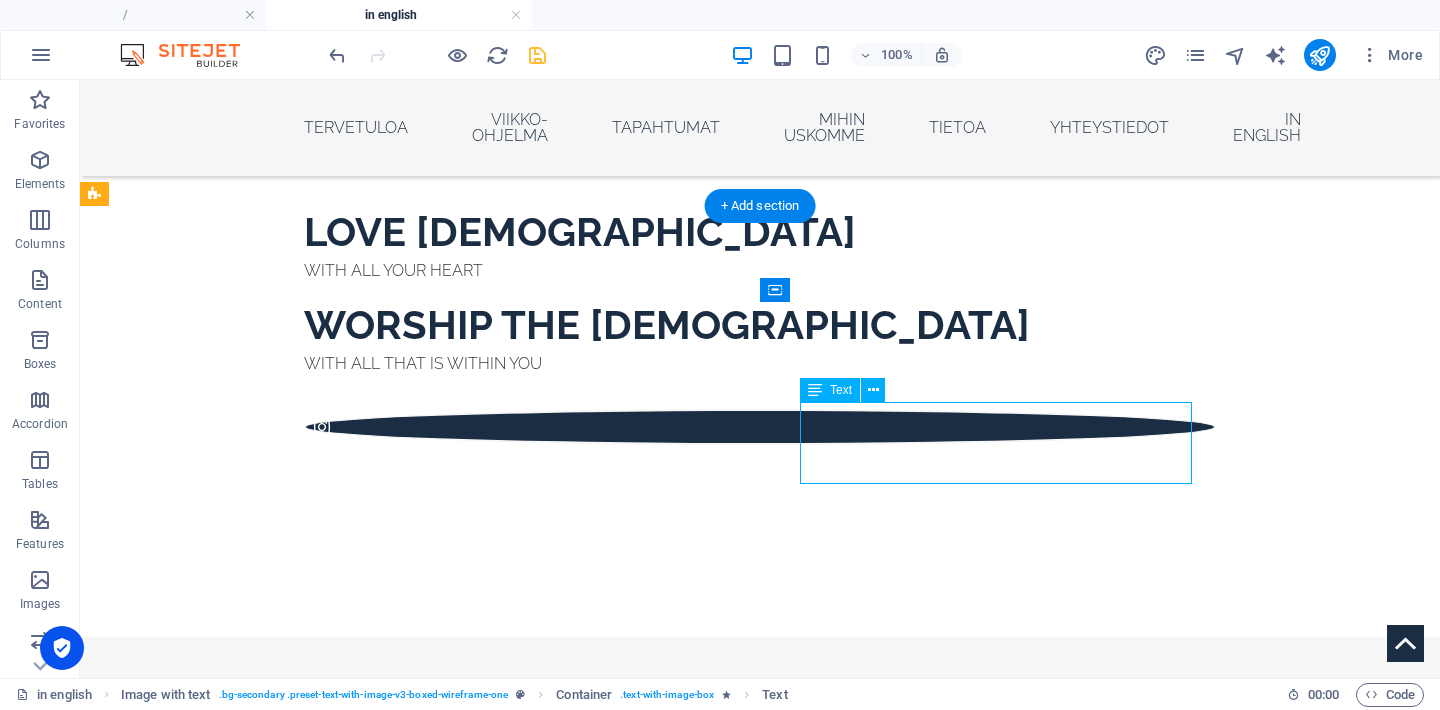 click on "SUNNUNTAI KOKOUS SUNNUNTAISIN  KLO  11 (27.7. alkaen)" at bounding box center [568, 1557] 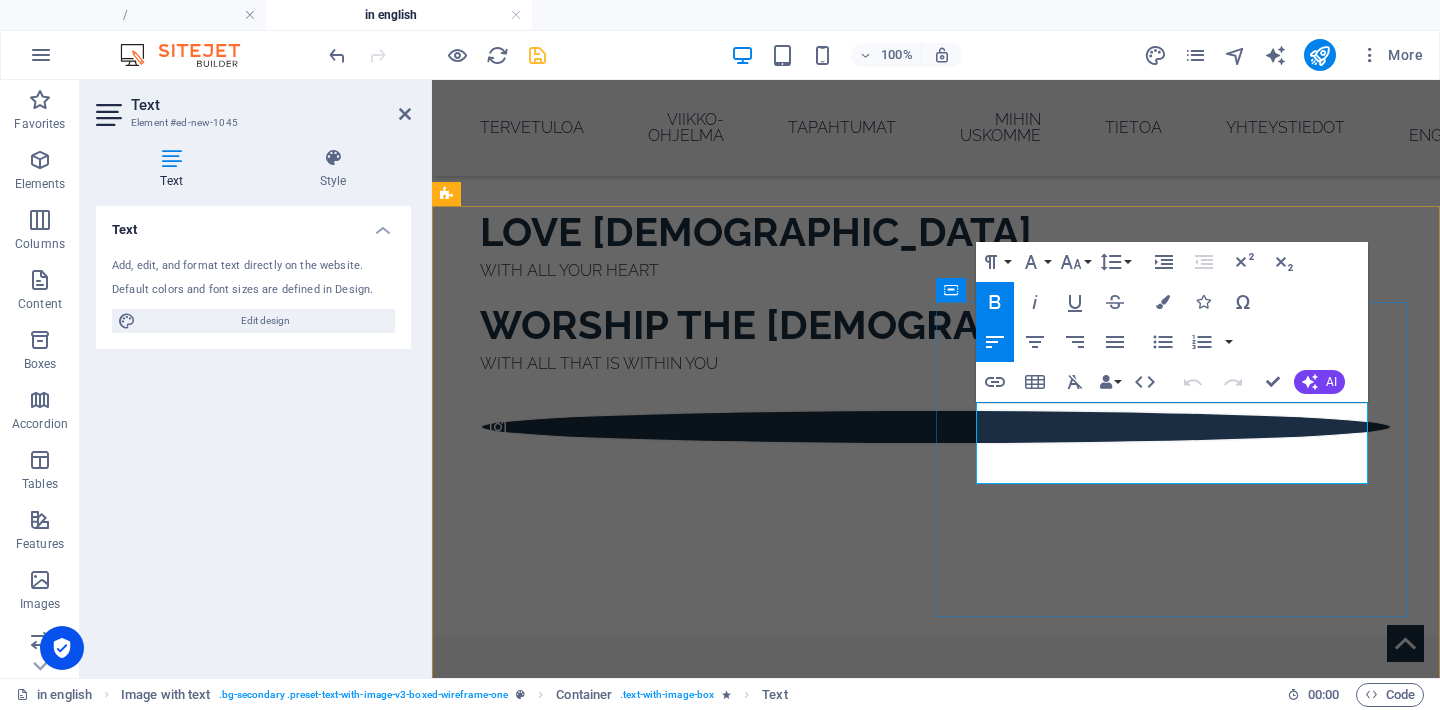 copy on "SUNNUNTAI KOKOUS SUNNUNTAISIN  KLO  11 (27.7. alkaen)" 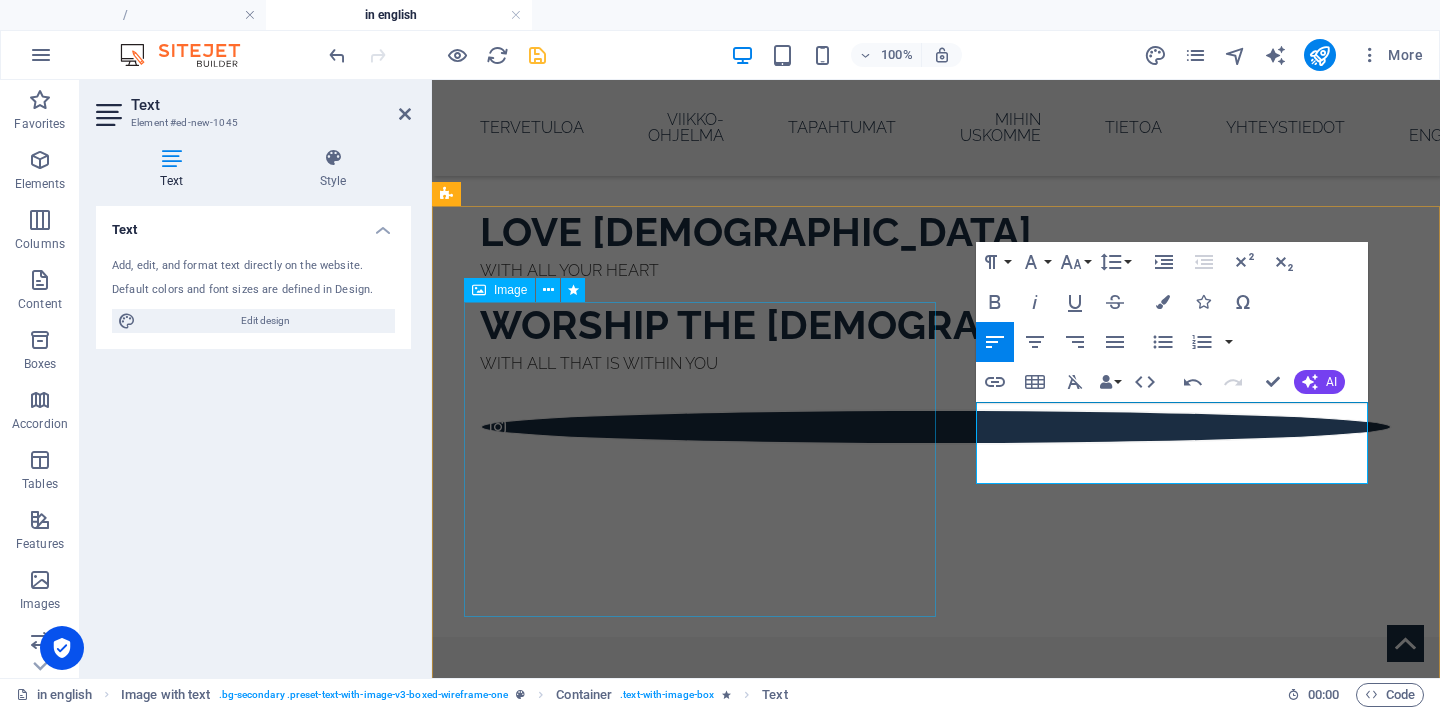 drag, startPoint x: 1106, startPoint y: 415, endPoint x: 916, endPoint y: 412, distance: 190.02368 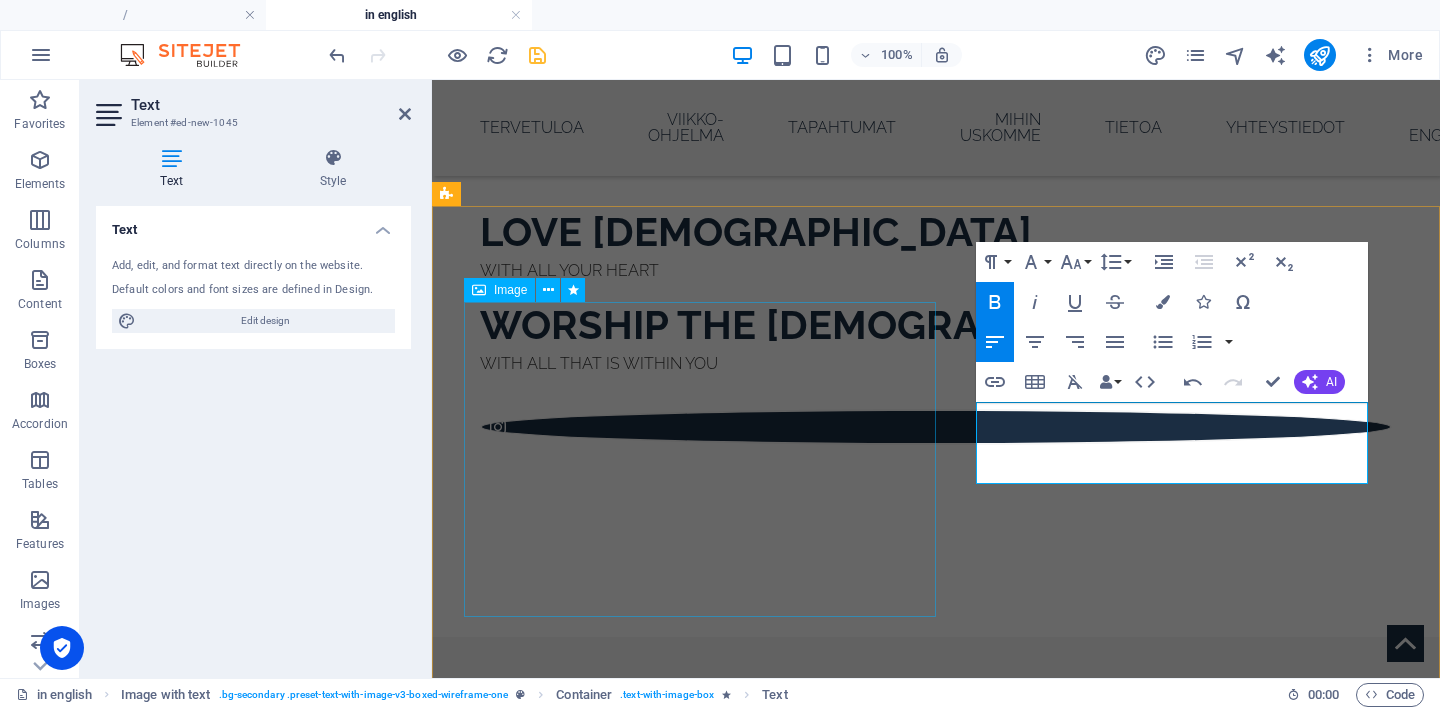 type 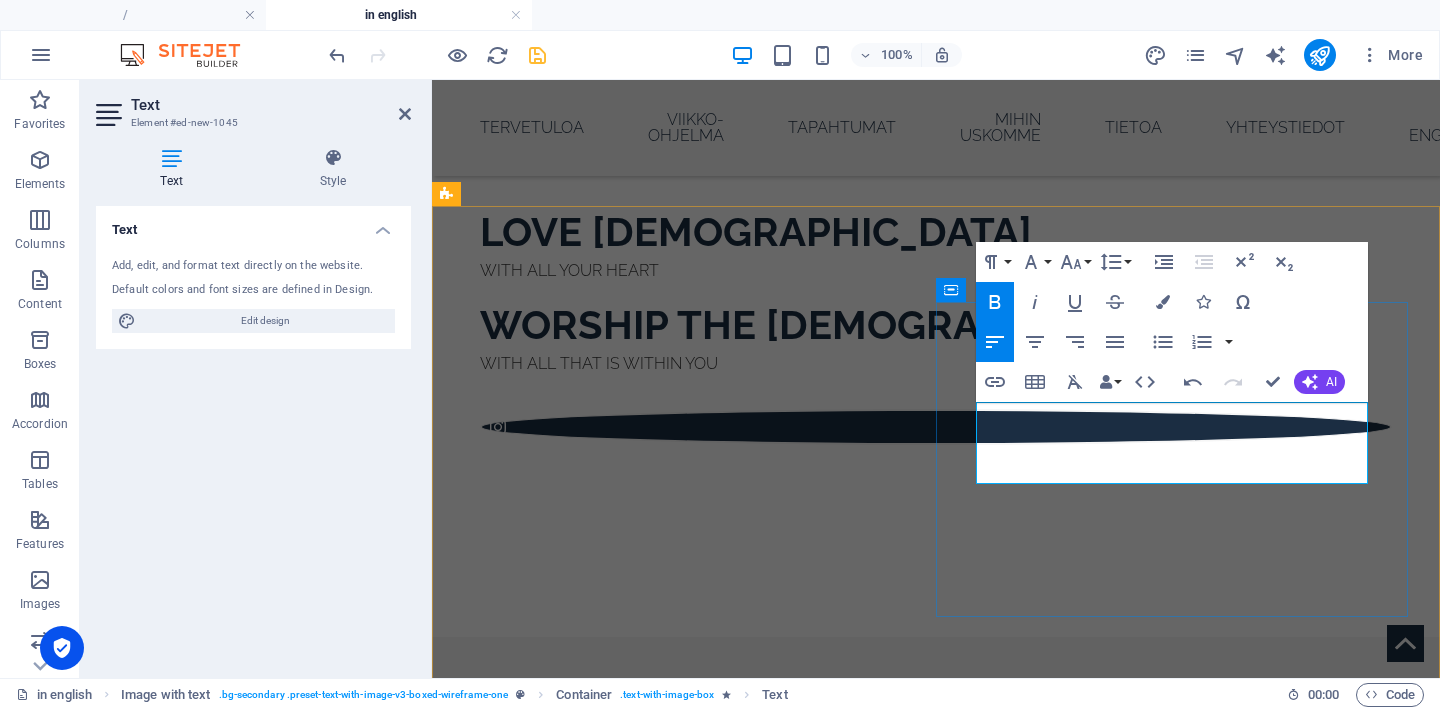 click on "SUNDAY SERVICE Sunday Service 🕚 Sundays at 11:00 AM (starting from July 27th)" at bounding box center (920, 1557) 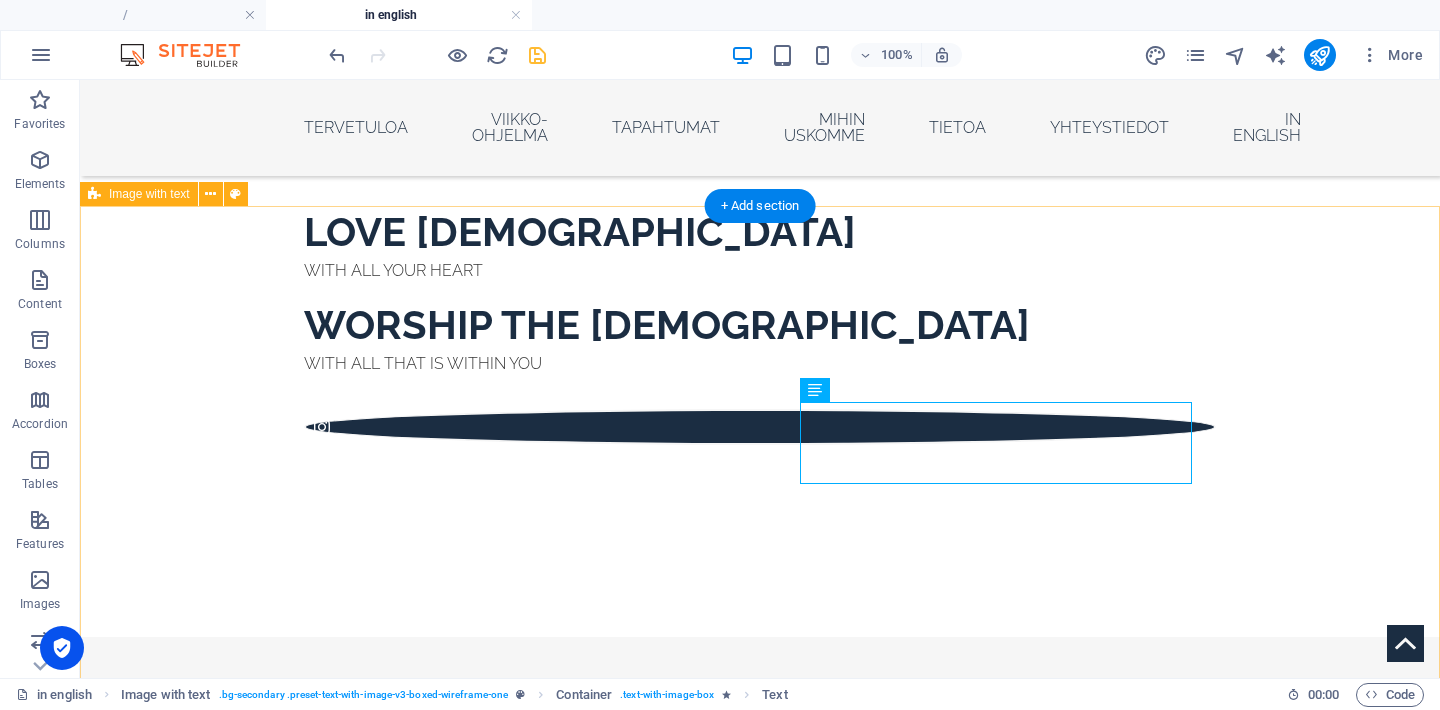 click on "WEEKLY SCHEDULE SUNDAY SERVICE 🕚 Sundays at 11:00 AM (starting from July 27th)" at bounding box center (760, 1185) 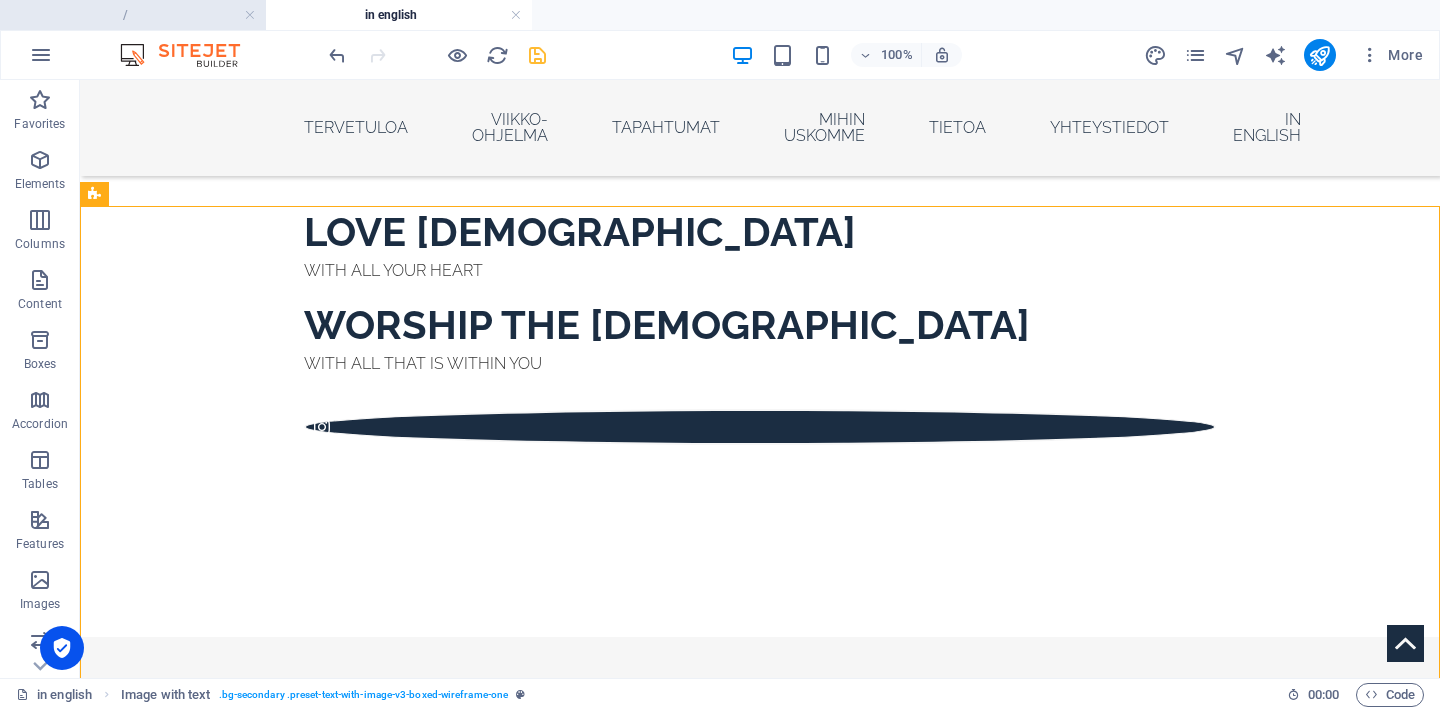 click on "/" at bounding box center [133, 15] 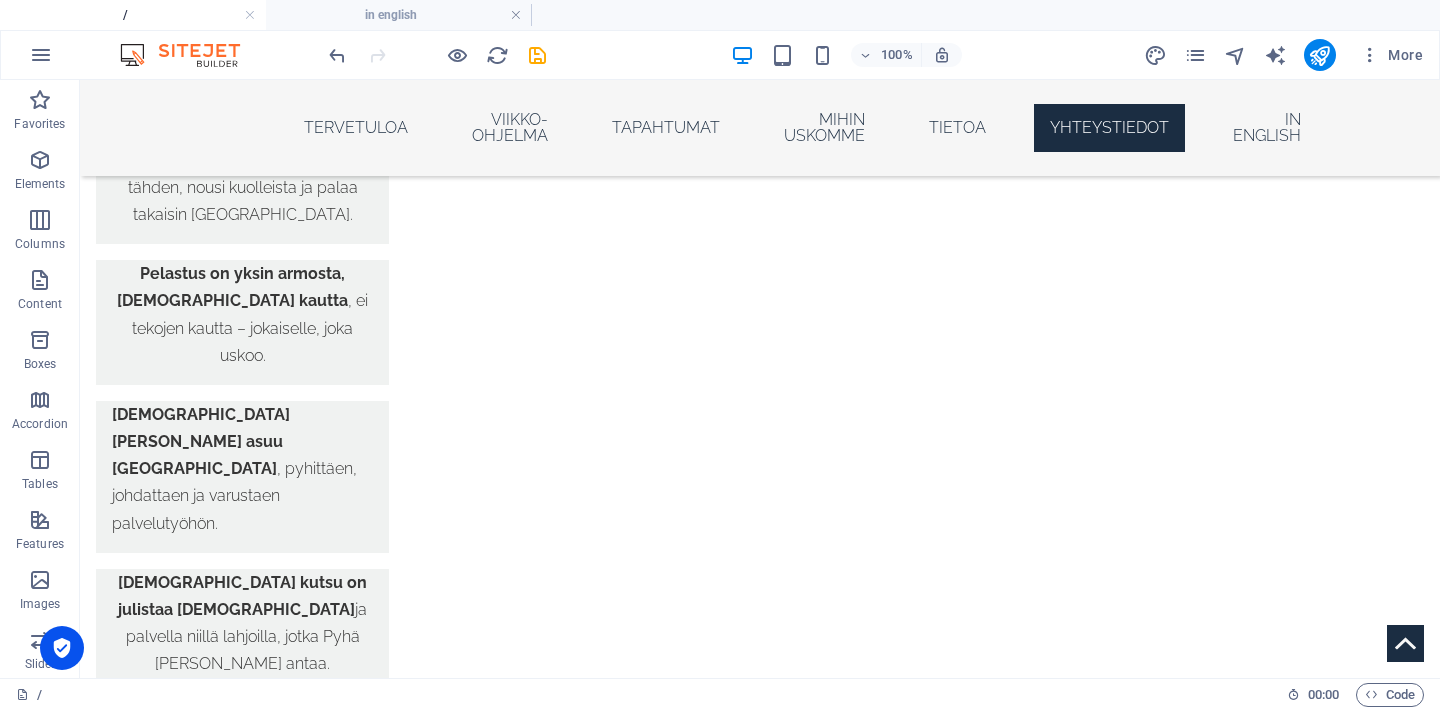 scroll, scrollTop: 4522, scrollLeft: 0, axis: vertical 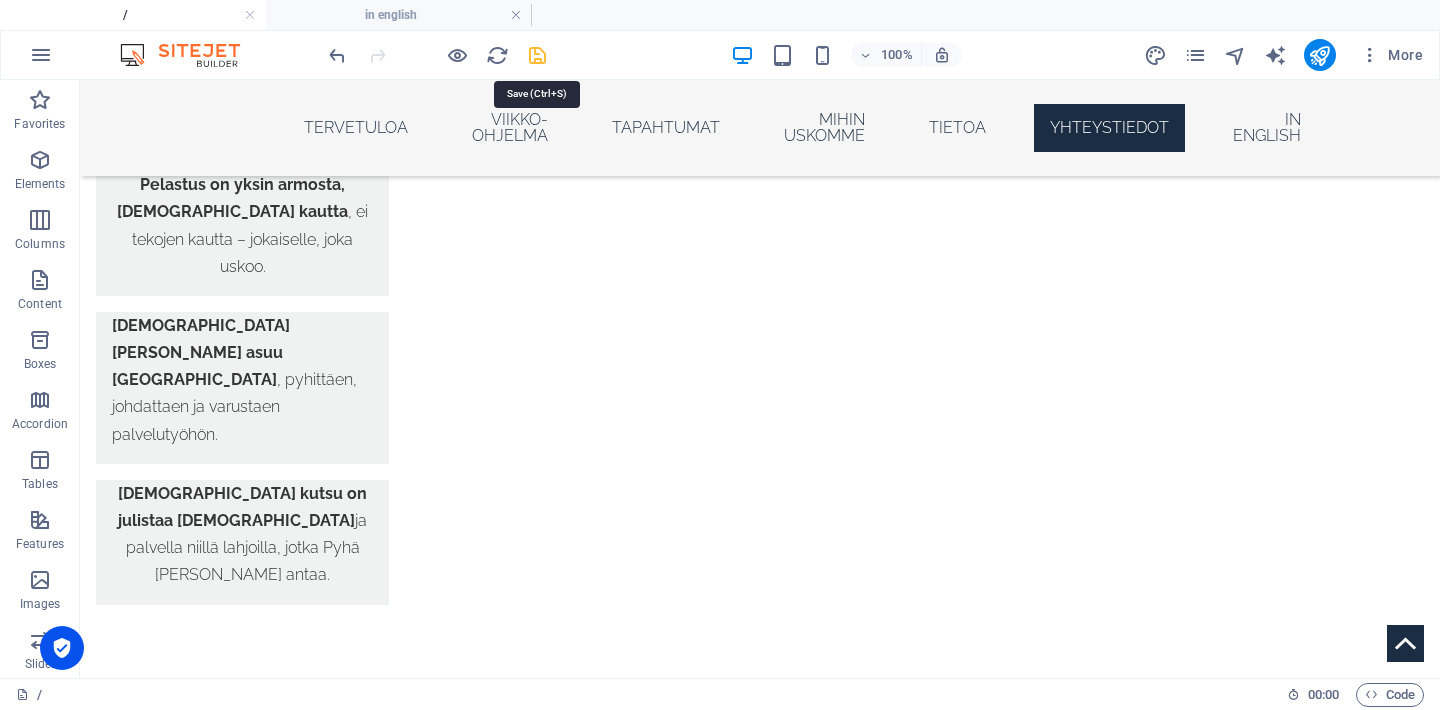 click at bounding box center [537, 55] 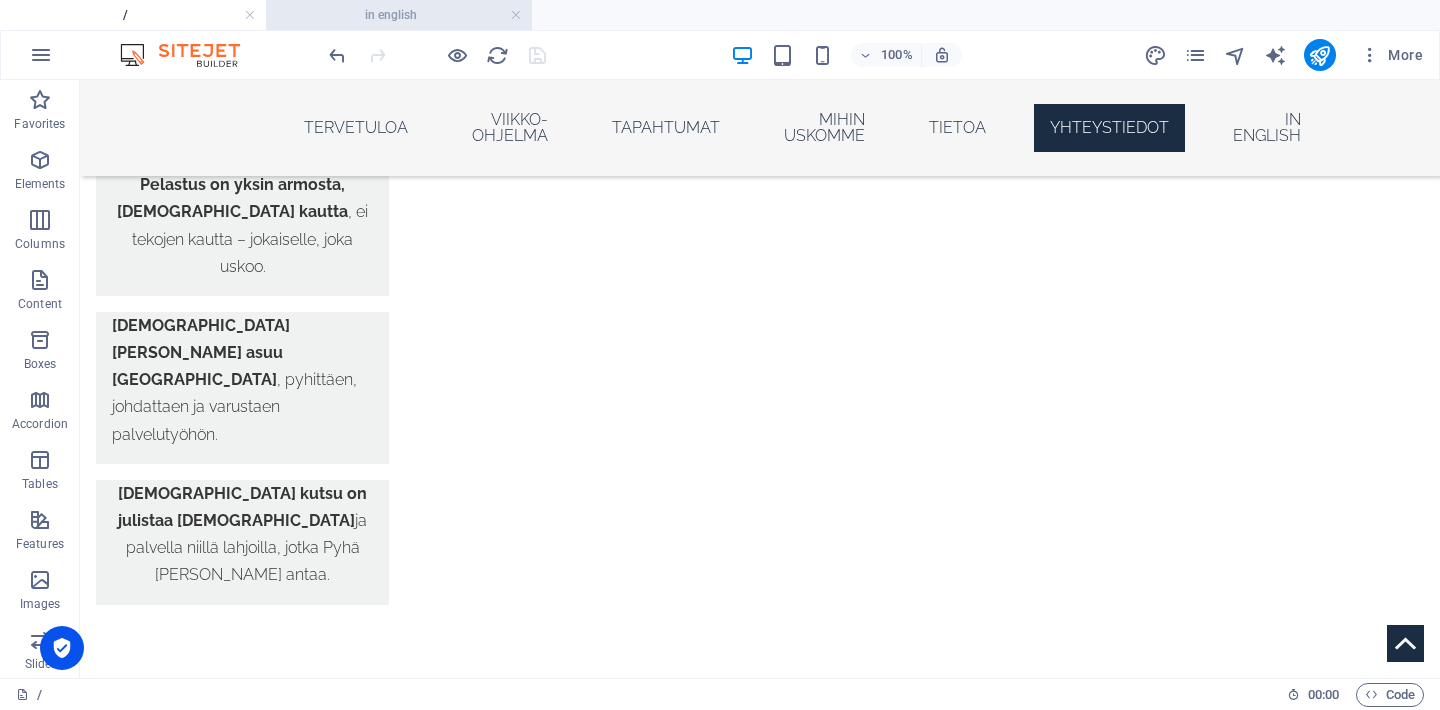 click on "in english" at bounding box center [399, 15] 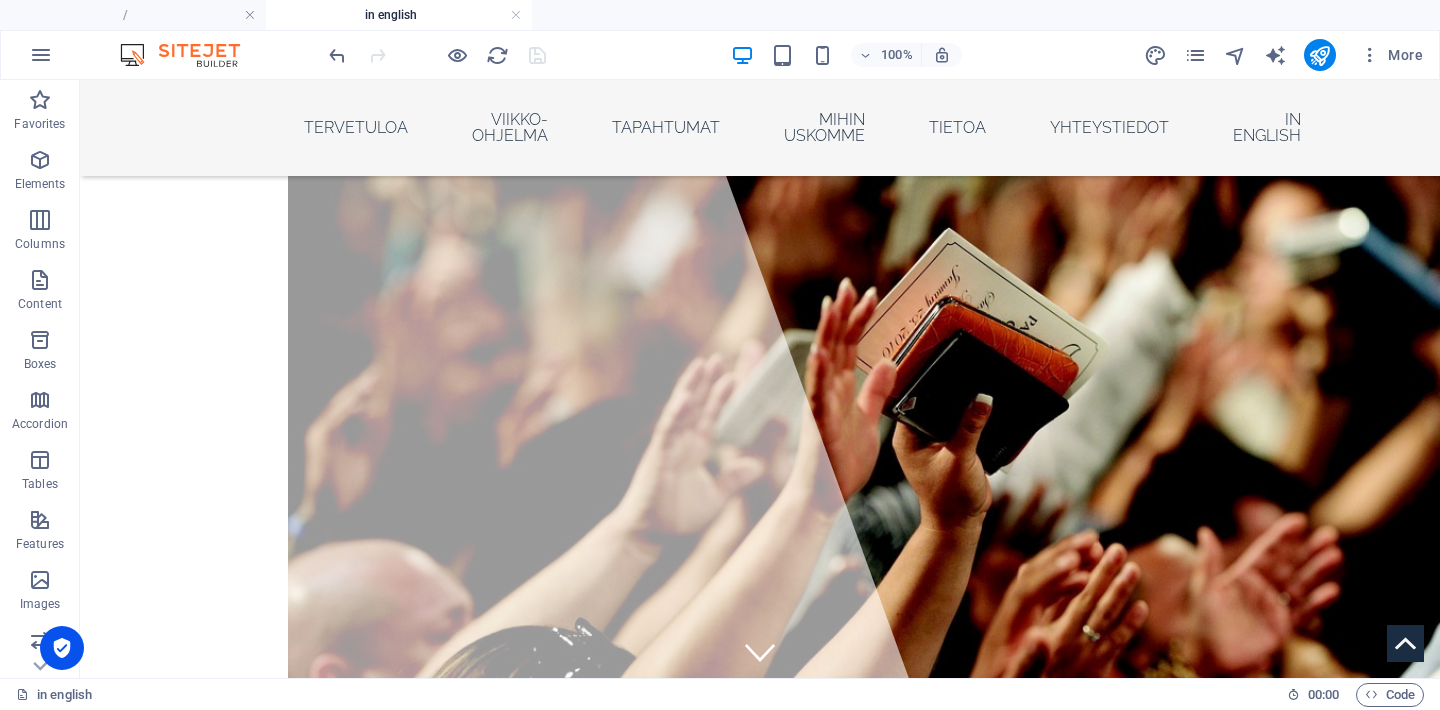 scroll, scrollTop: 576, scrollLeft: 0, axis: vertical 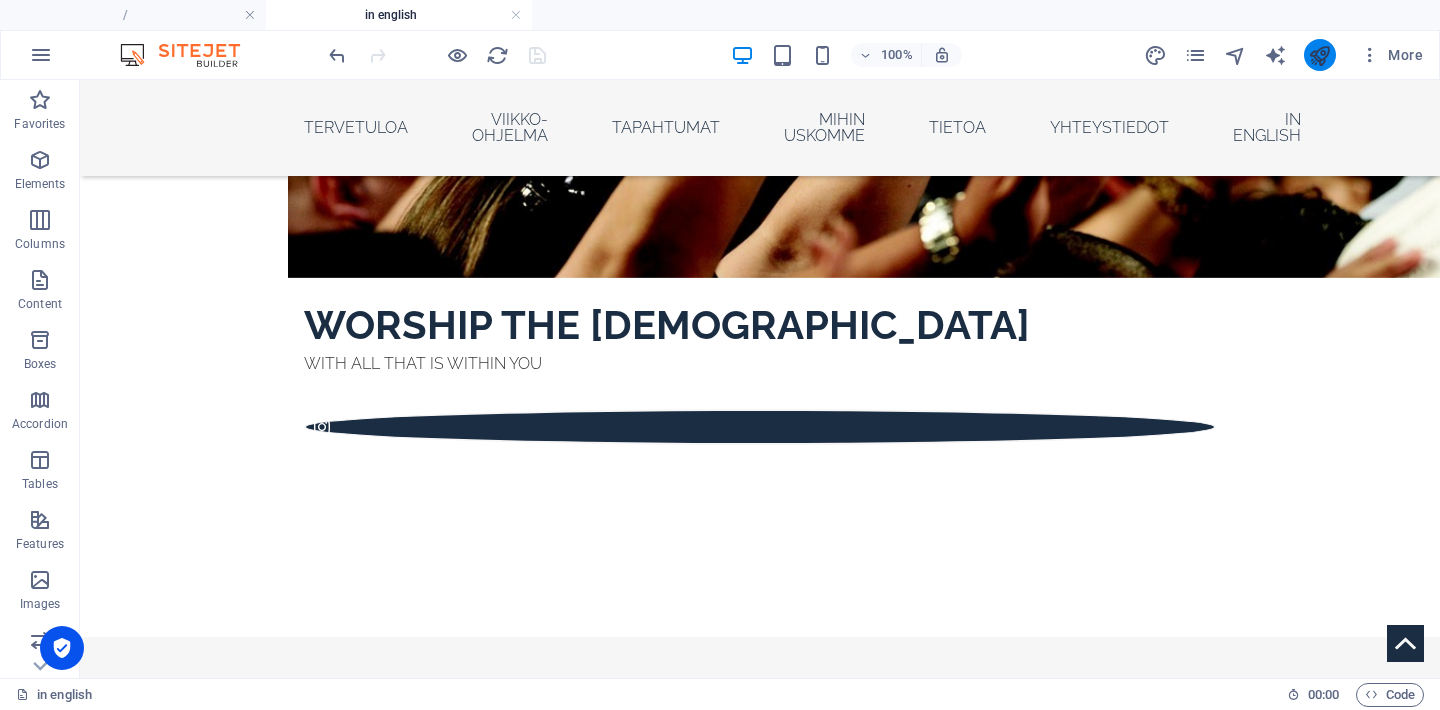 click at bounding box center (1319, 55) 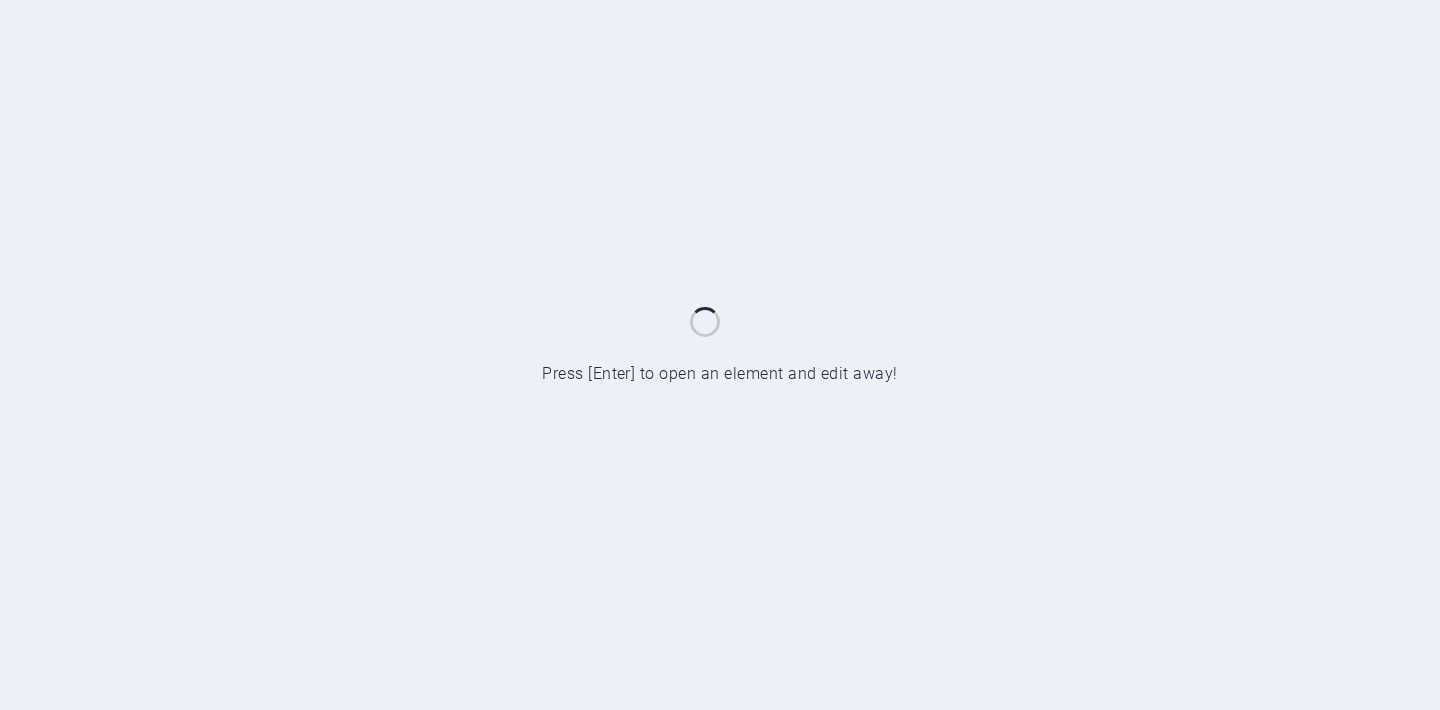 scroll, scrollTop: 0, scrollLeft: 0, axis: both 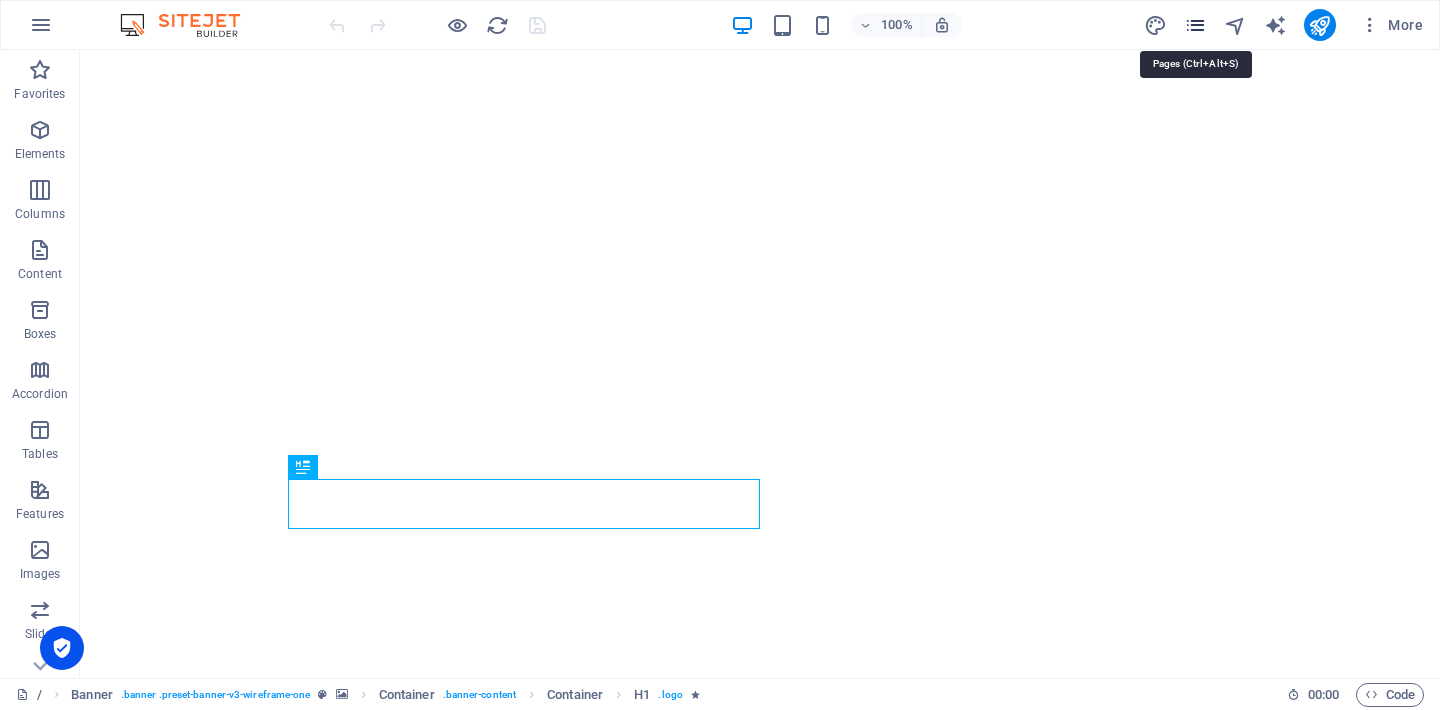 click at bounding box center [1195, 25] 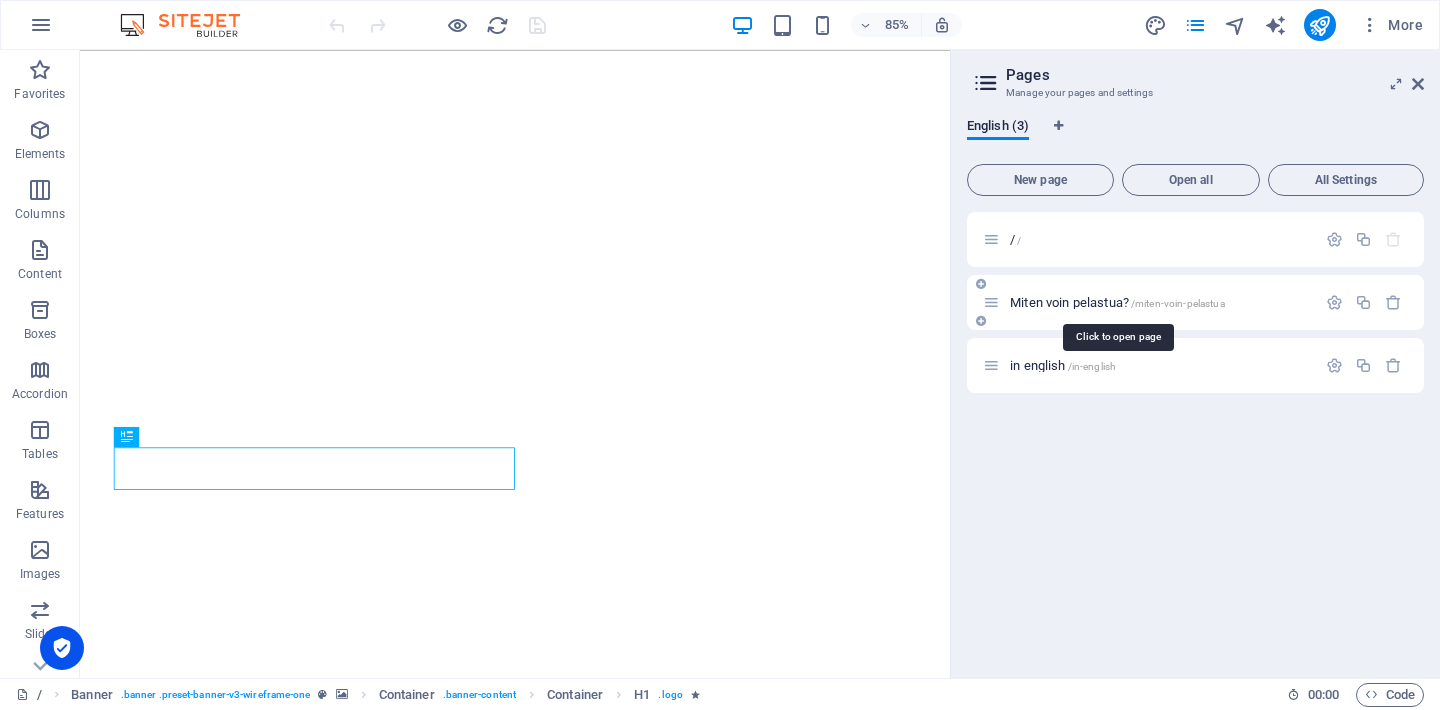 click on "/miten-voin-pelastua" at bounding box center (1178, 303) 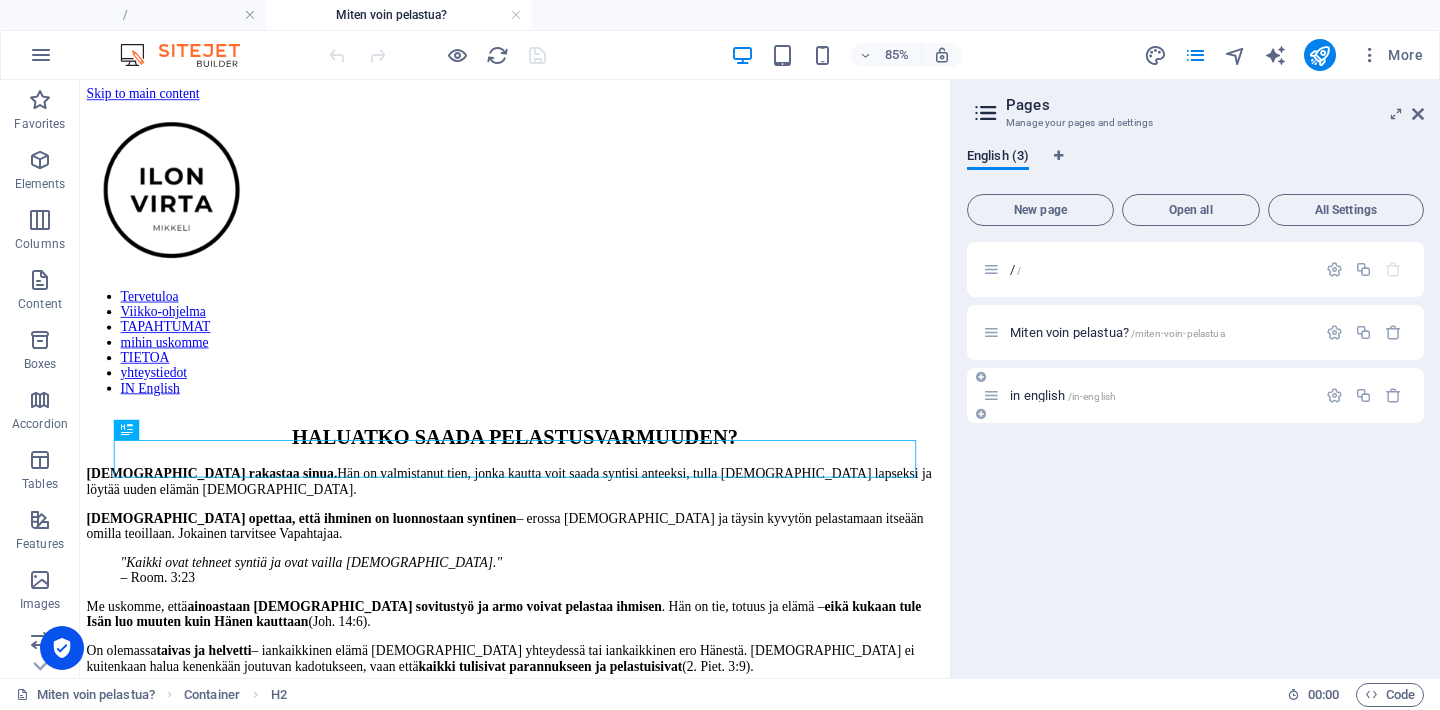 scroll, scrollTop: 0, scrollLeft: 0, axis: both 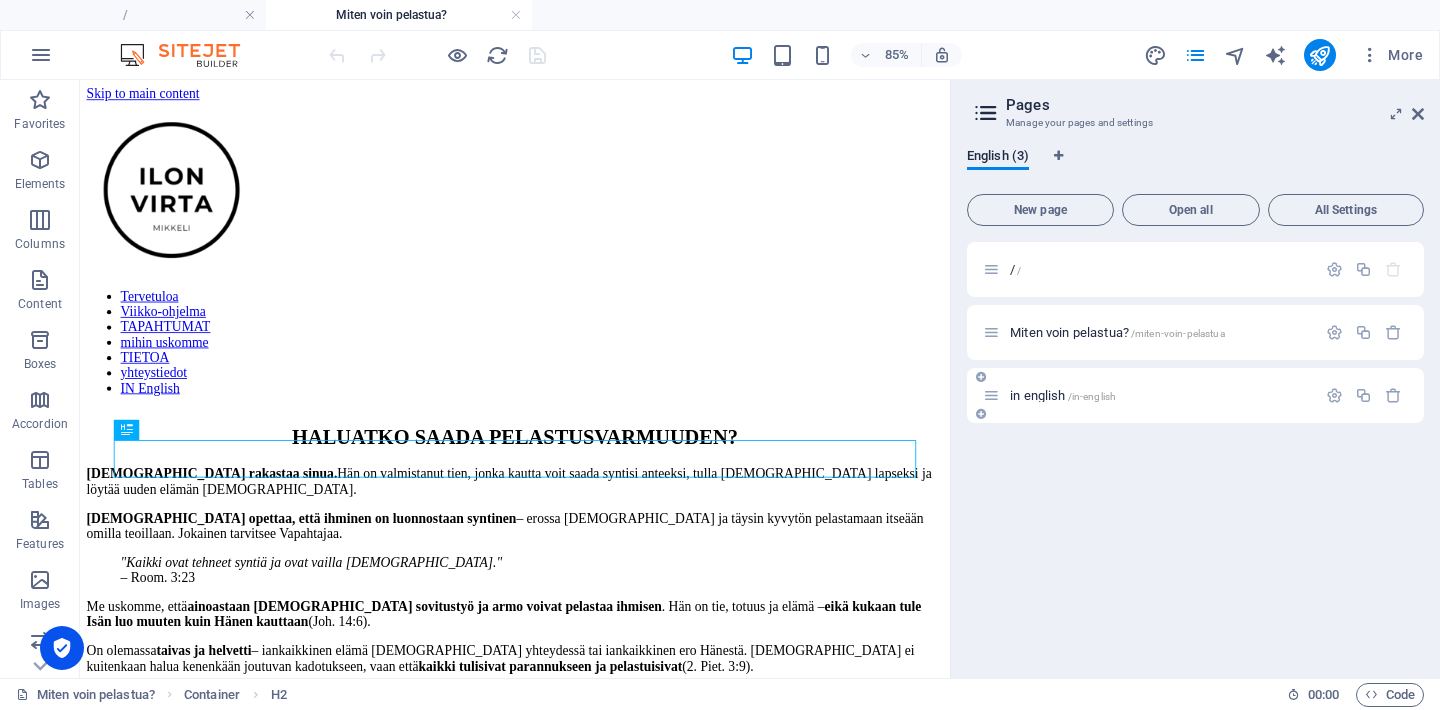 click on "in english /in-english" at bounding box center [1063, 395] 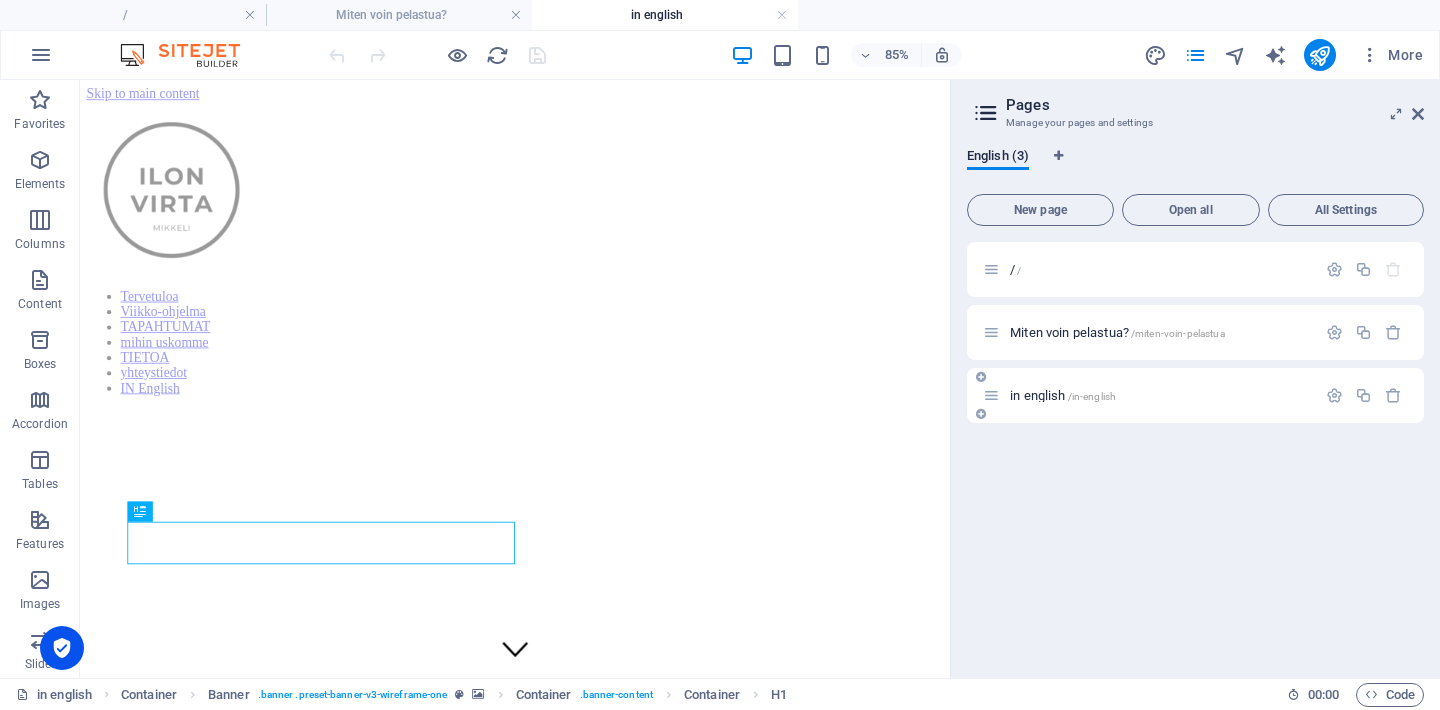 scroll, scrollTop: 0, scrollLeft: 0, axis: both 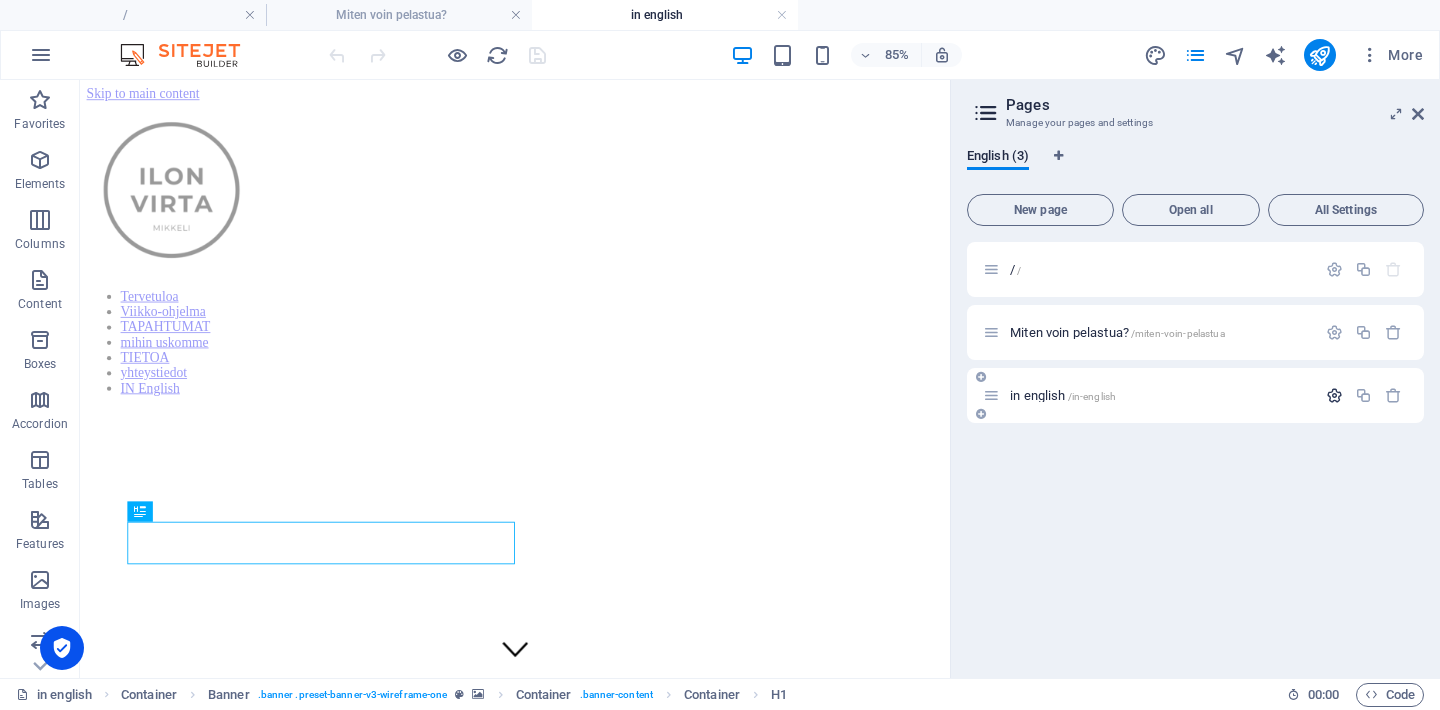 click at bounding box center (1334, 395) 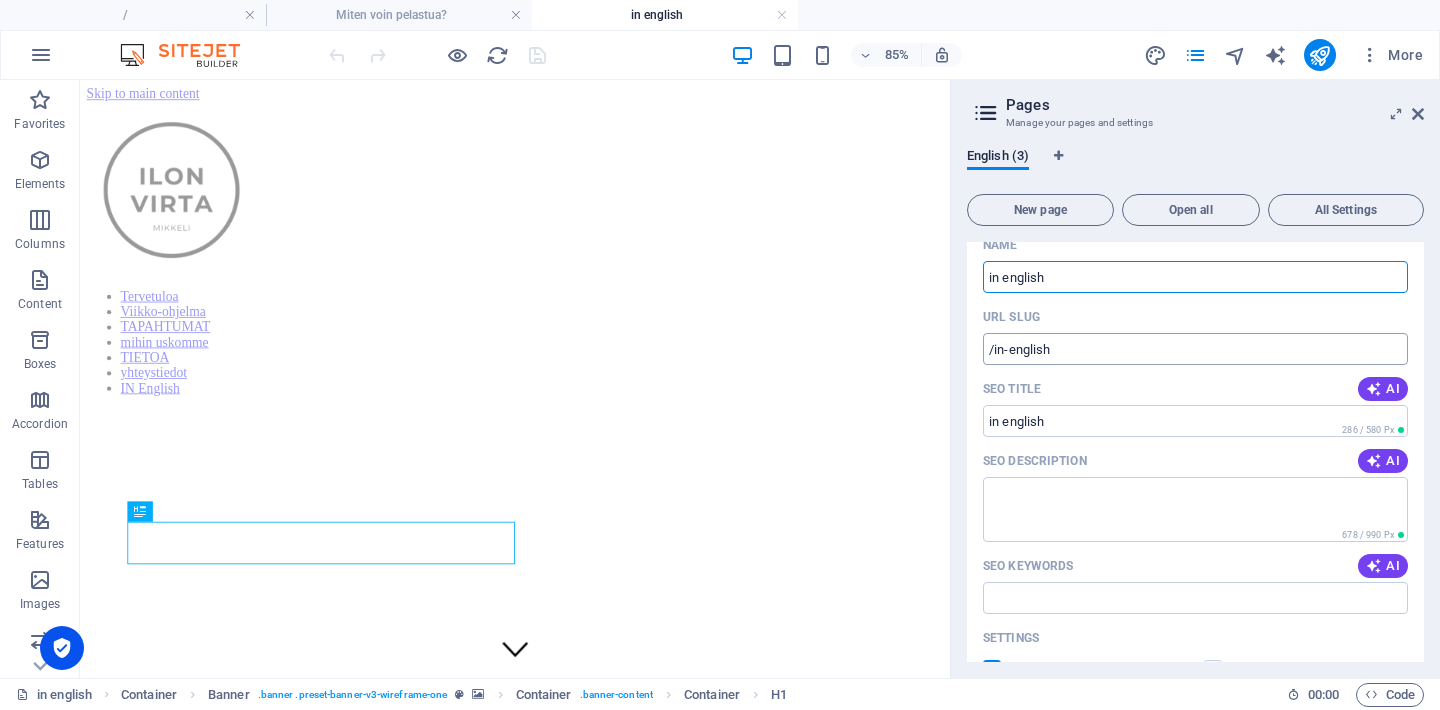 scroll, scrollTop: 93, scrollLeft: 0, axis: vertical 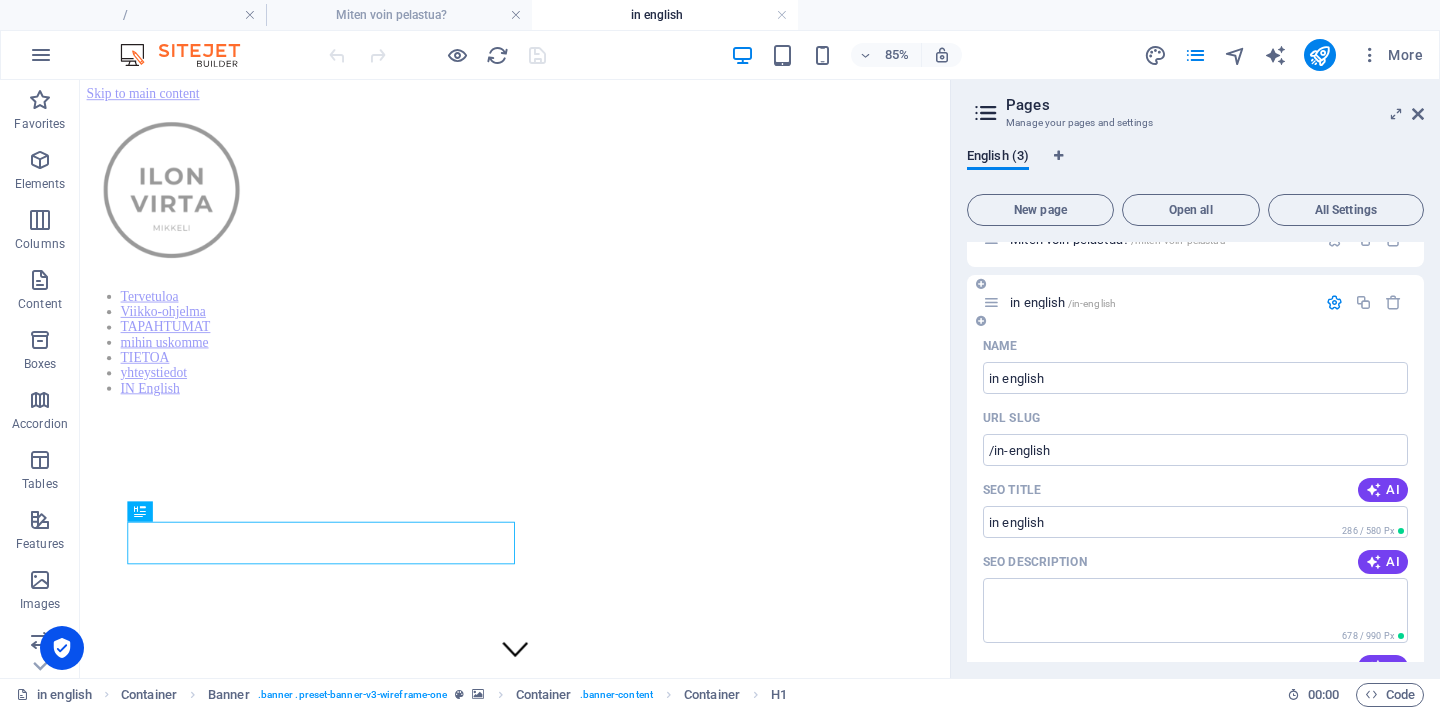 click on "in english /in-english" at bounding box center (1195, 302) 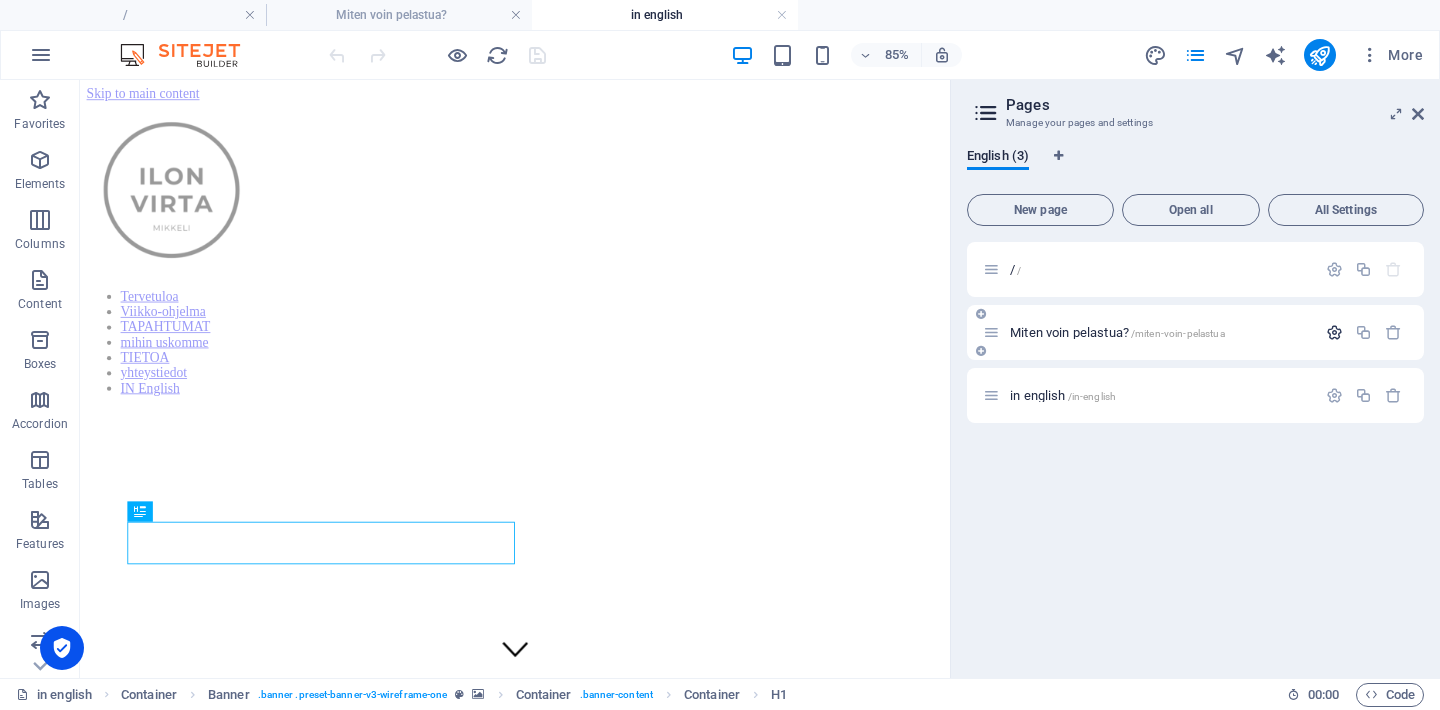 click at bounding box center [1334, 332] 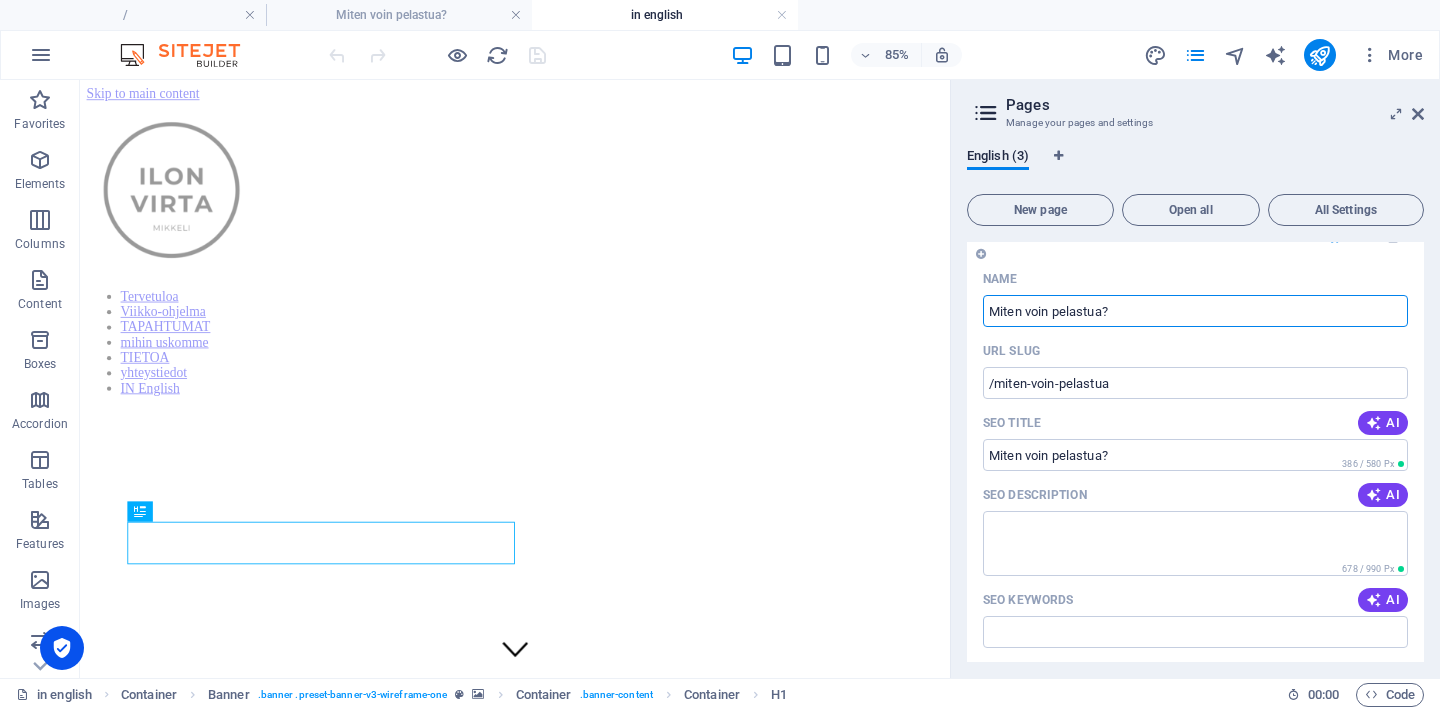 scroll, scrollTop: 0, scrollLeft: 0, axis: both 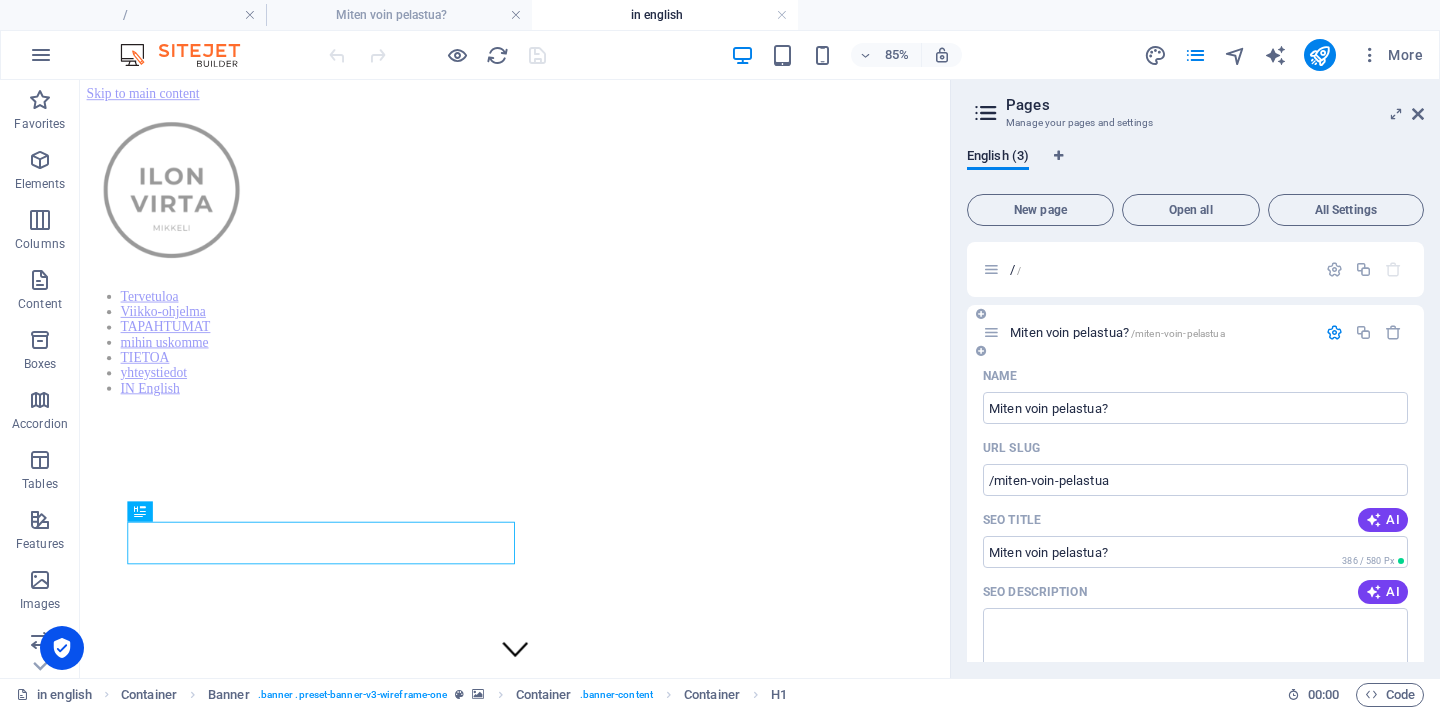 click at bounding box center (1334, 332) 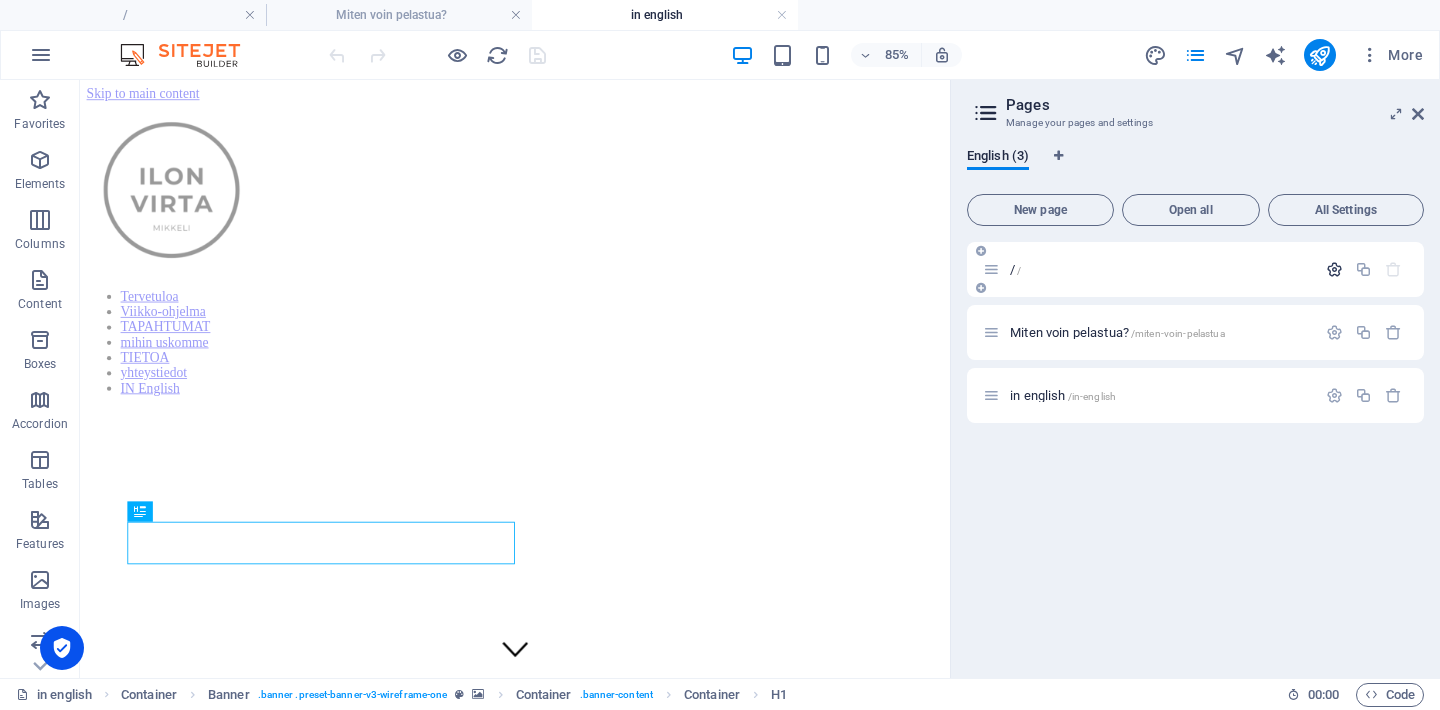 click at bounding box center (1334, 269) 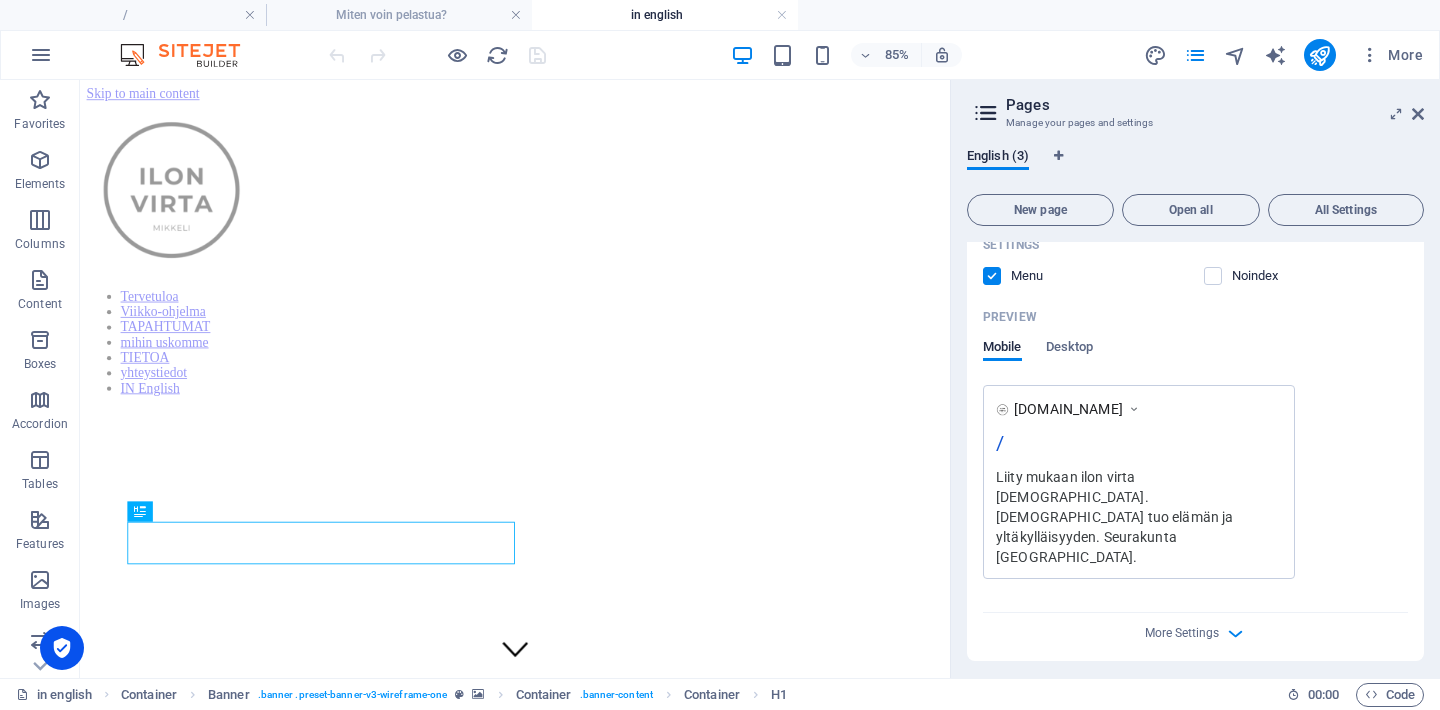 scroll, scrollTop: 481, scrollLeft: 0, axis: vertical 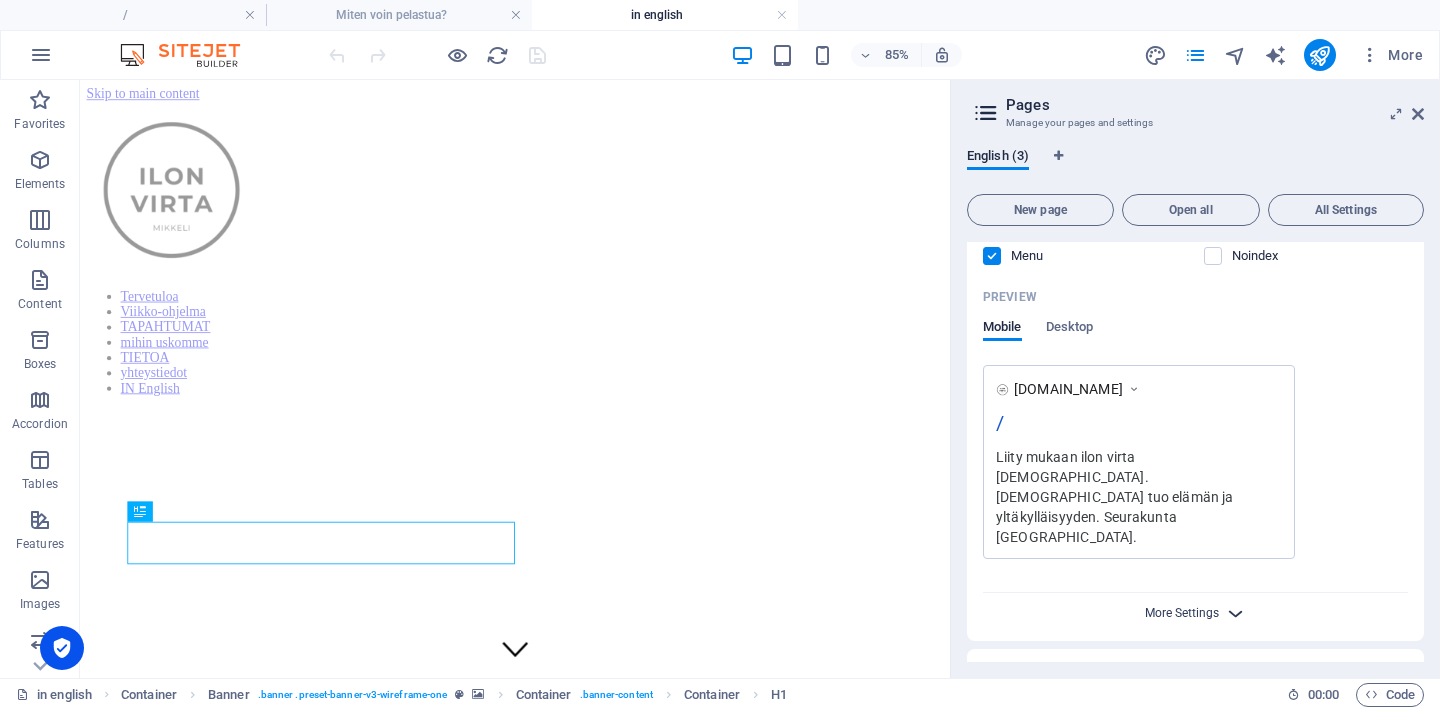 click on "More Settings" at bounding box center (1182, 613) 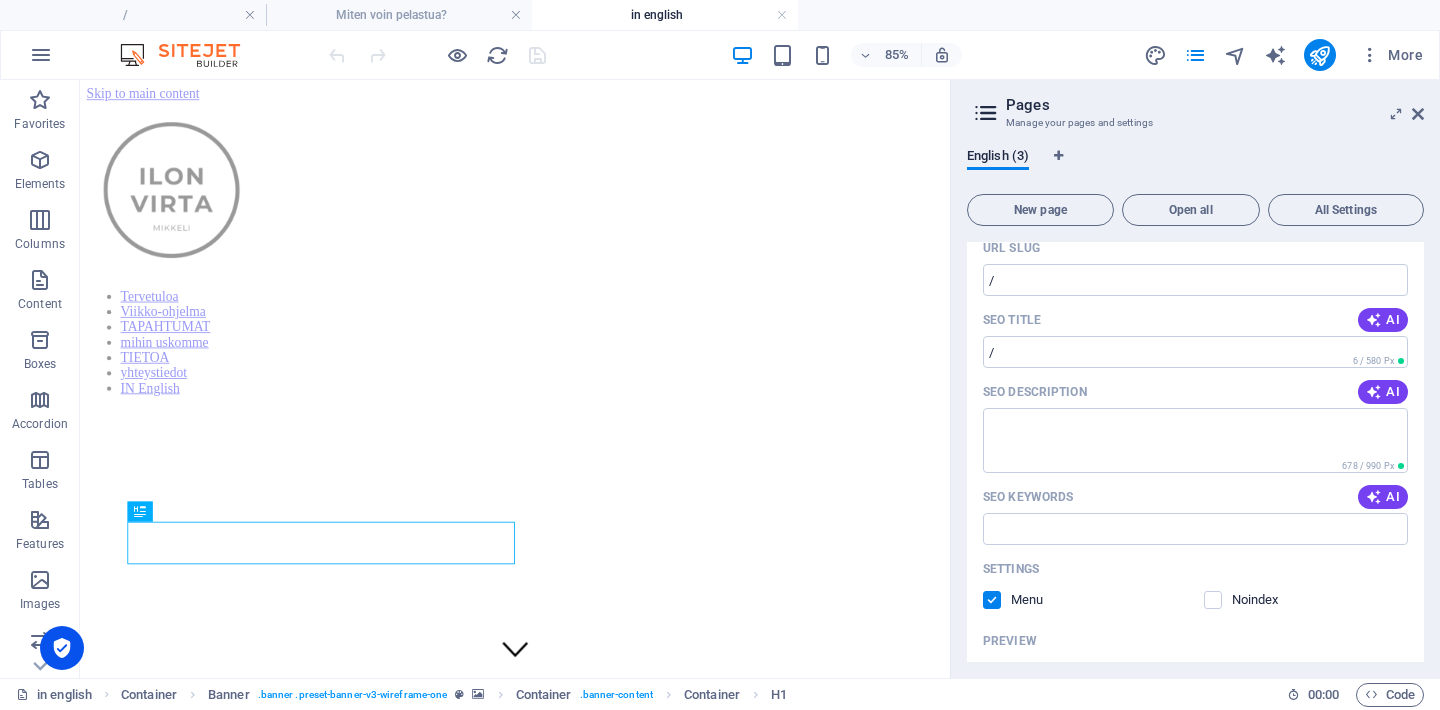 scroll, scrollTop: 0, scrollLeft: 0, axis: both 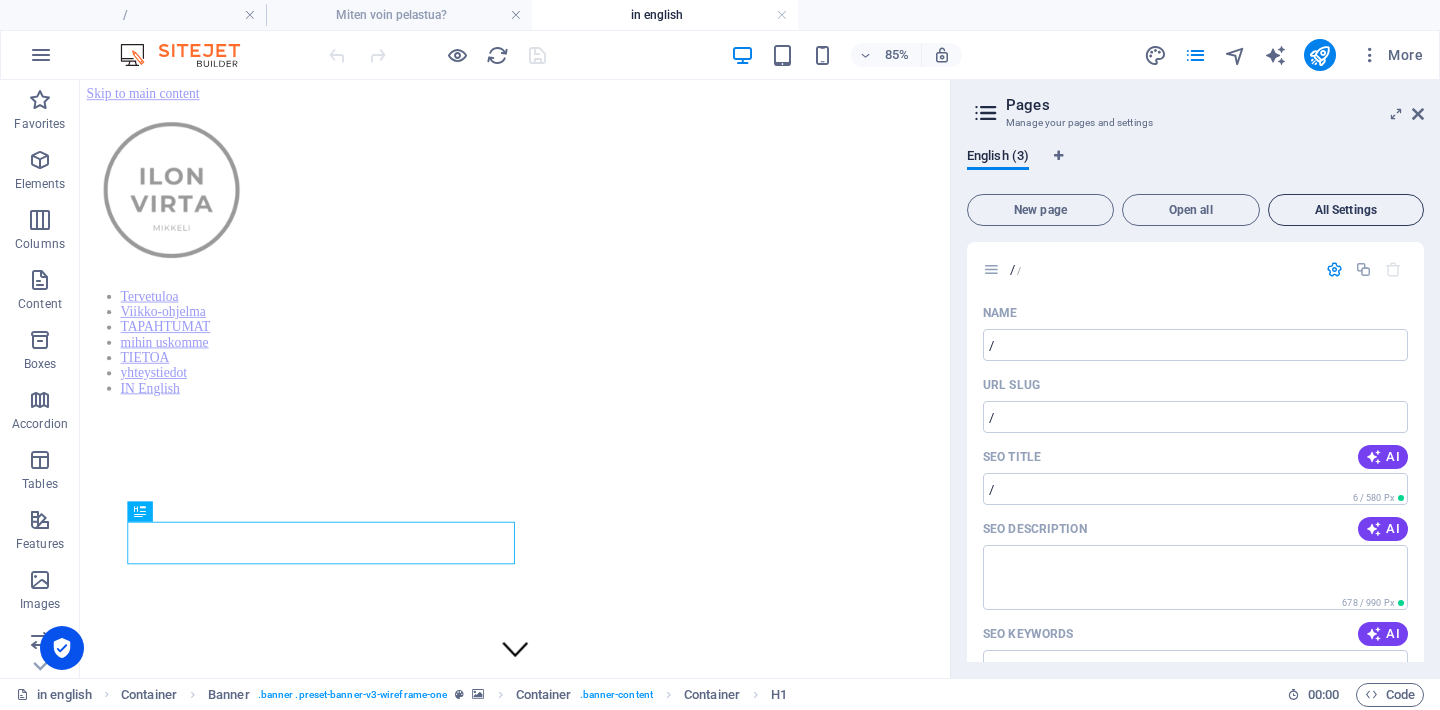 click on "All Settings" at bounding box center [1346, 210] 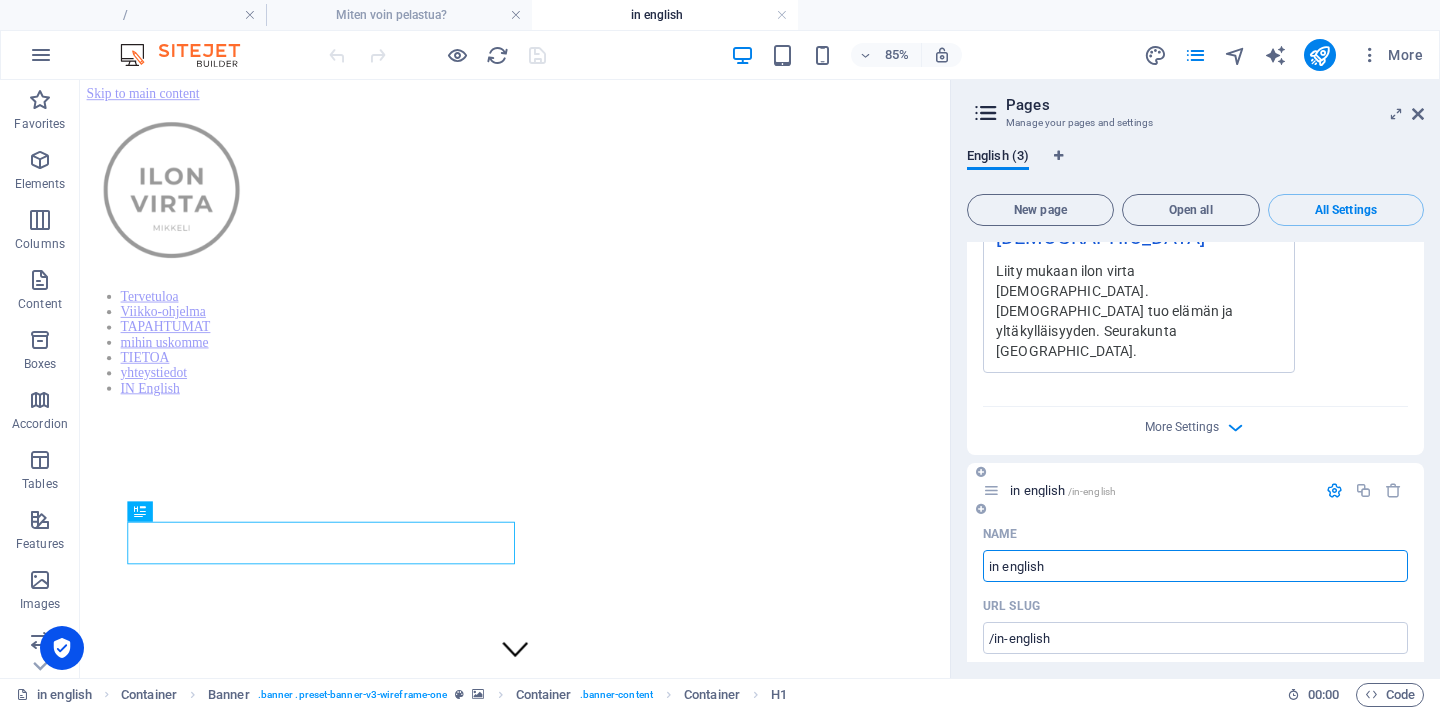 scroll, scrollTop: 1665, scrollLeft: 0, axis: vertical 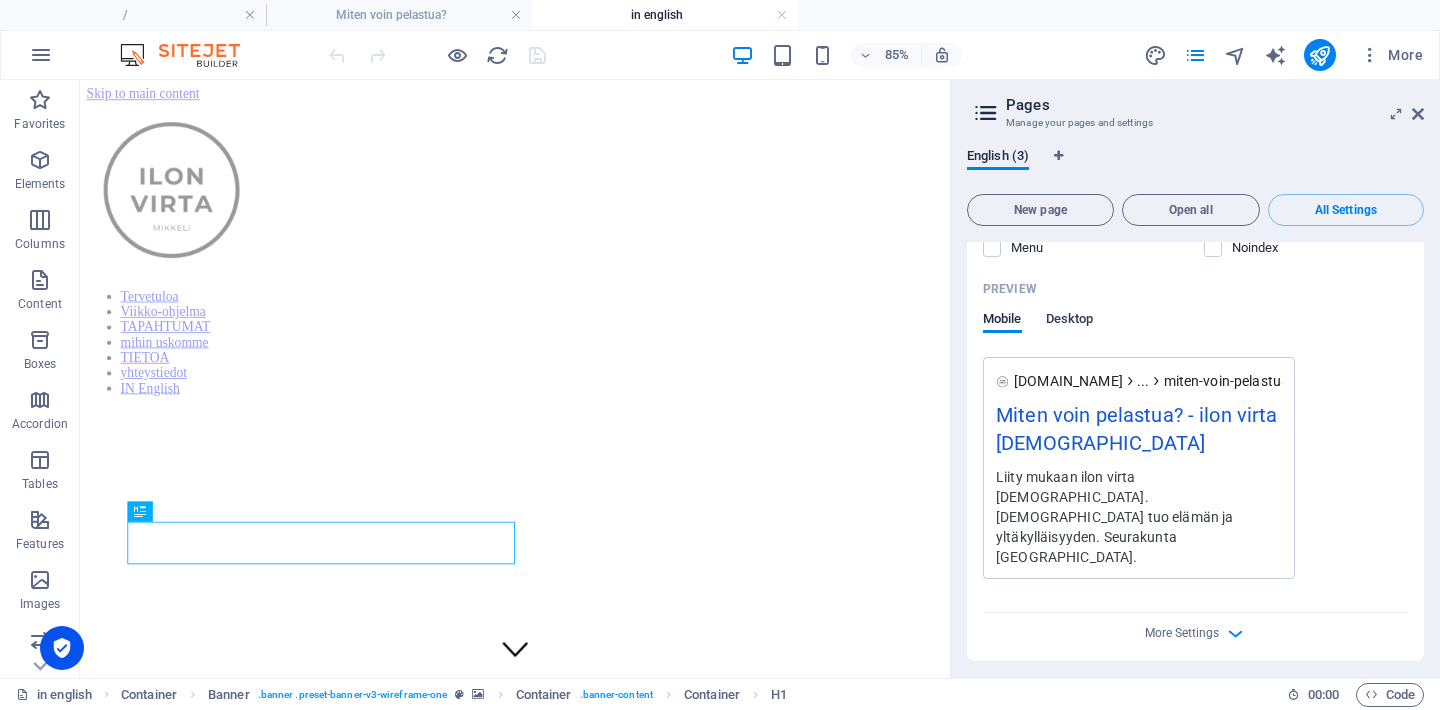 click on "Desktop" at bounding box center [1070, 321] 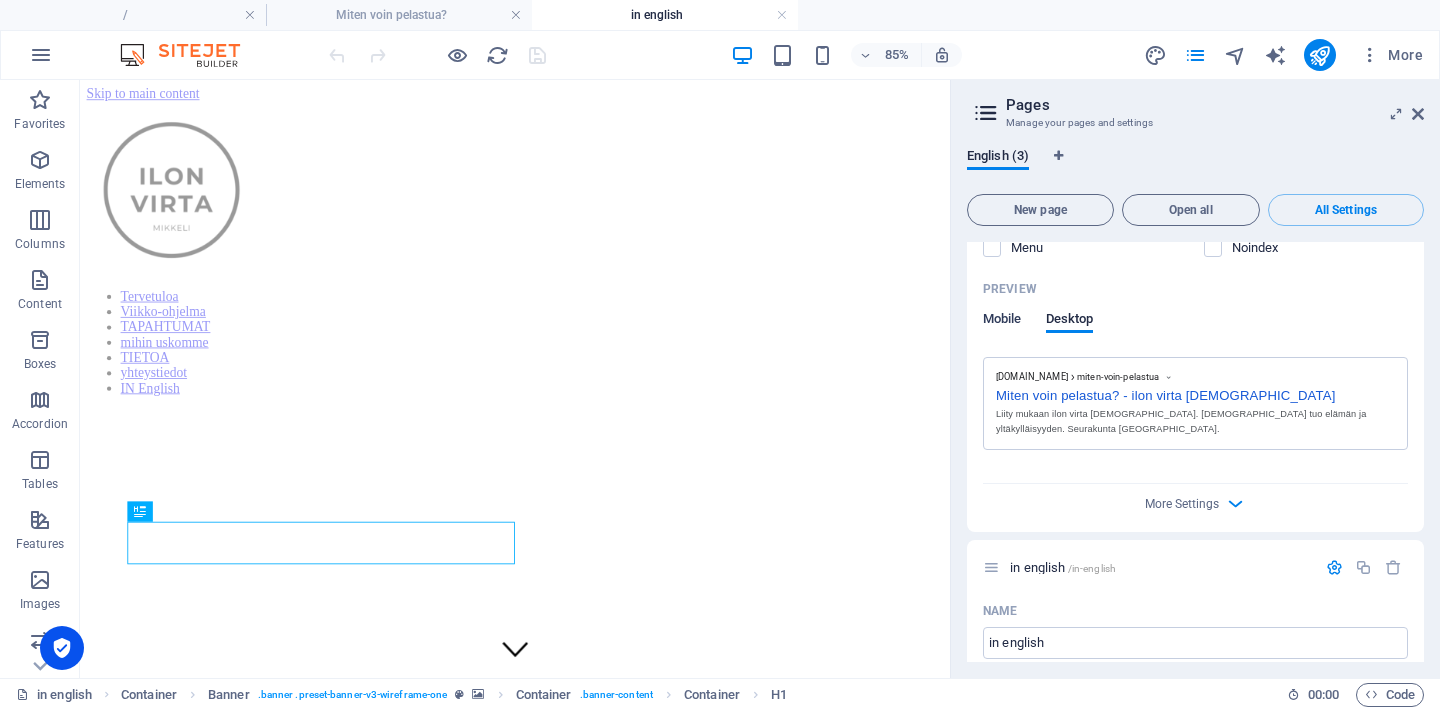 click on "Mobile" at bounding box center [1002, 321] 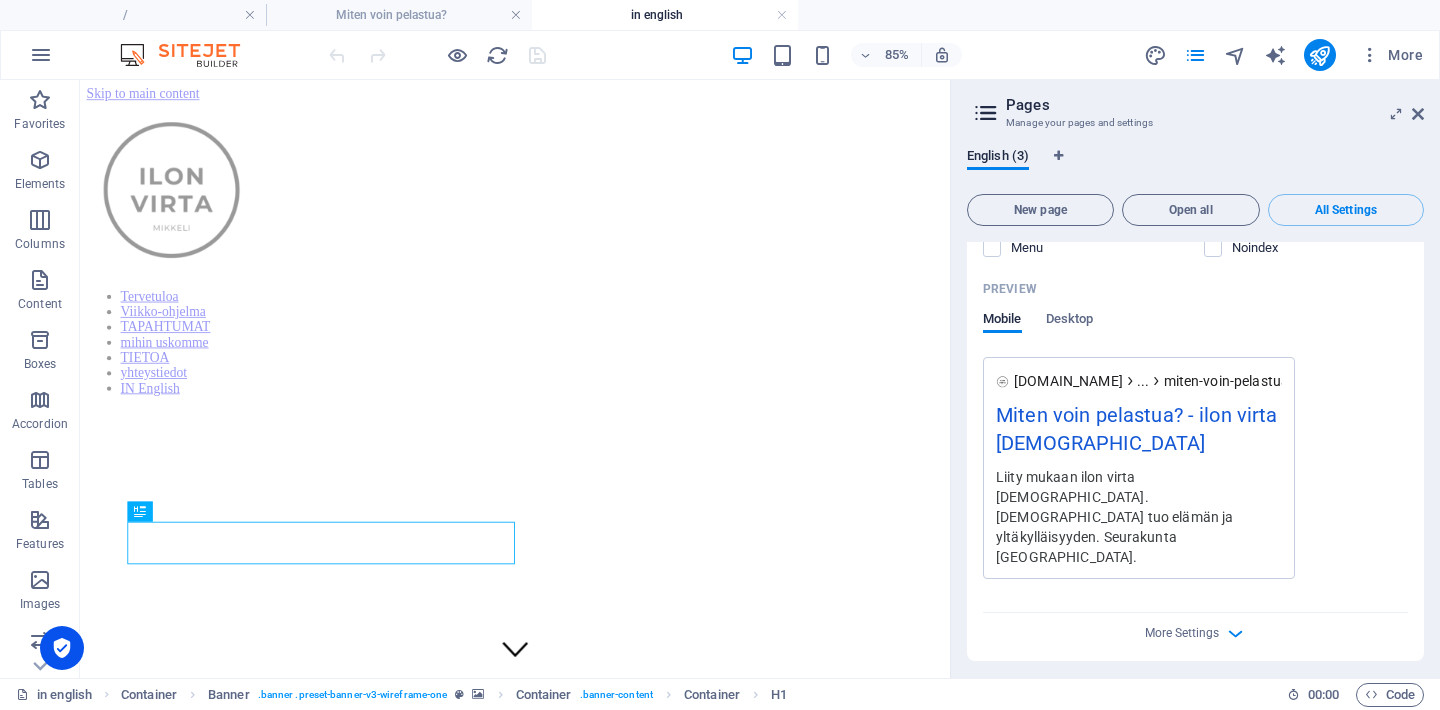 click on "English (3)" at bounding box center (1195, 167) 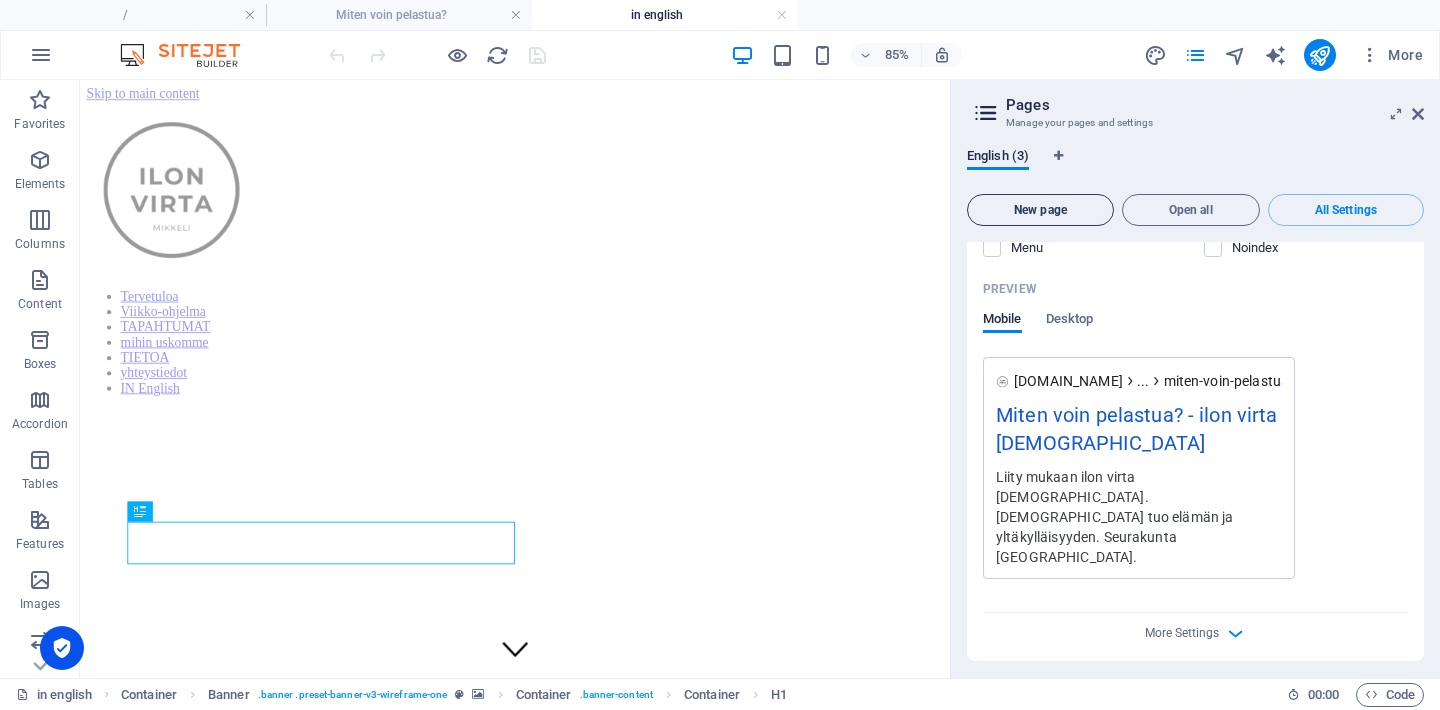 click on "New page" at bounding box center (1040, 210) 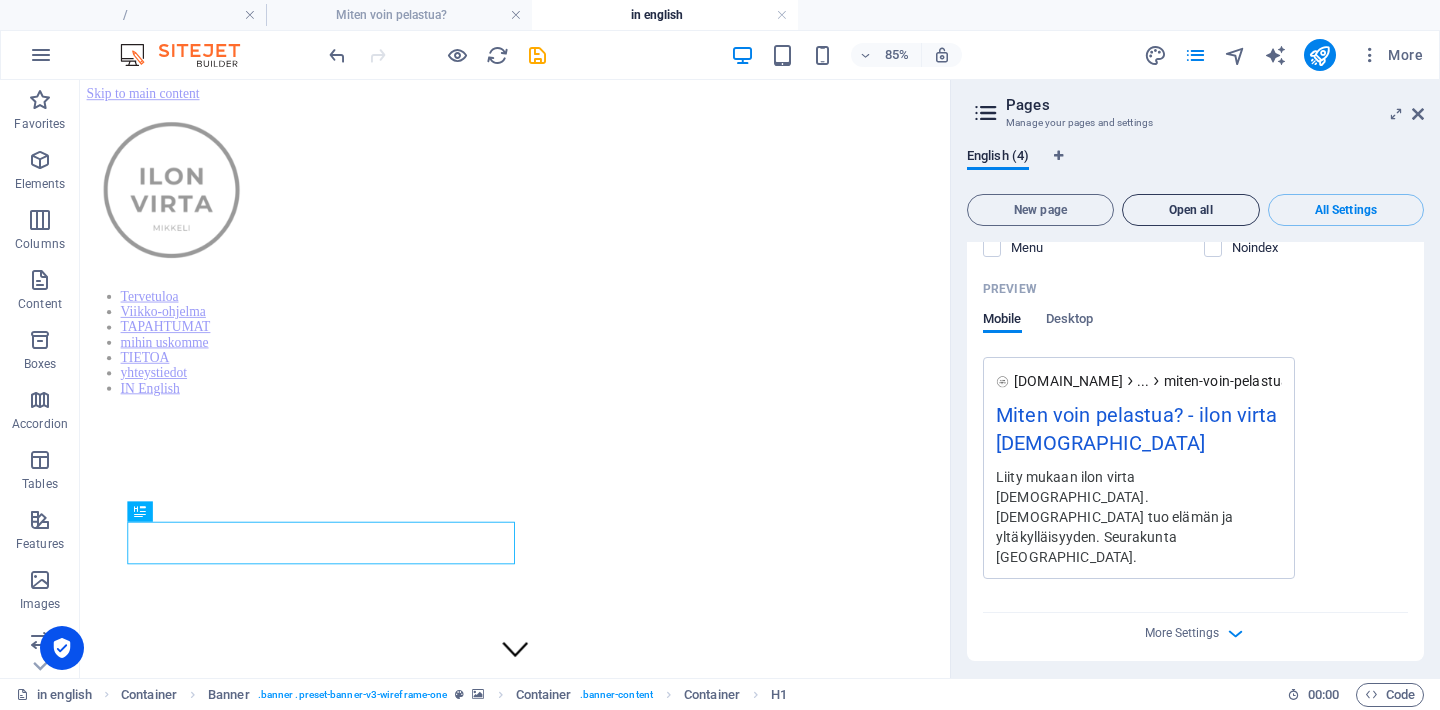 scroll, scrollTop: 2754, scrollLeft: 0, axis: vertical 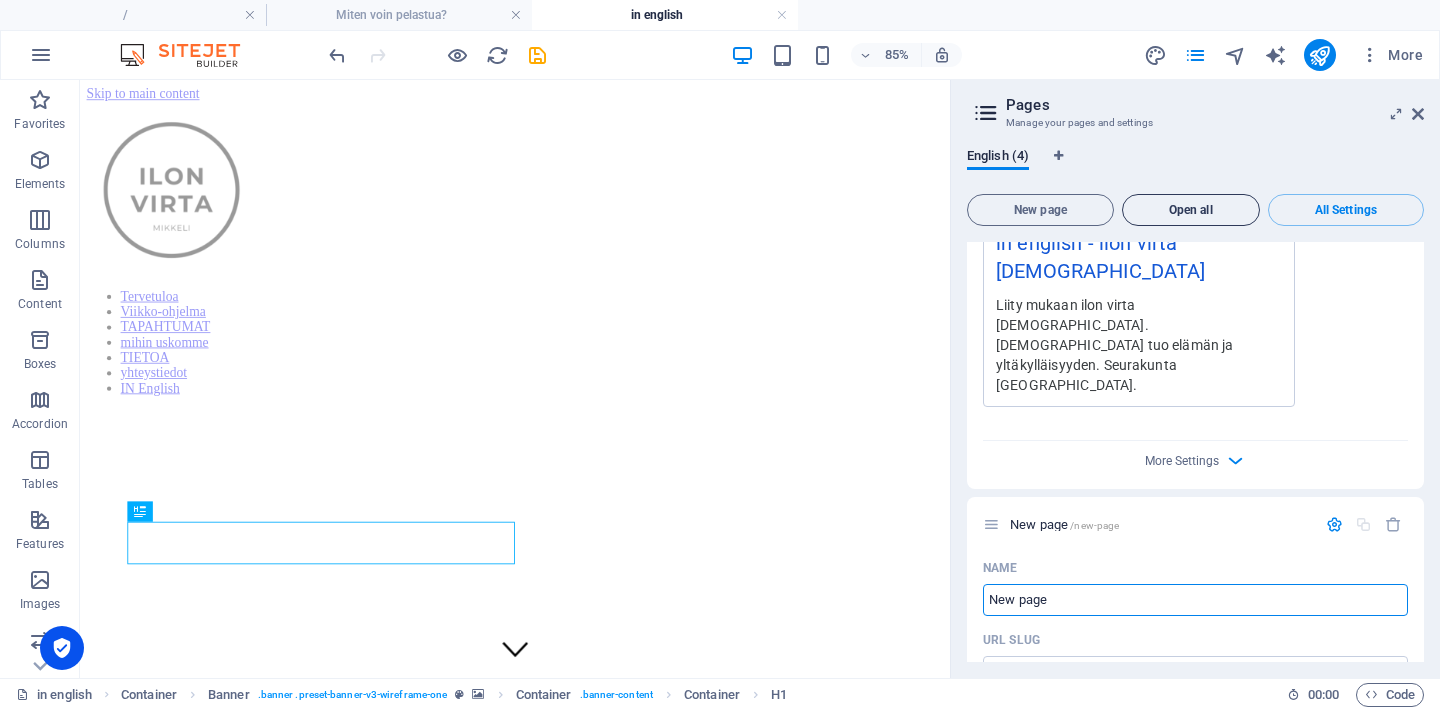 click on "Open all" at bounding box center [1191, 210] 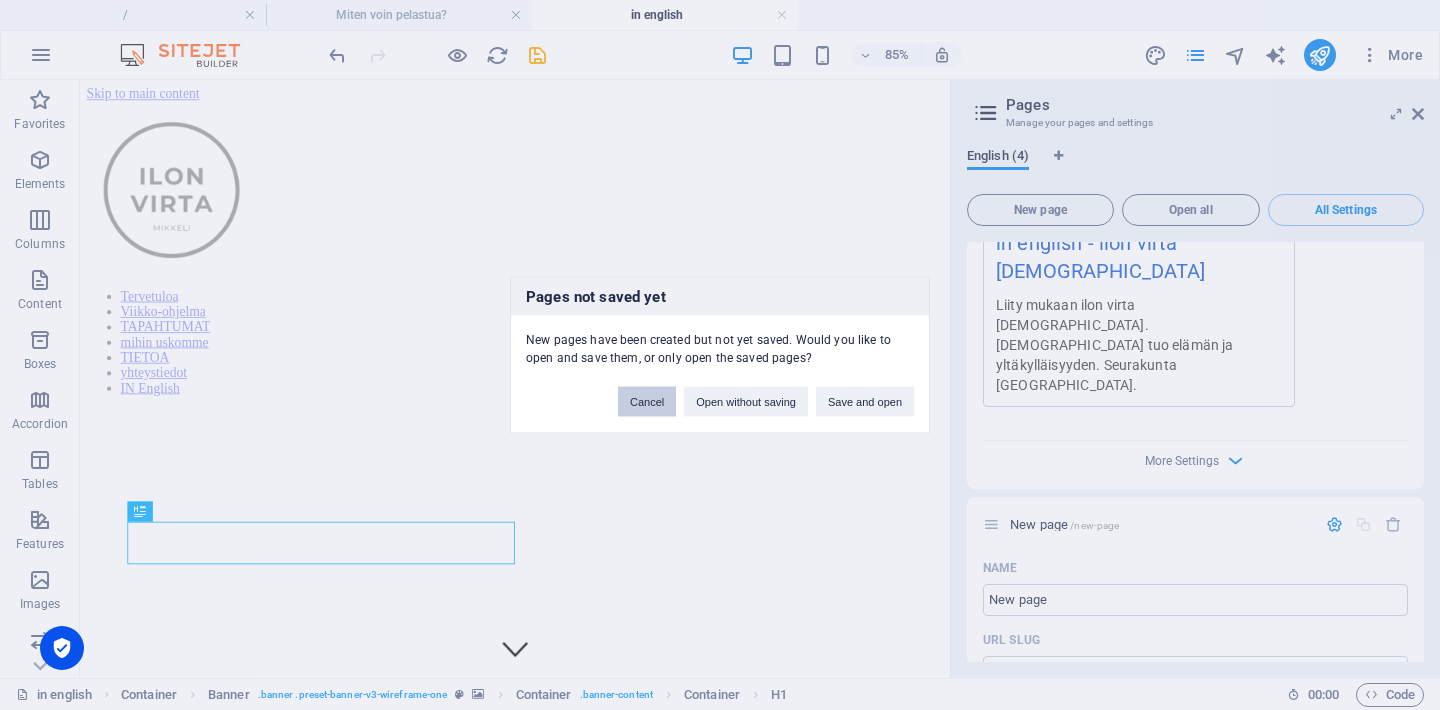 click on "Cancel" at bounding box center (647, 402) 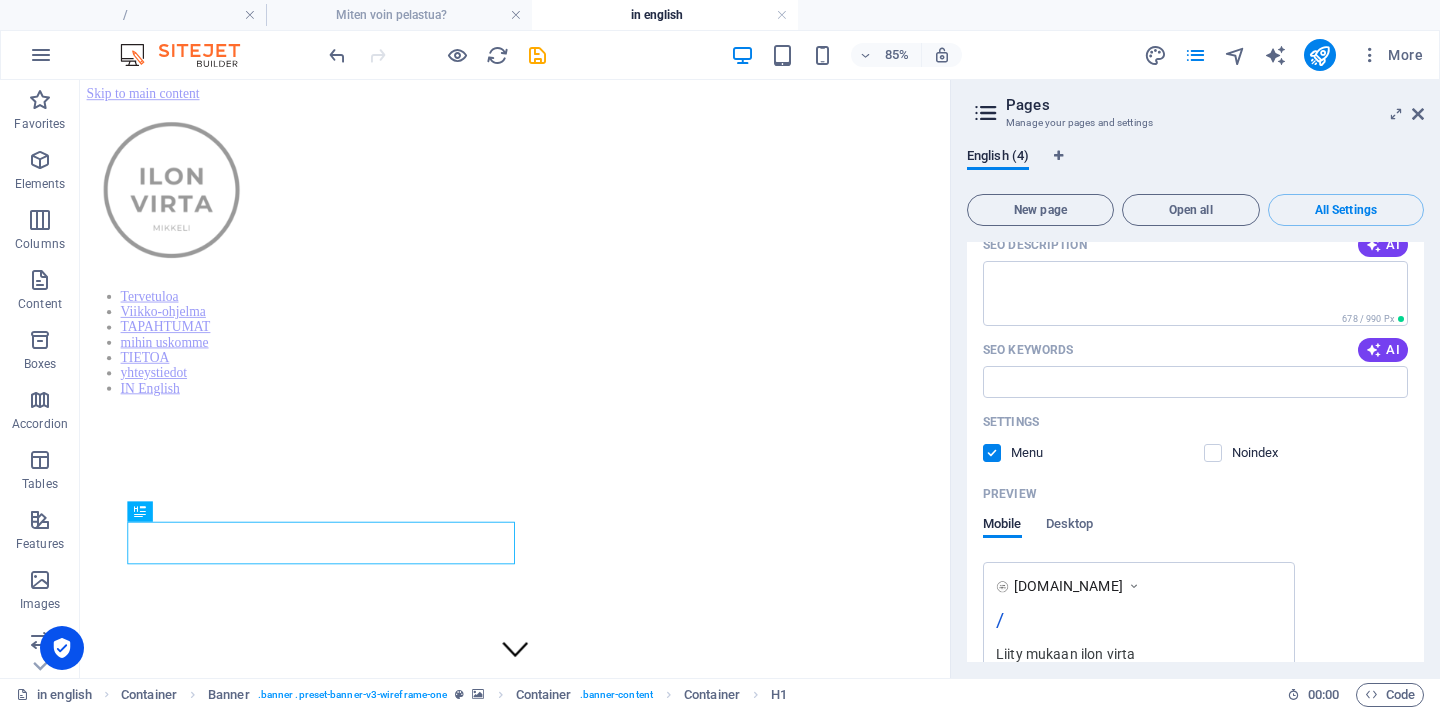 scroll, scrollTop: 0, scrollLeft: 0, axis: both 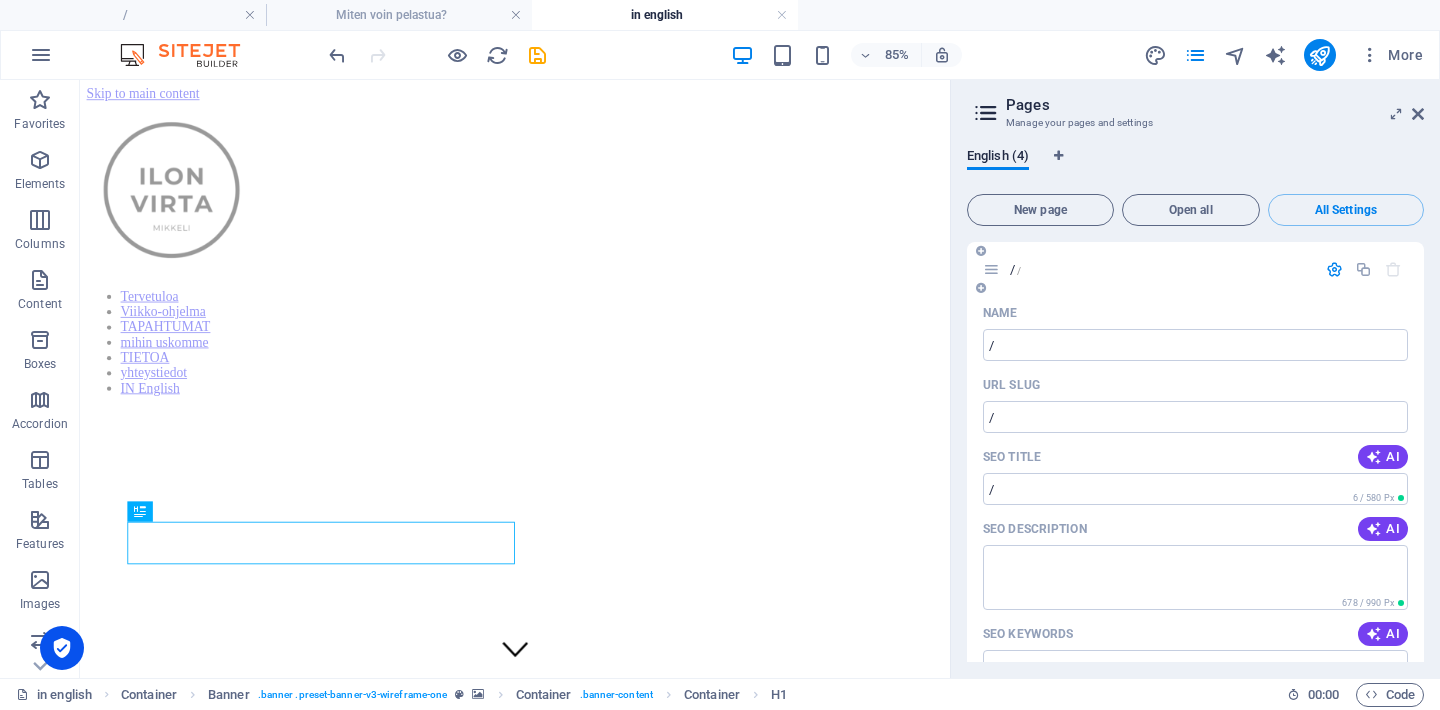 click at bounding box center (991, 269) 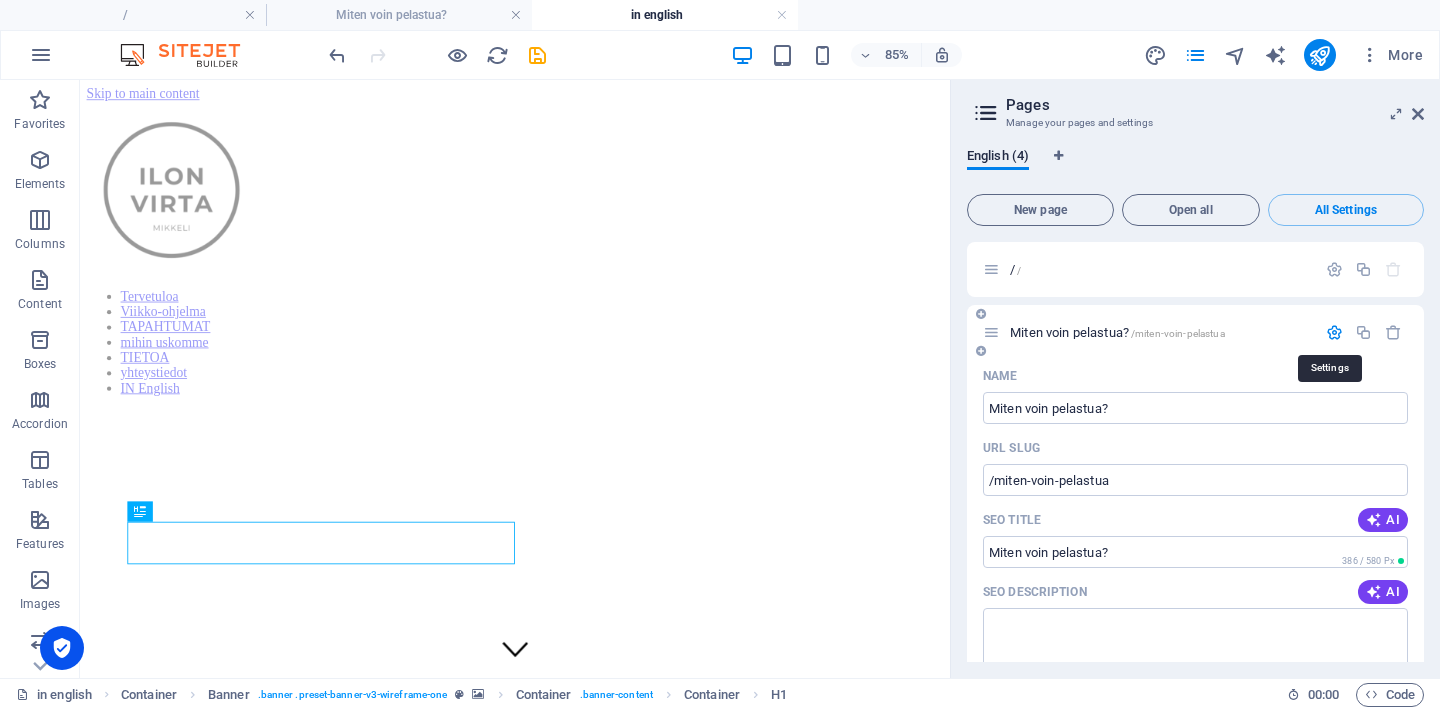 click at bounding box center [1334, 332] 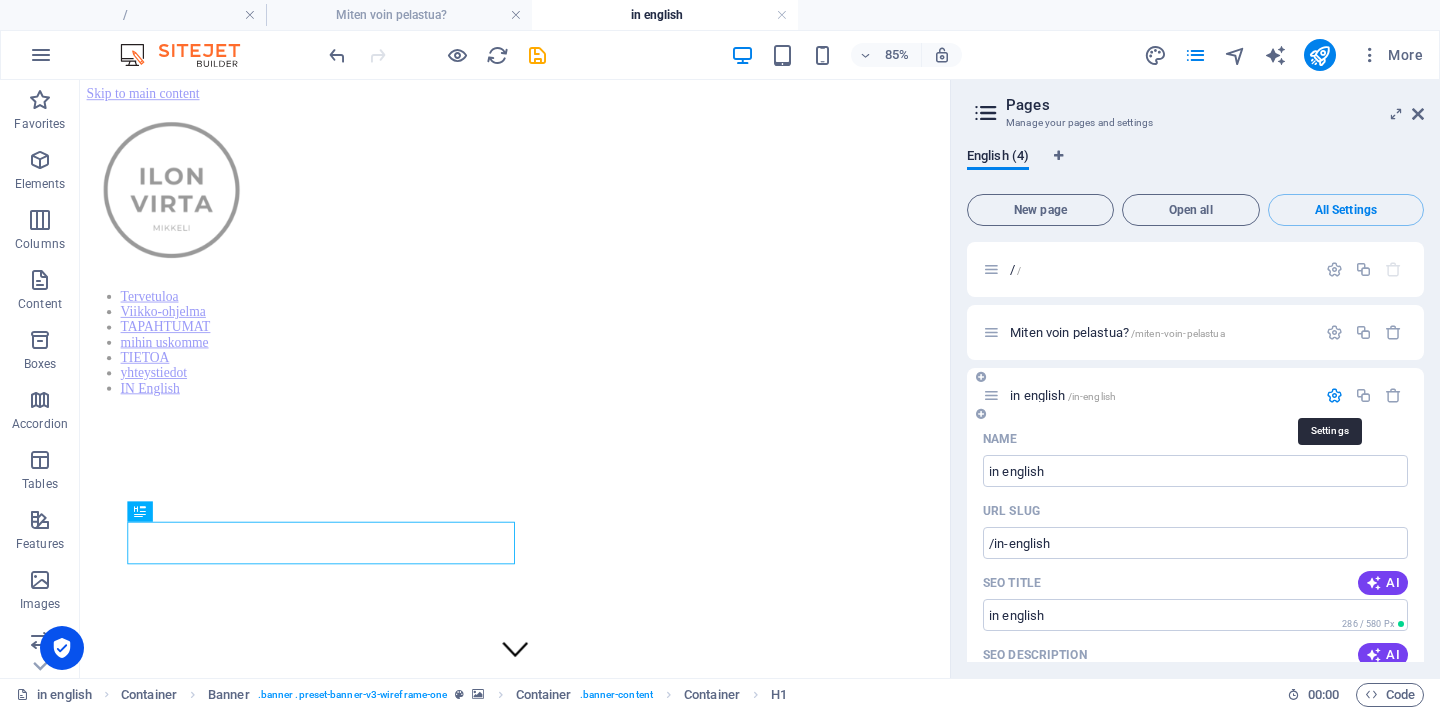 click at bounding box center [1334, 395] 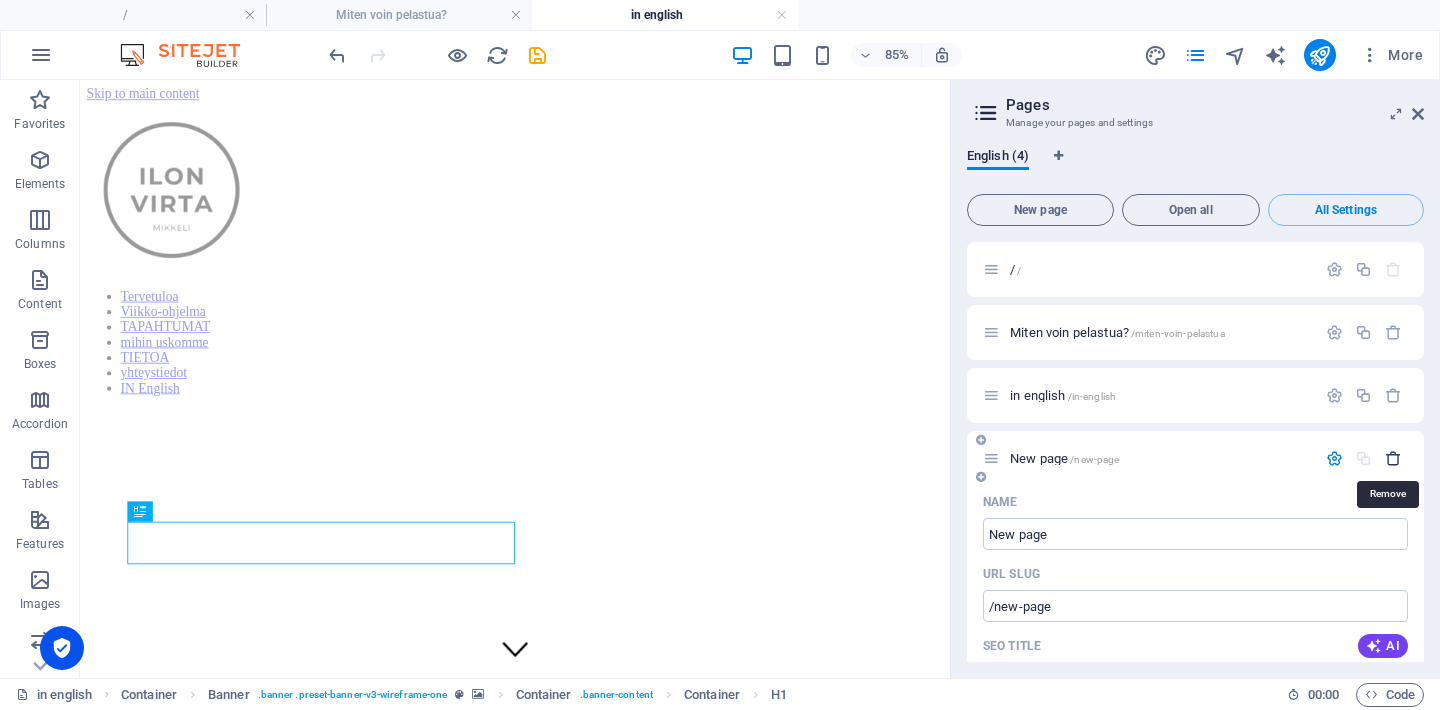 click at bounding box center [1393, 458] 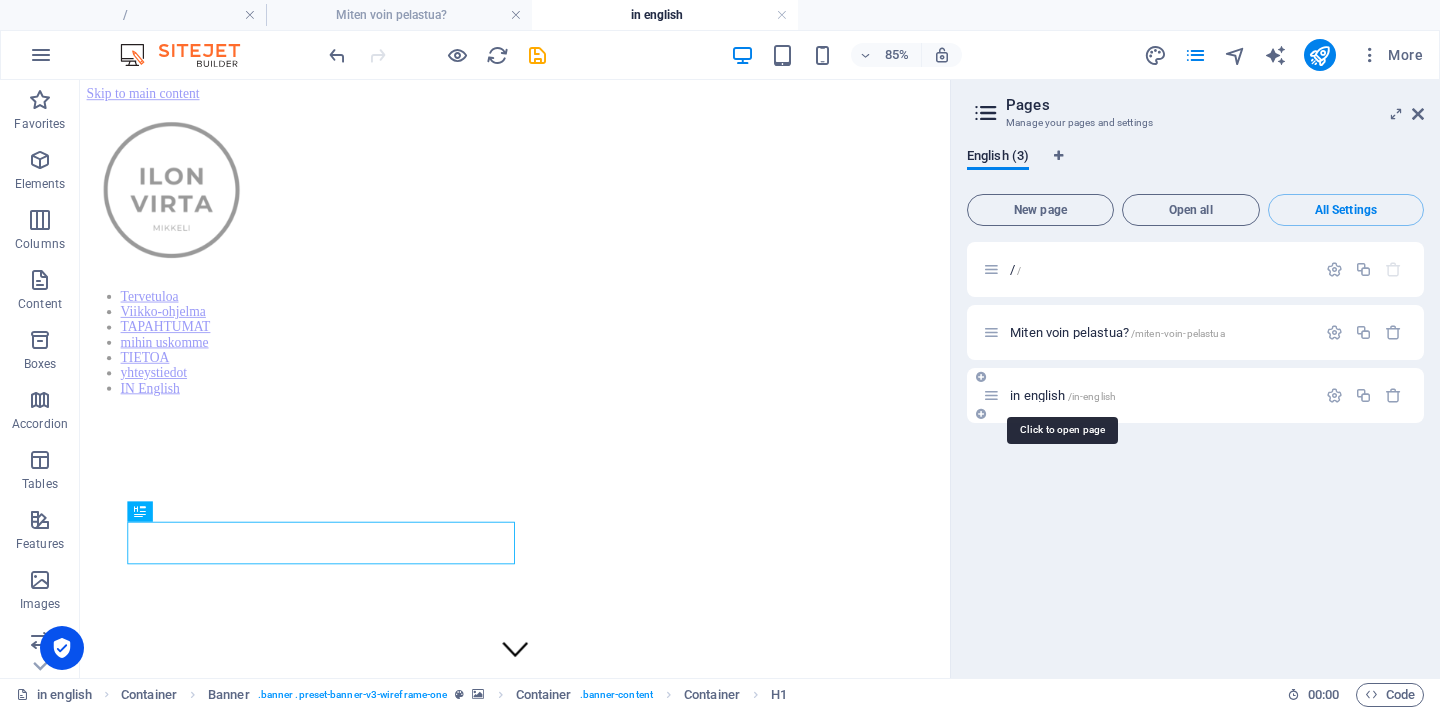 click on "in english /in-english" at bounding box center [1063, 395] 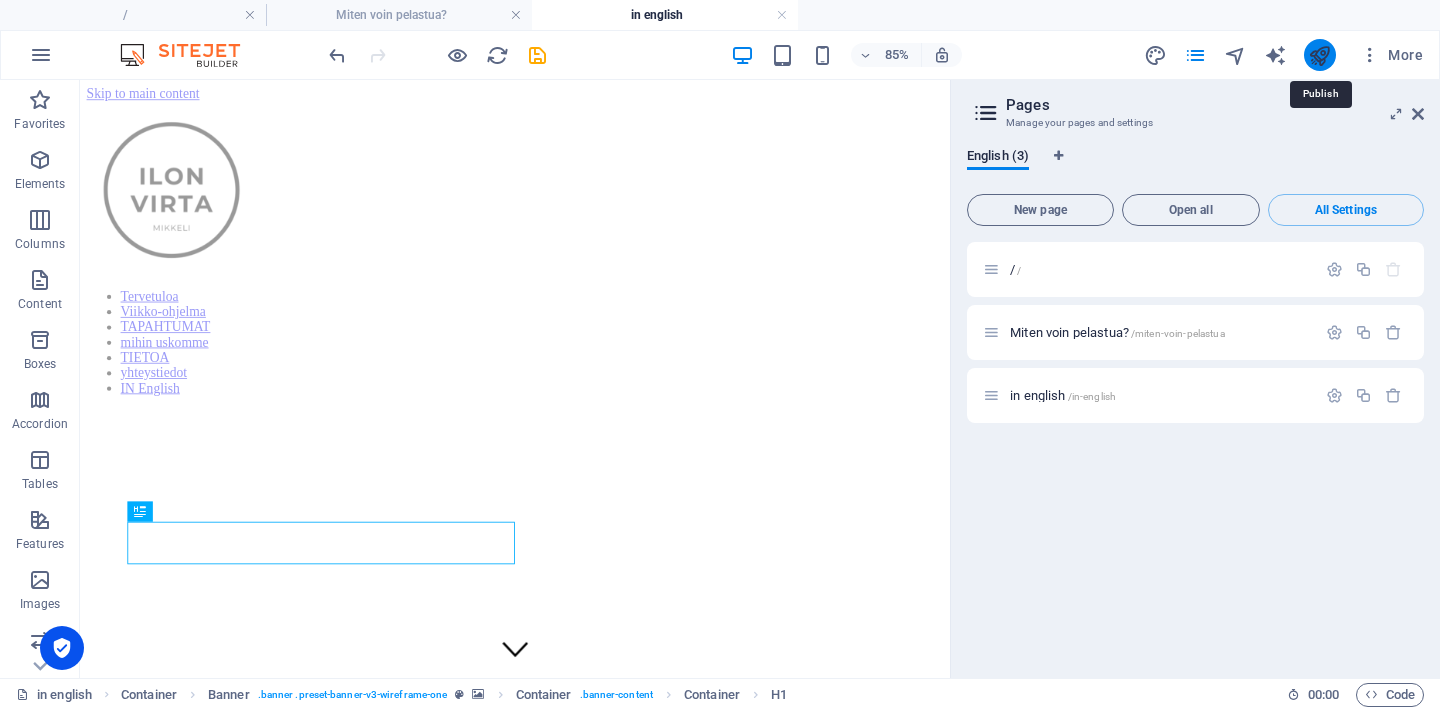 click at bounding box center (1319, 55) 